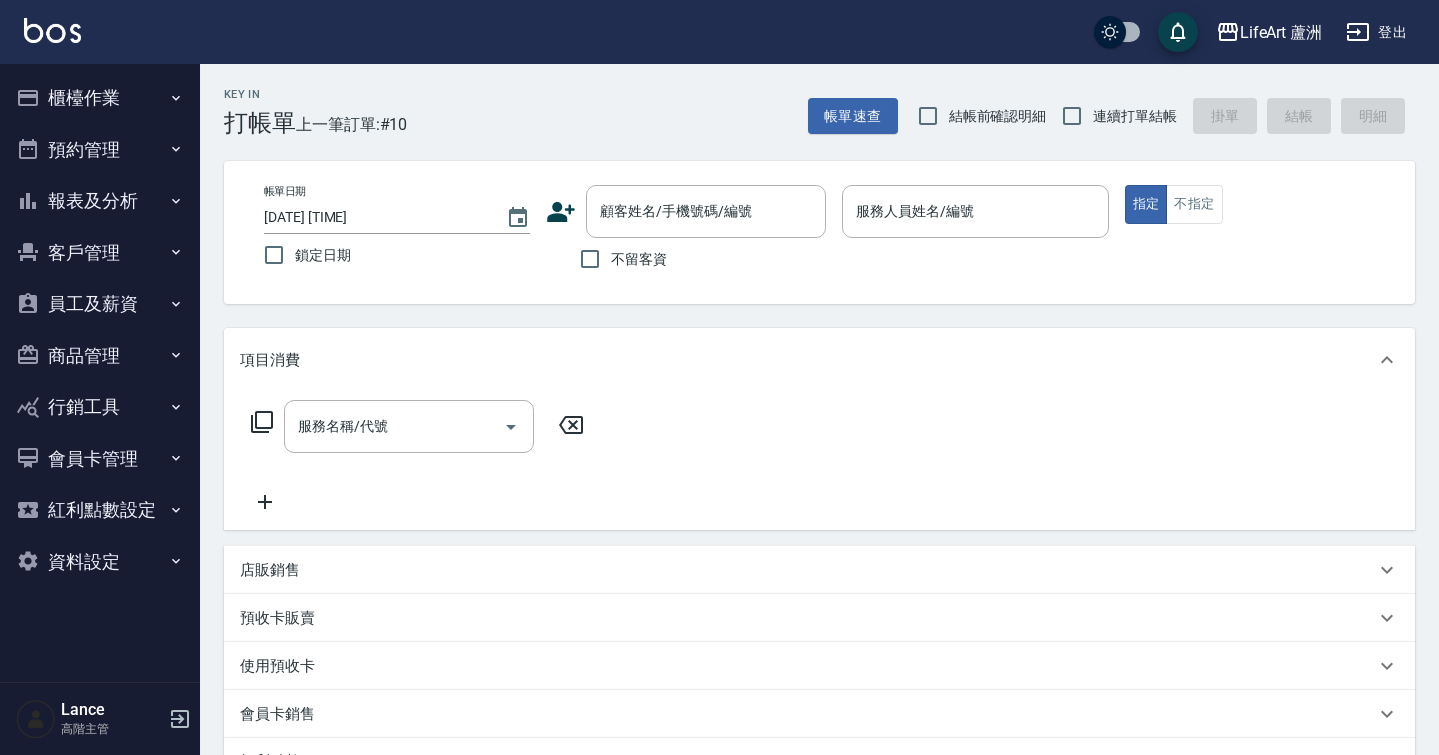 scroll, scrollTop: 0, scrollLeft: 0, axis: both 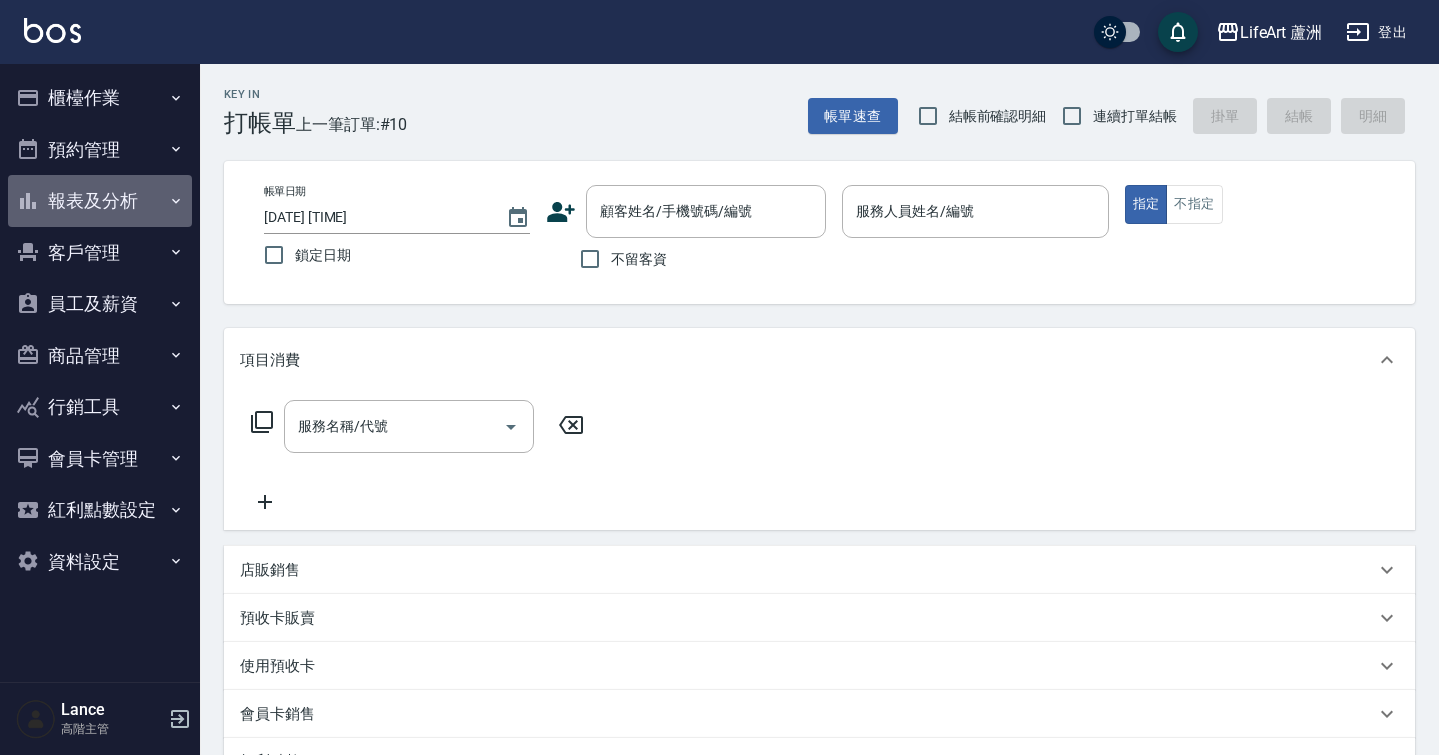 click on "報表及分析" at bounding box center (100, 201) 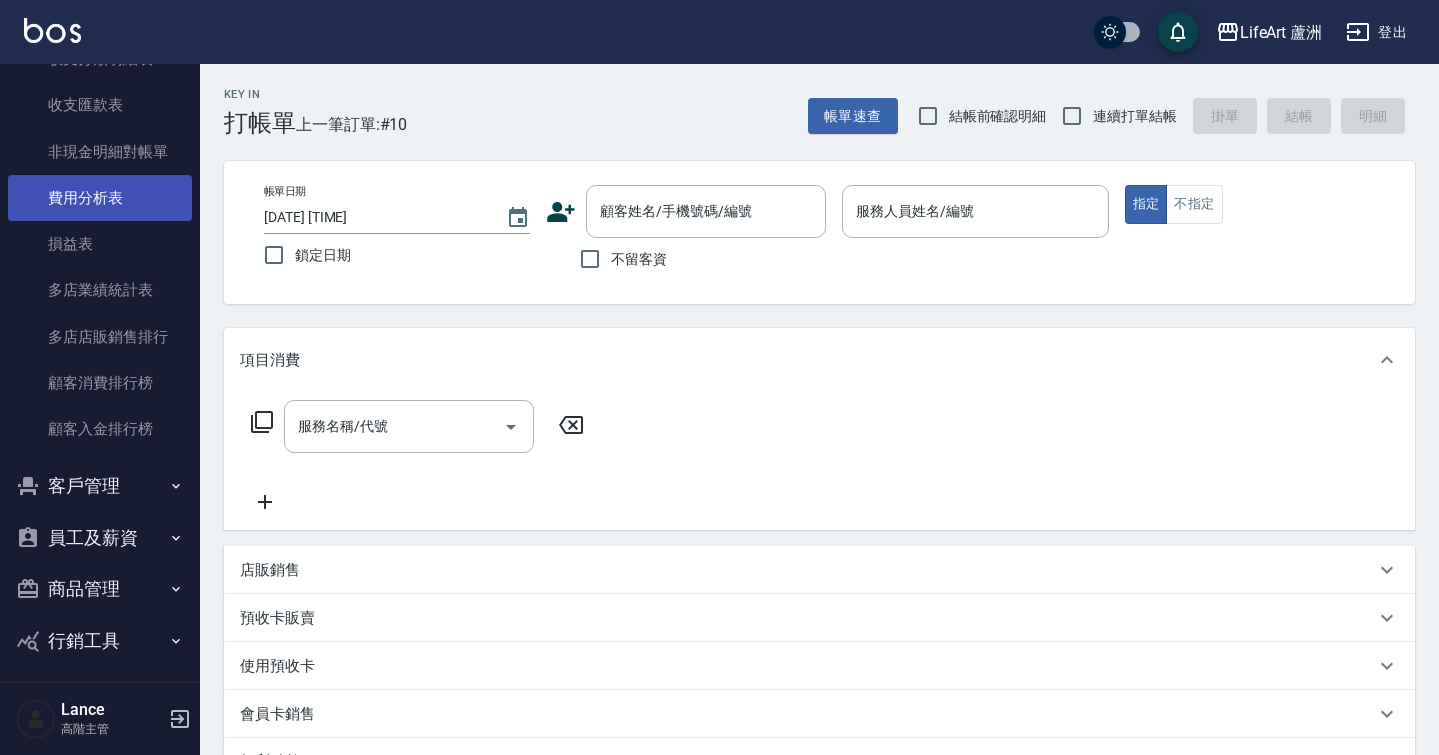 scroll, scrollTop: 1784, scrollLeft: 0, axis: vertical 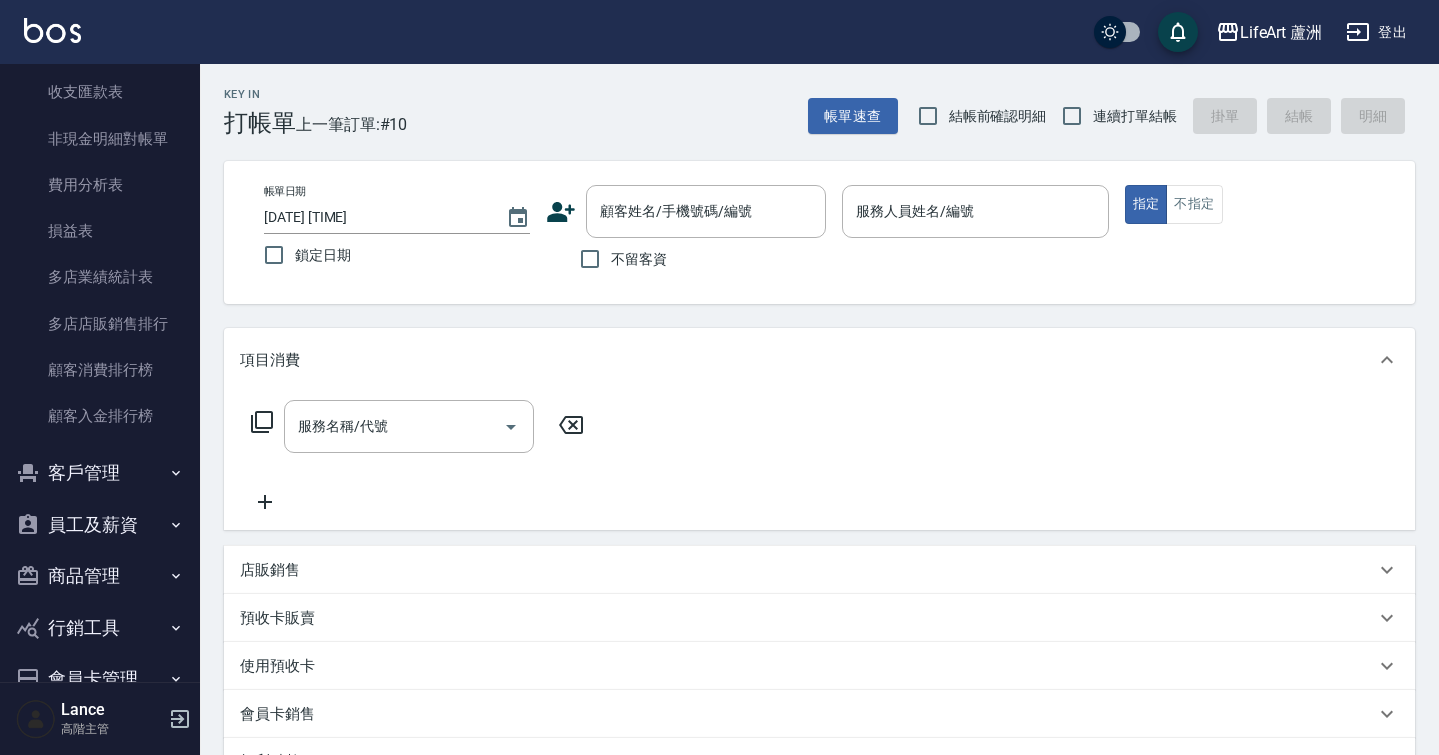 click on "員工及薪資" at bounding box center [100, 525] 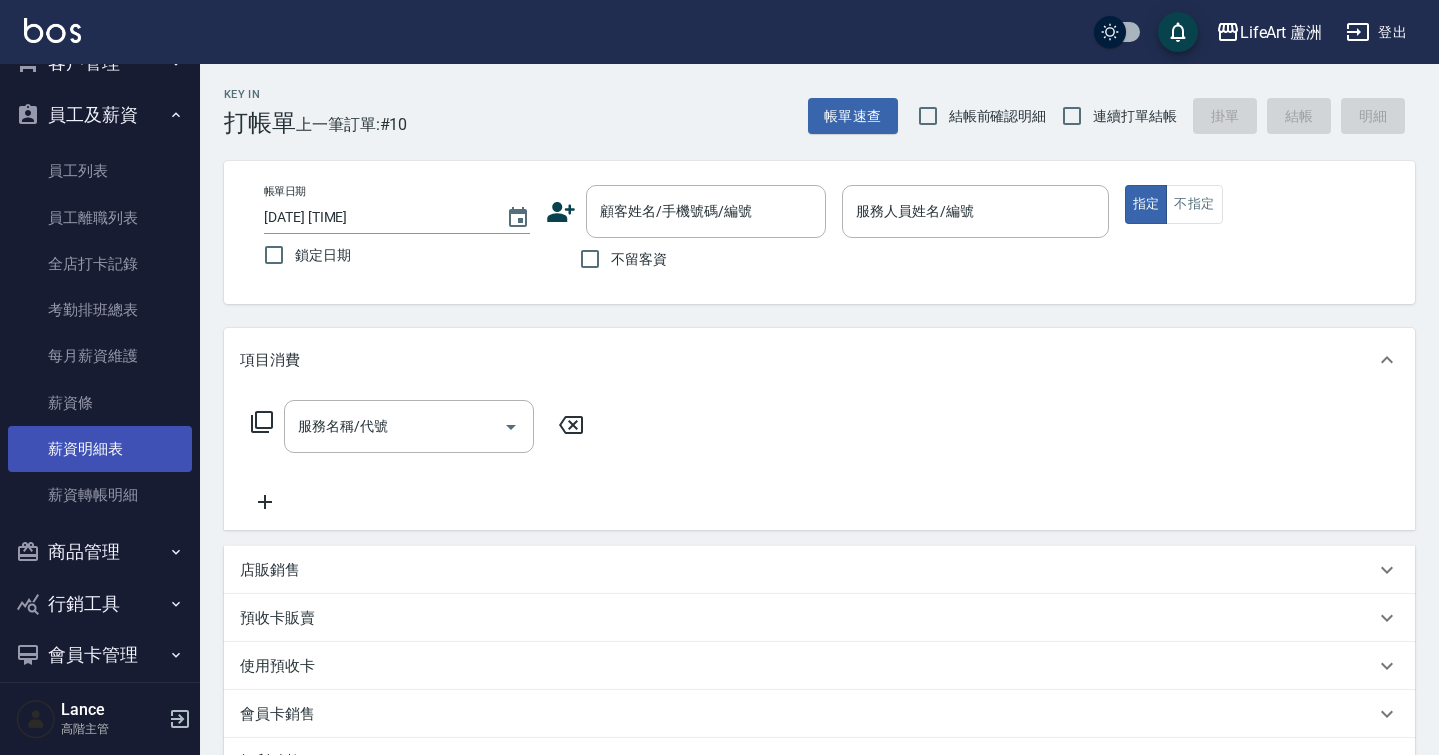 scroll, scrollTop: 2200, scrollLeft: 0, axis: vertical 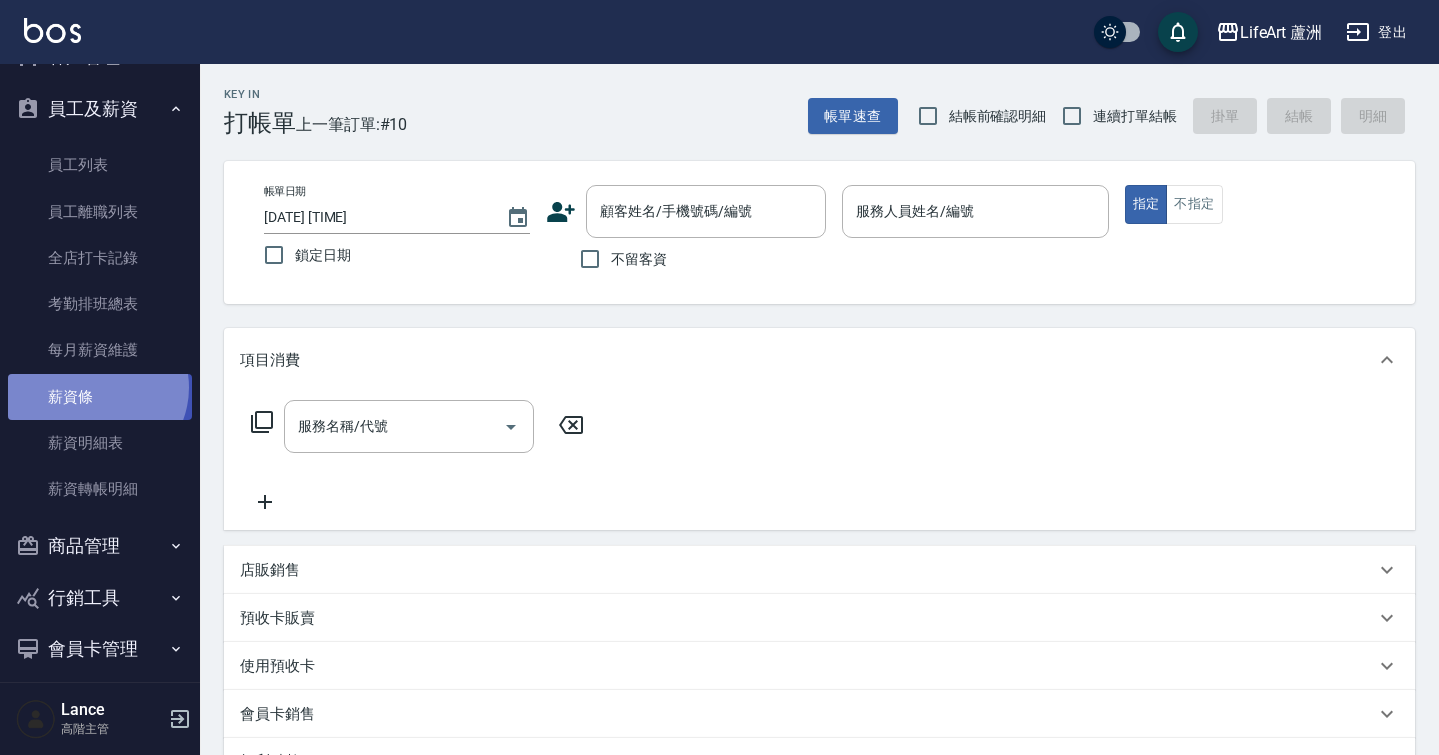 click on "薪資條" at bounding box center [100, 397] 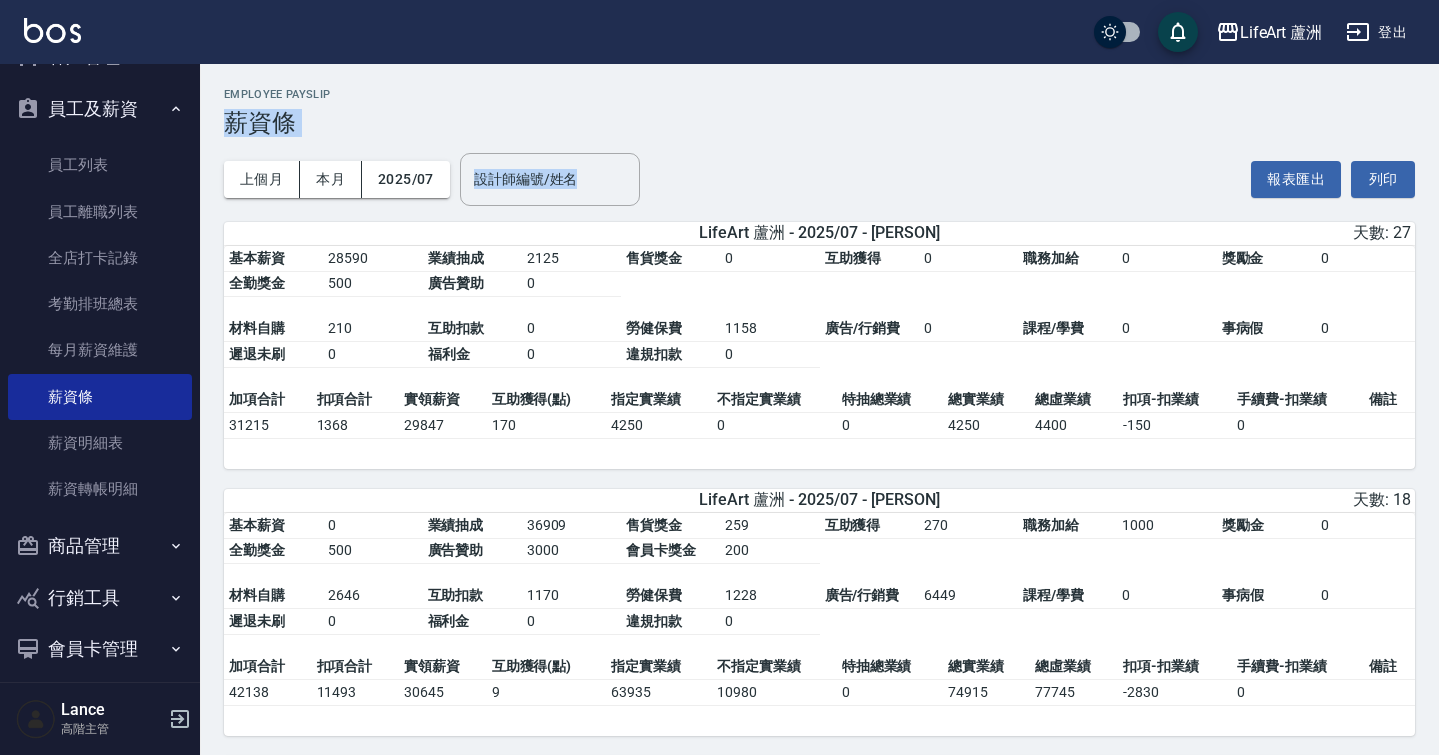 drag, startPoint x: 847, startPoint y: 102, endPoint x: 839, endPoint y: 172, distance: 70.45566 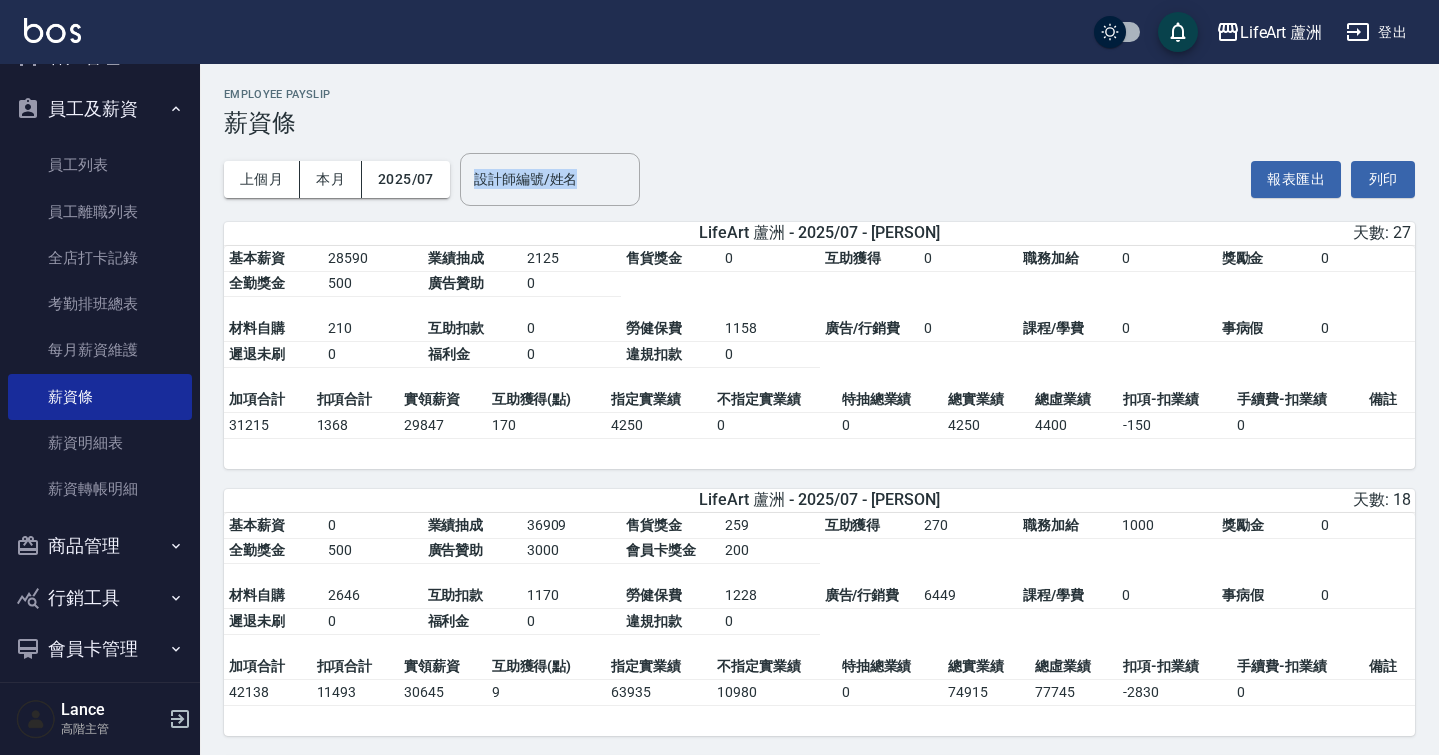 drag, startPoint x: 822, startPoint y: 119, endPoint x: 828, endPoint y: 174, distance: 55.326305 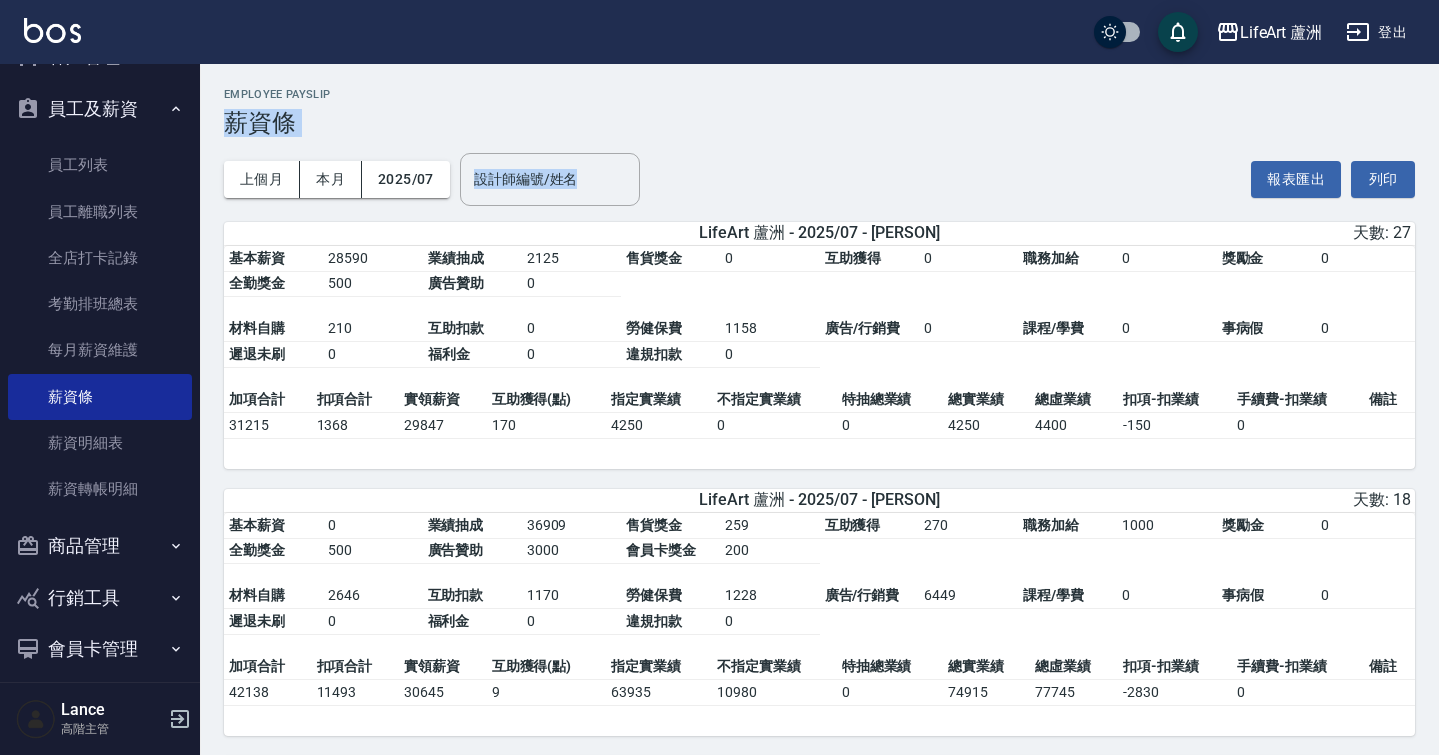 drag, startPoint x: 794, startPoint y: 96, endPoint x: 805, endPoint y: 190, distance: 94.641426 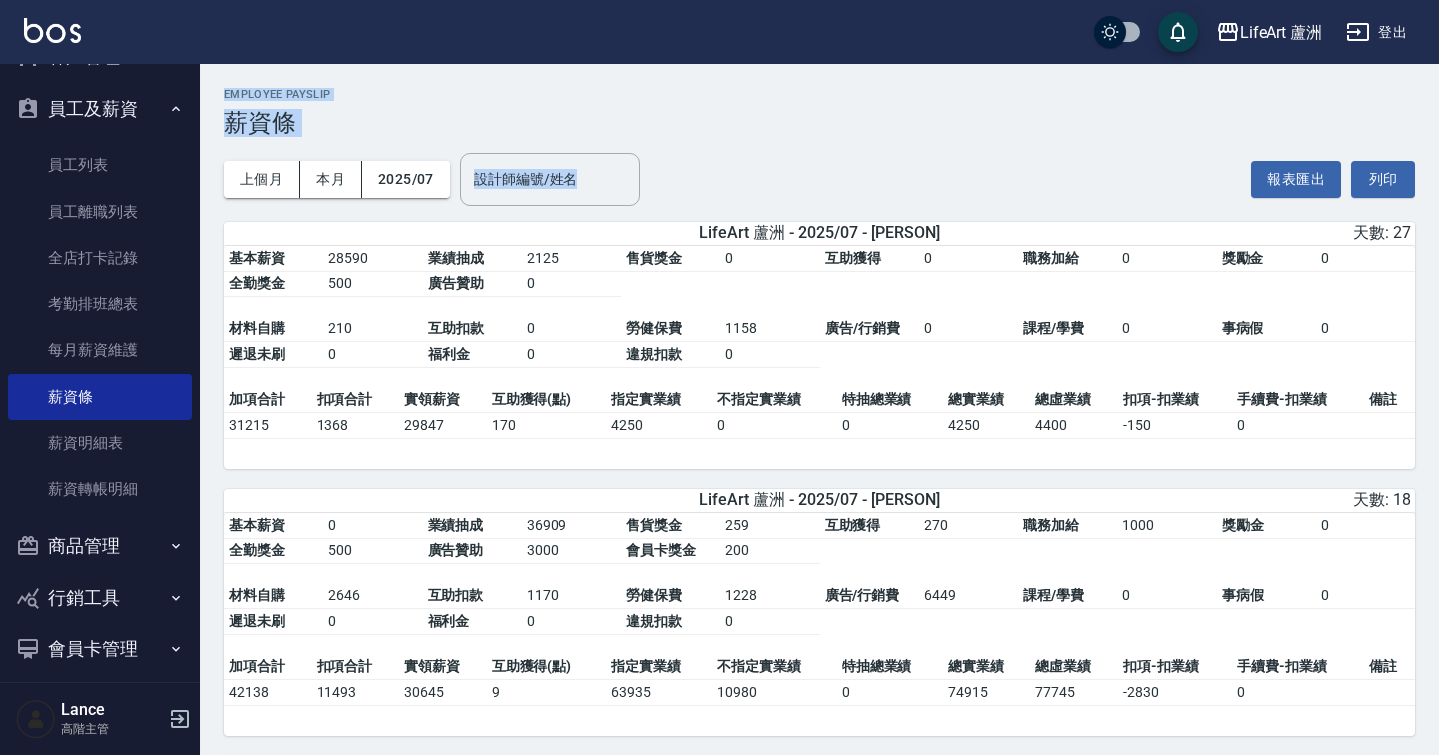 drag, startPoint x: 780, startPoint y: 82, endPoint x: 800, endPoint y: 209, distance: 128.56516 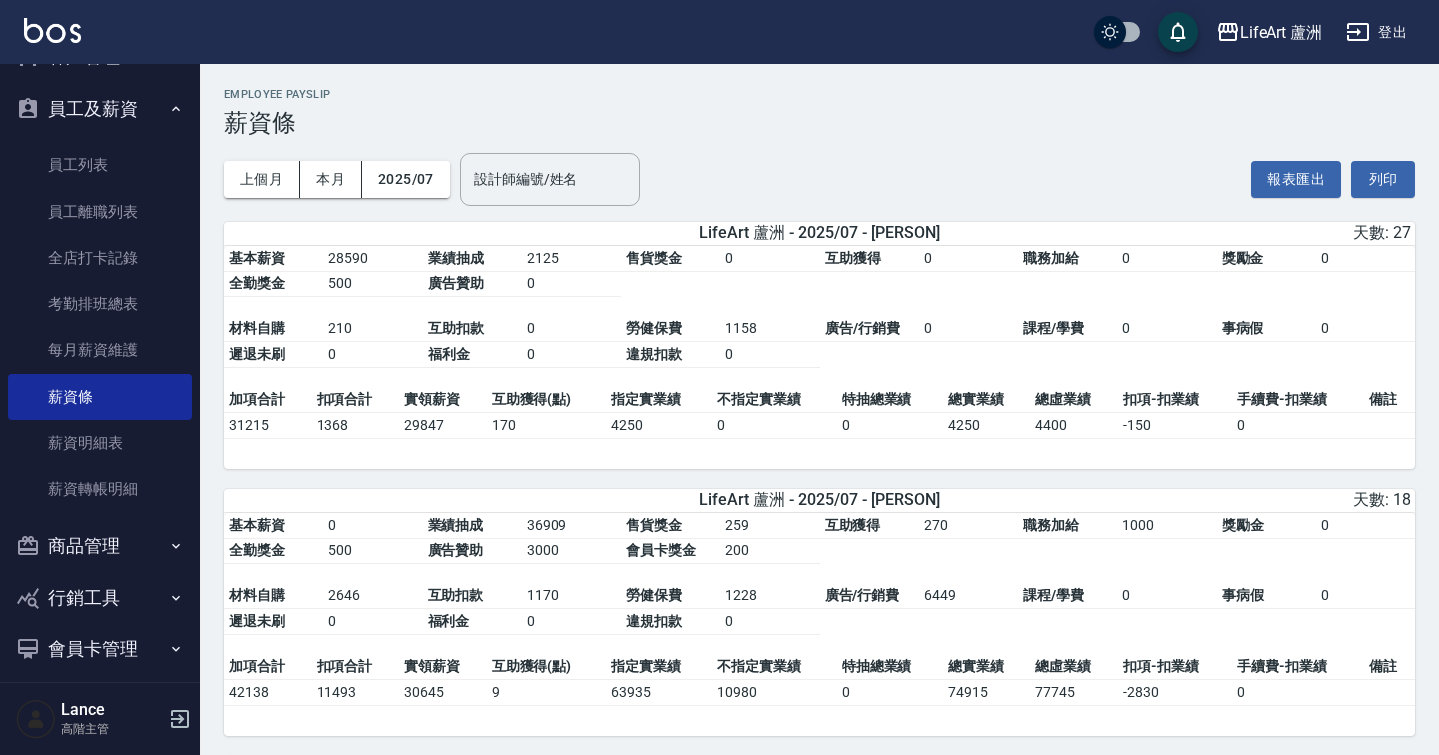 scroll, scrollTop: 0, scrollLeft: 0, axis: both 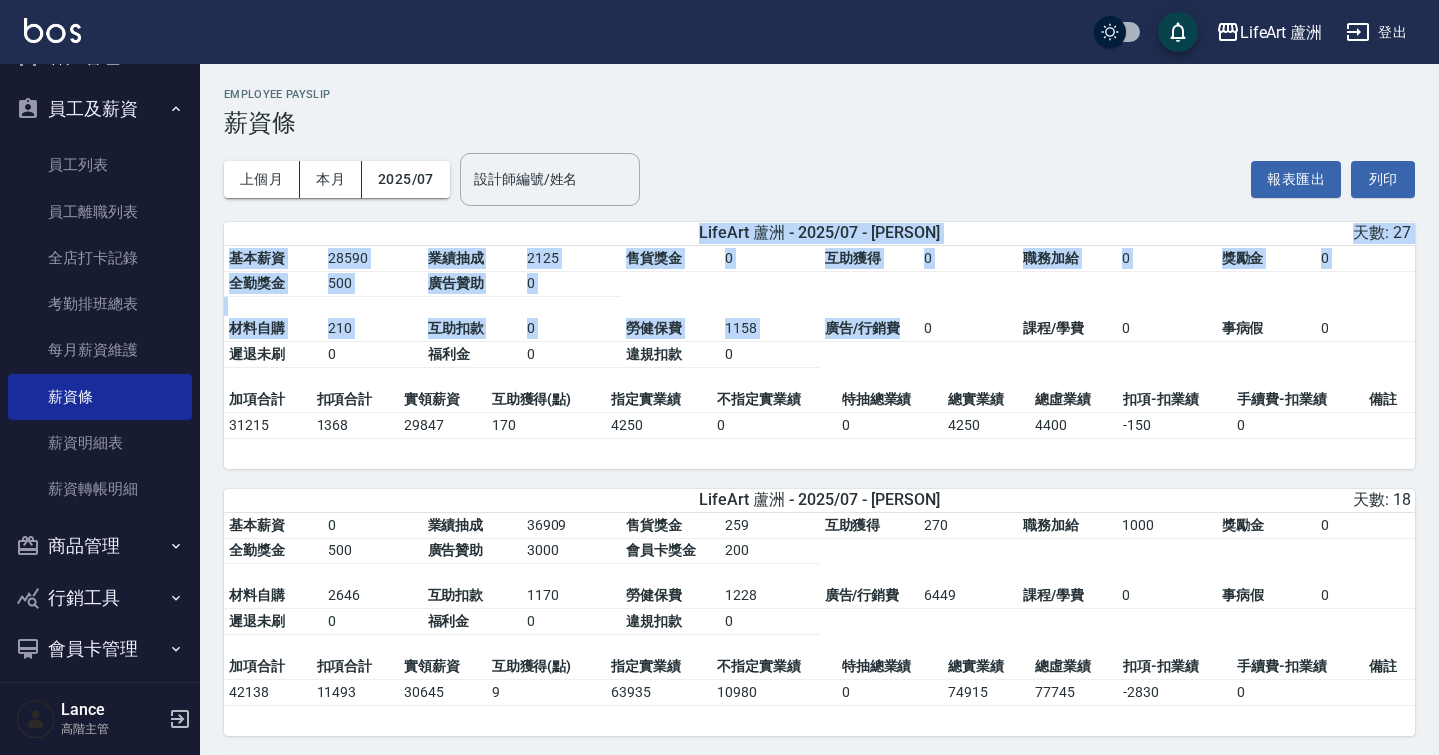 drag, startPoint x: 701, startPoint y: 234, endPoint x: 896, endPoint y: 343, distance: 223.39651 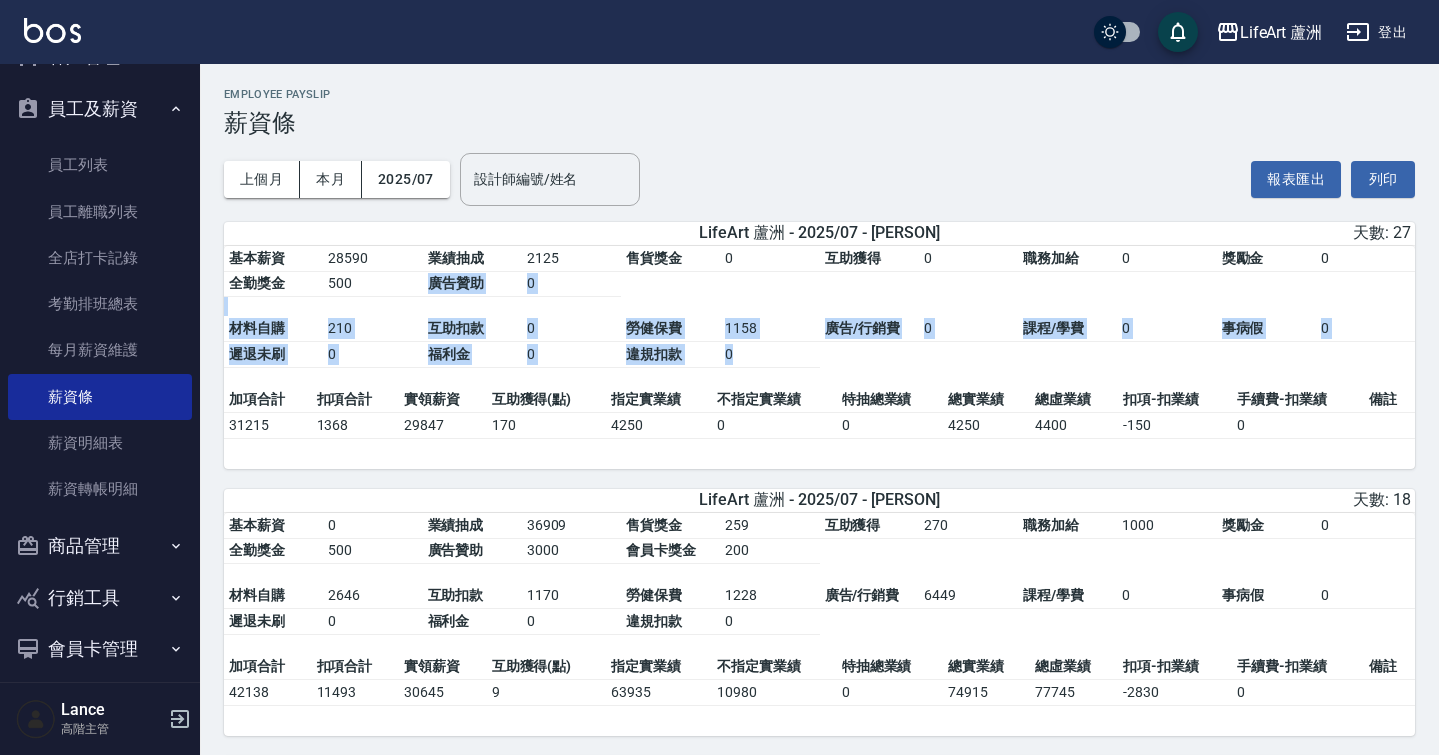 drag, startPoint x: 794, startPoint y: 299, endPoint x: 801, endPoint y: 366, distance: 67.36468 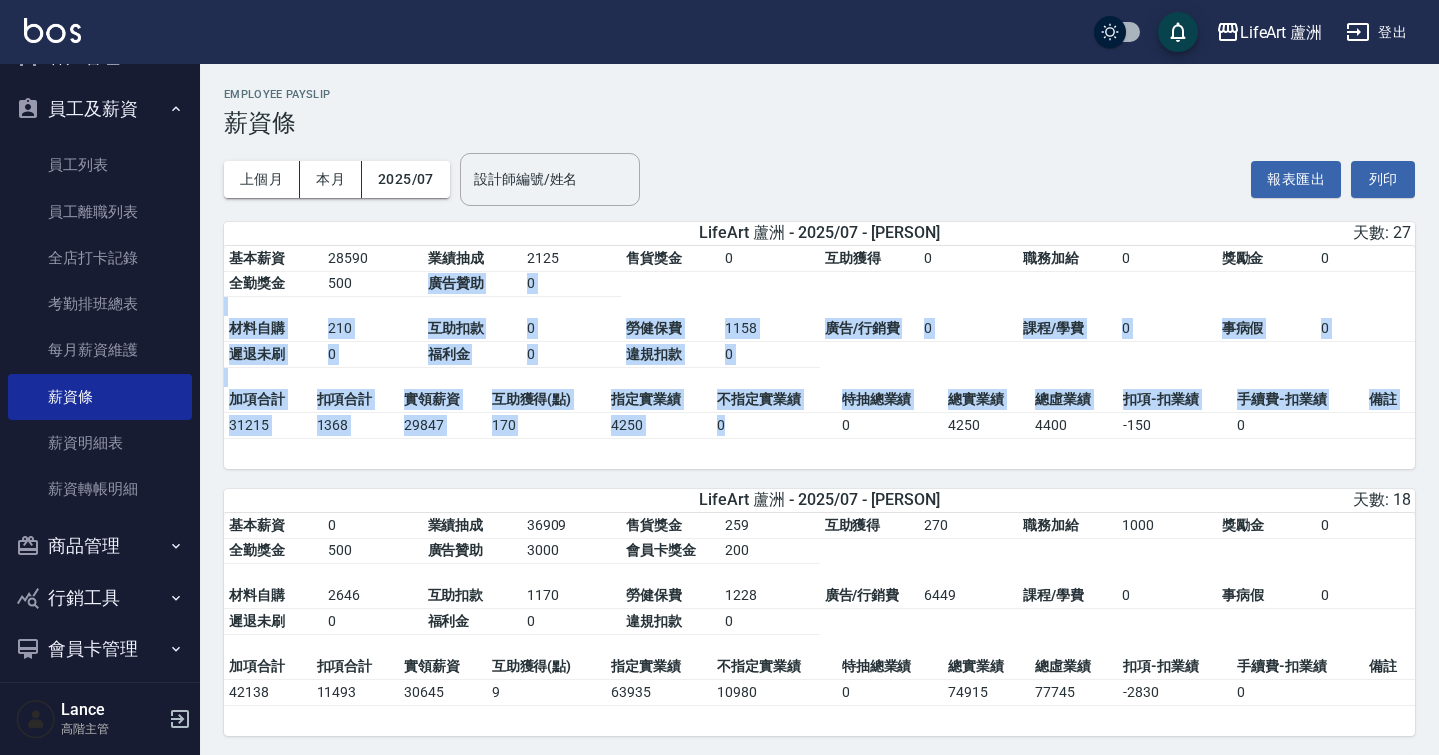 drag, startPoint x: 784, startPoint y: 304, endPoint x: 784, endPoint y: 410, distance: 106 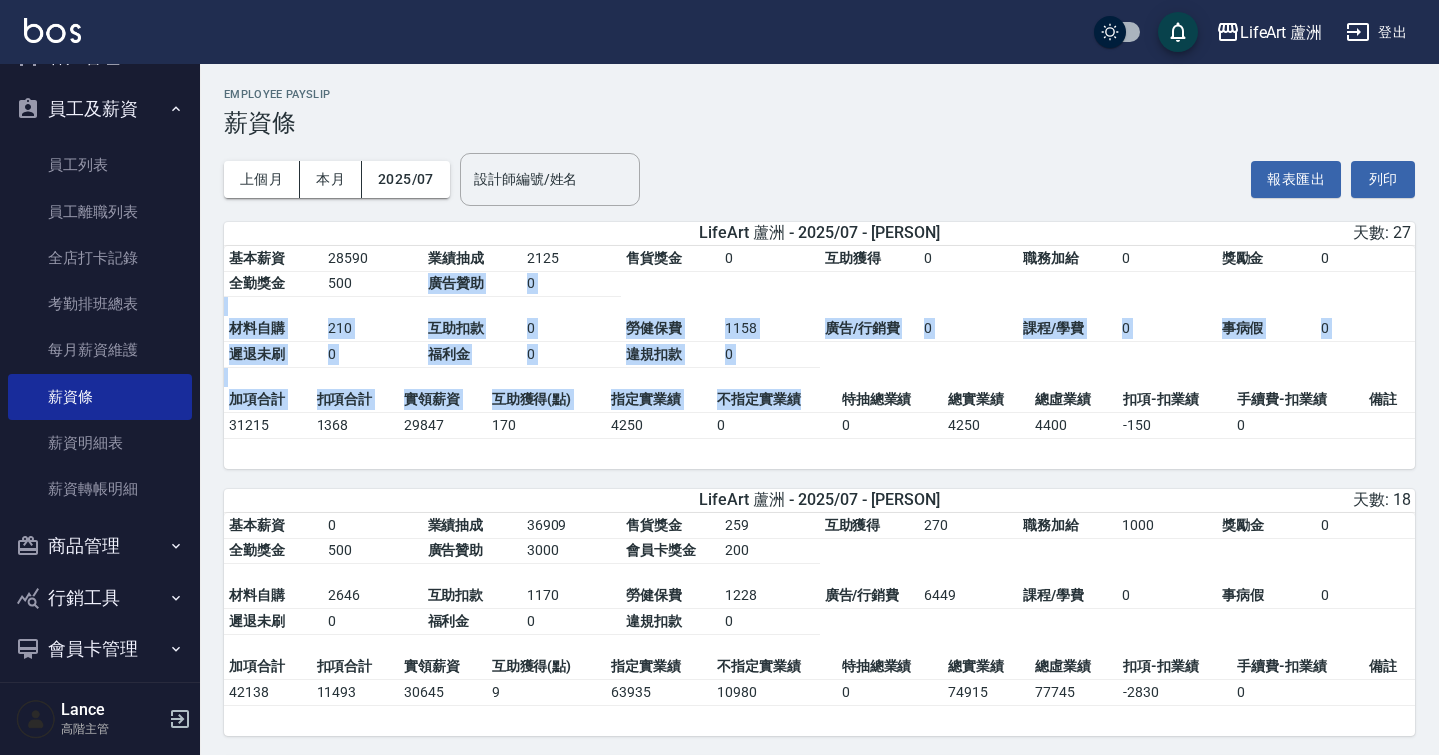 click on "不指定實業績" at bounding box center [774, 400] 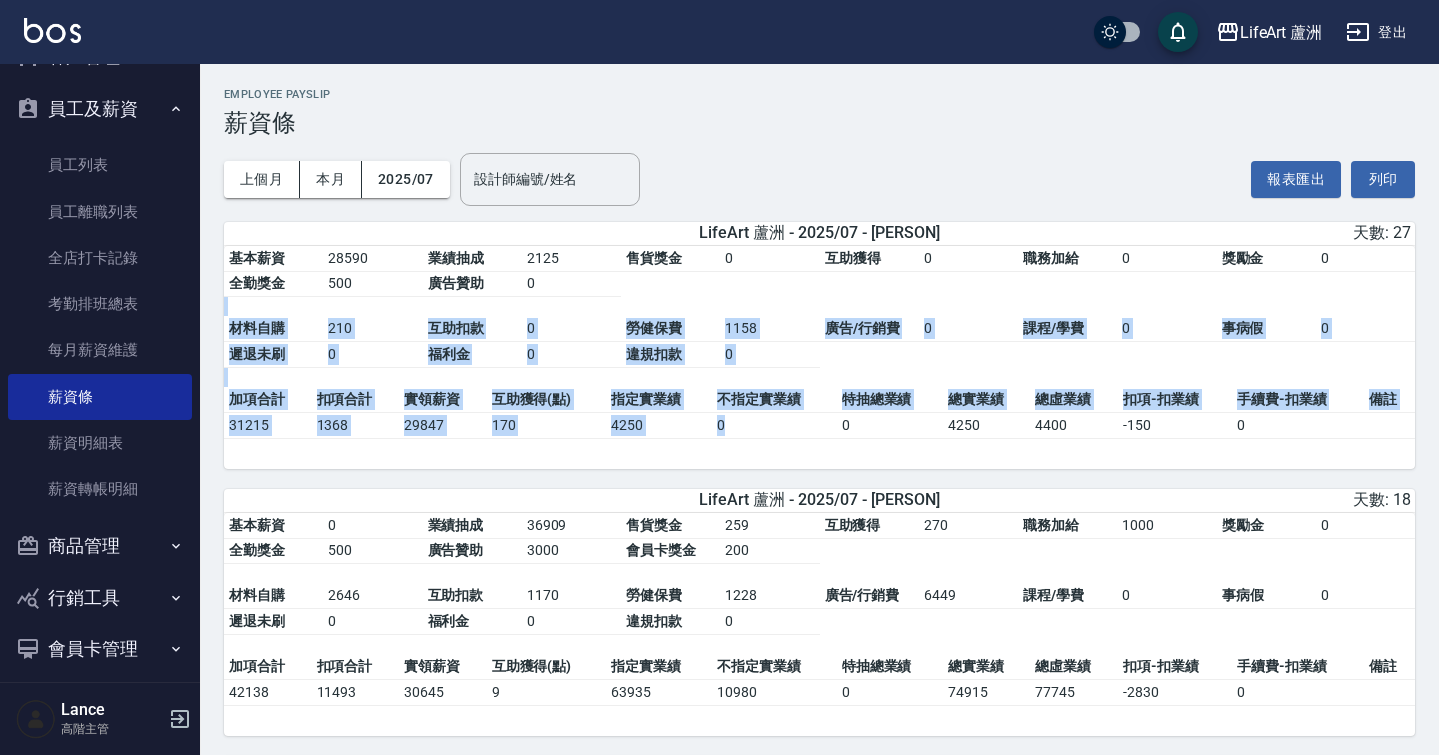 drag, startPoint x: 779, startPoint y: 314, endPoint x: 776, endPoint y: 432, distance: 118.03813 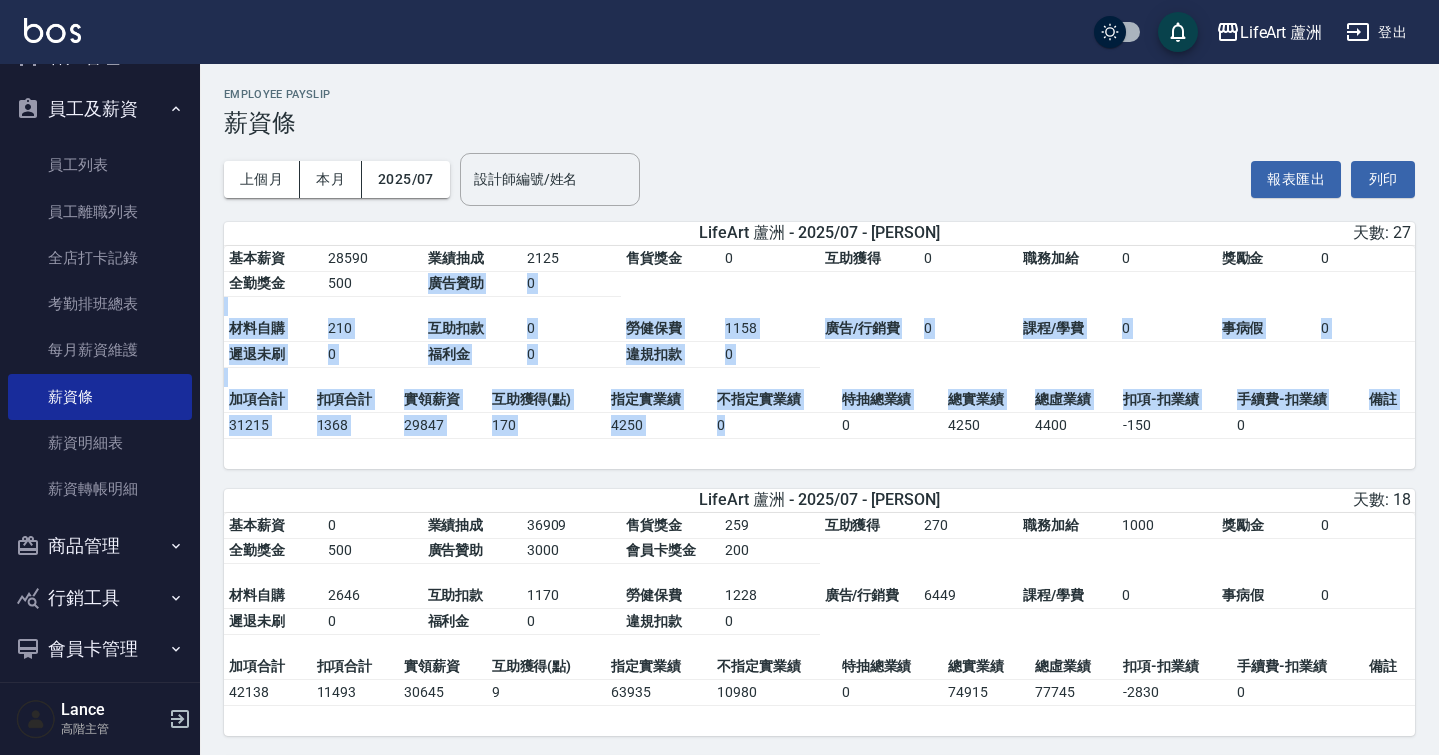 drag, startPoint x: 733, startPoint y: 288, endPoint x: 736, endPoint y: 422, distance: 134.03358 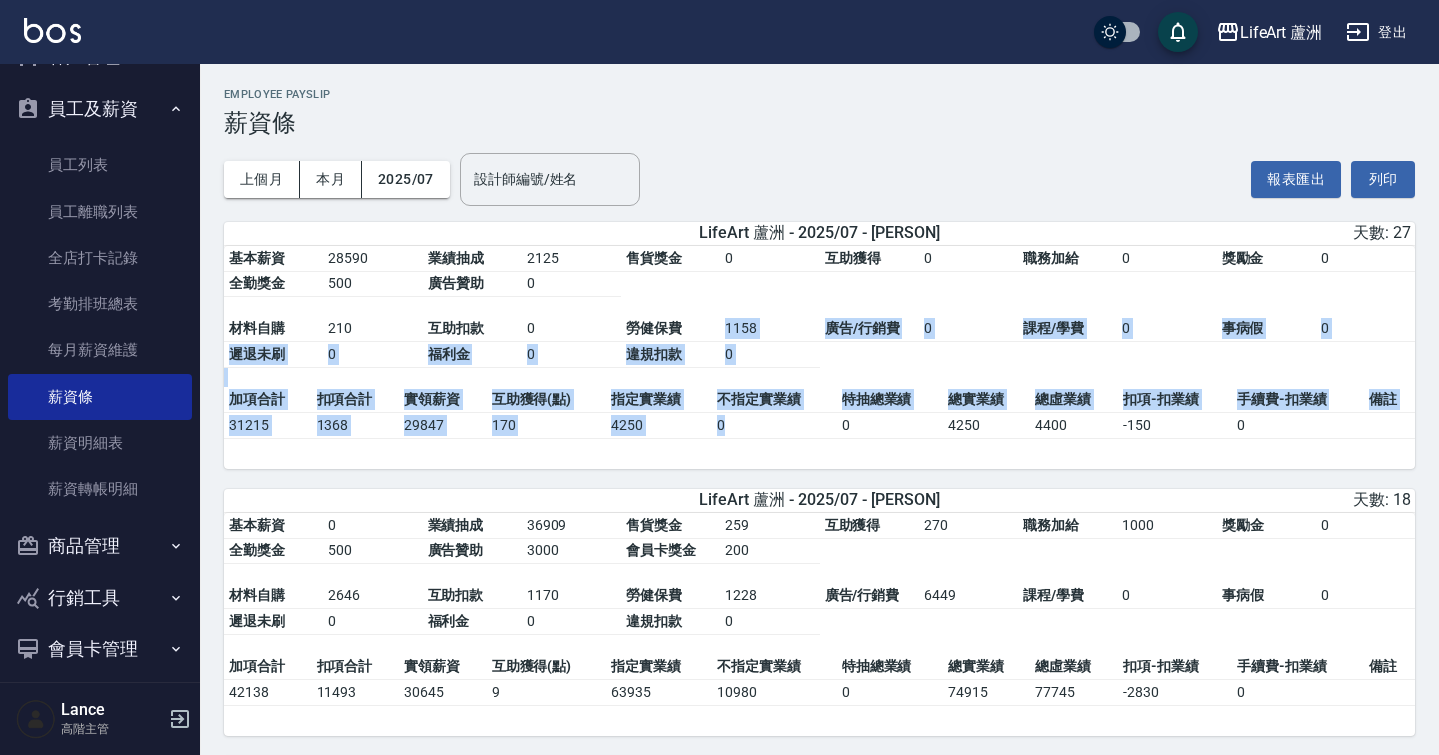 drag, startPoint x: 721, startPoint y: 319, endPoint x: 736, endPoint y: 421, distance: 103.09704 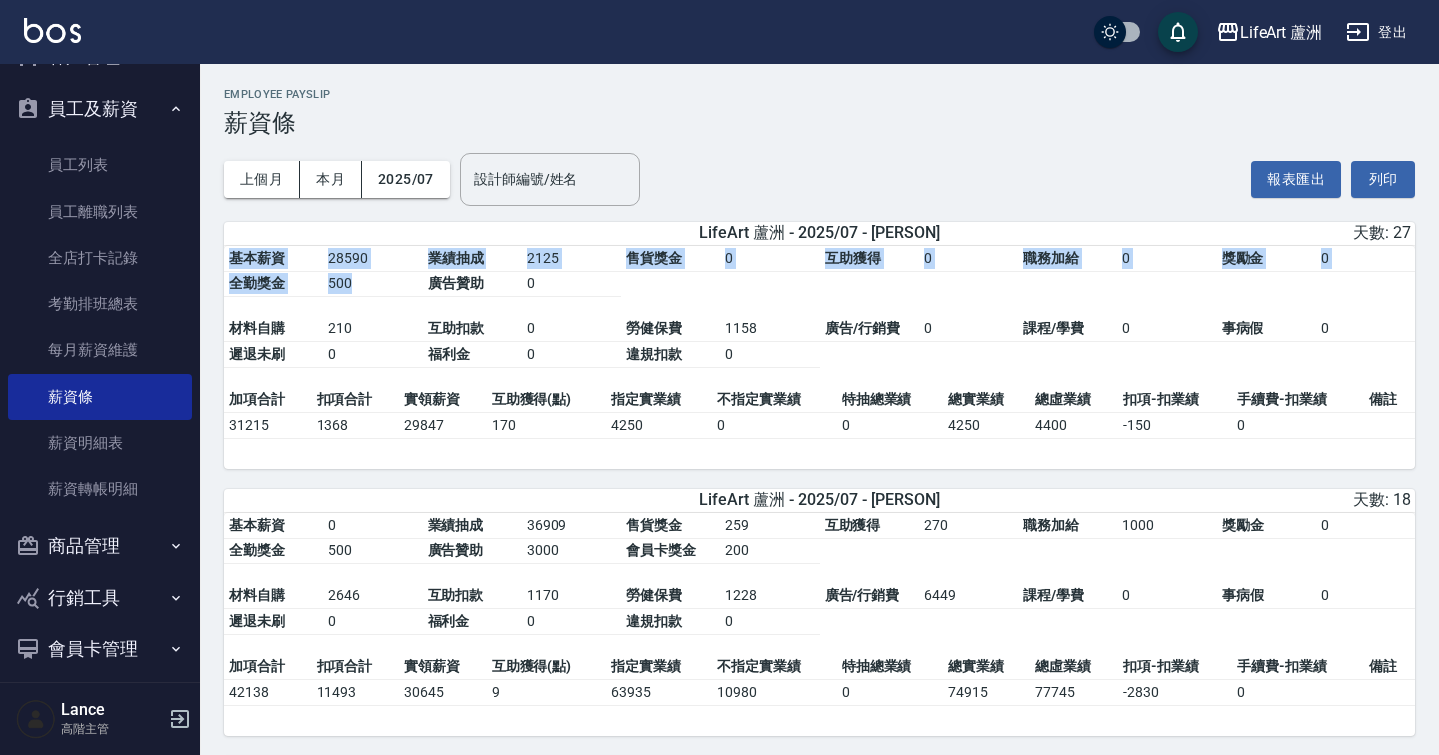 drag, startPoint x: 683, startPoint y: 299, endPoint x: 754, endPoint y: 448, distance: 165.05151 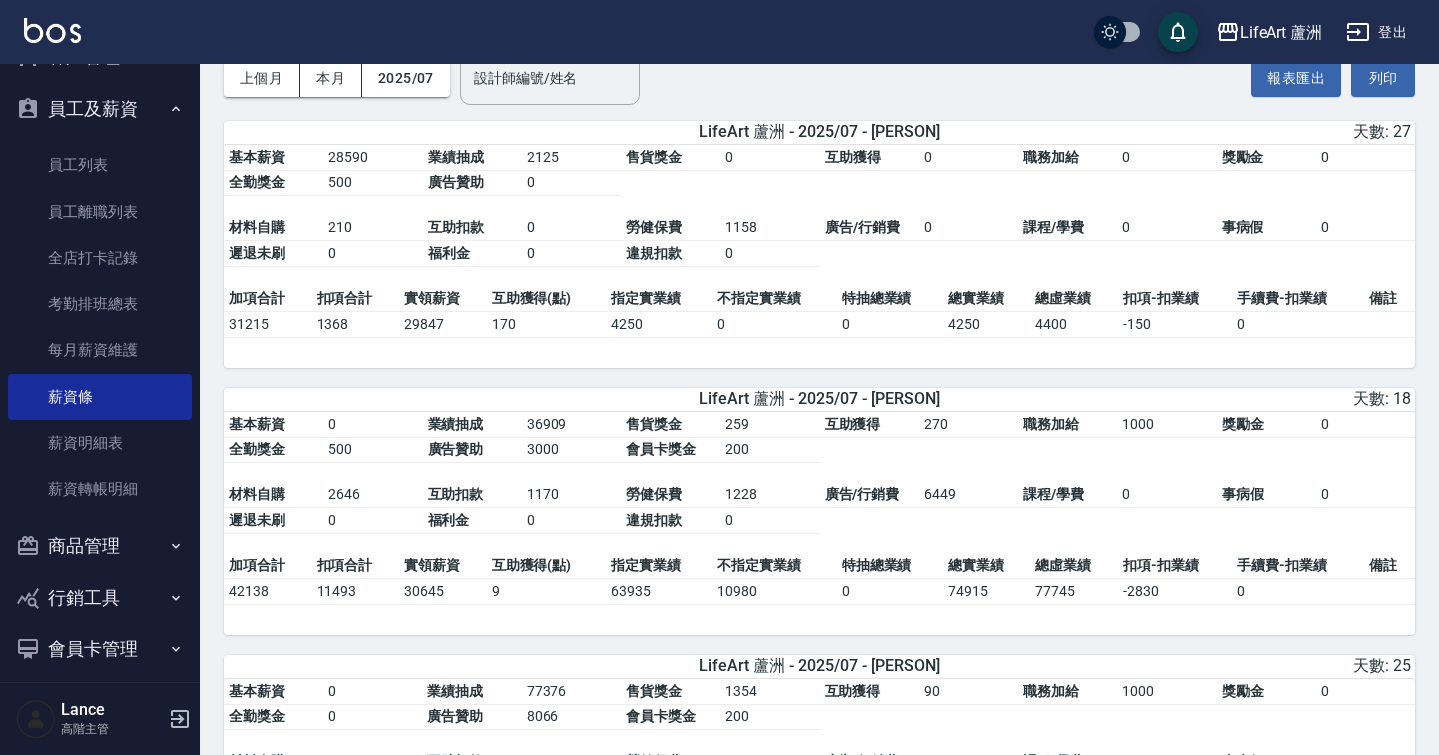 scroll, scrollTop: 129, scrollLeft: 0, axis: vertical 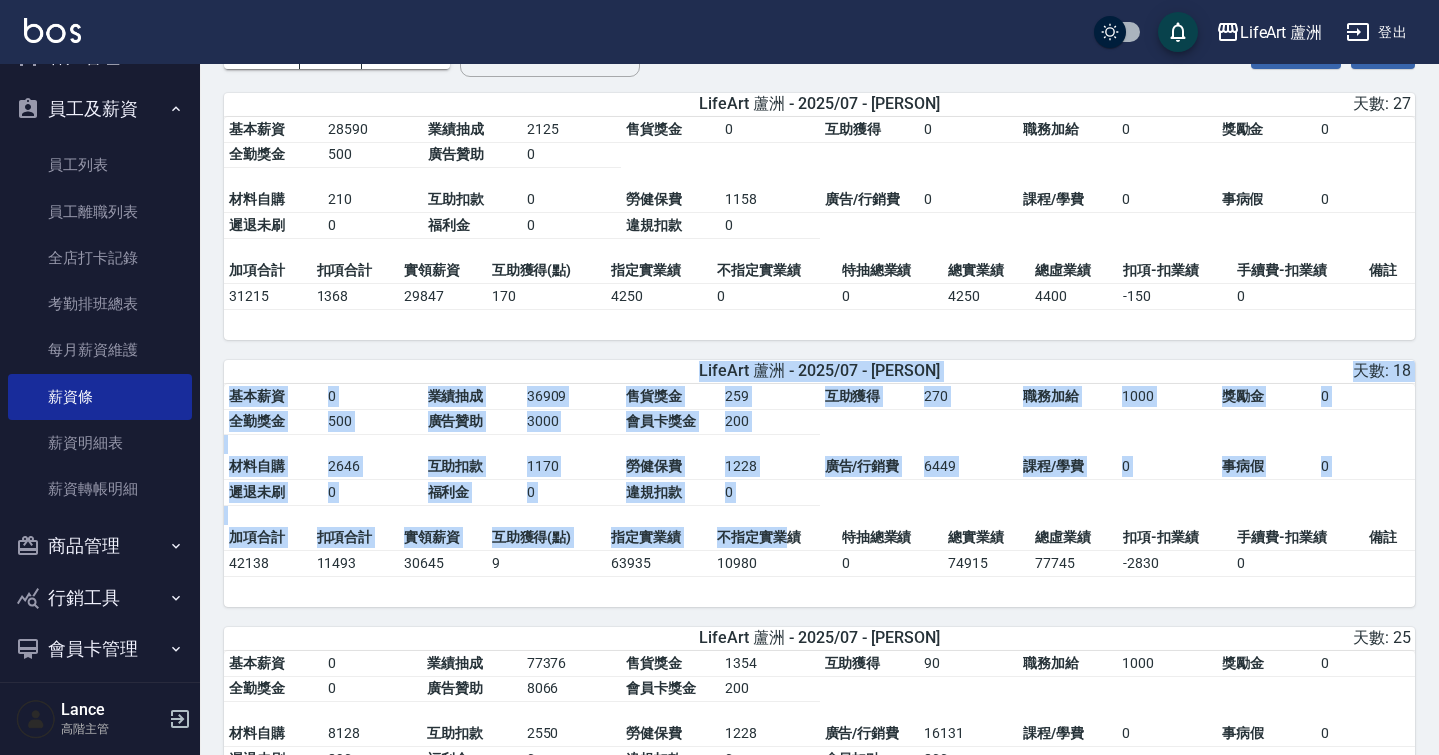 drag, startPoint x: 692, startPoint y: 368, endPoint x: 785, endPoint y: 536, distance: 192.02344 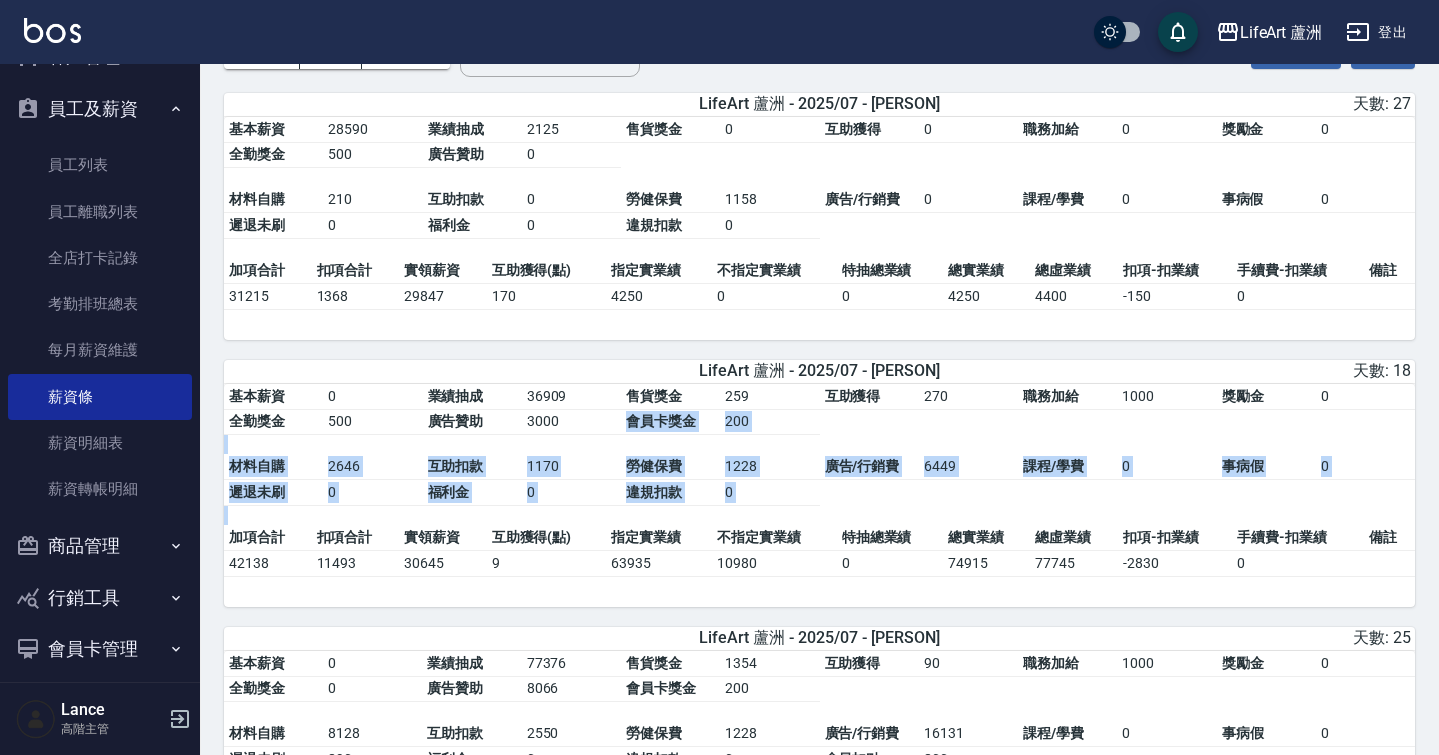 drag, startPoint x: 708, startPoint y: 443, endPoint x: 717, endPoint y: 528, distance: 85.47514 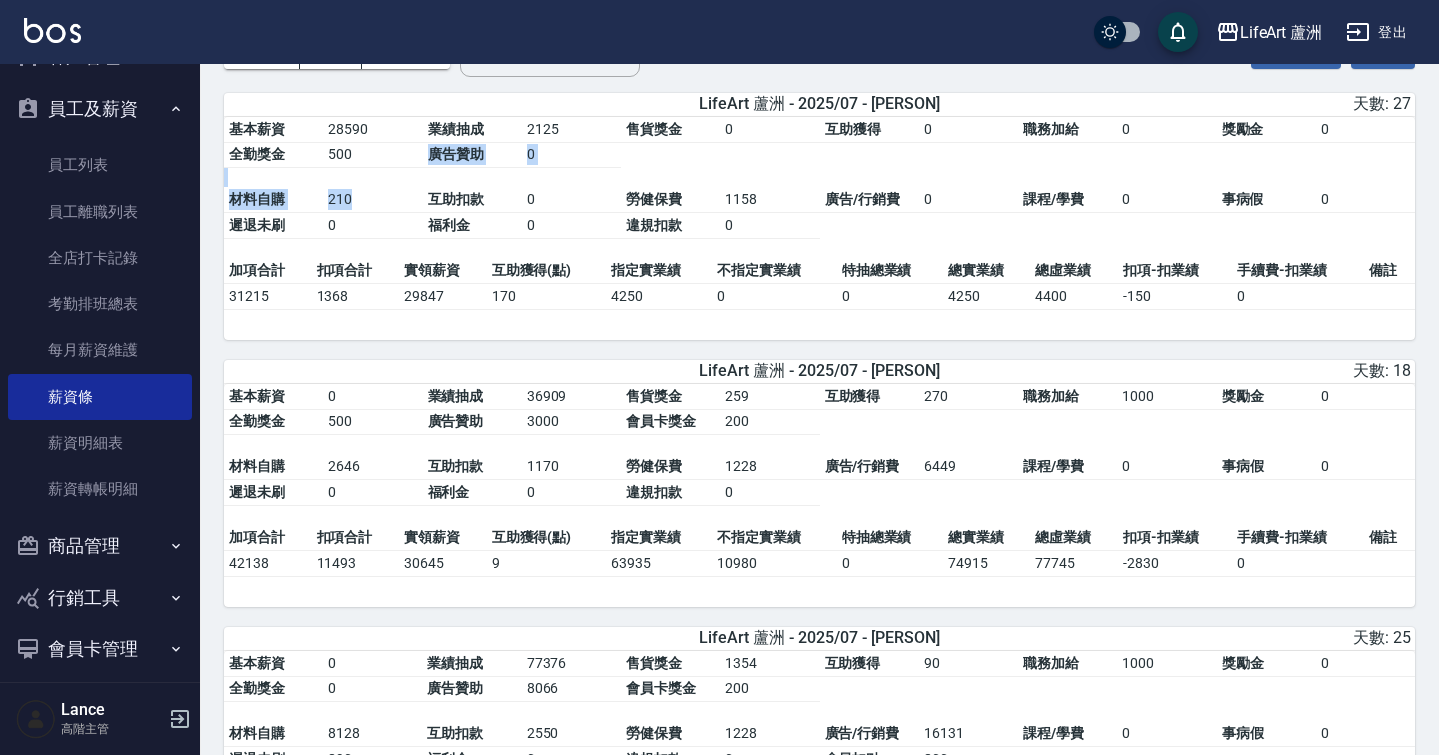 drag, startPoint x: 847, startPoint y: 179, endPoint x: 847, endPoint y: 227, distance: 48 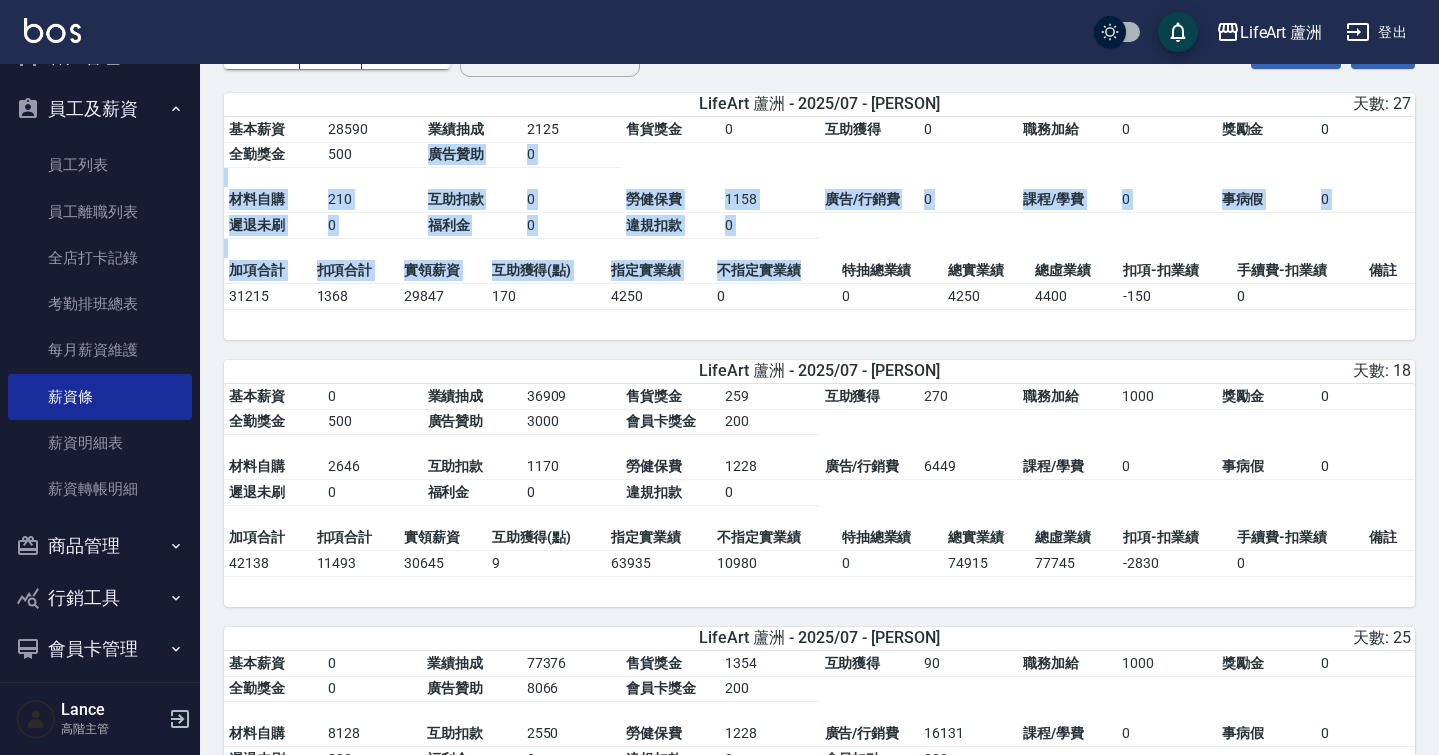 drag, startPoint x: 809, startPoint y: 178, endPoint x: 809, endPoint y: 266, distance: 88 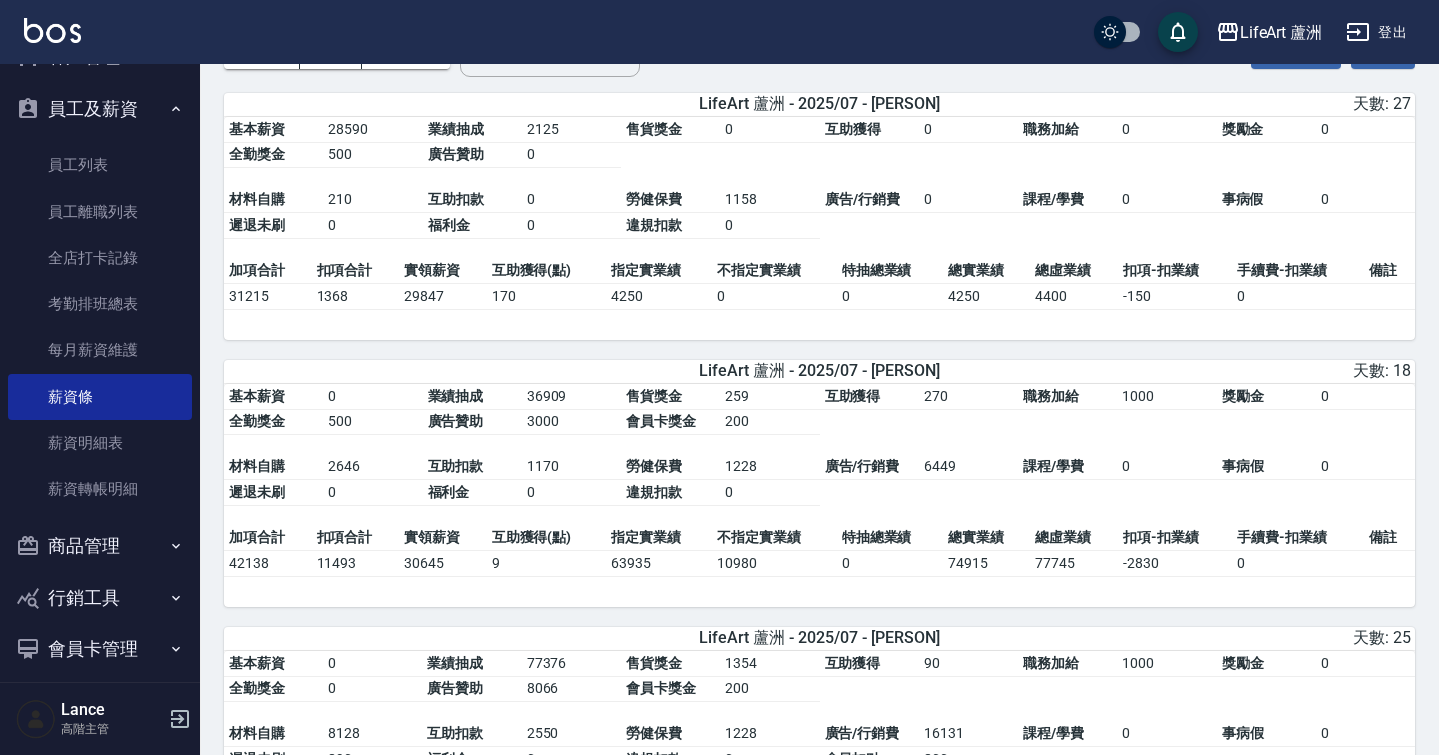 click on "1158" at bounding box center (769, 200) 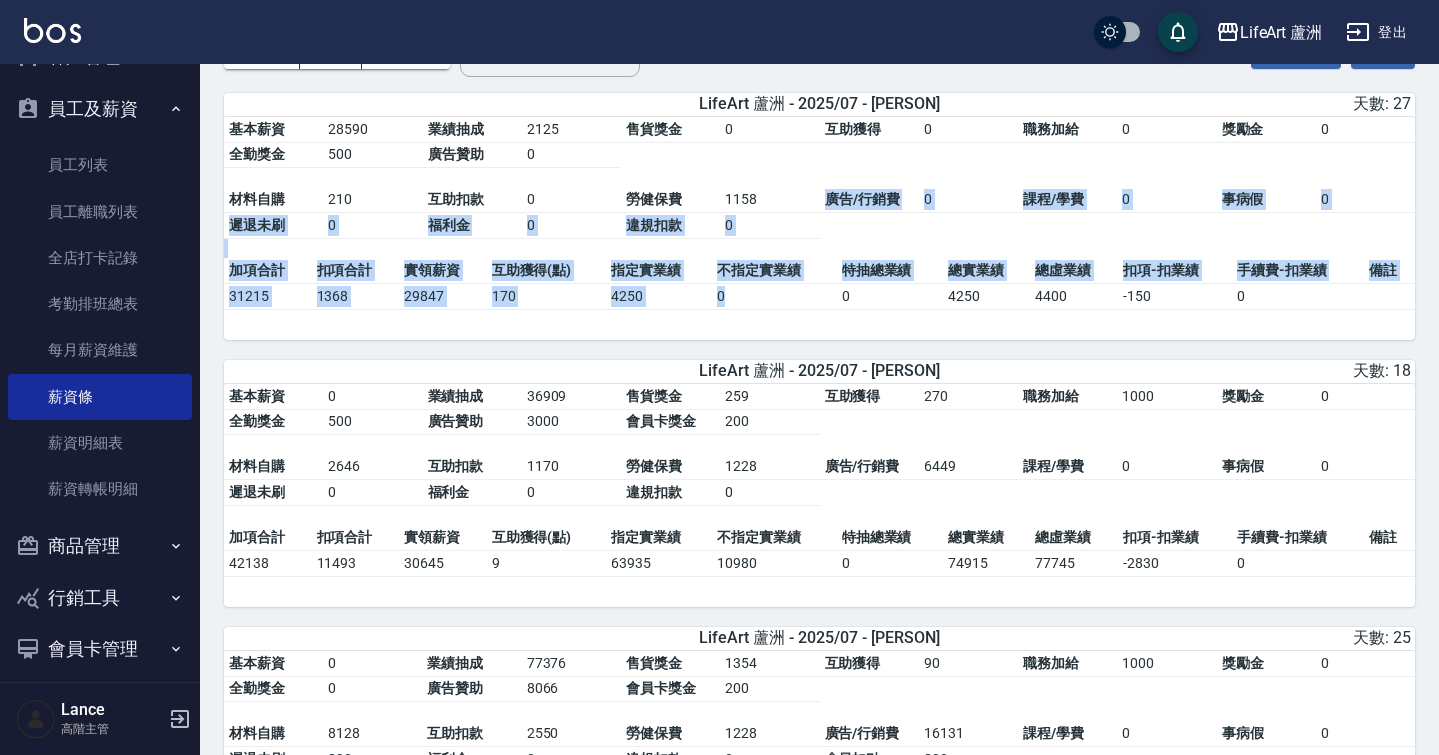 drag, startPoint x: 771, startPoint y: 201, endPoint x: 816, endPoint y: 301, distance: 109.65856 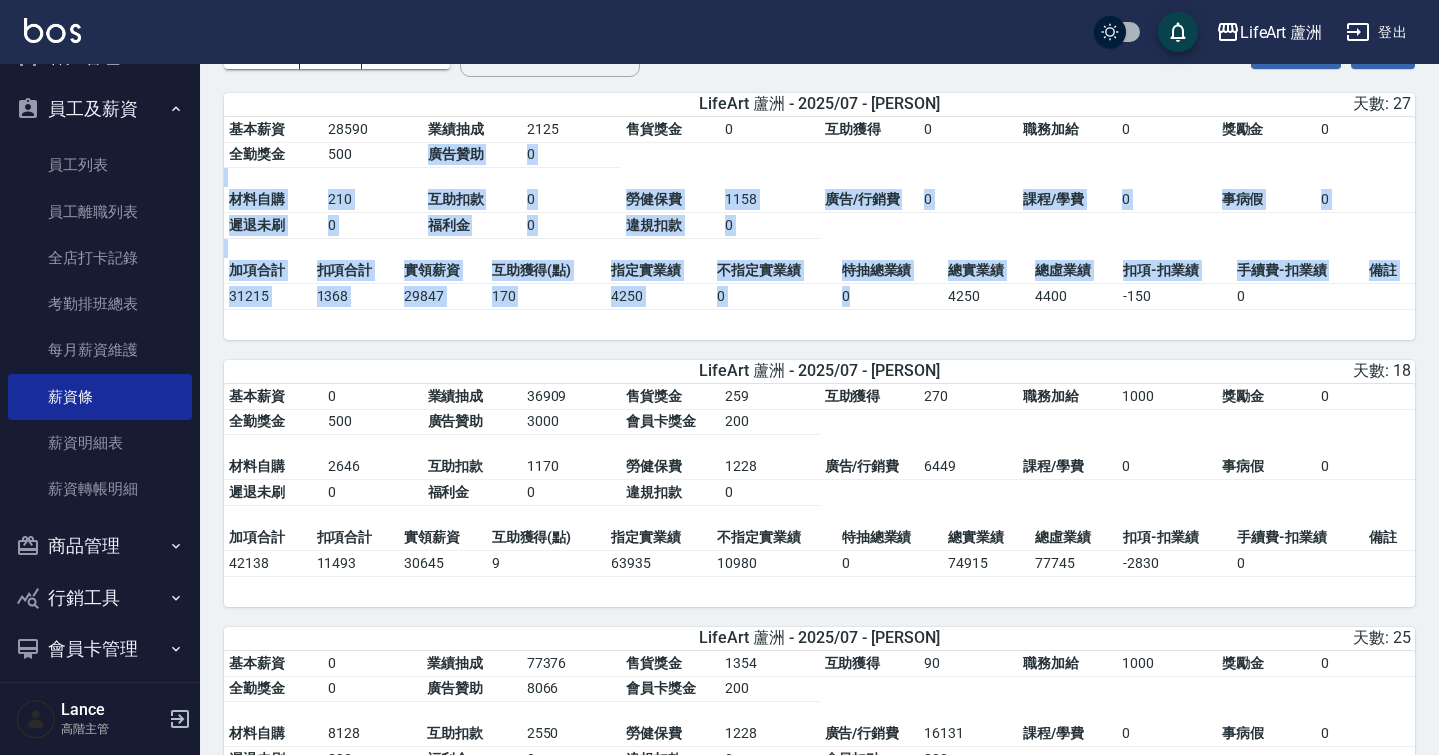 drag, startPoint x: 815, startPoint y: 177, endPoint x: 857, endPoint y: 309, distance: 138.52075 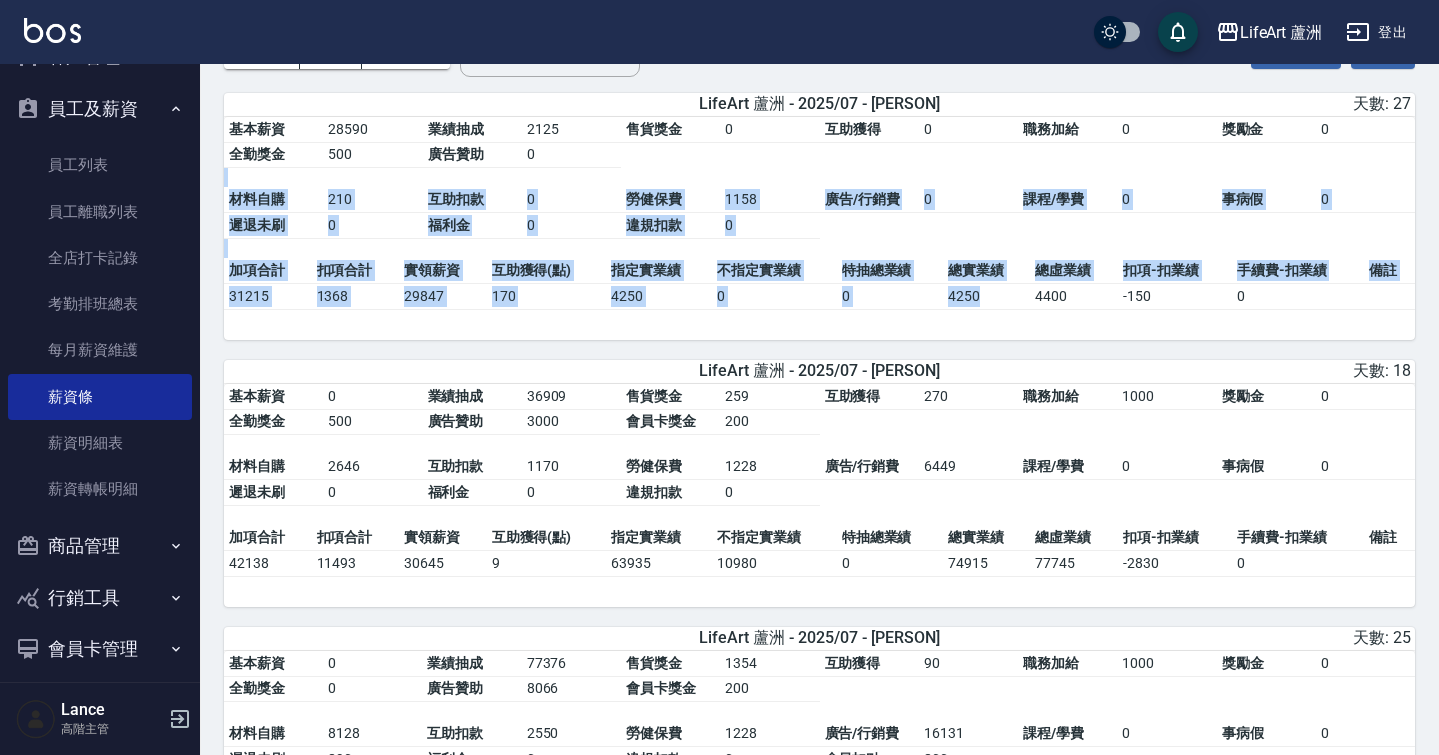drag, startPoint x: 809, startPoint y: 185, endPoint x: 984, endPoint y: 308, distance: 213.90184 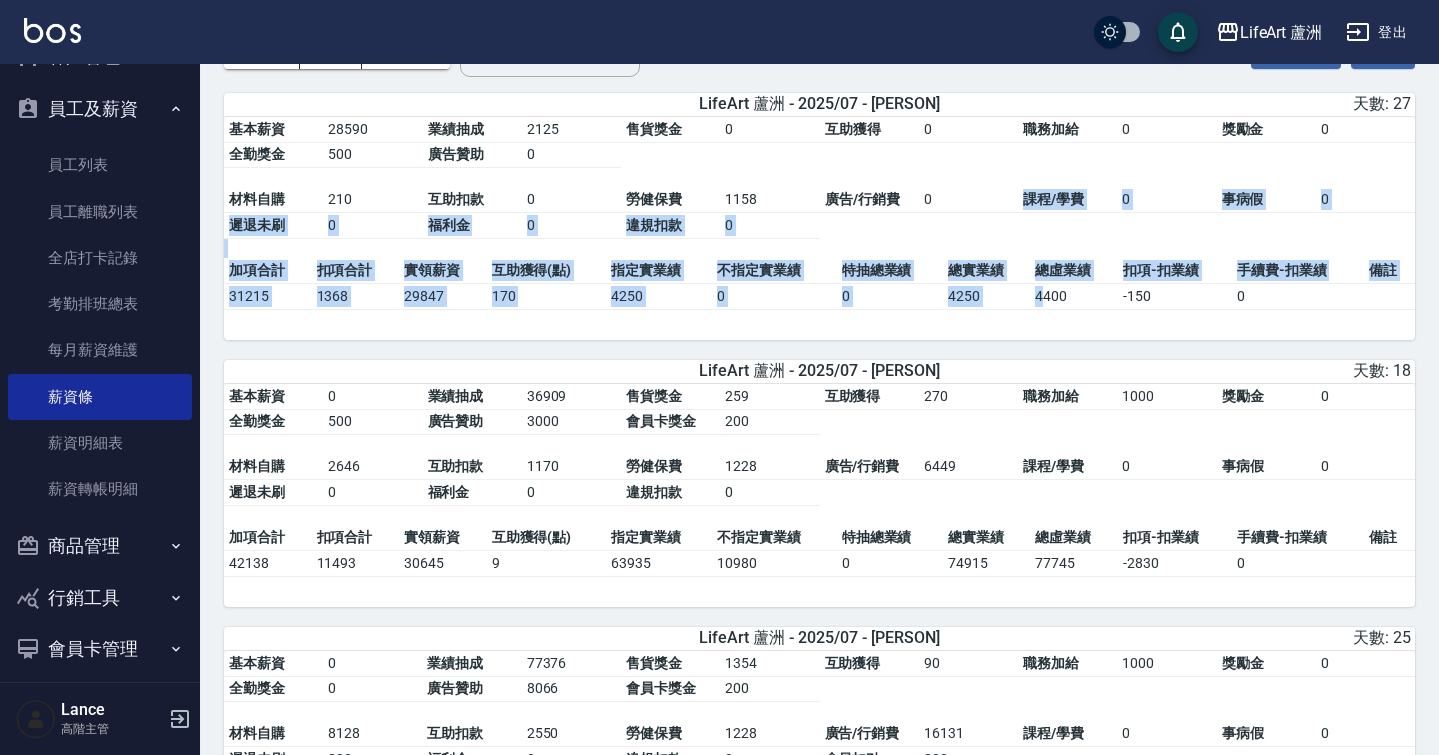 drag, startPoint x: 980, startPoint y: 204, endPoint x: 1043, endPoint y: 294, distance: 109.859 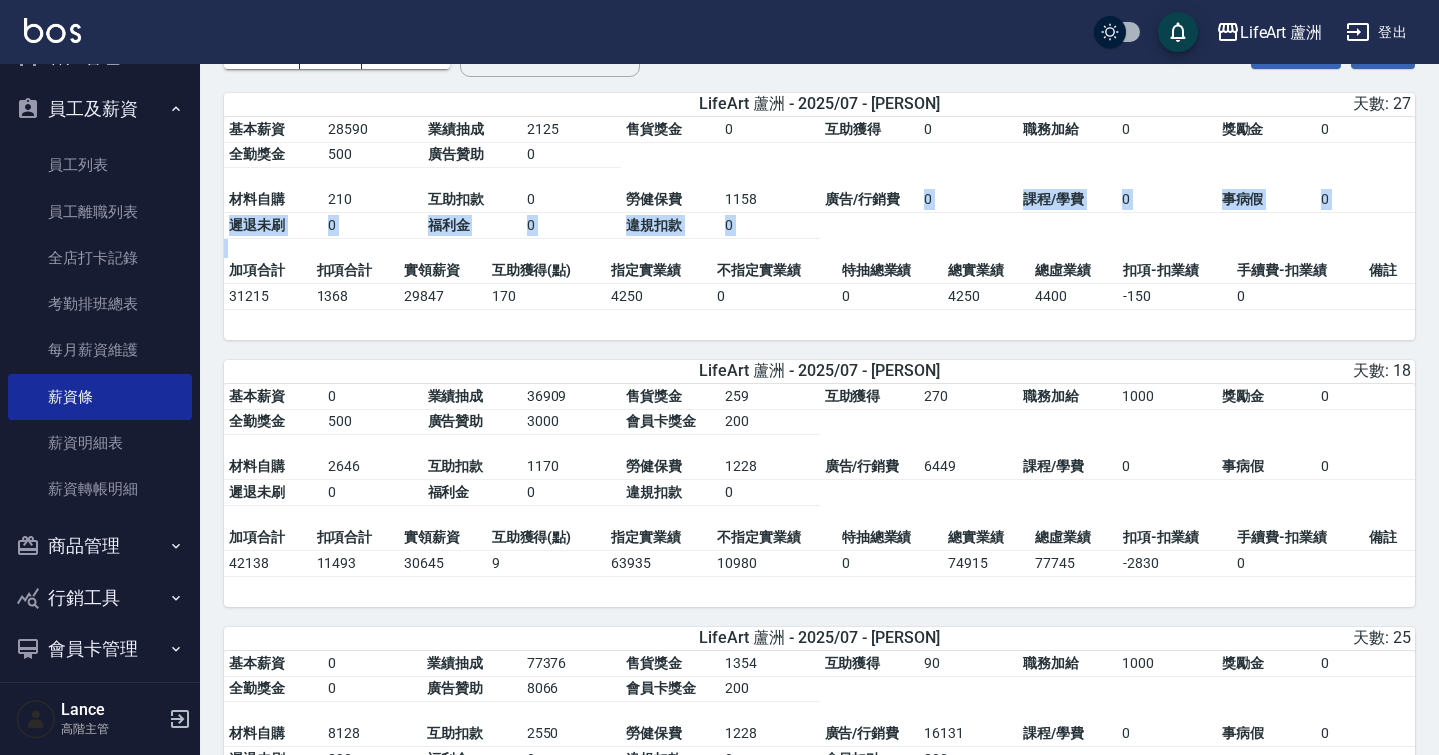 drag, startPoint x: 959, startPoint y: 189, endPoint x: 1108, endPoint y: 316, distance: 195.78049 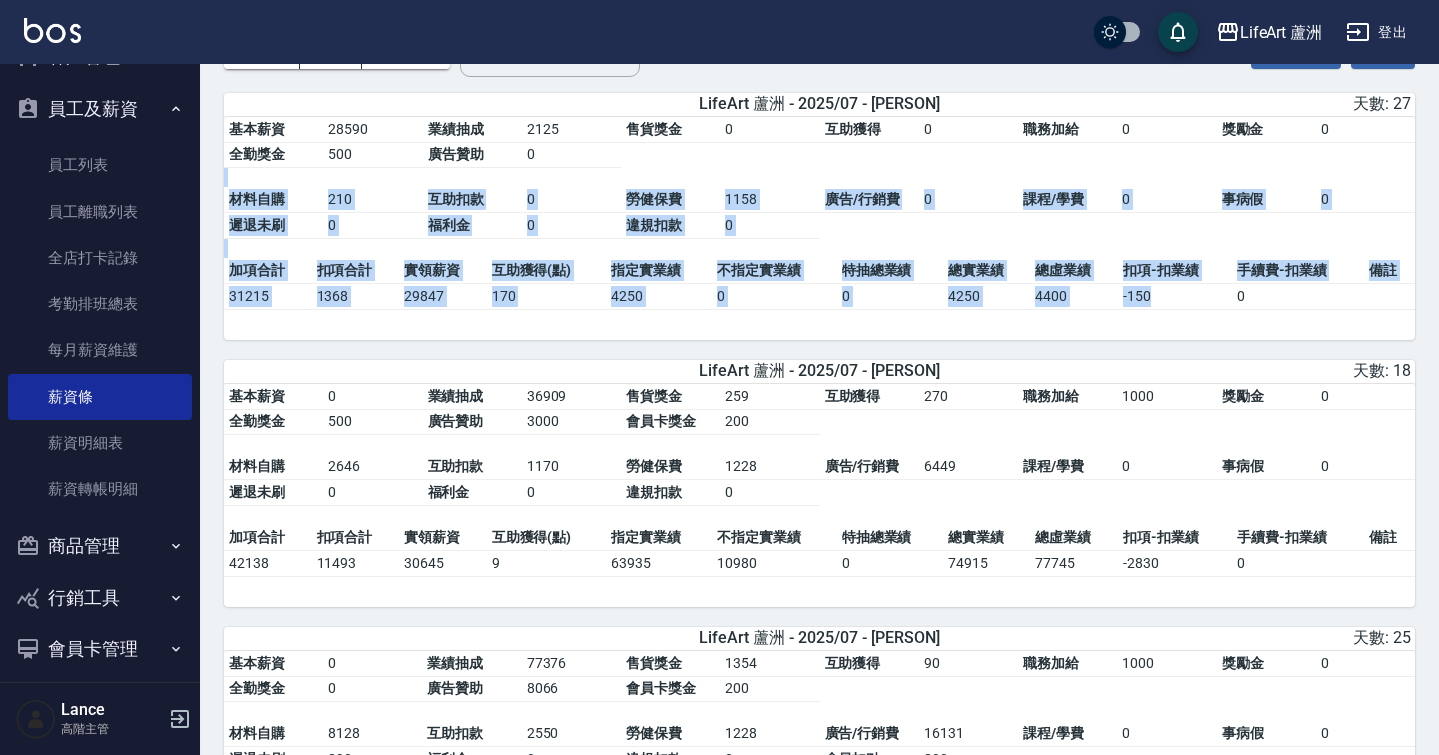 drag, startPoint x: 1006, startPoint y: 181, endPoint x: 1166, endPoint y: 298, distance: 198.21452 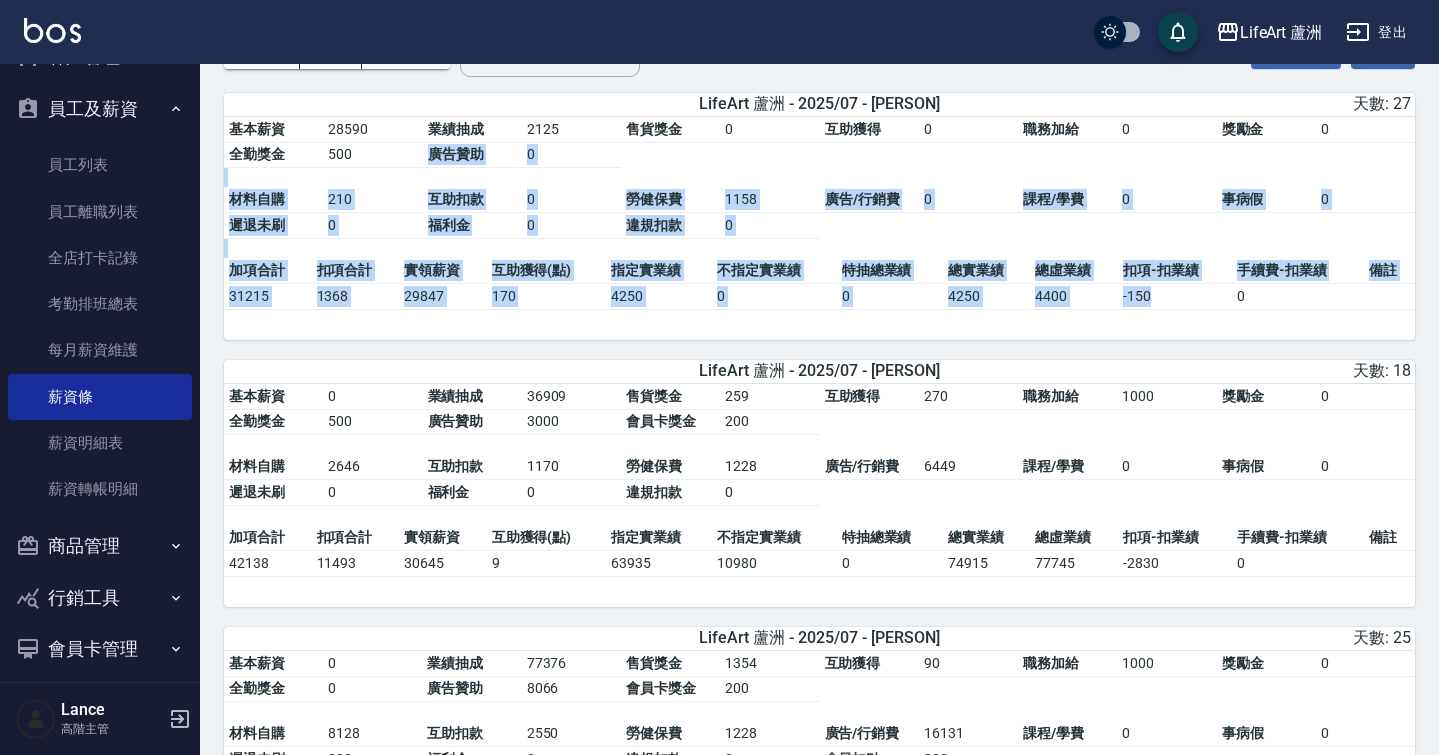 drag, startPoint x: 1049, startPoint y: 177, endPoint x: 1206, endPoint y: 291, distance: 194.0232 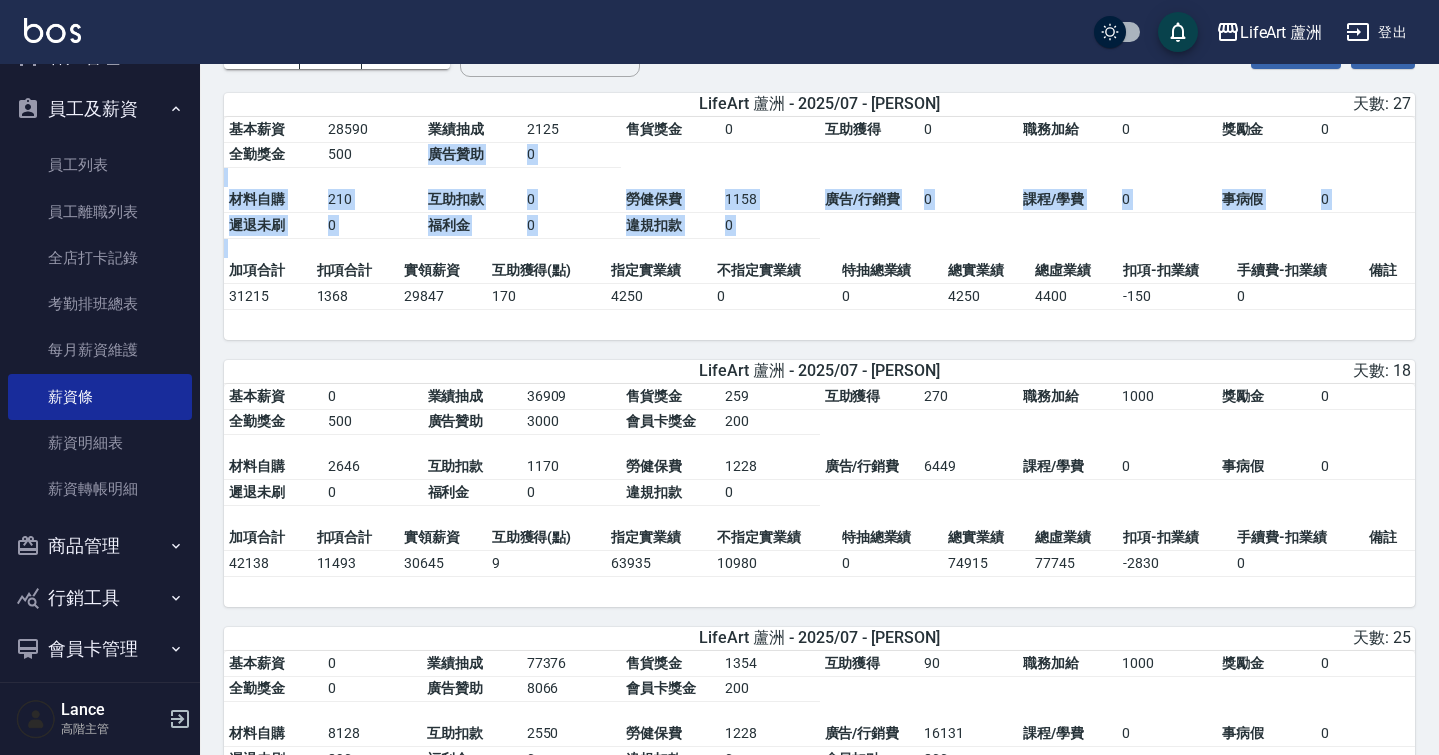 drag, startPoint x: 1072, startPoint y: 172, endPoint x: 1189, endPoint y: 310, distance: 180.92264 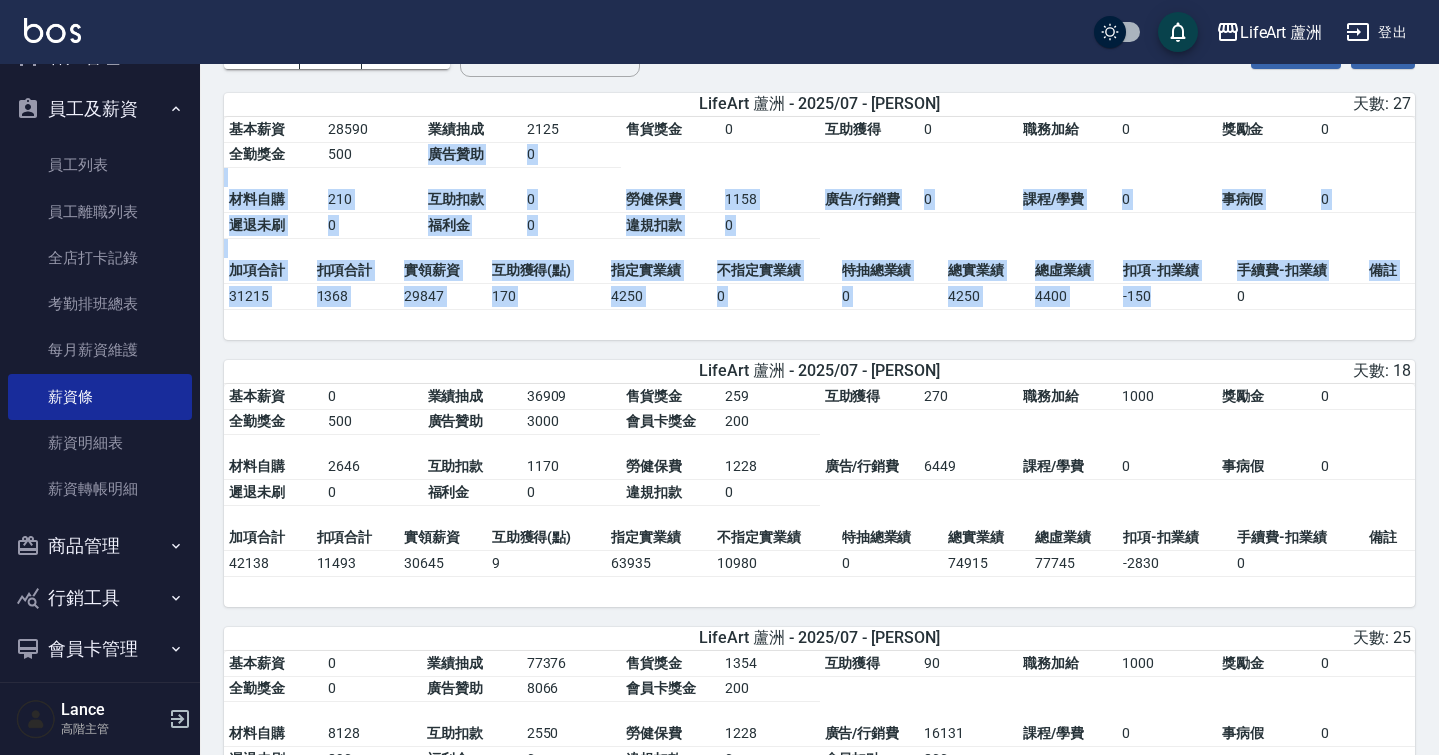 click on "-150" at bounding box center (1175, 296) 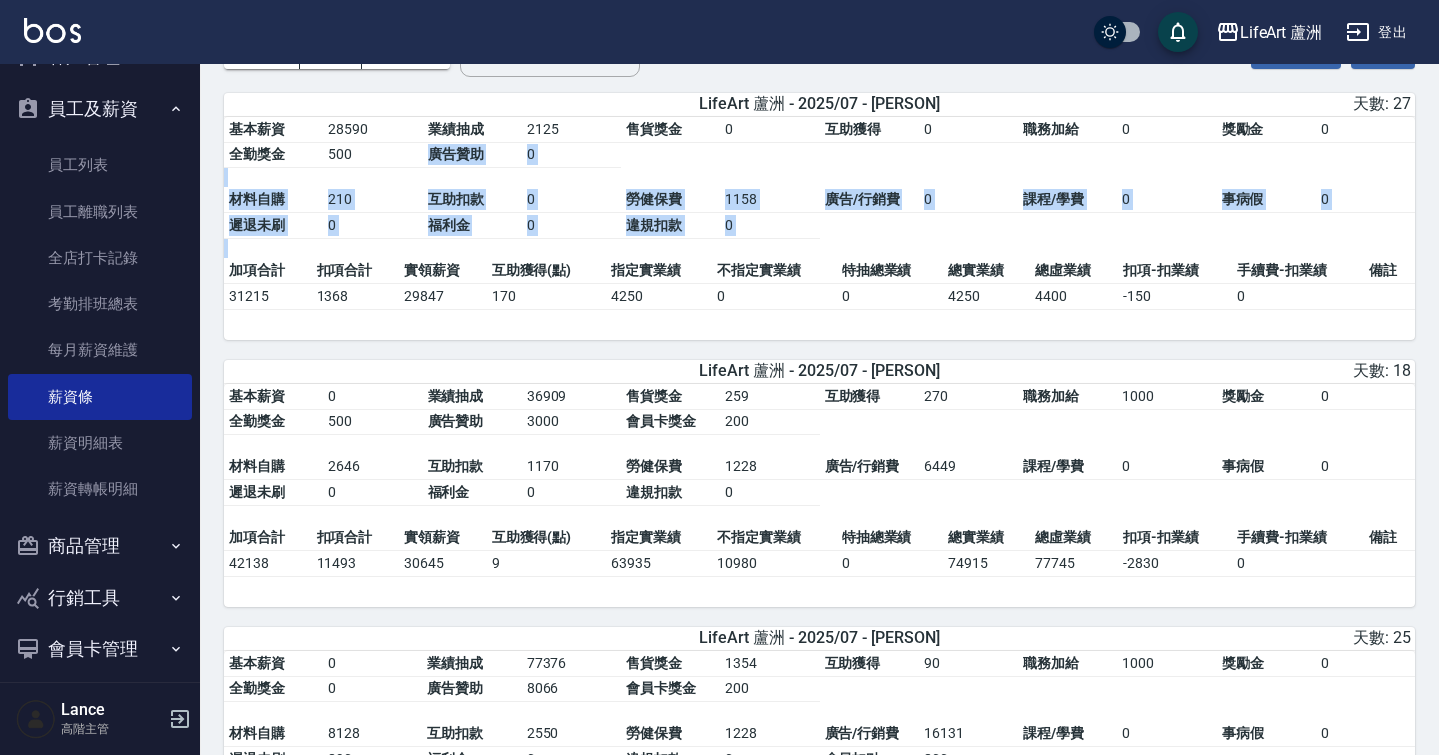 drag, startPoint x: 789, startPoint y: 173, endPoint x: 929, endPoint y: 322, distance: 204.45293 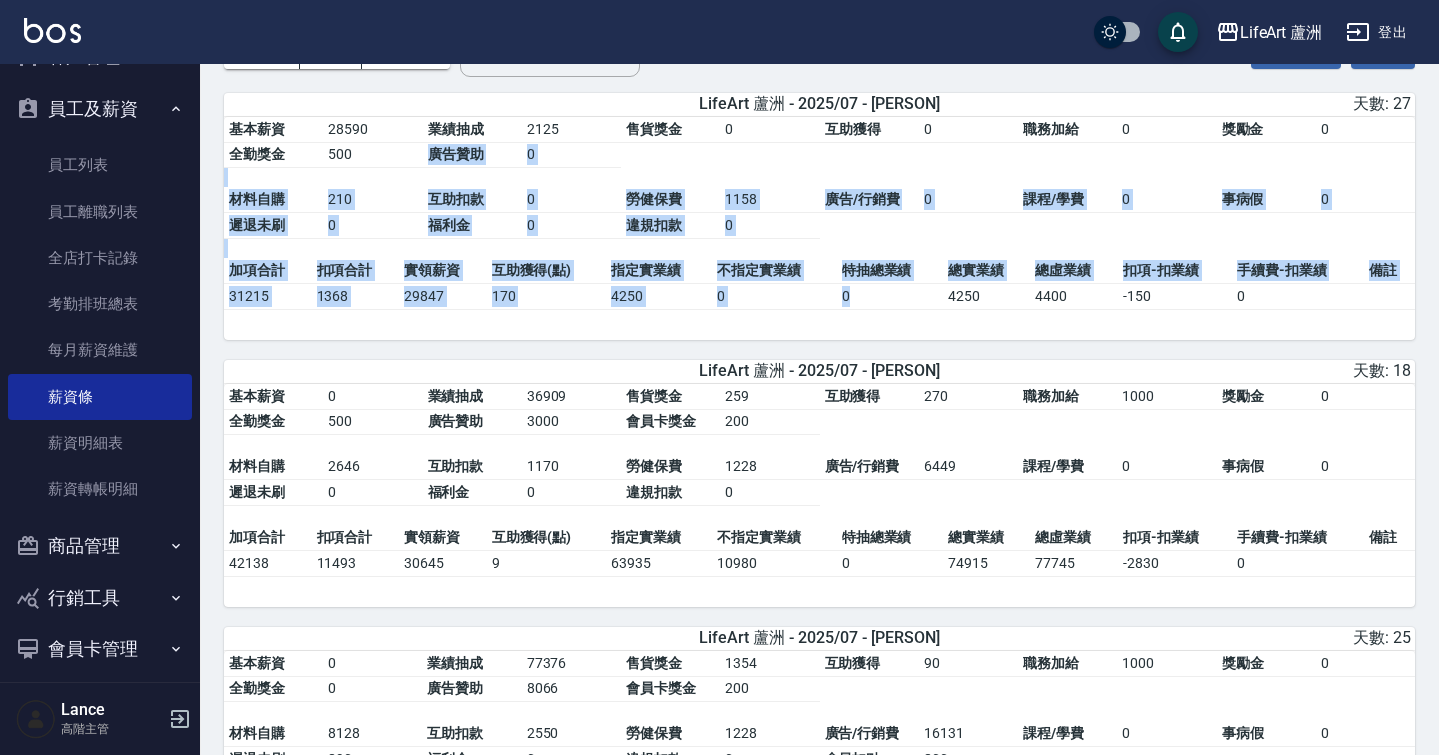 drag, startPoint x: 803, startPoint y: 168, endPoint x: 905, endPoint y: 301, distance: 167.60966 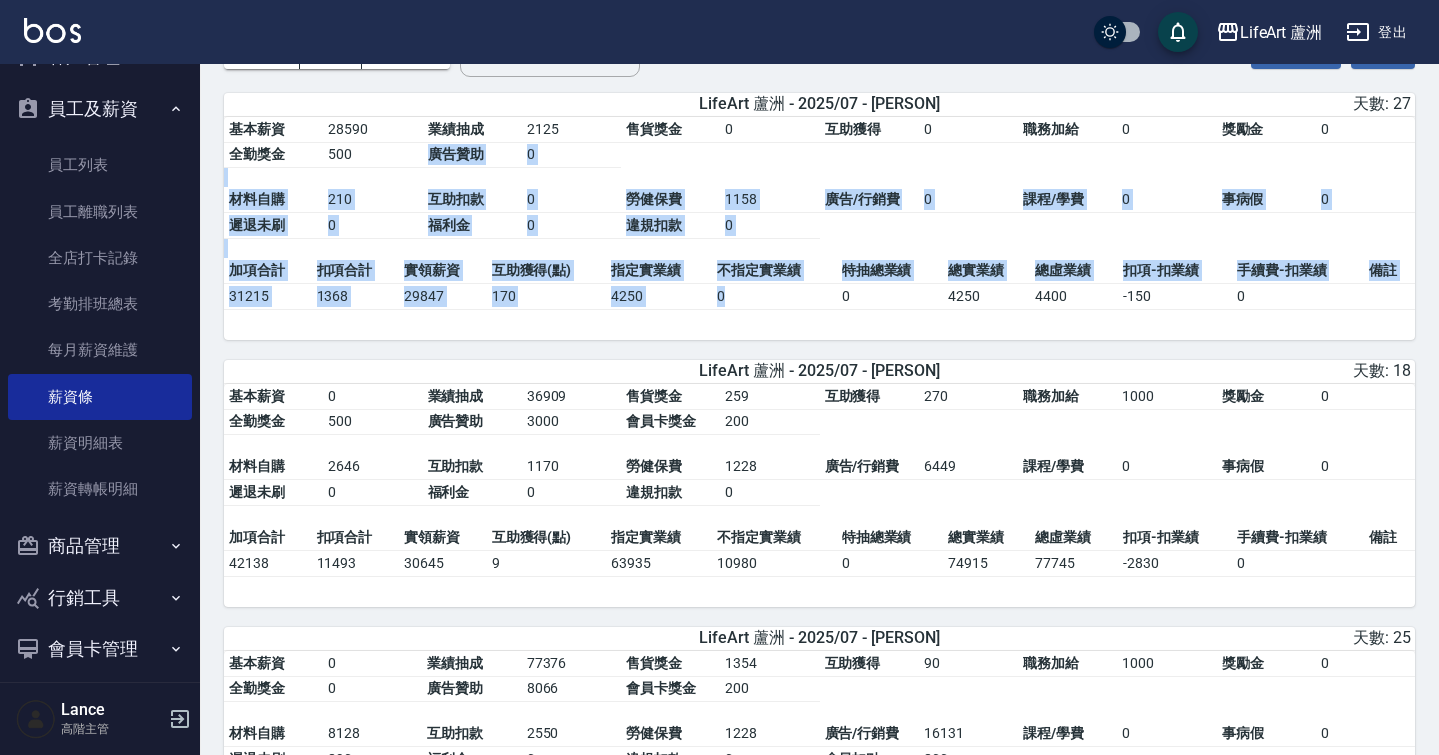 drag, startPoint x: 804, startPoint y: 178, endPoint x: 830, endPoint y: 305, distance: 129.6341 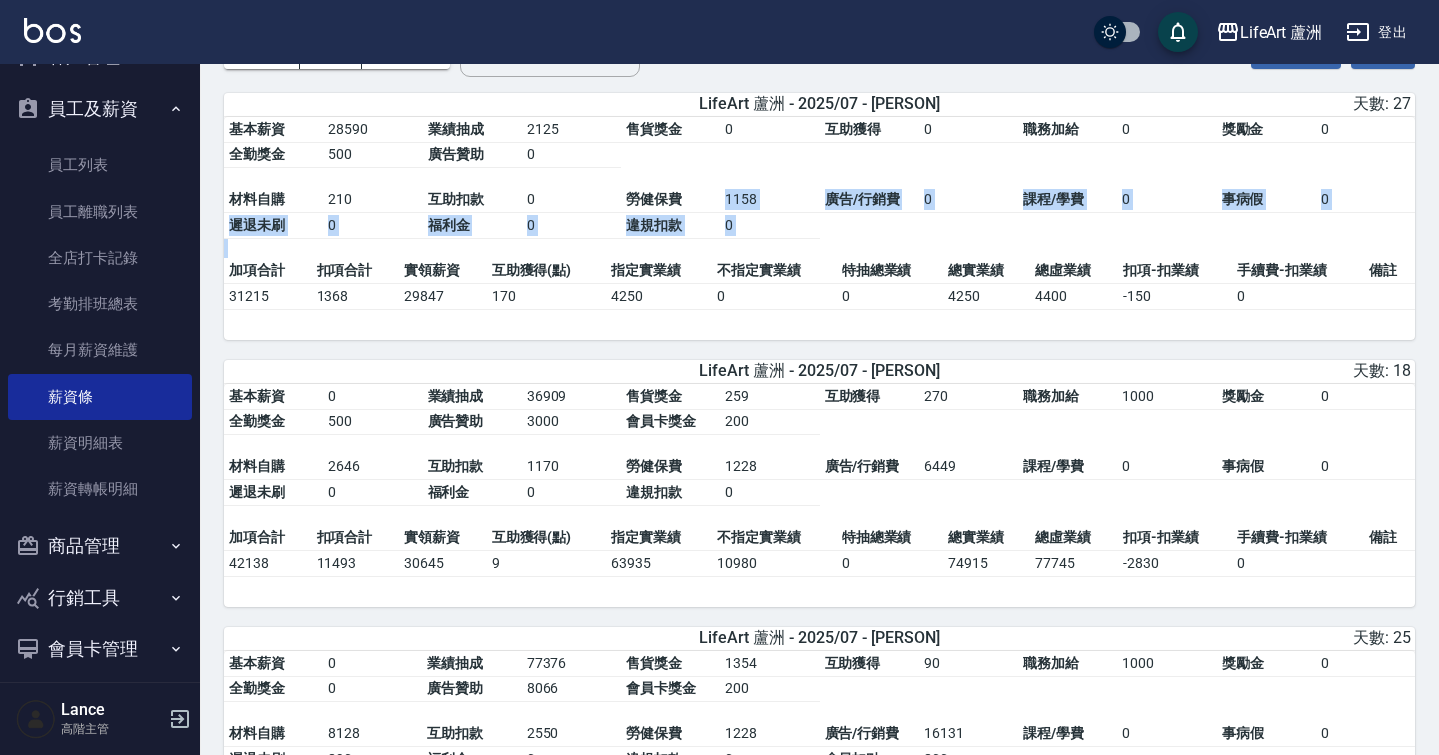 drag, startPoint x: 781, startPoint y: 189, endPoint x: 849, endPoint y: 317, distance: 144.94136 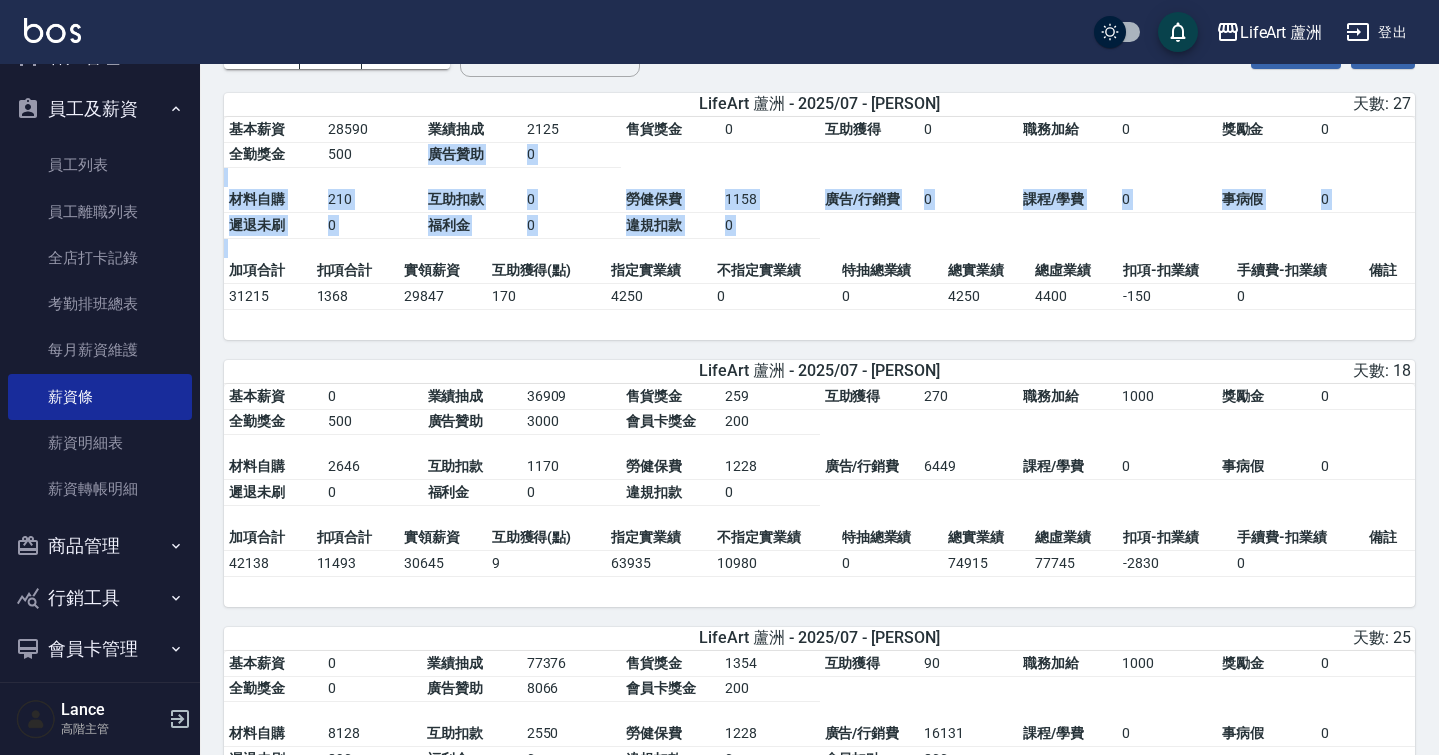 drag, startPoint x: 790, startPoint y: 178, endPoint x: 922, endPoint y: 335, distance: 205.11703 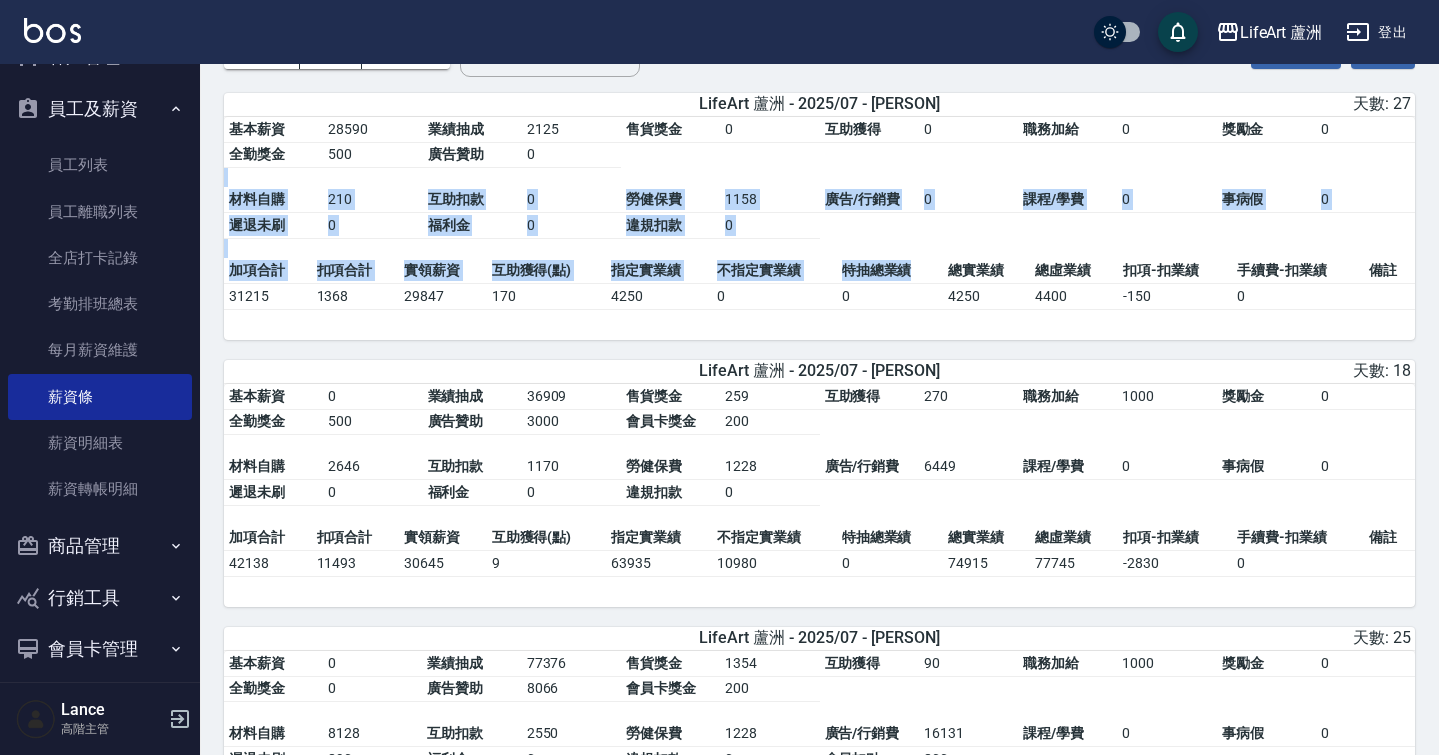 drag, startPoint x: 843, startPoint y: 188, endPoint x: 857, endPoint y: 282, distance: 95.036835 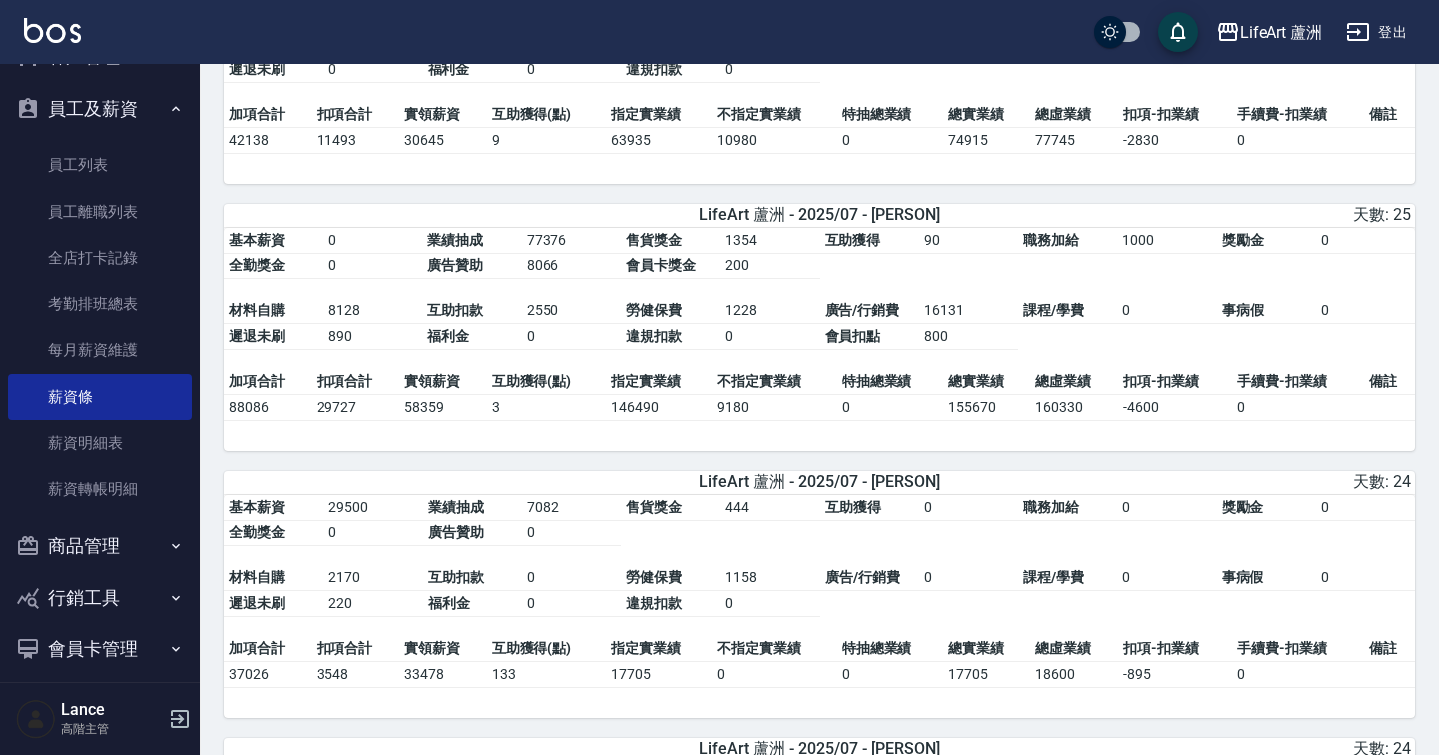scroll, scrollTop: 553, scrollLeft: 0, axis: vertical 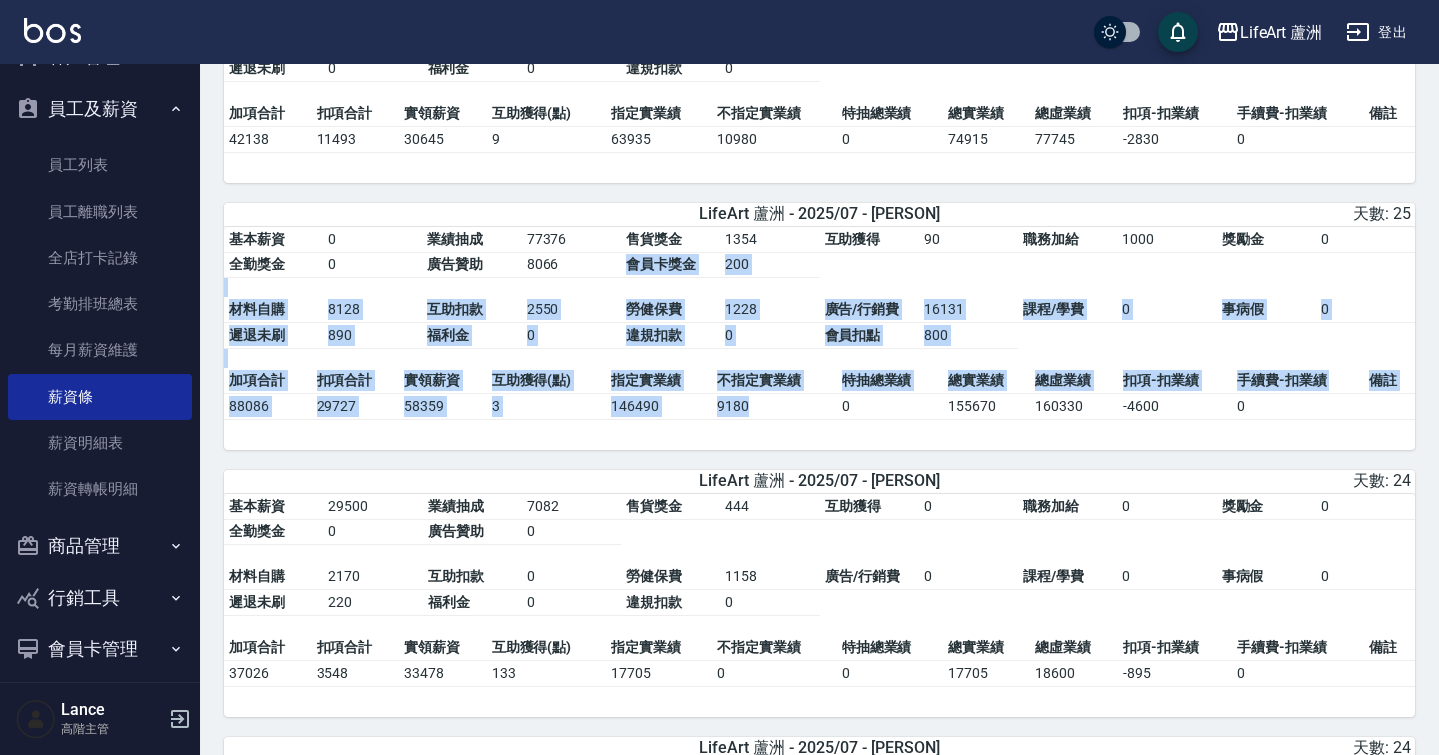 drag, startPoint x: 709, startPoint y: 288, endPoint x: 765, endPoint y: 417, distance: 140.63072 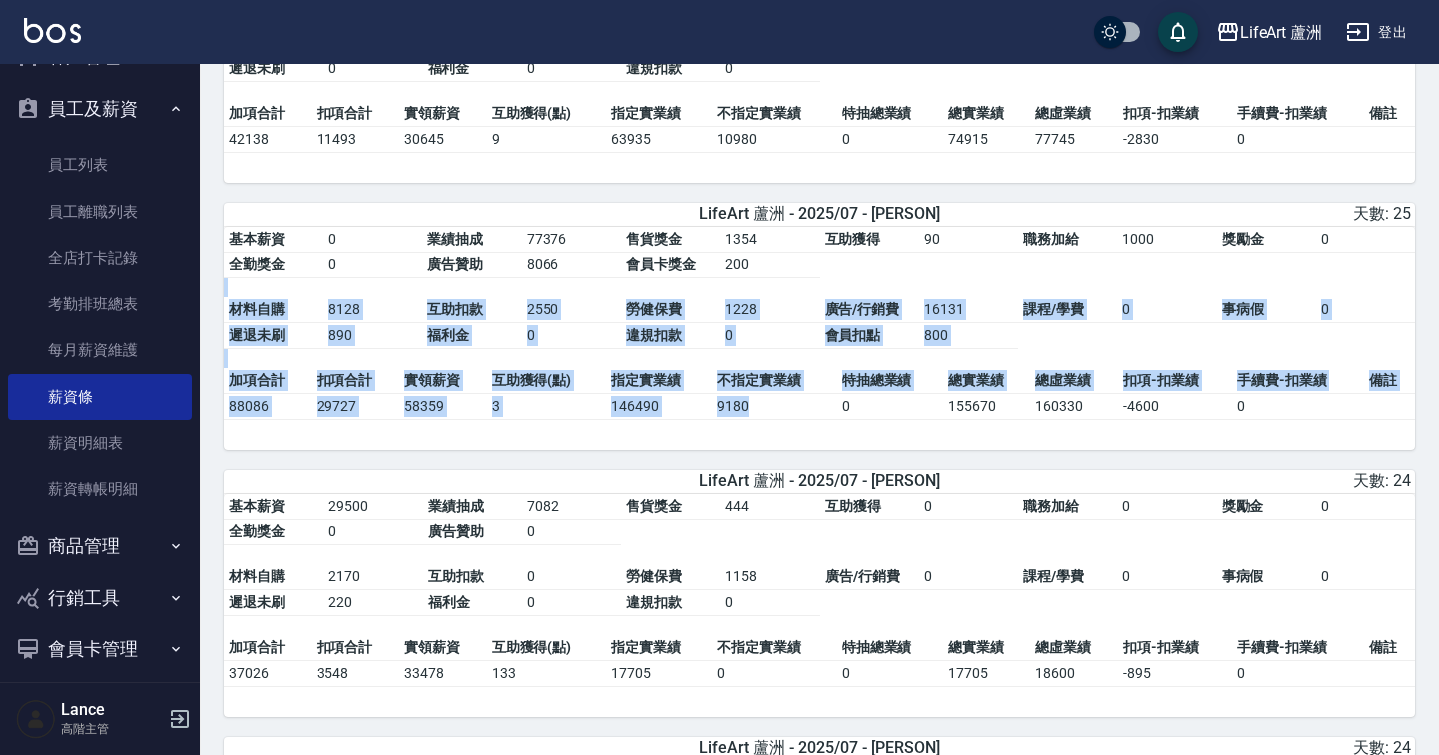 drag, startPoint x: 780, startPoint y: 301, endPoint x: 828, endPoint y: 403, distance: 112.72977 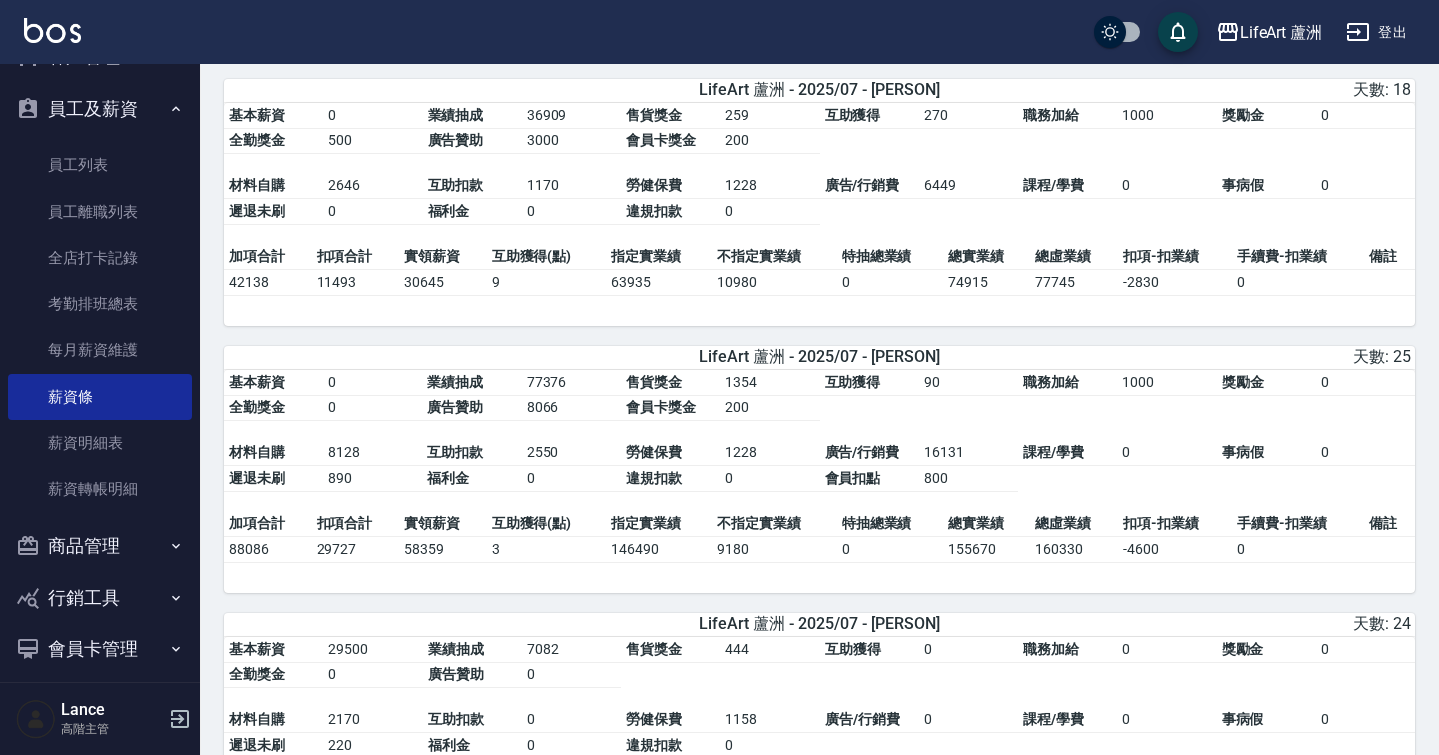 scroll, scrollTop: 408, scrollLeft: 0, axis: vertical 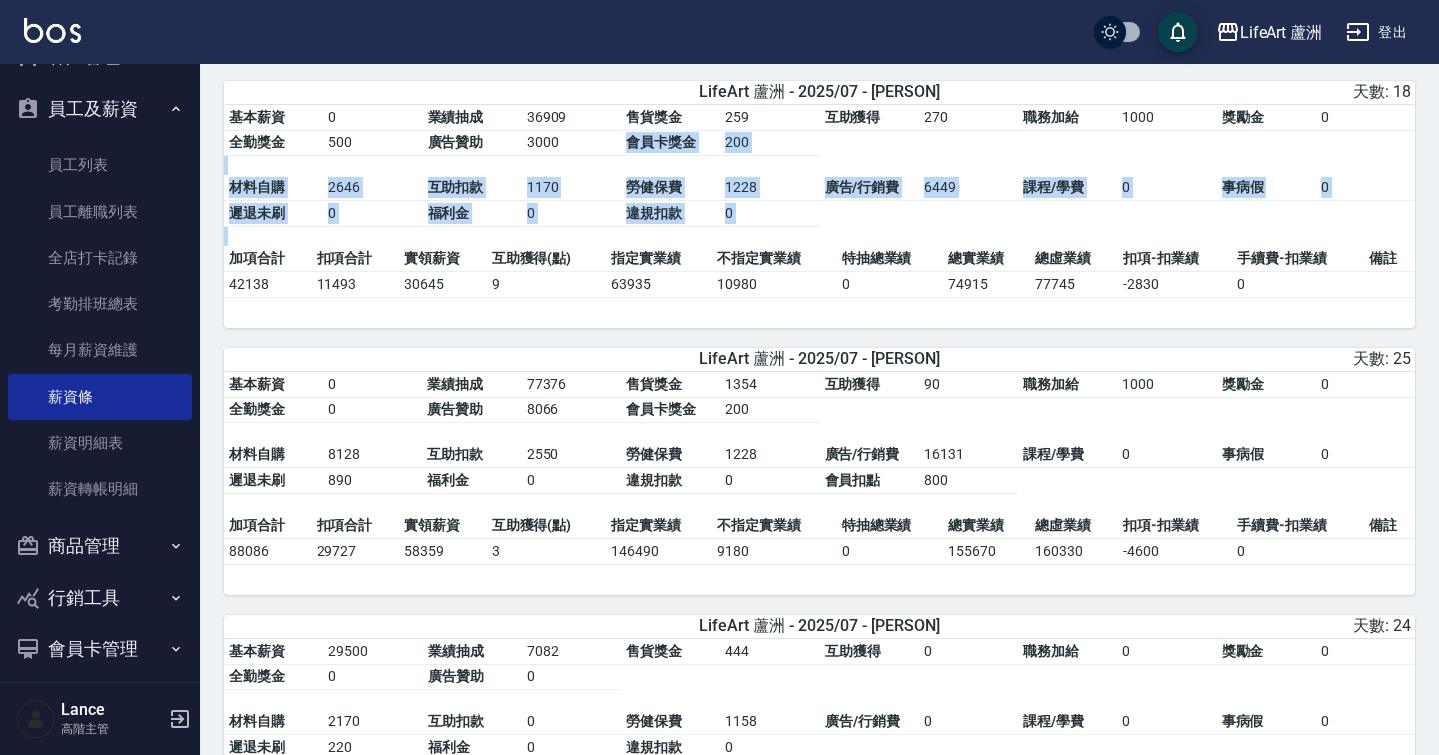 drag, startPoint x: 701, startPoint y: 161, endPoint x: 685, endPoint y: 244, distance: 84.5281 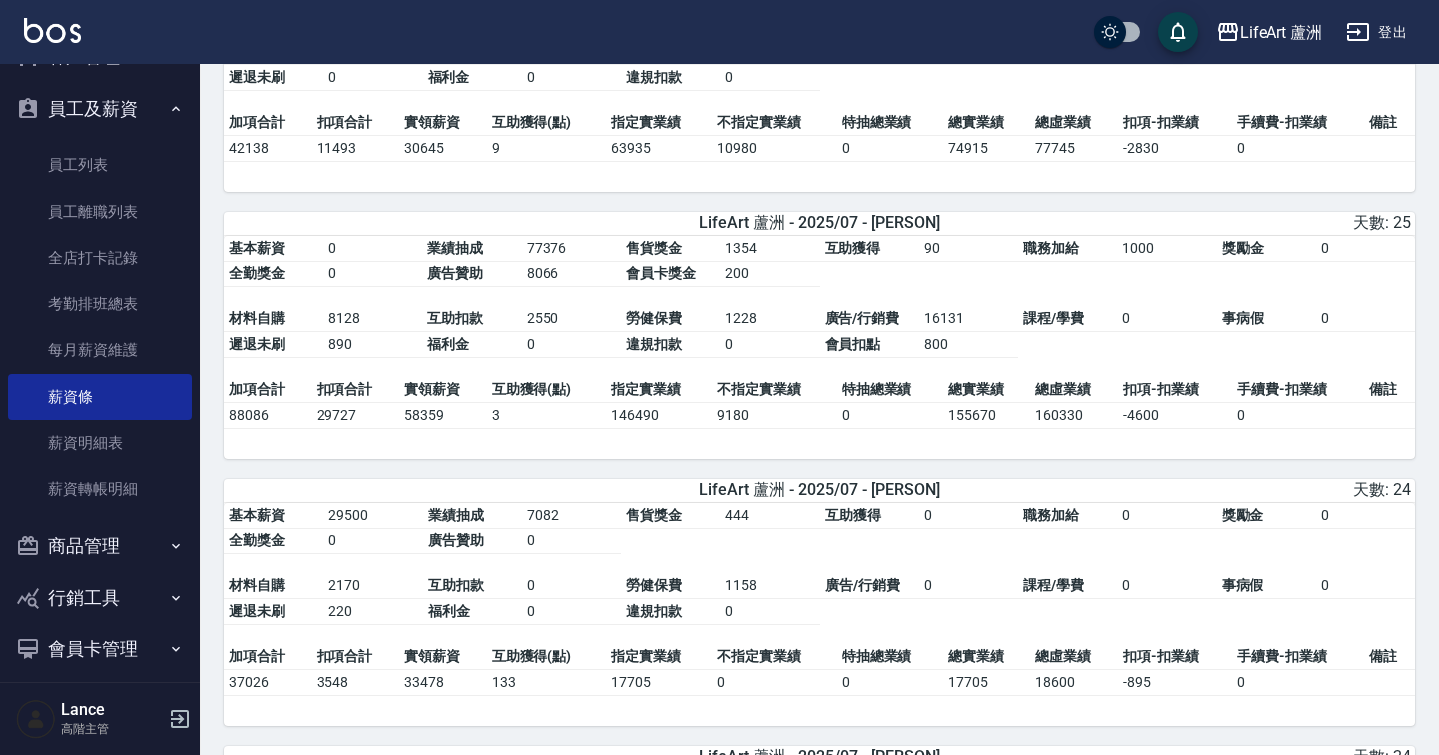 scroll, scrollTop: 592, scrollLeft: 0, axis: vertical 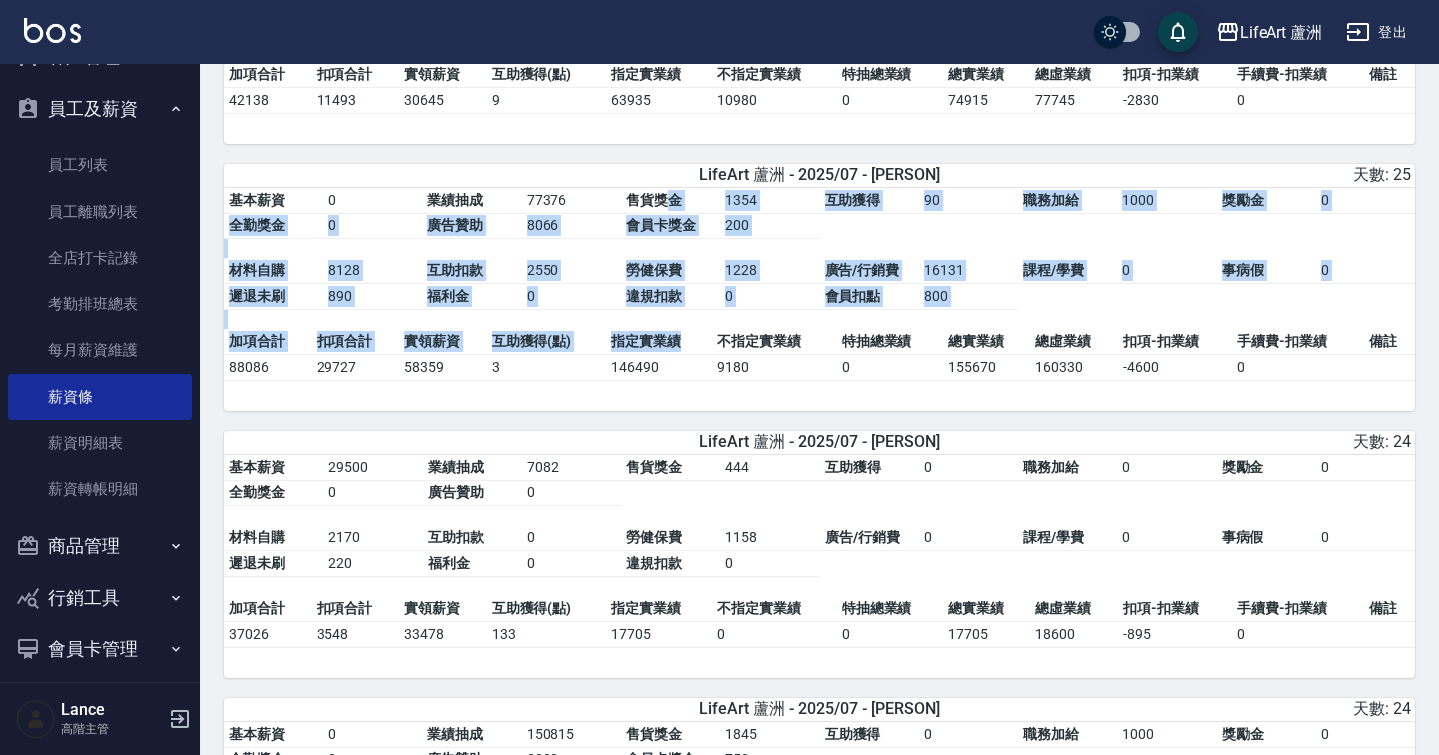 drag, startPoint x: 669, startPoint y: 211, endPoint x: 685, endPoint y: 358, distance: 147.86818 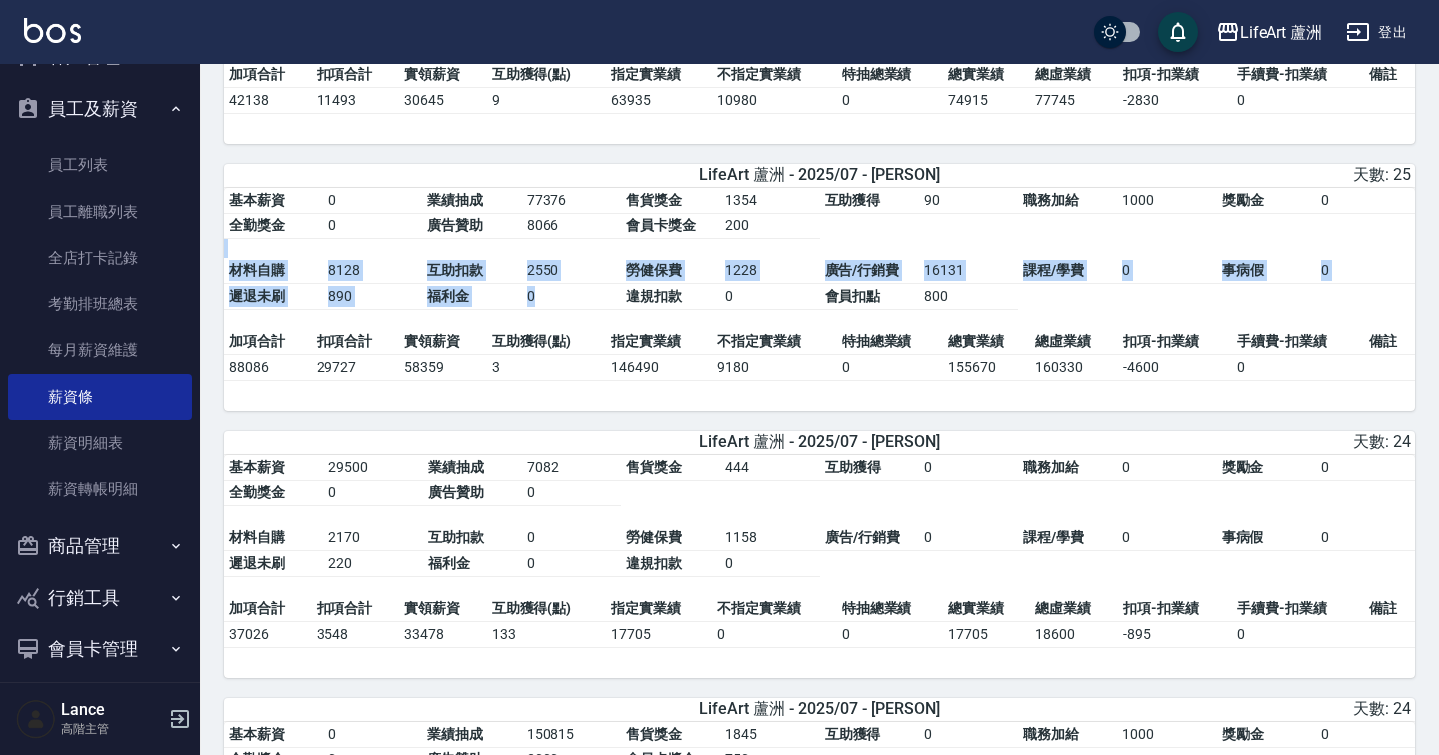 drag, startPoint x: 709, startPoint y: 263, endPoint x: 744, endPoint y: 321, distance: 67.74216 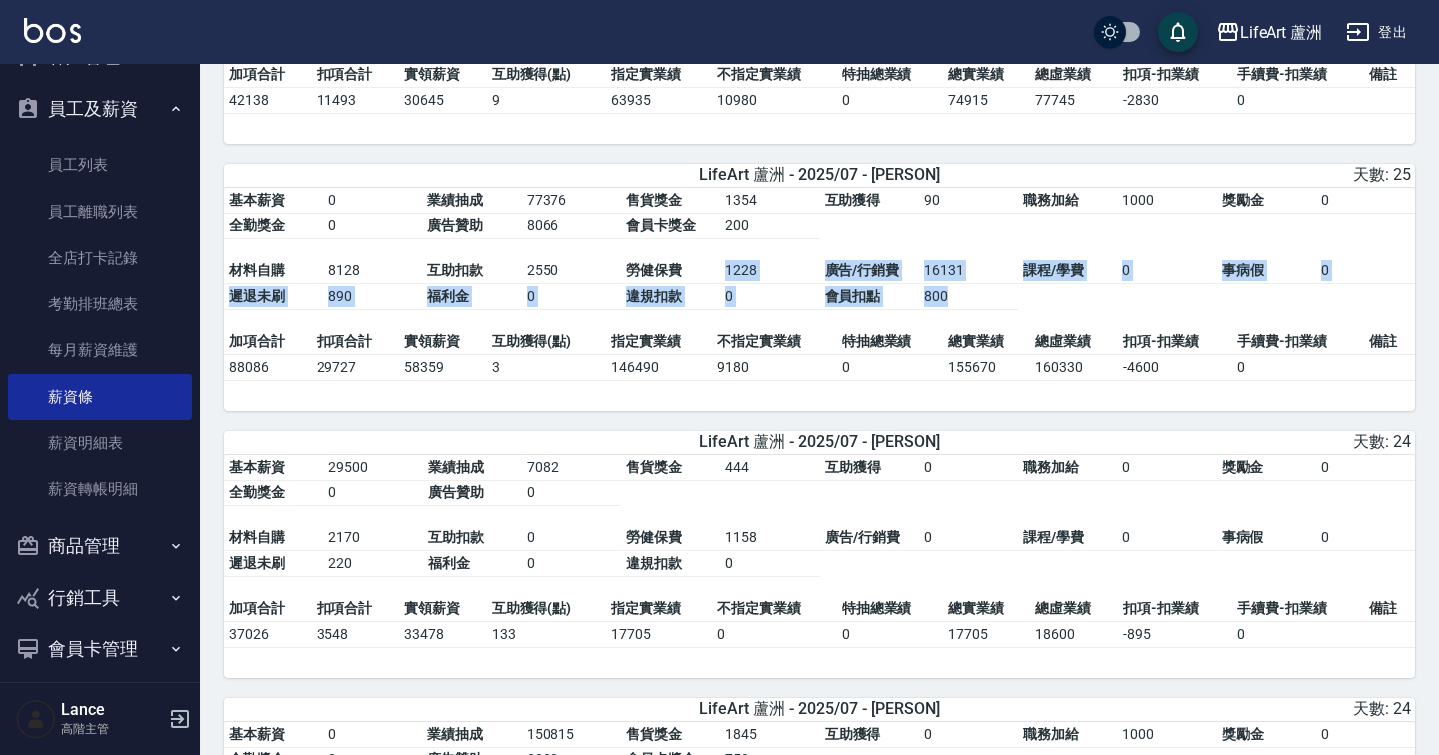 drag, startPoint x: 731, startPoint y: 268, endPoint x: 920, endPoint y: 308, distance: 193.18643 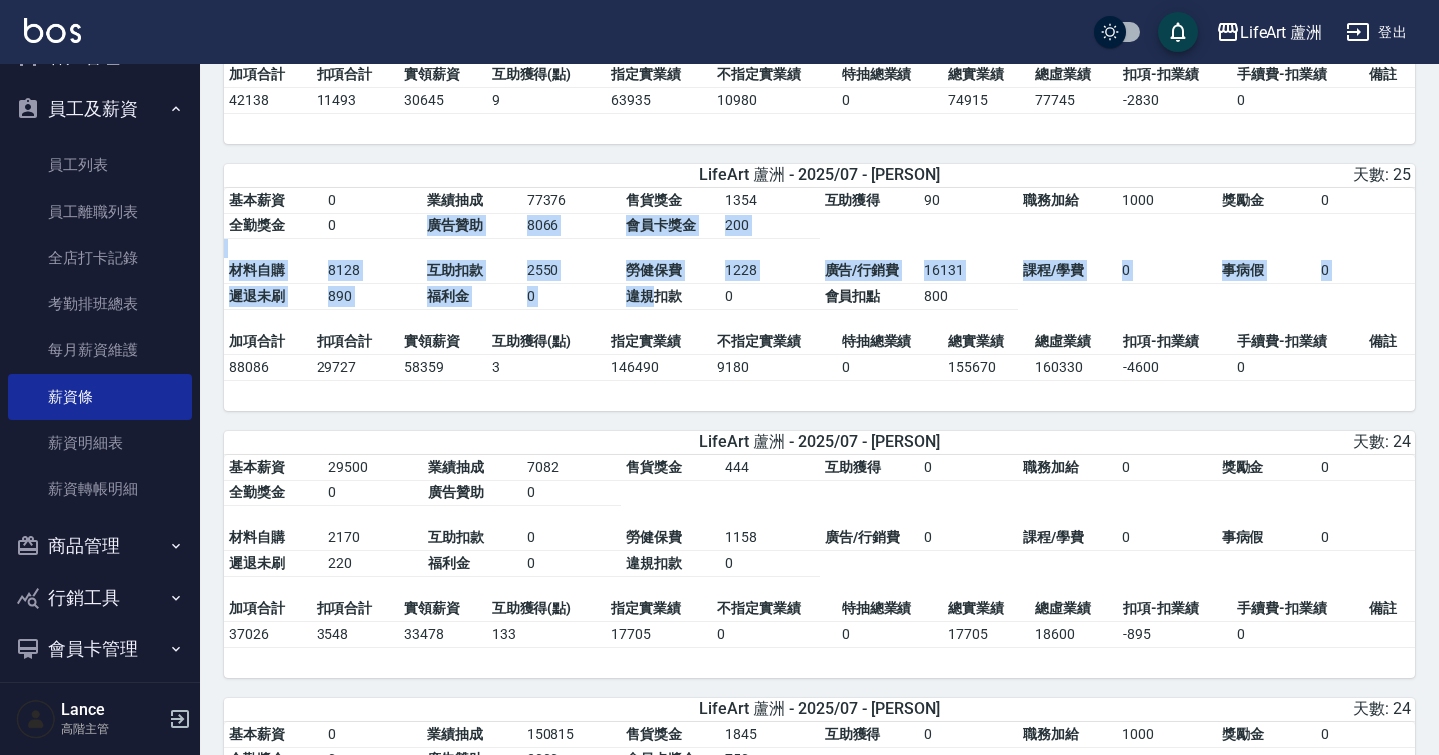 drag, startPoint x: 406, startPoint y: 245, endPoint x: 660, endPoint y: 310, distance: 262.18506 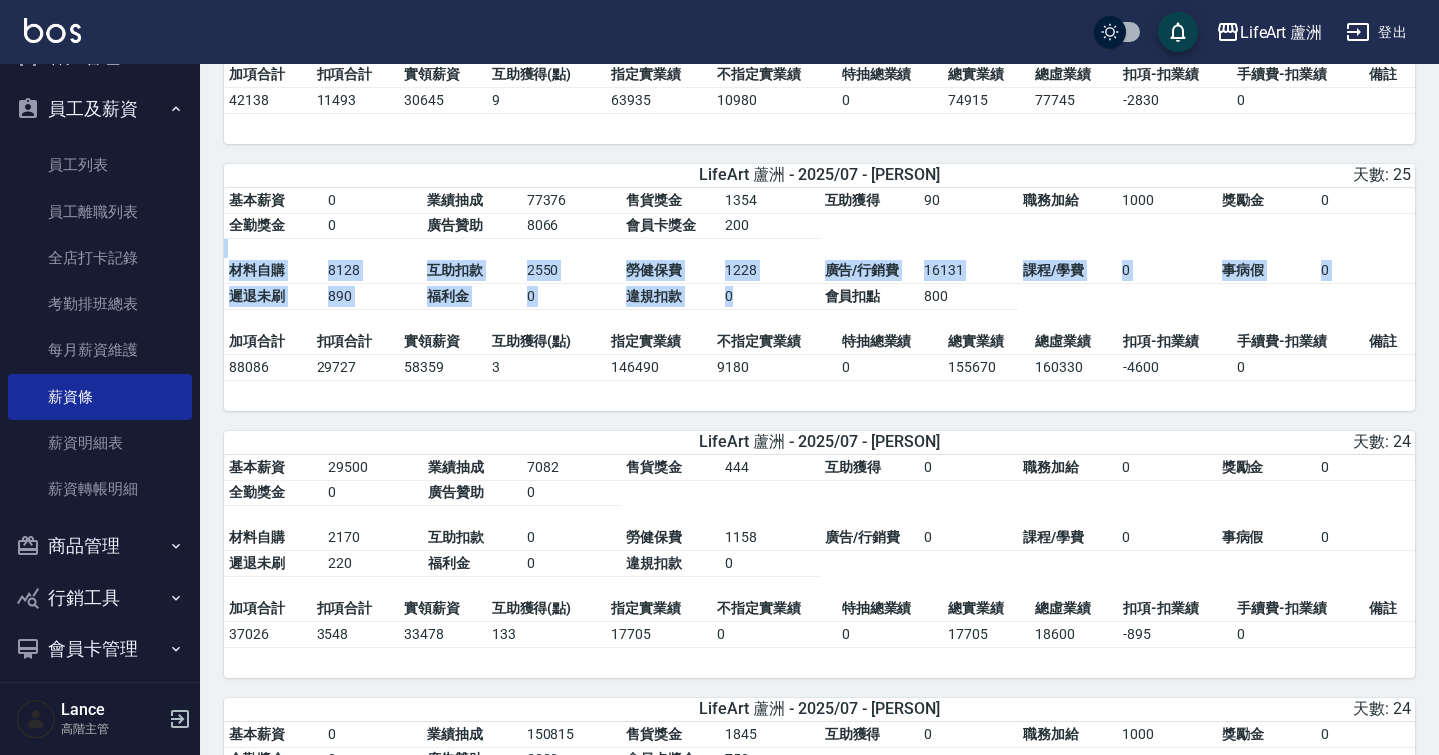 drag, startPoint x: 601, startPoint y: 258, endPoint x: 777, endPoint y: 306, distance: 182.42807 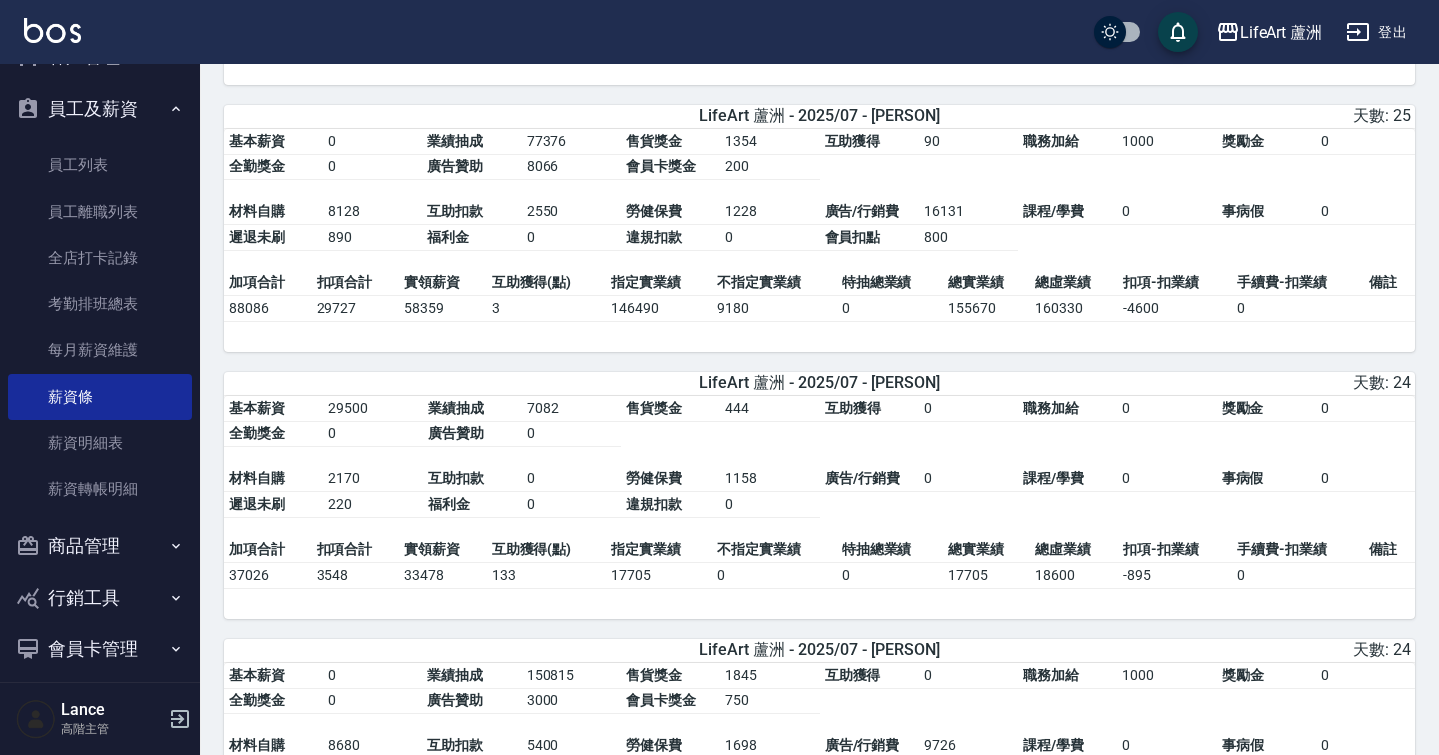 scroll, scrollTop: 649, scrollLeft: 0, axis: vertical 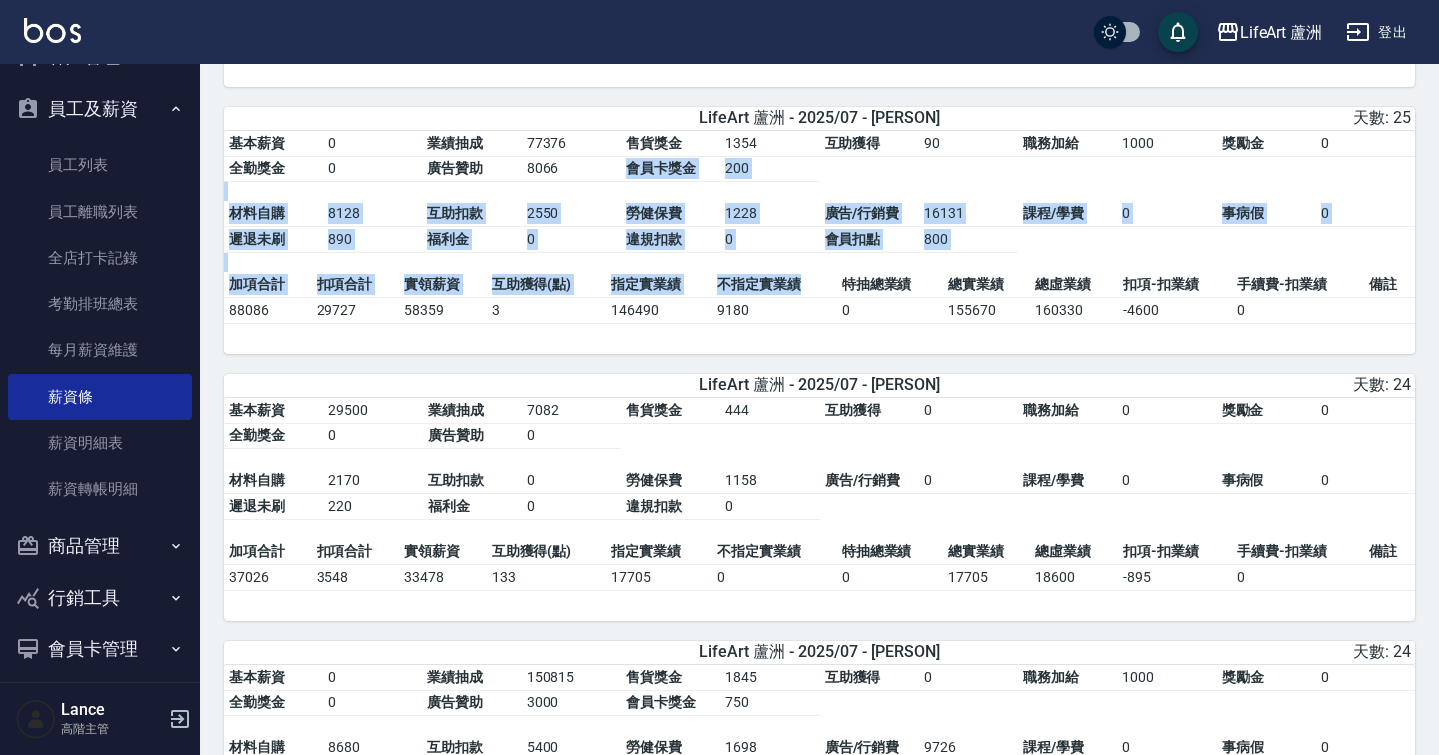 drag, startPoint x: 743, startPoint y: 195, endPoint x: 739, endPoint y: 302, distance: 107.07474 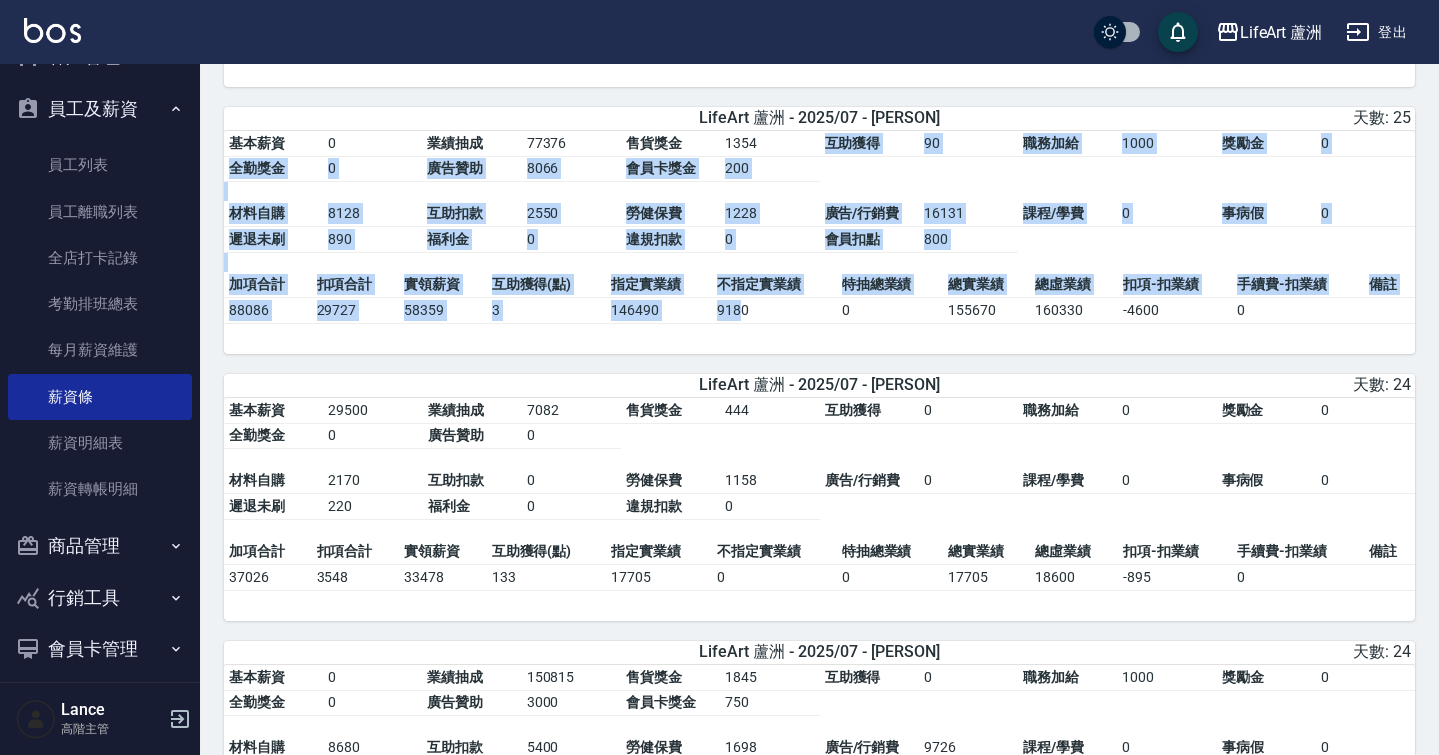 drag, startPoint x: 725, startPoint y: 162, endPoint x: 741, endPoint y: 305, distance: 143.89232 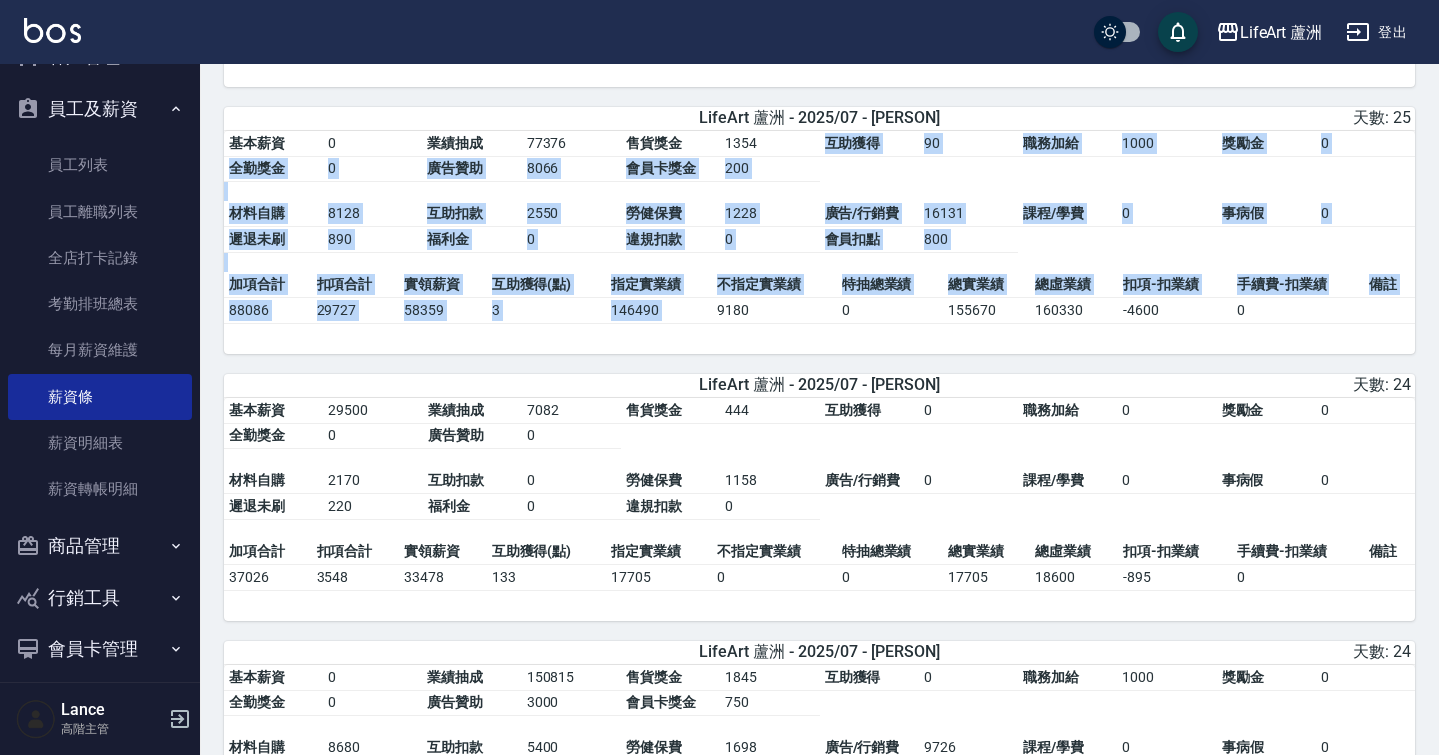 click on "不指定實業績" at bounding box center [774, 285] 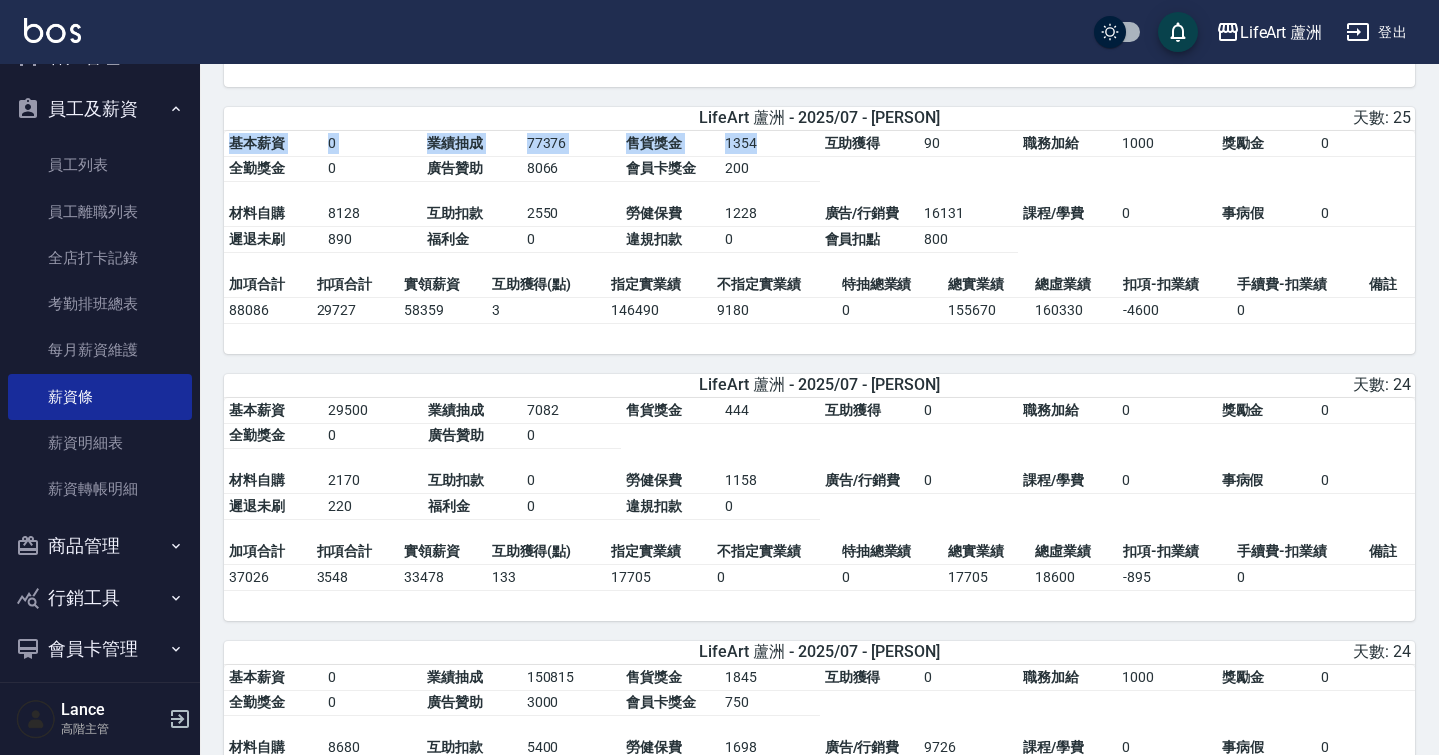 drag, startPoint x: 726, startPoint y: 162, endPoint x: 738, endPoint y: 333, distance: 171.42053 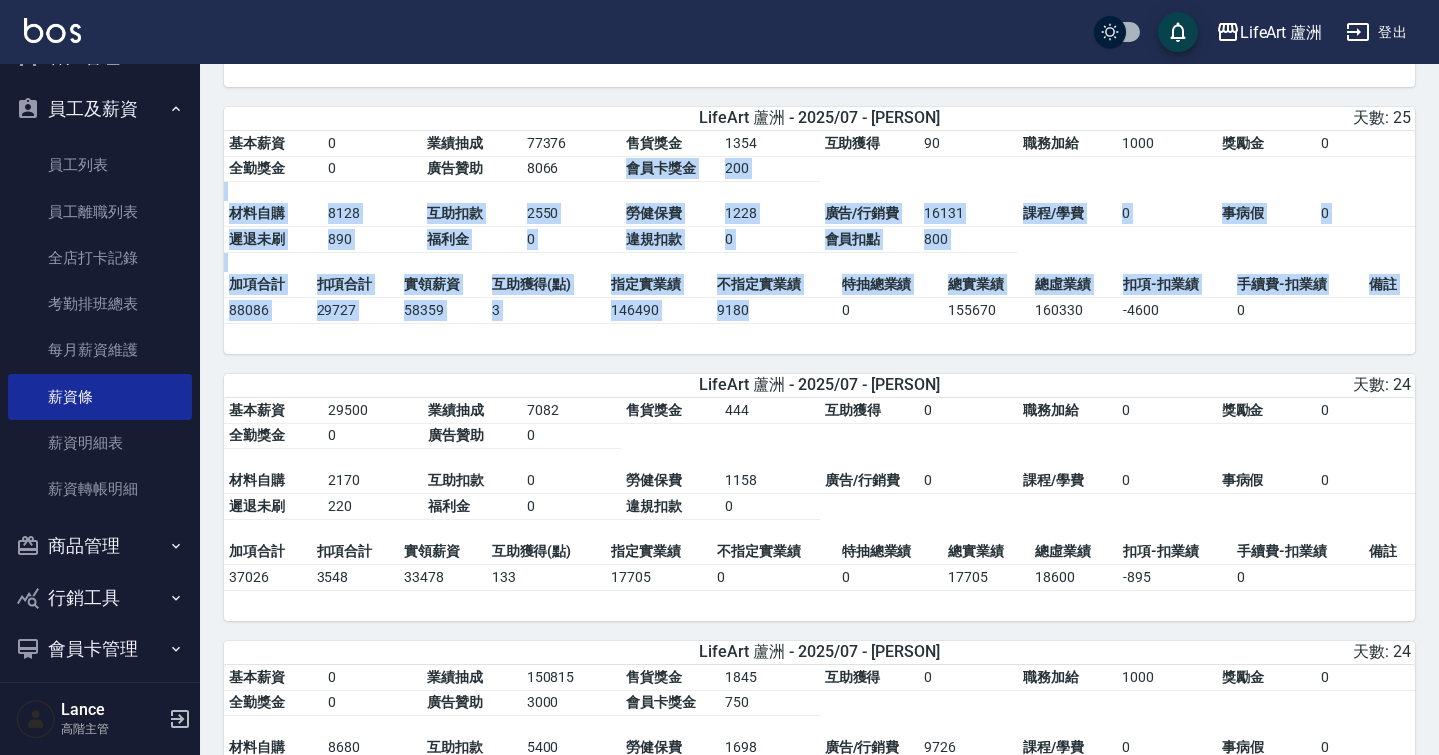 drag, startPoint x: 687, startPoint y: 199, endPoint x: 774, endPoint y: 322, distance: 150.65855 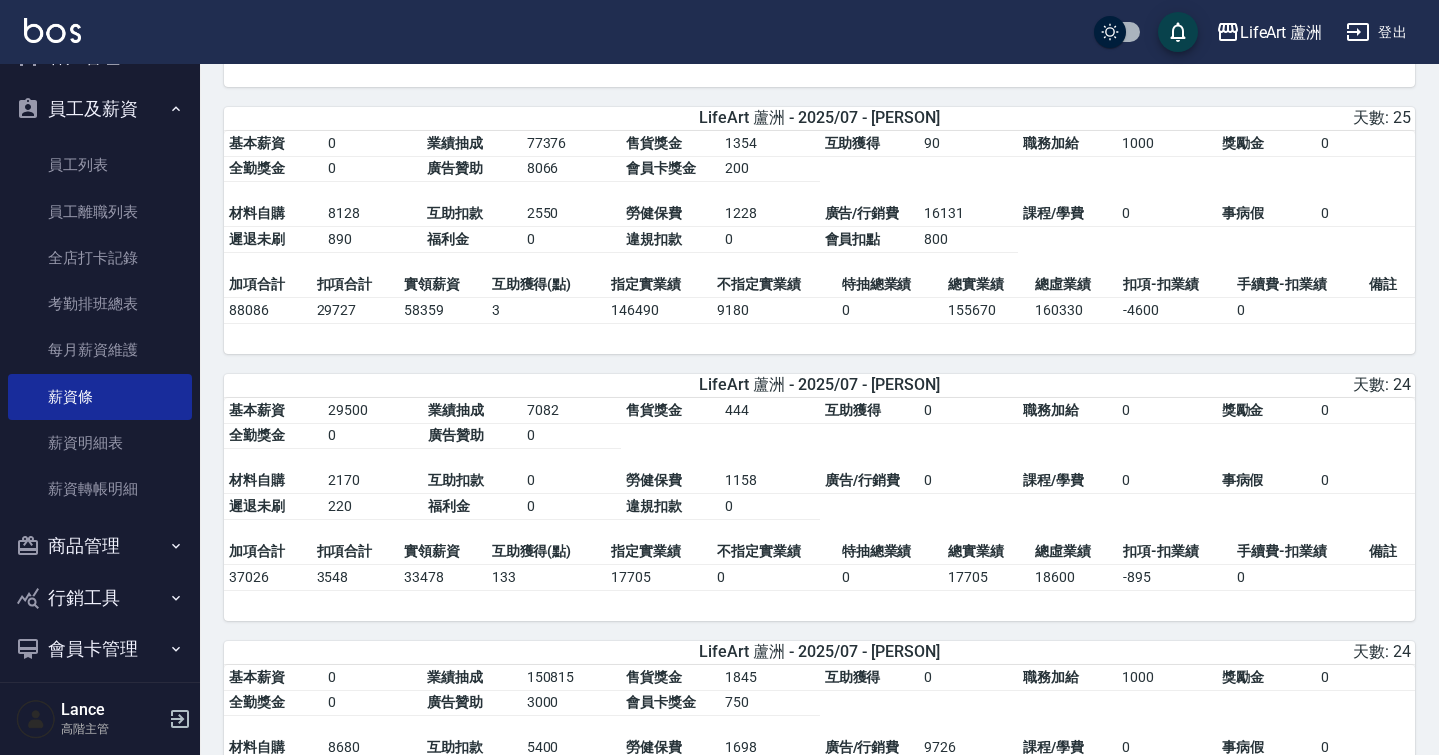 drag, startPoint x: 737, startPoint y: 210, endPoint x: 724, endPoint y: 218, distance: 15.264338 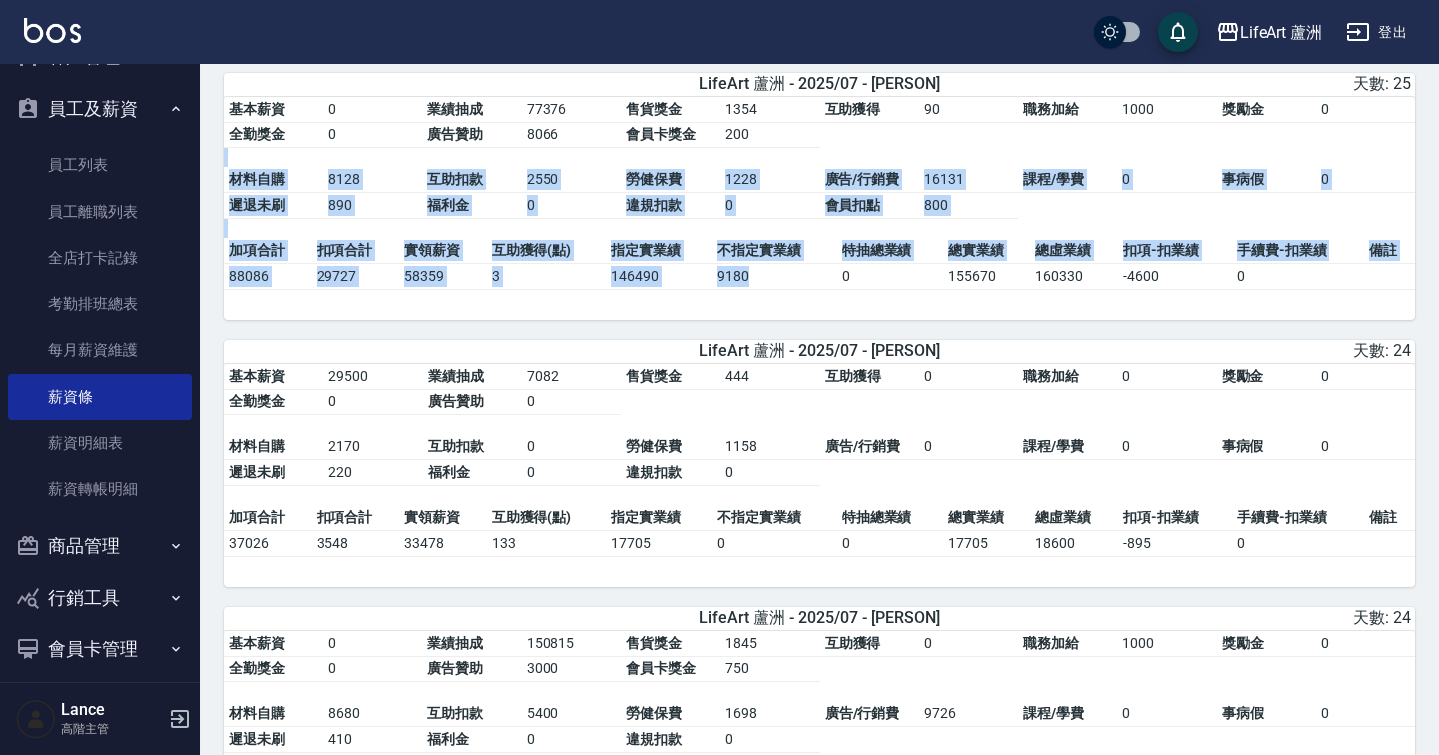 drag, startPoint x: 725, startPoint y: 168, endPoint x: 802, endPoint y: 291, distance: 145.11375 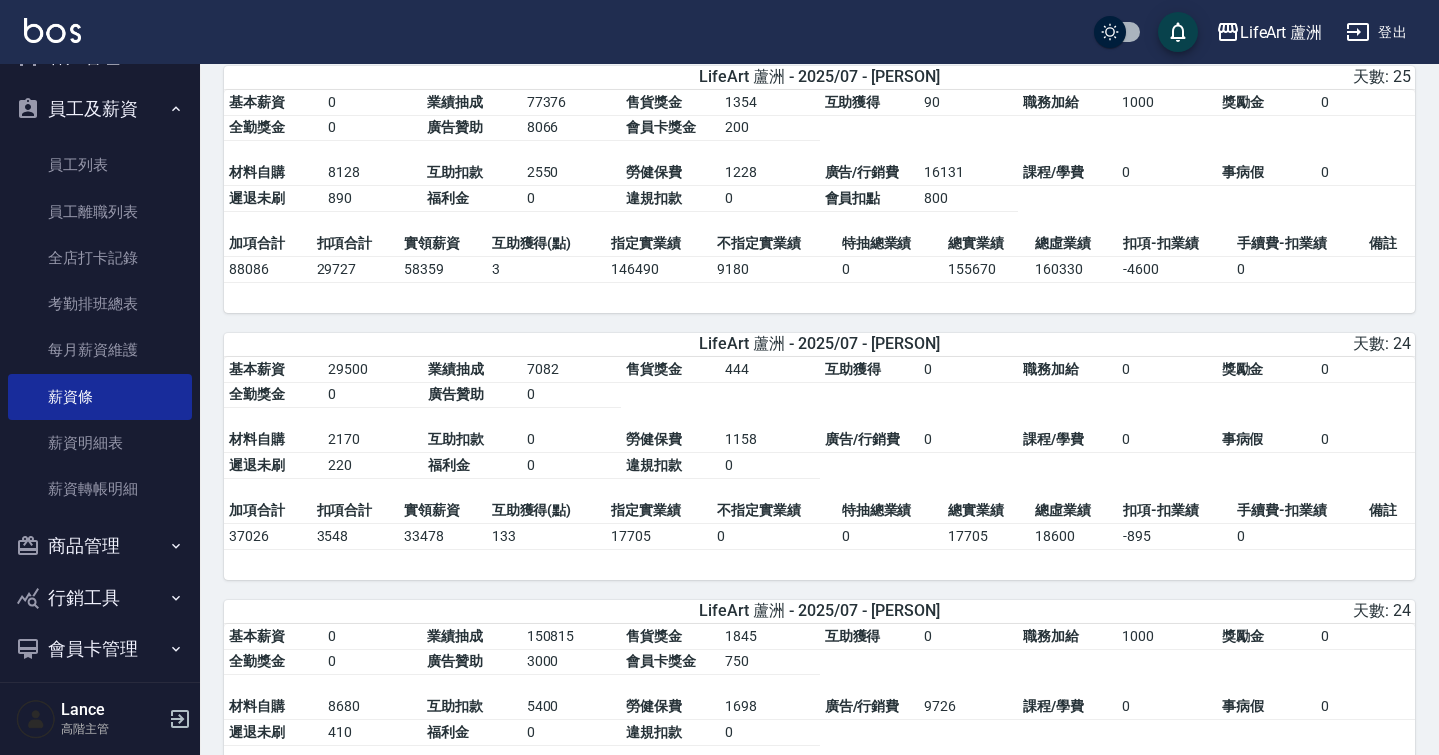 scroll, scrollTop: 690, scrollLeft: 0, axis: vertical 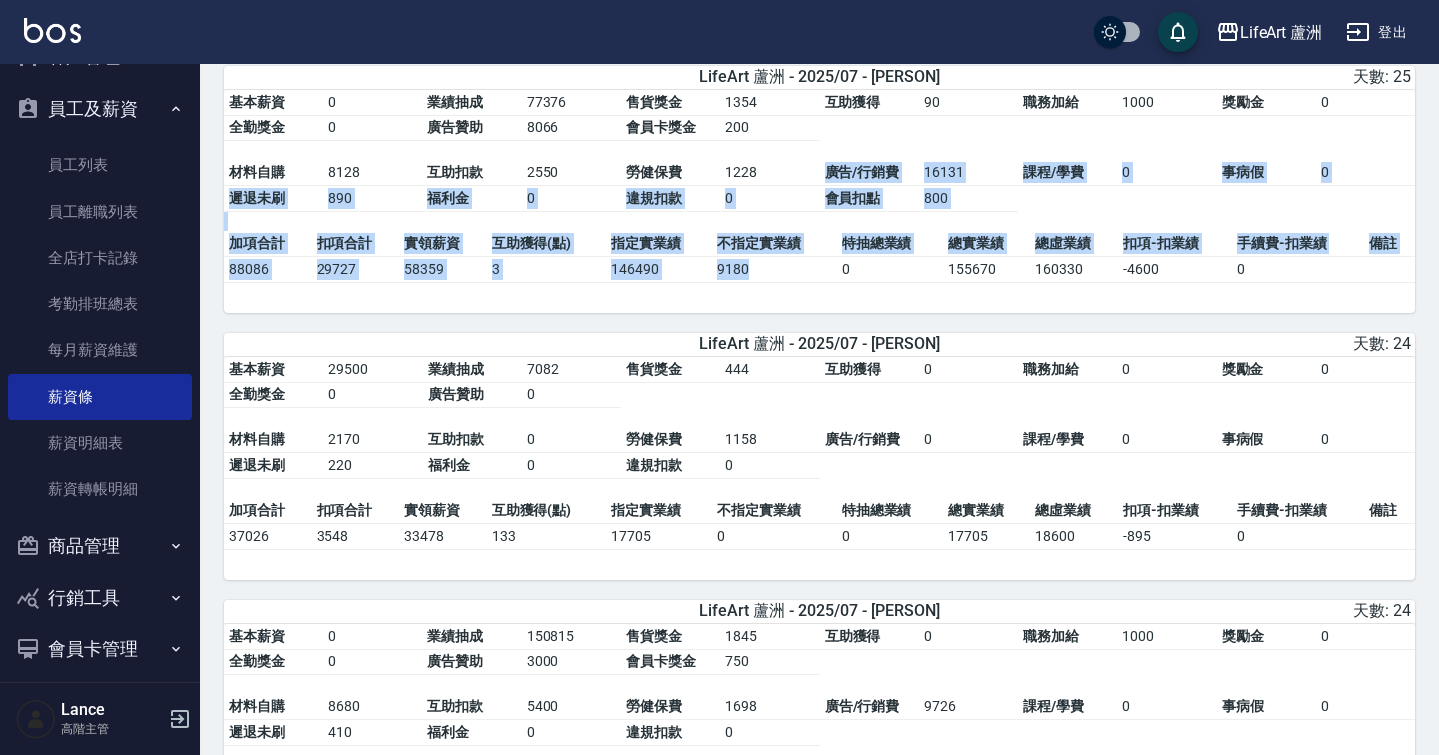 drag, startPoint x: 760, startPoint y: 191, endPoint x: 772, endPoint y: 285, distance: 94.76286 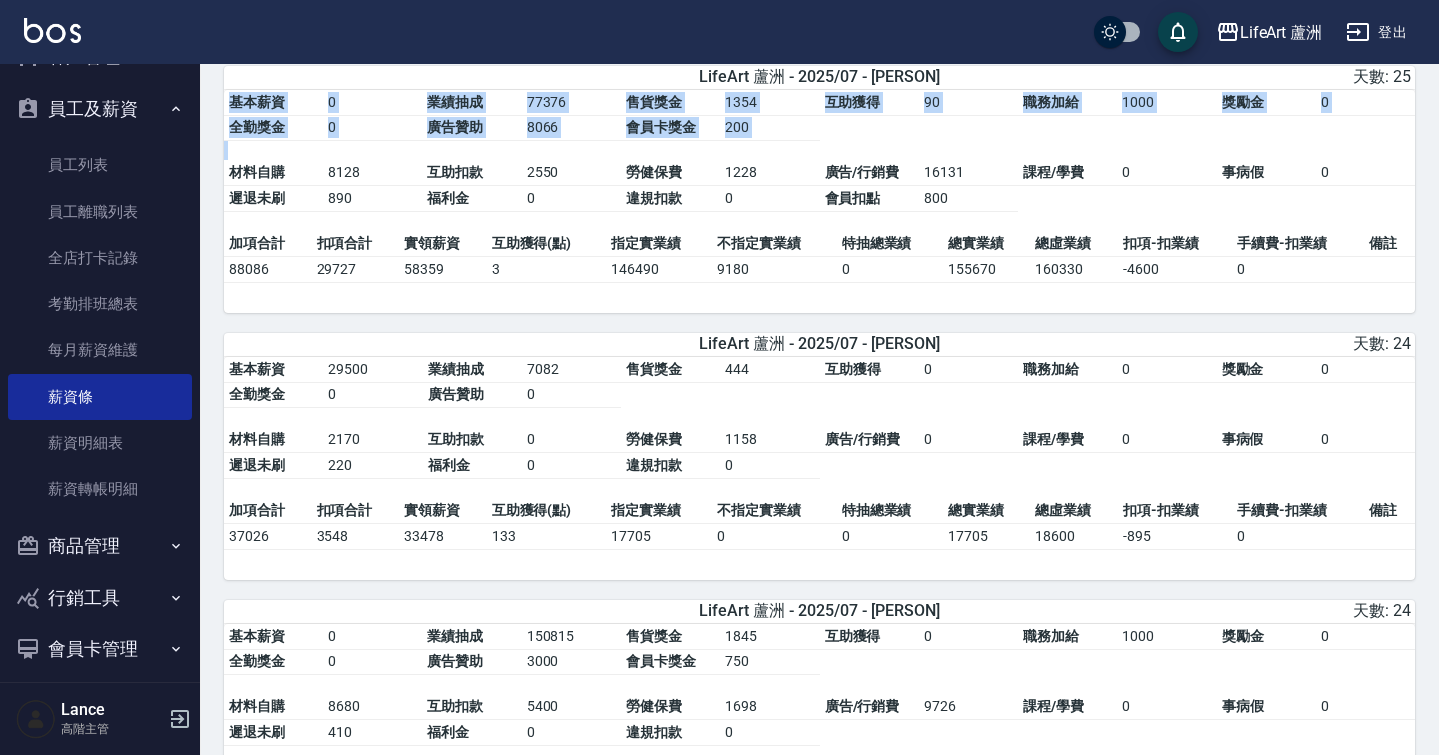 drag, startPoint x: 773, startPoint y: 166, endPoint x: 785, endPoint y: 319, distance: 153.46986 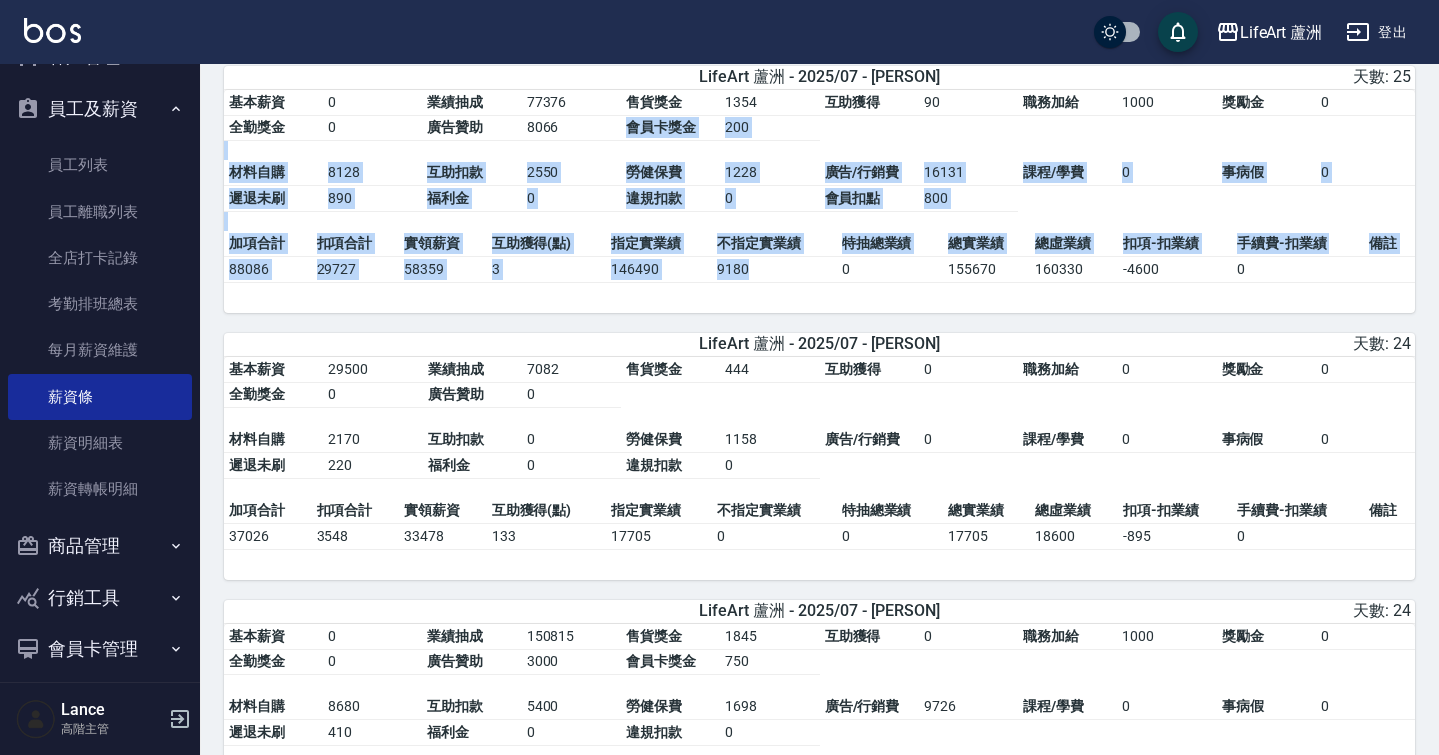 drag, startPoint x: 809, startPoint y: 155, endPoint x: 827, endPoint y: 278, distance: 124.3101 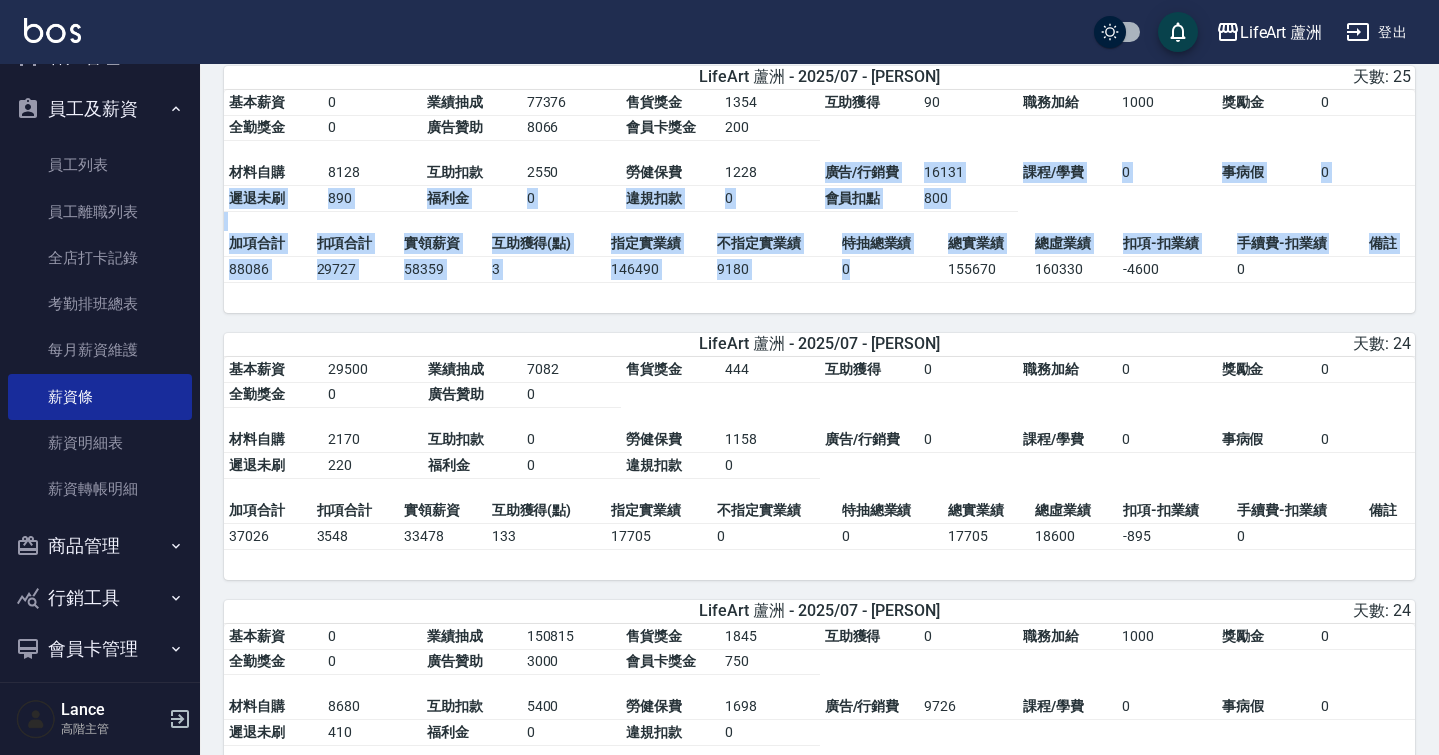 drag, startPoint x: 850, startPoint y: 170, endPoint x: 863, endPoint y: 271, distance: 101.8332 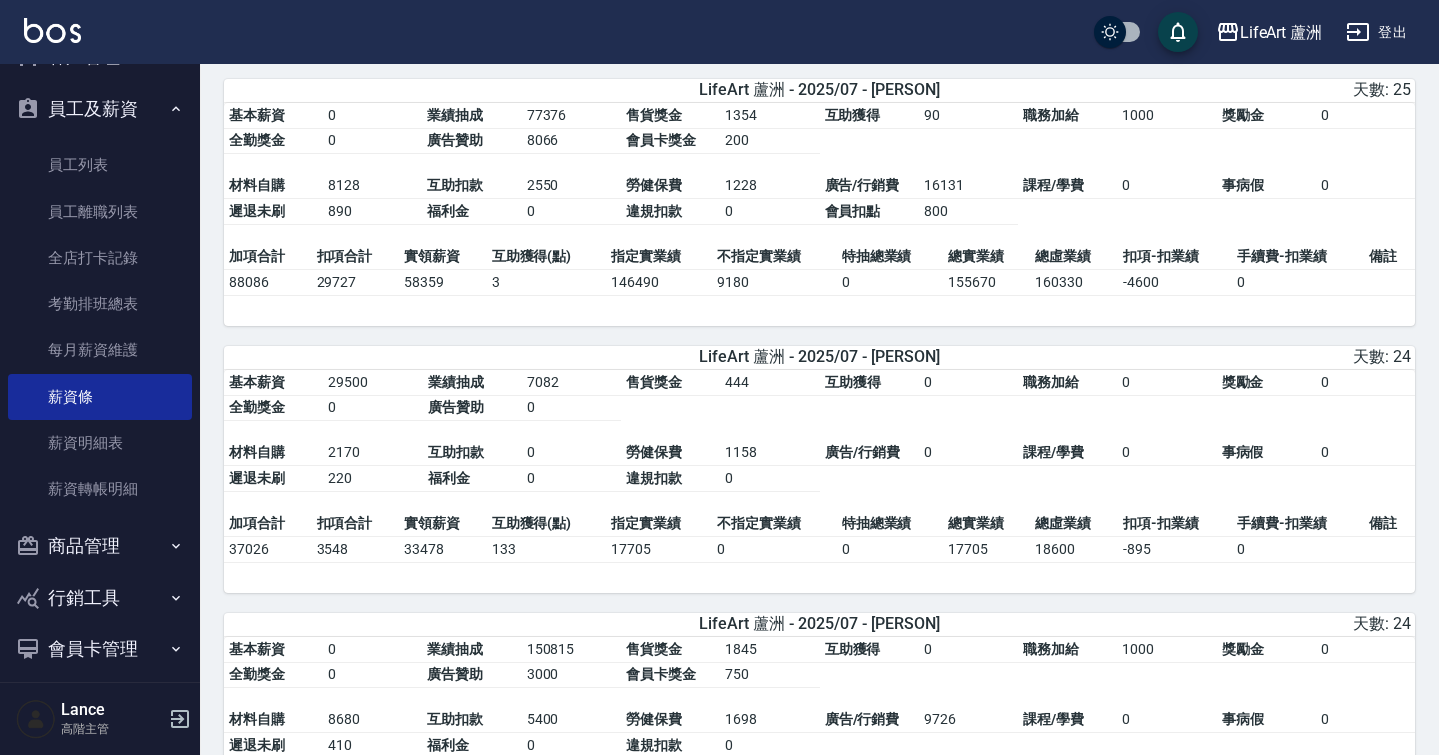 scroll, scrollTop: 684, scrollLeft: 0, axis: vertical 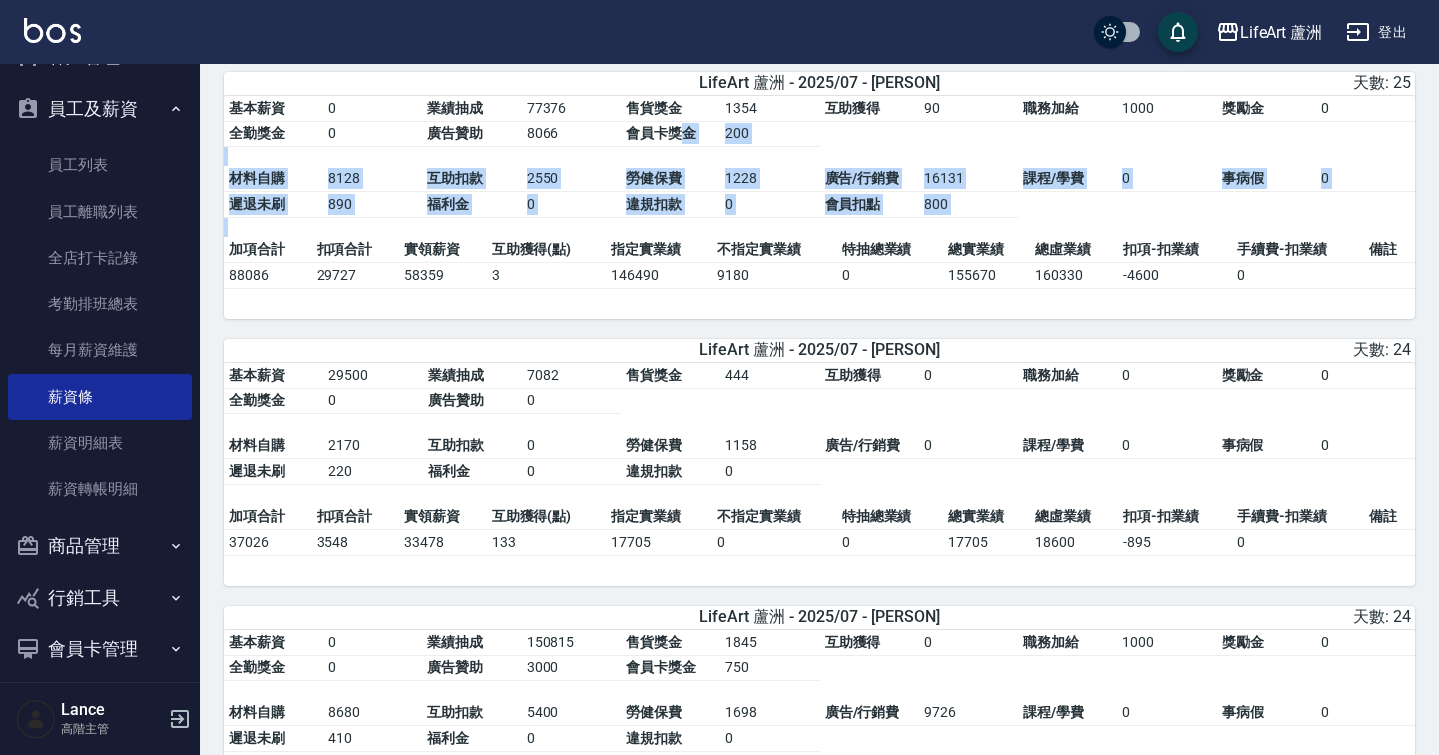 drag, startPoint x: 682, startPoint y: 132, endPoint x: 680, endPoint y: 240, distance: 108.01852 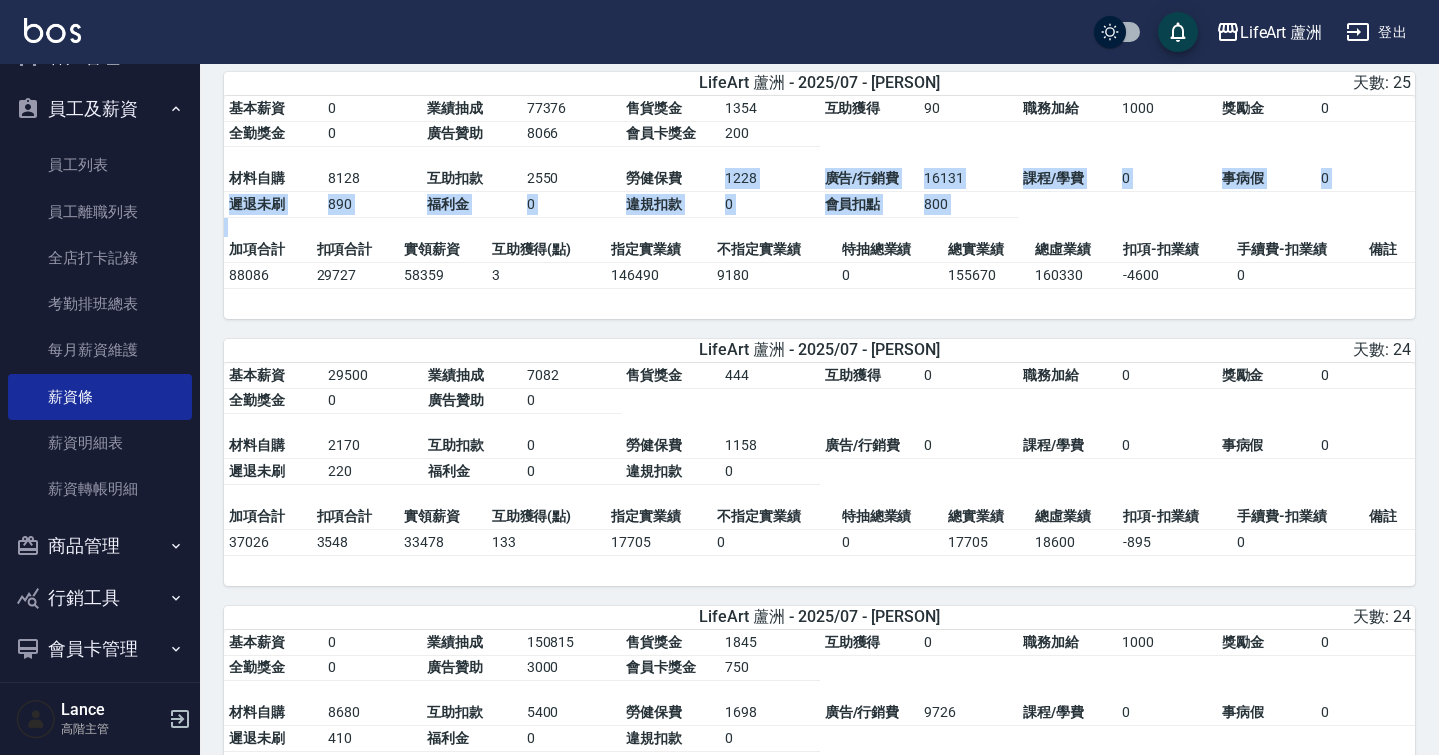 drag, startPoint x: 683, startPoint y: 193, endPoint x: 683, endPoint y: 240, distance: 47 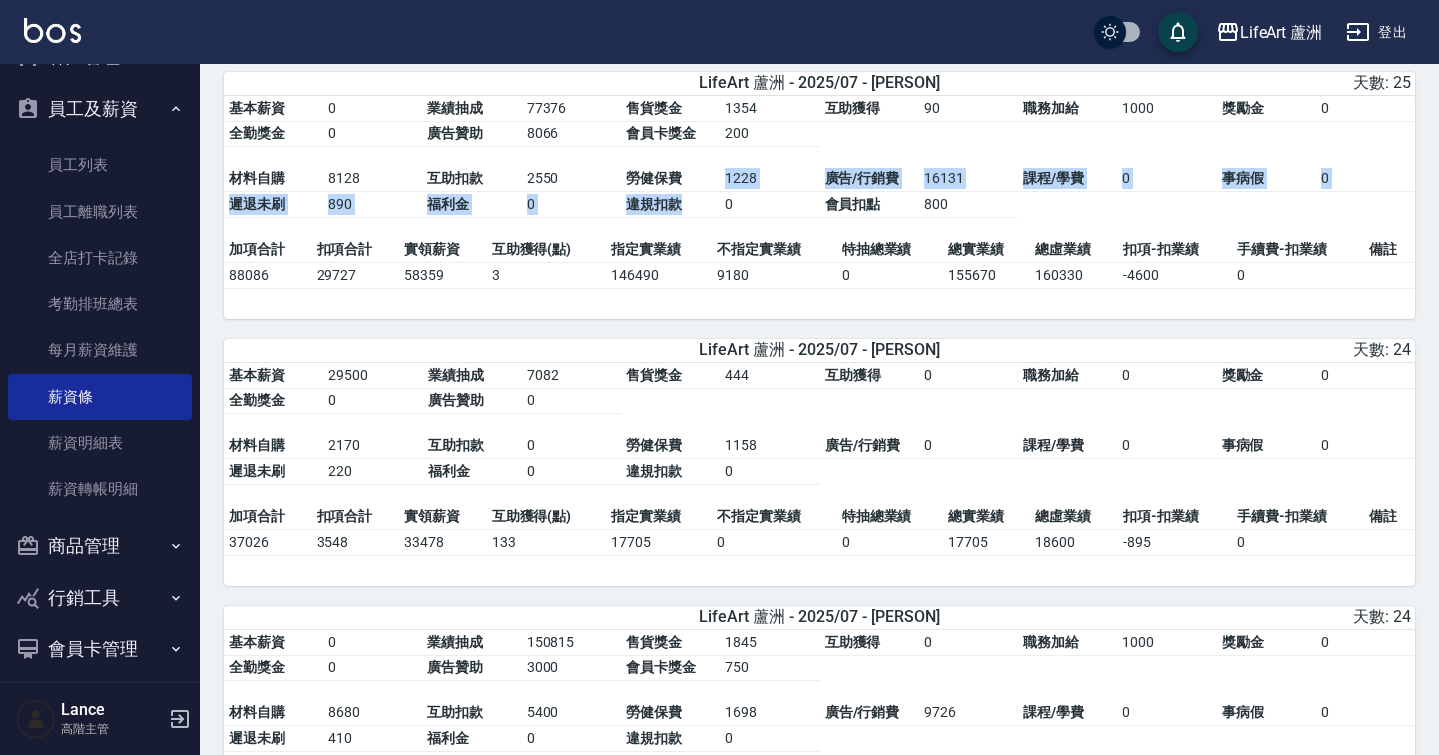 drag, startPoint x: 719, startPoint y: 180, endPoint x: 719, endPoint y: 225, distance: 45 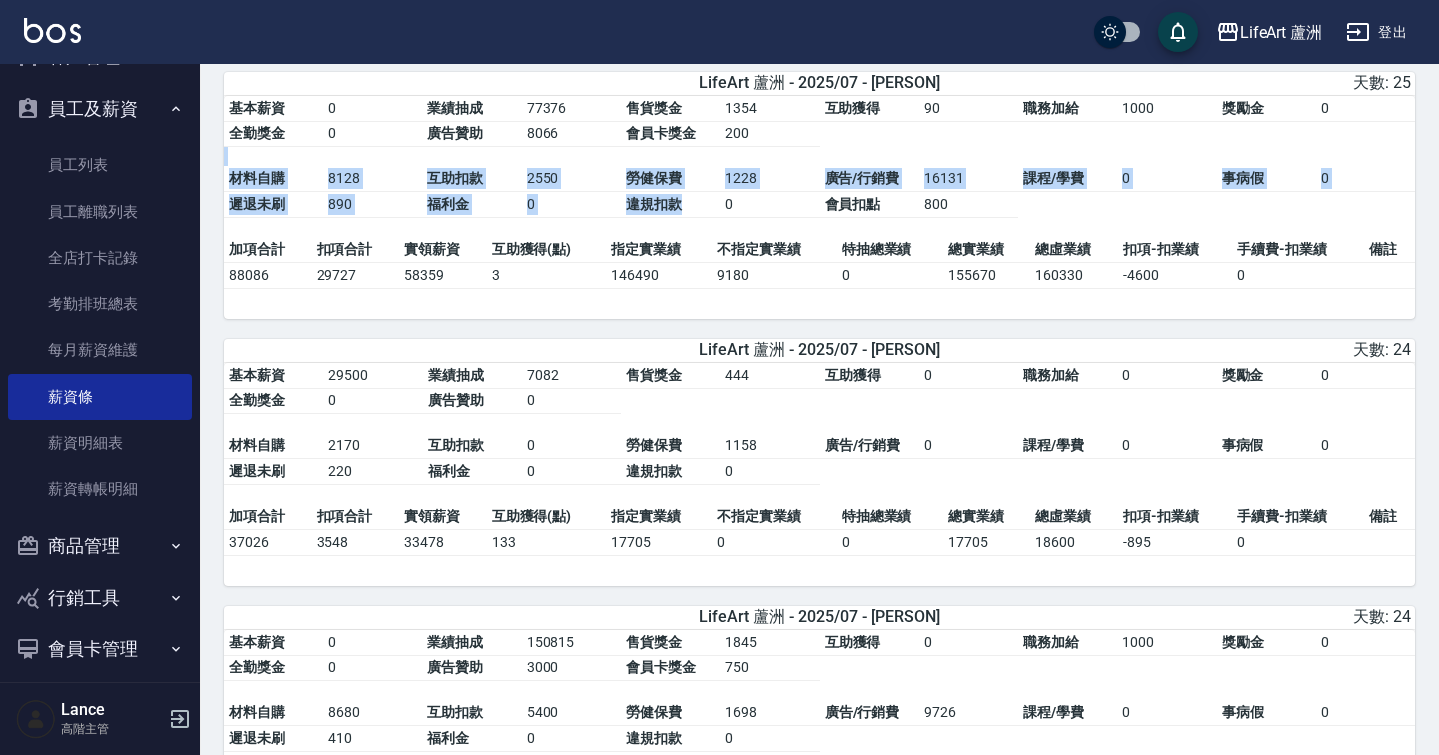 drag, startPoint x: 715, startPoint y: 172, endPoint x: 716, endPoint y: 216, distance: 44.011364 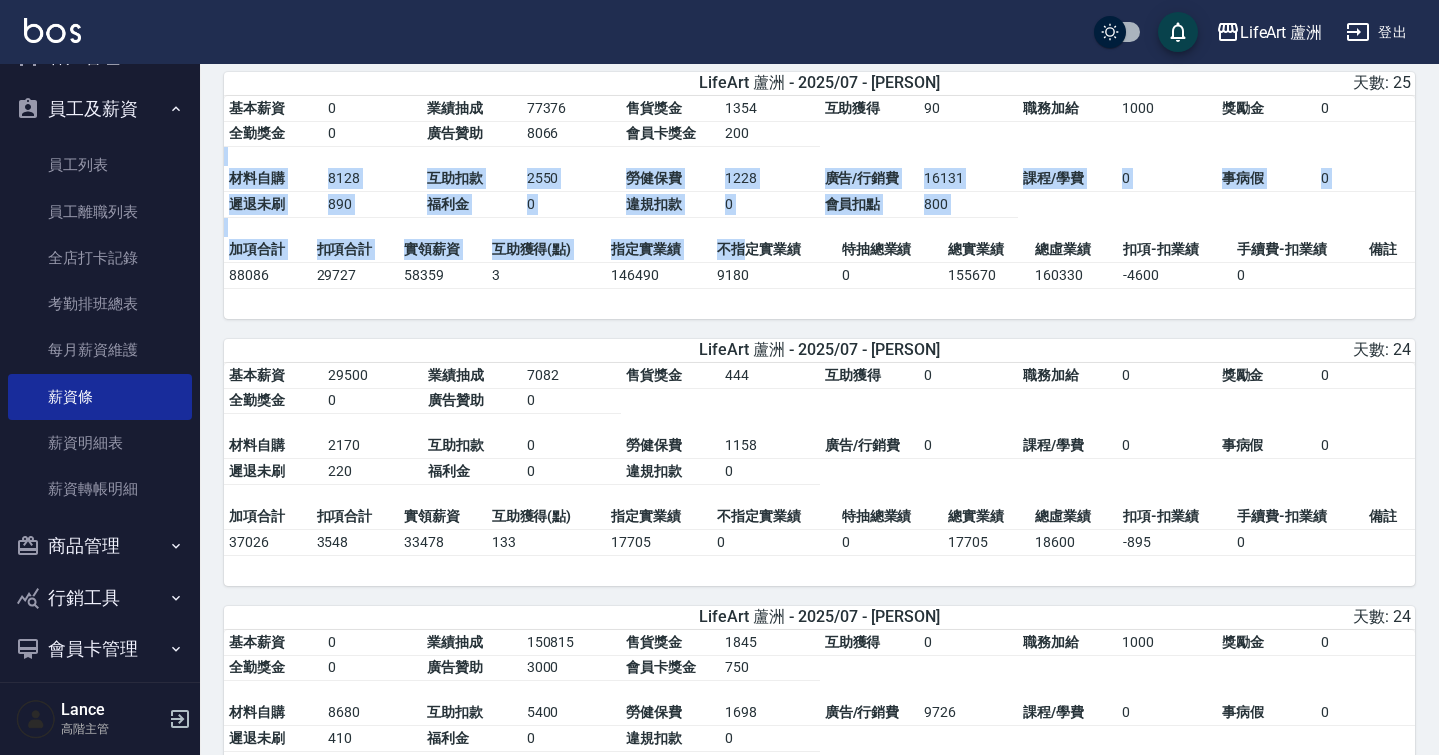 drag, startPoint x: 746, startPoint y: 172, endPoint x: 748, endPoint y: 261, distance: 89.02247 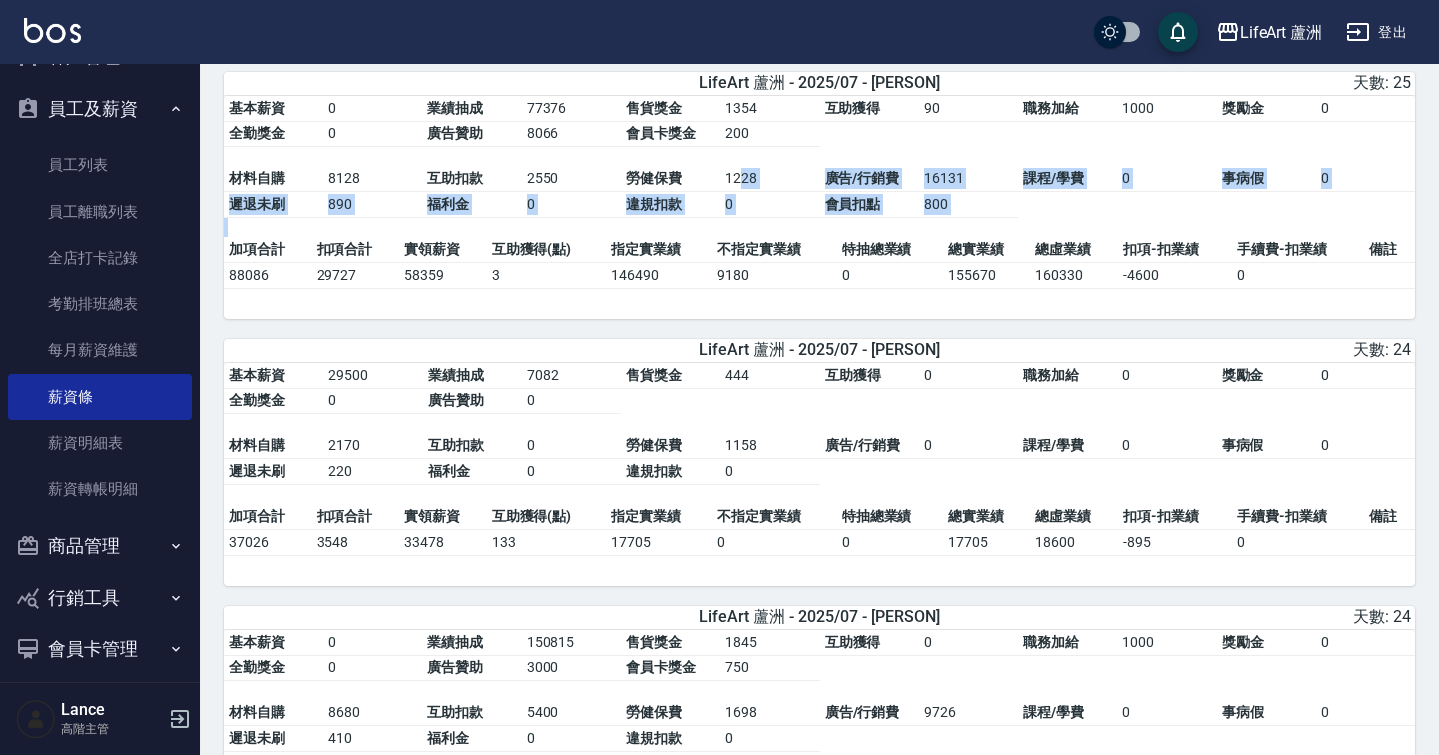 drag, startPoint x: 741, startPoint y: 189, endPoint x: 740, endPoint y: 236, distance: 47.010635 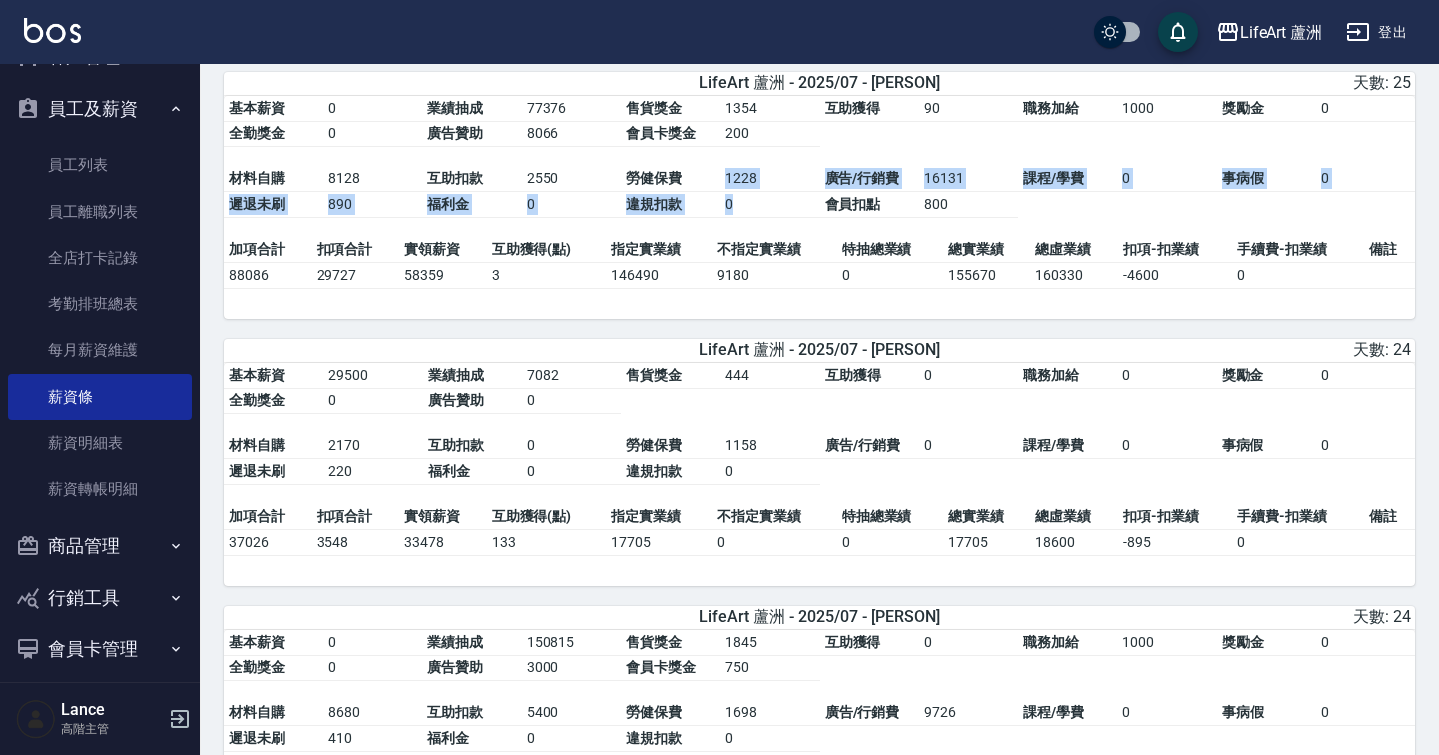 drag, startPoint x: 740, startPoint y: 175, endPoint x: 740, endPoint y: 216, distance: 41 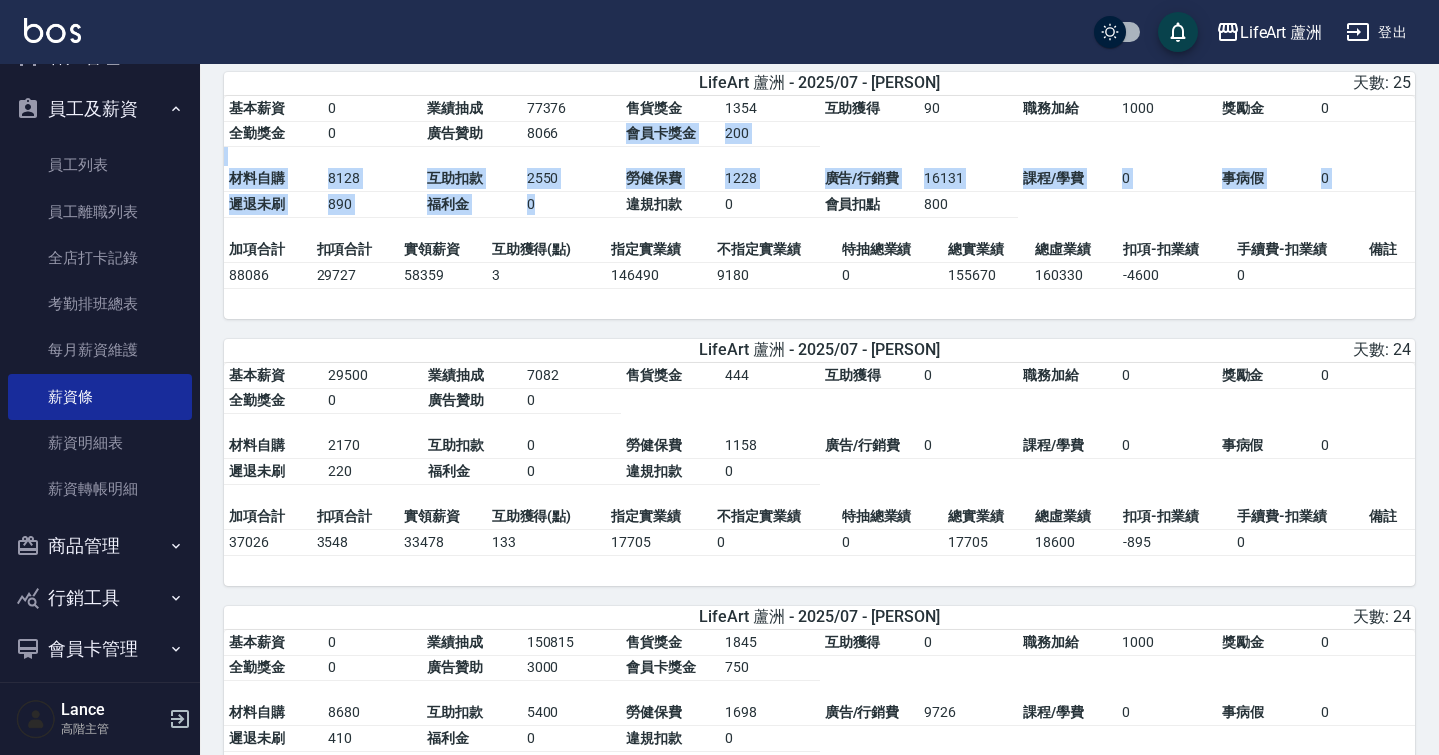 drag, startPoint x: 736, startPoint y: 164, endPoint x: 752, endPoint y: 230, distance: 67.911705 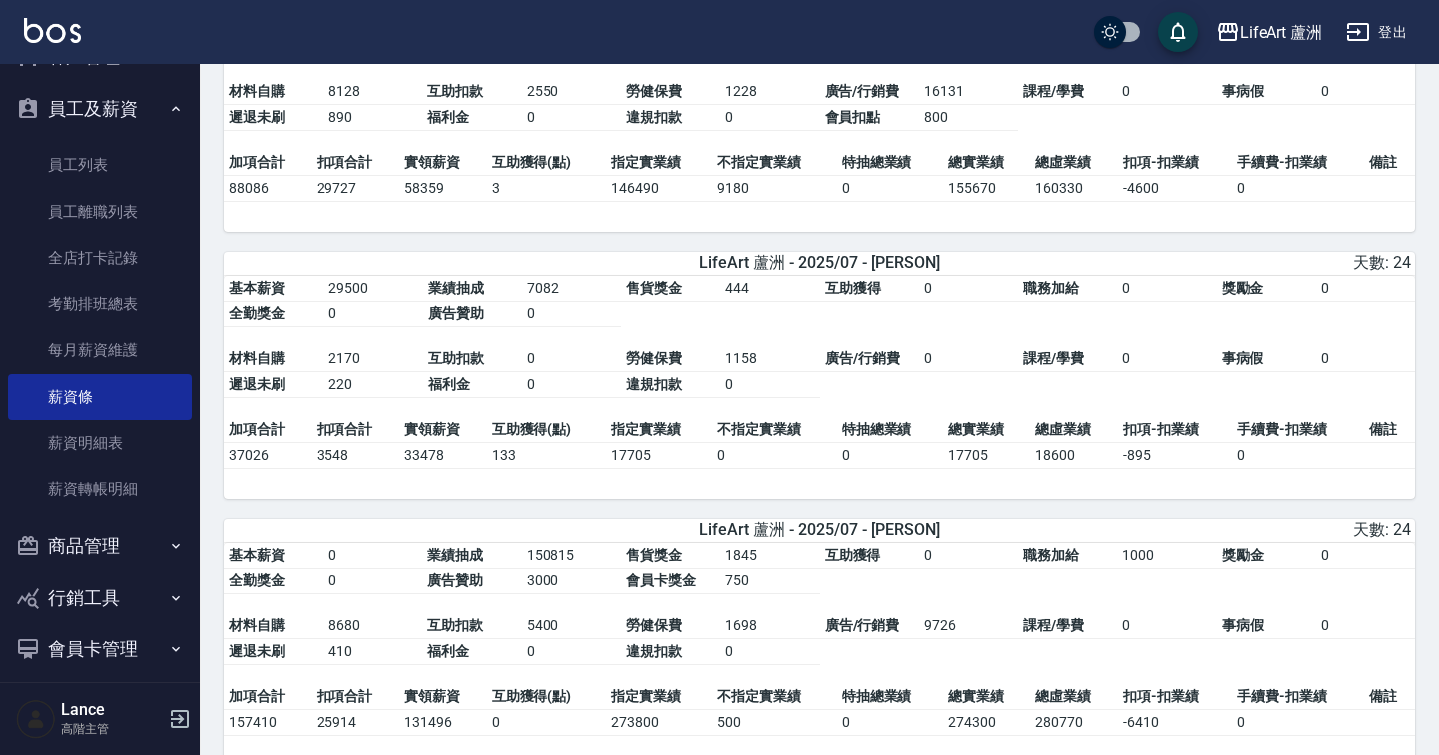 scroll, scrollTop: 768, scrollLeft: 0, axis: vertical 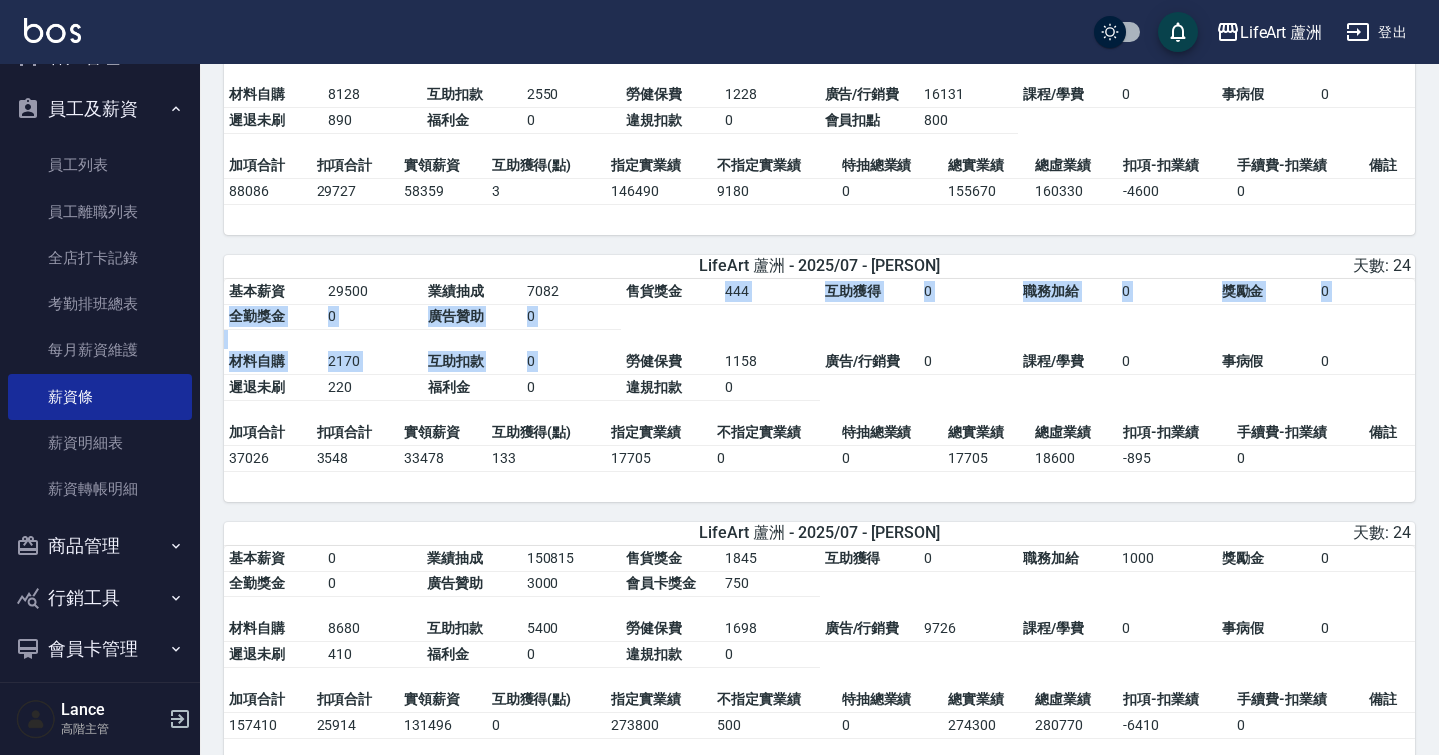 drag, startPoint x: 687, startPoint y: 312, endPoint x: 691, endPoint y: 362, distance: 50.159744 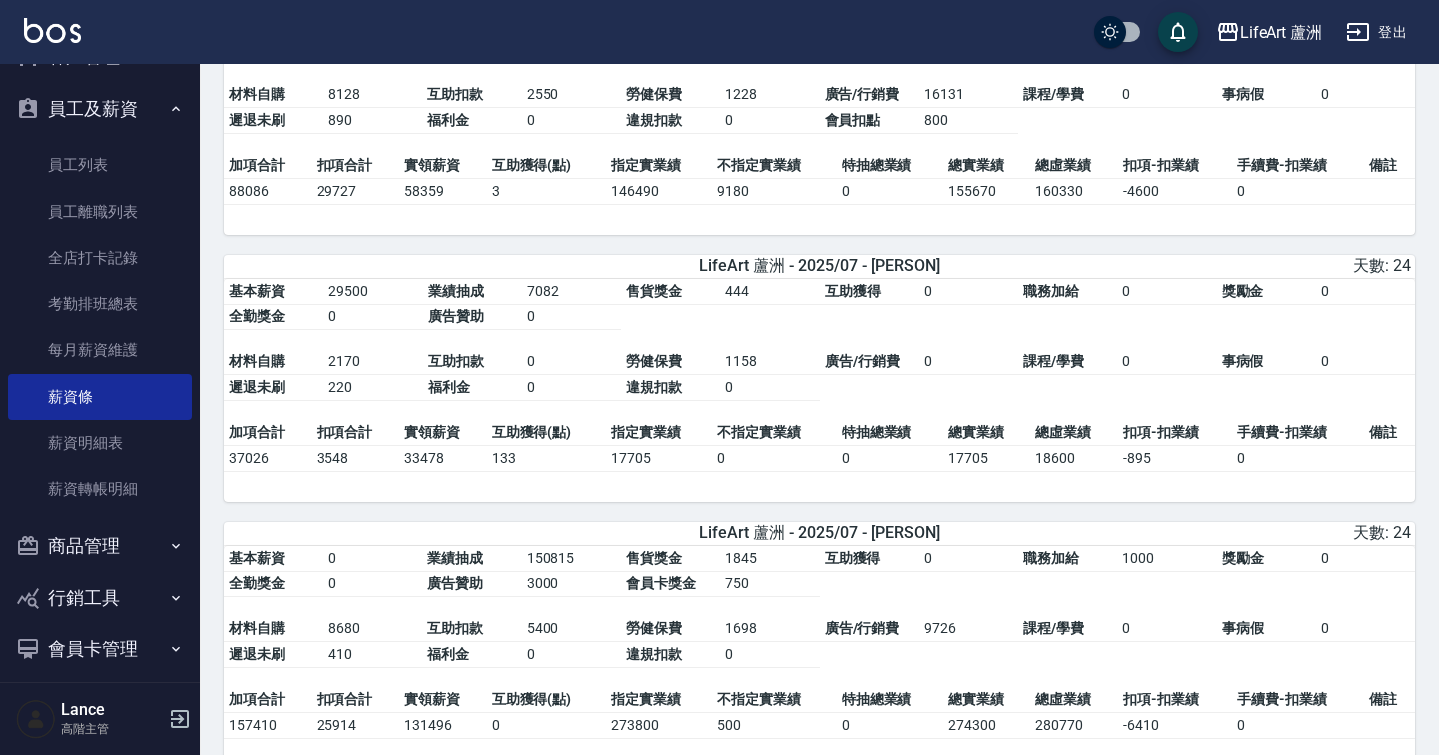 click on "勞健保費" at bounding box center (670, 362) 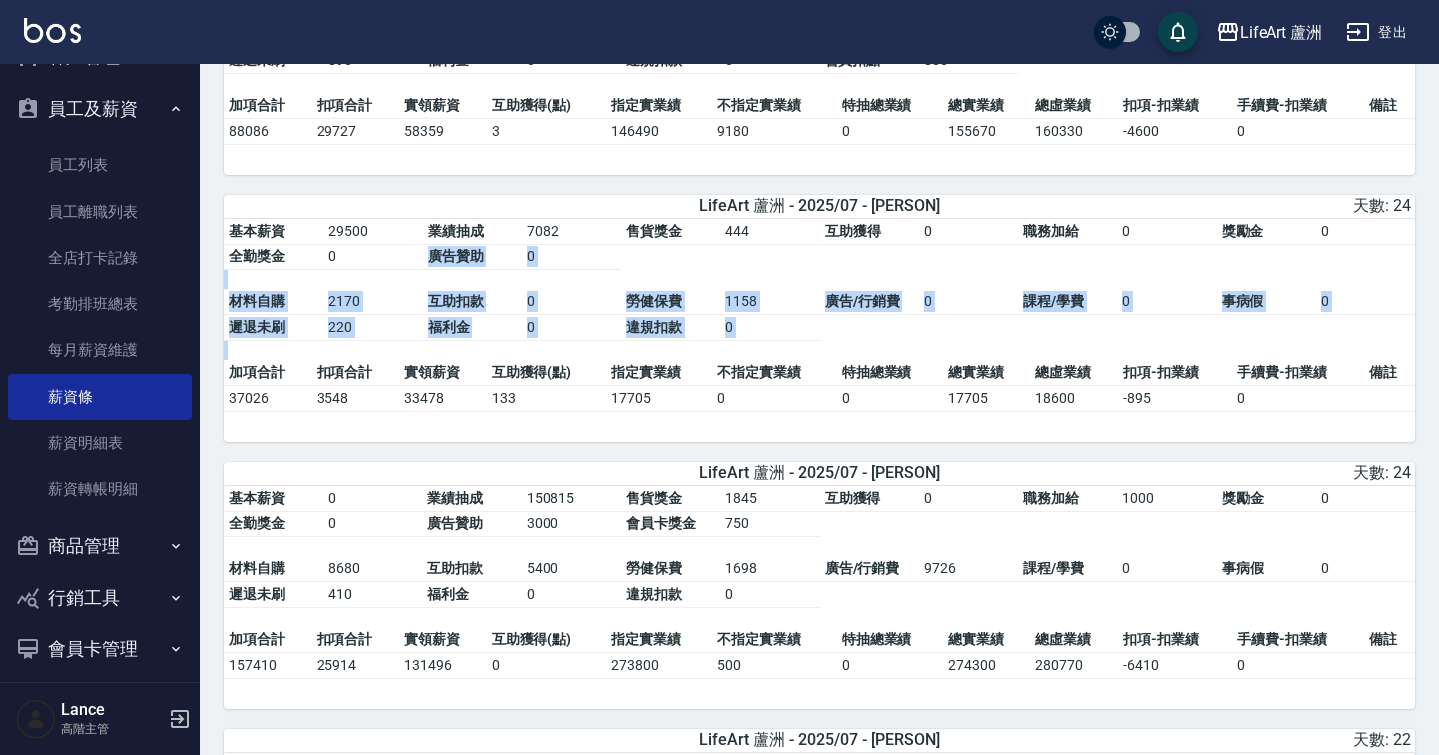 drag, startPoint x: 700, startPoint y: 286, endPoint x: 701, endPoint y: 369, distance: 83.00603 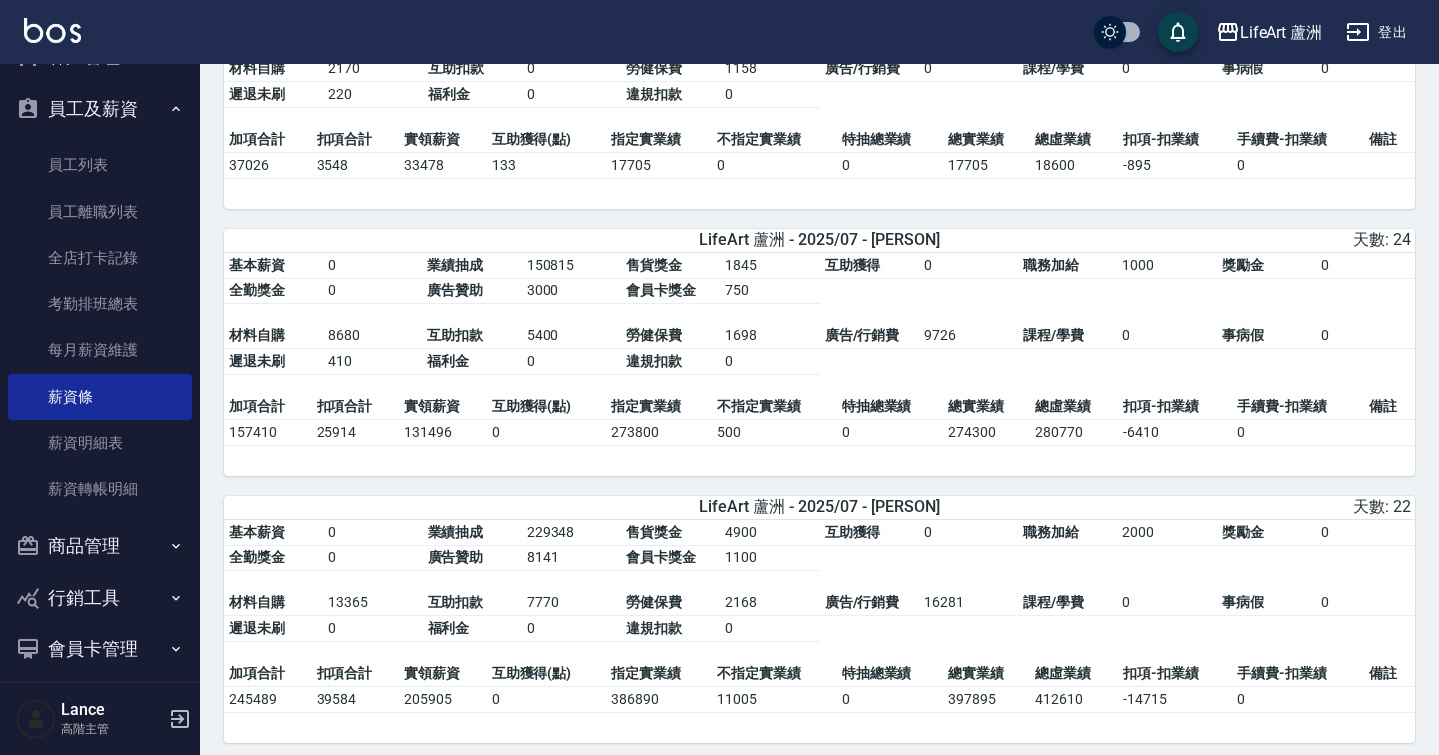 scroll, scrollTop: 1069, scrollLeft: 0, axis: vertical 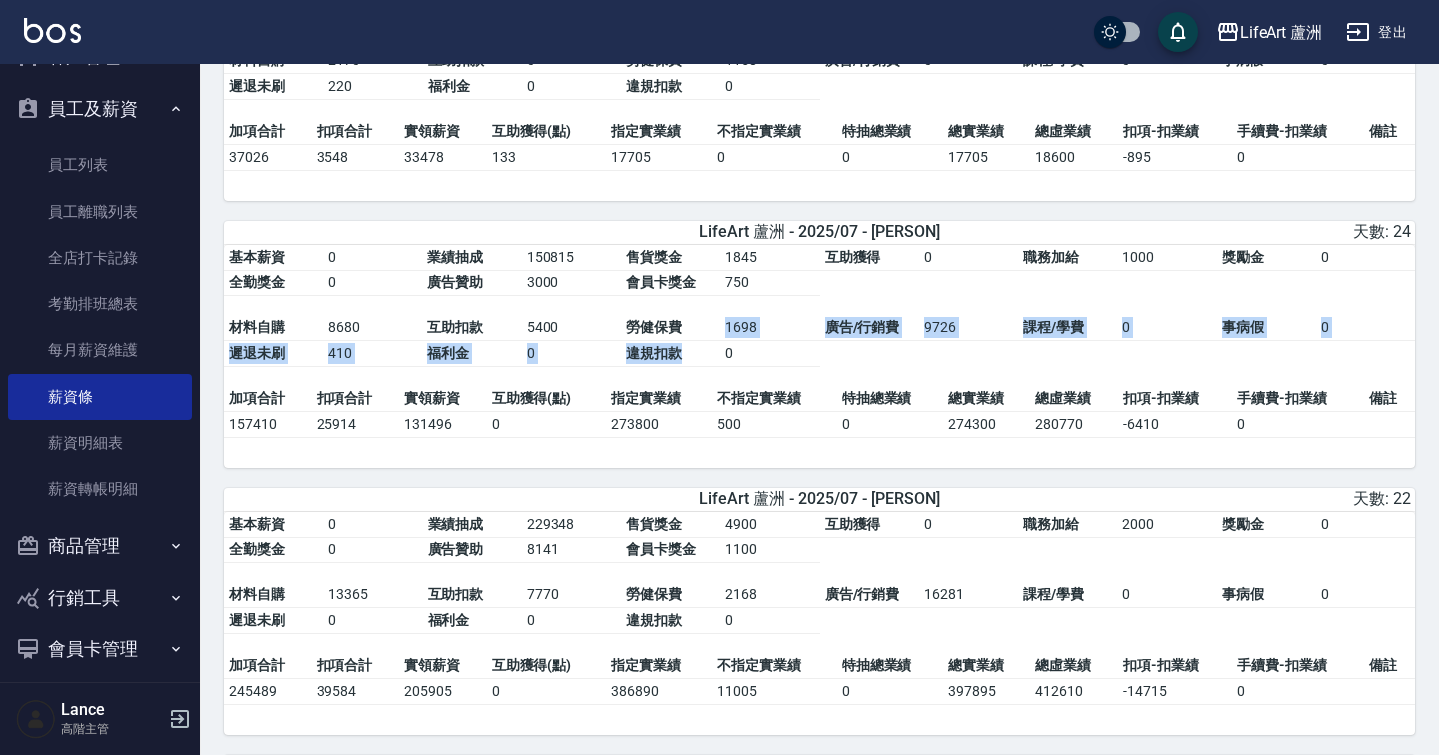 drag, startPoint x: 679, startPoint y: 354, endPoint x: 679, endPoint y: 376, distance: 22 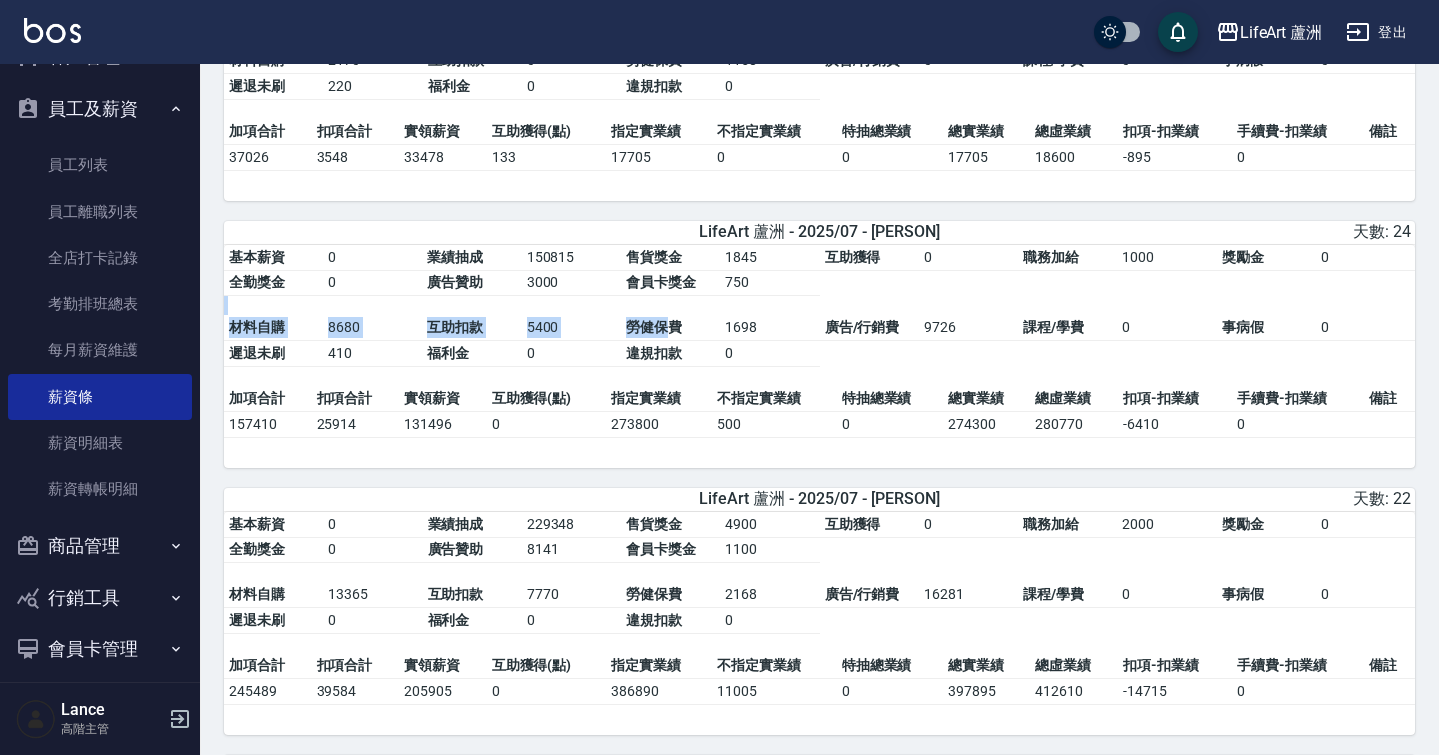 drag, startPoint x: 673, startPoint y: 325, endPoint x: 675, endPoint y: 344, distance: 19.104973 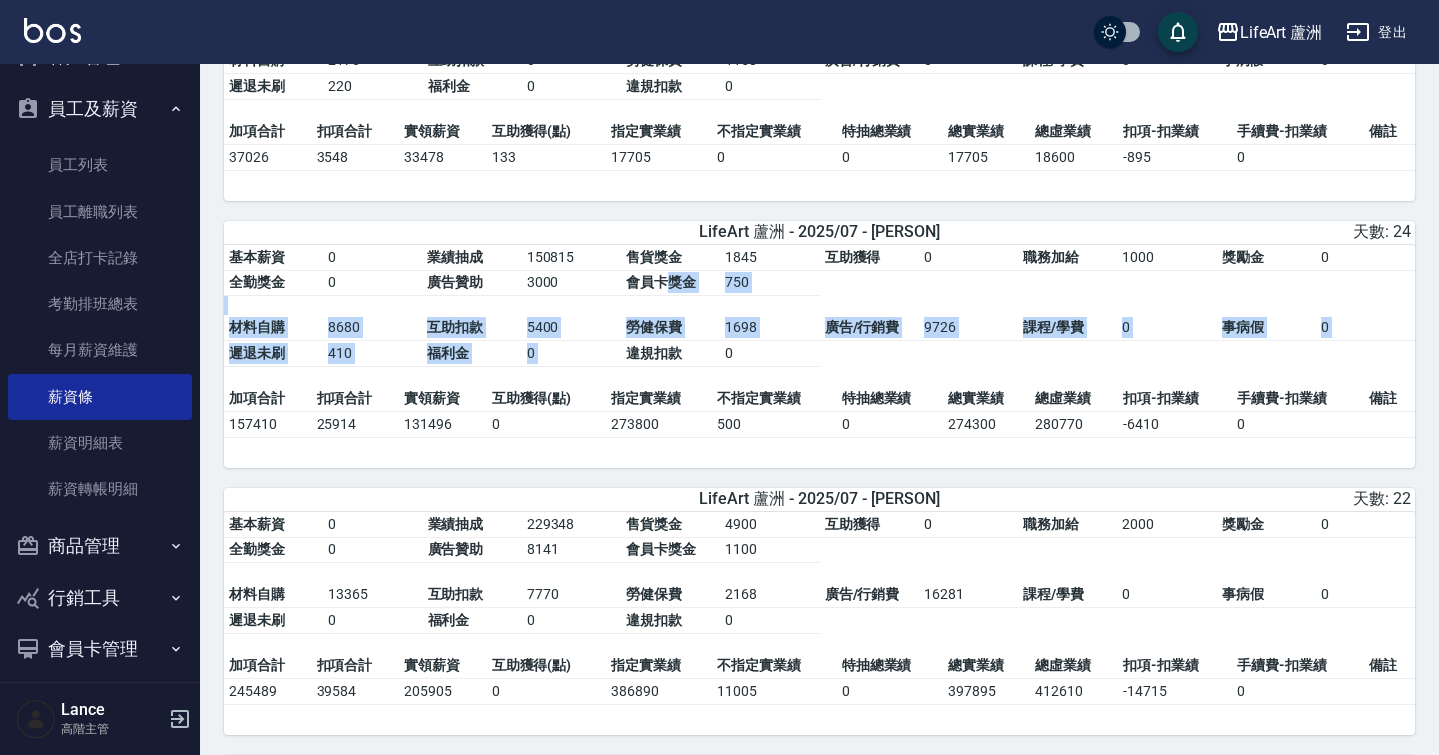 drag, startPoint x: 671, startPoint y: 298, endPoint x: 685, endPoint y: 356, distance: 59.665737 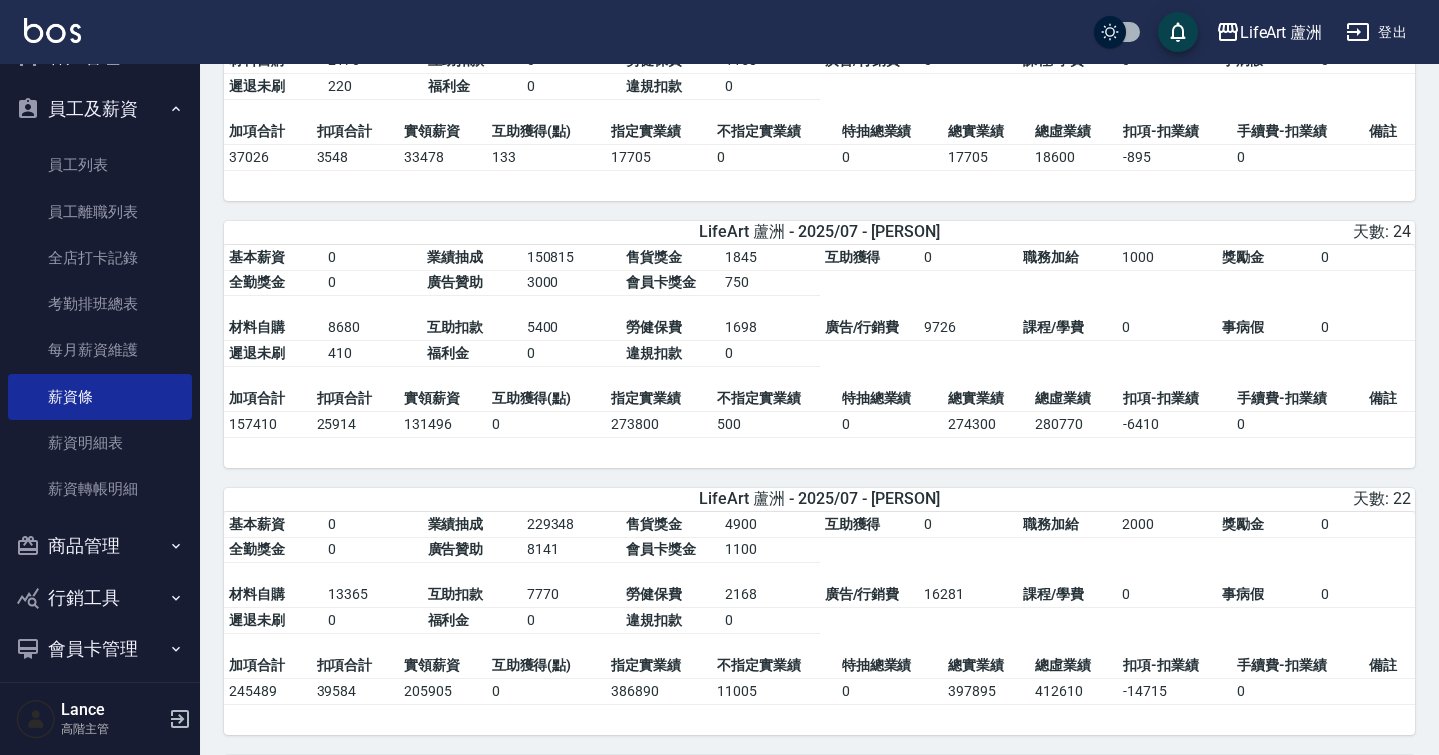 click on "違規扣款" at bounding box center (670, 354) 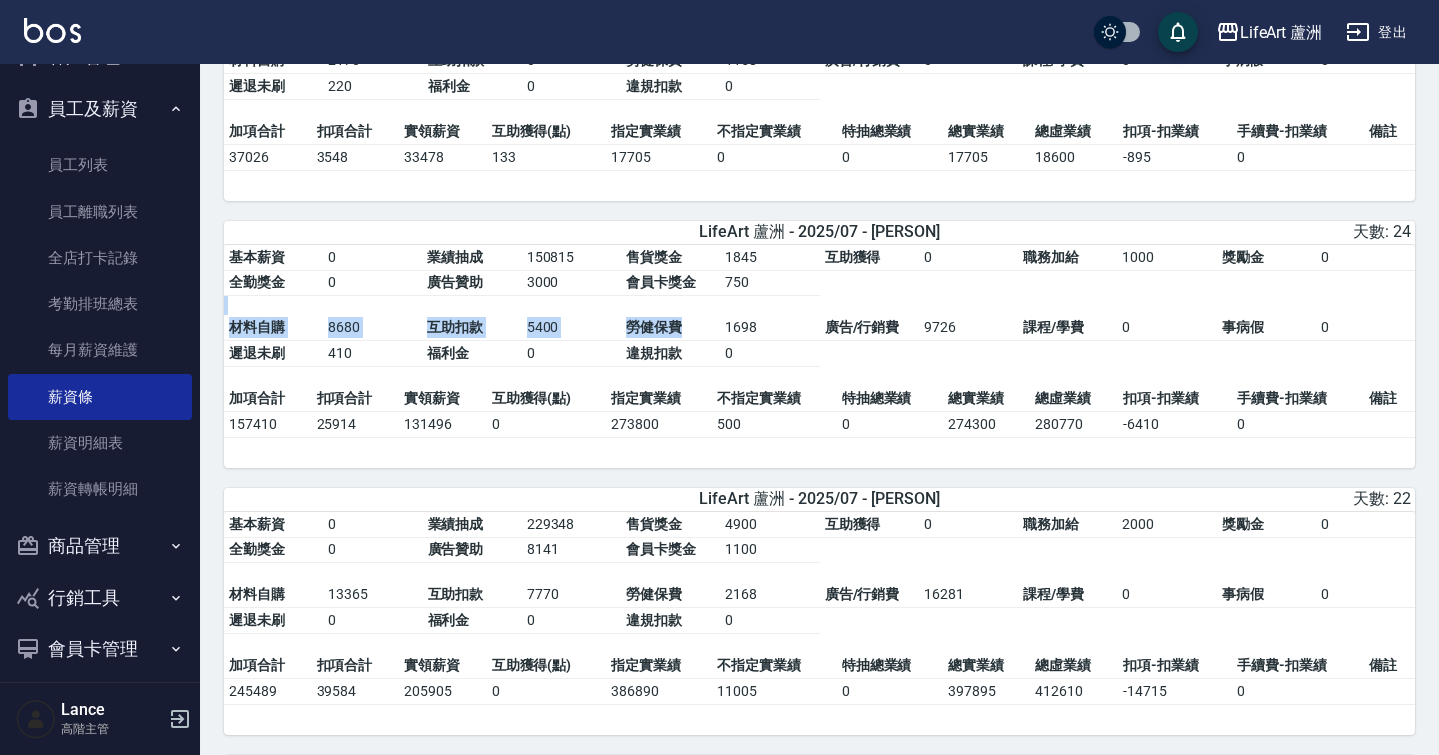 drag, startPoint x: 669, startPoint y: 321, endPoint x: 681, endPoint y: 354, distance: 35.1141 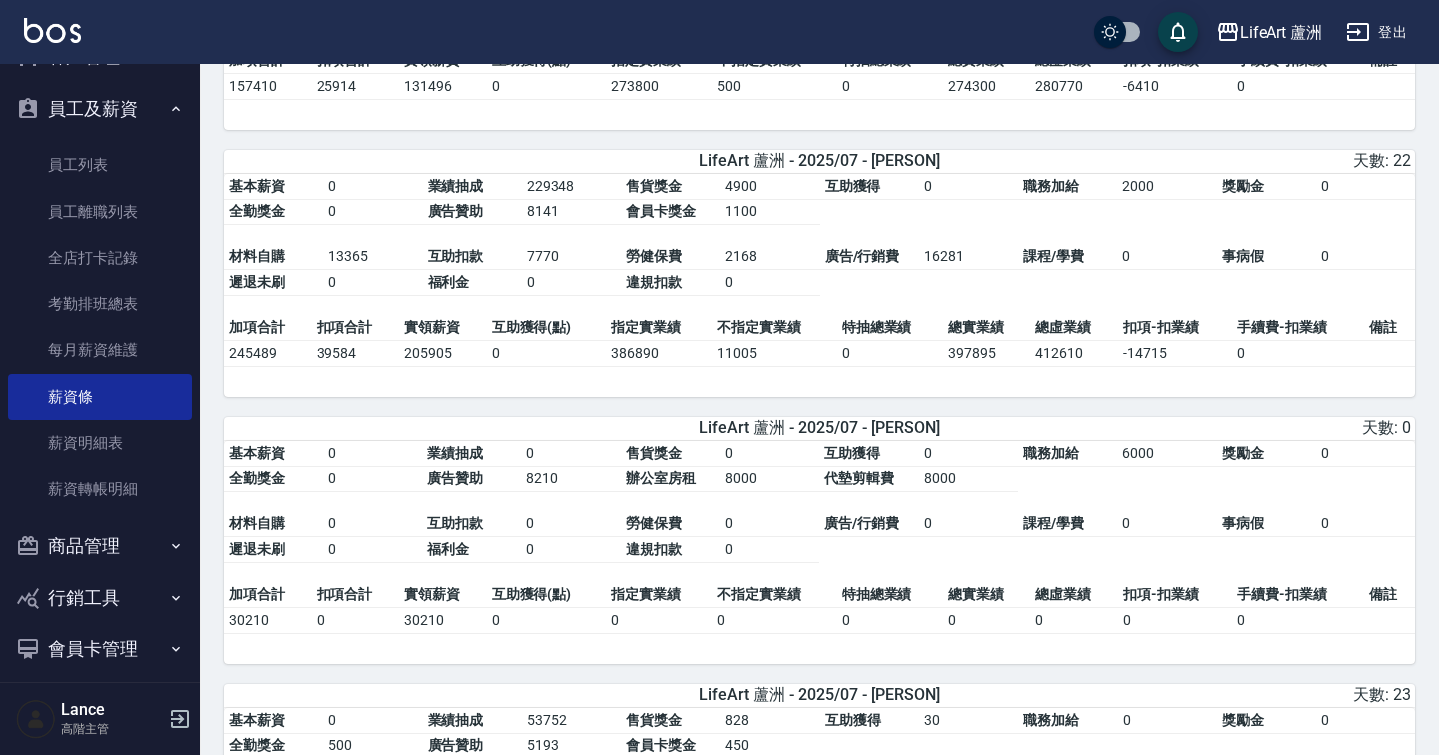 scroll, scrollTop: 1408, scrollLeft: 0, axis: vertical 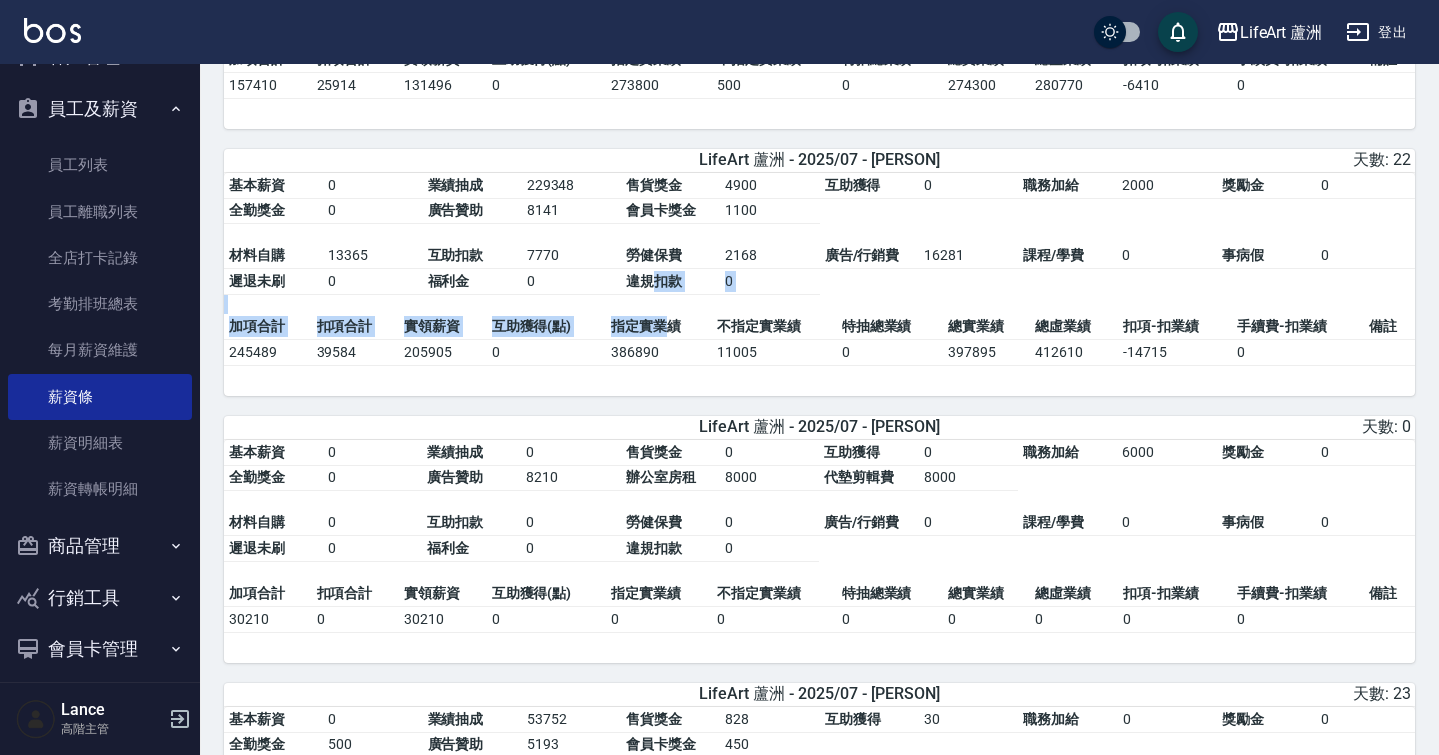 drag, startPoint x: 660, startPoint y: 294, endPoint x: 662, endPoint y: 341, distance: 47.042534 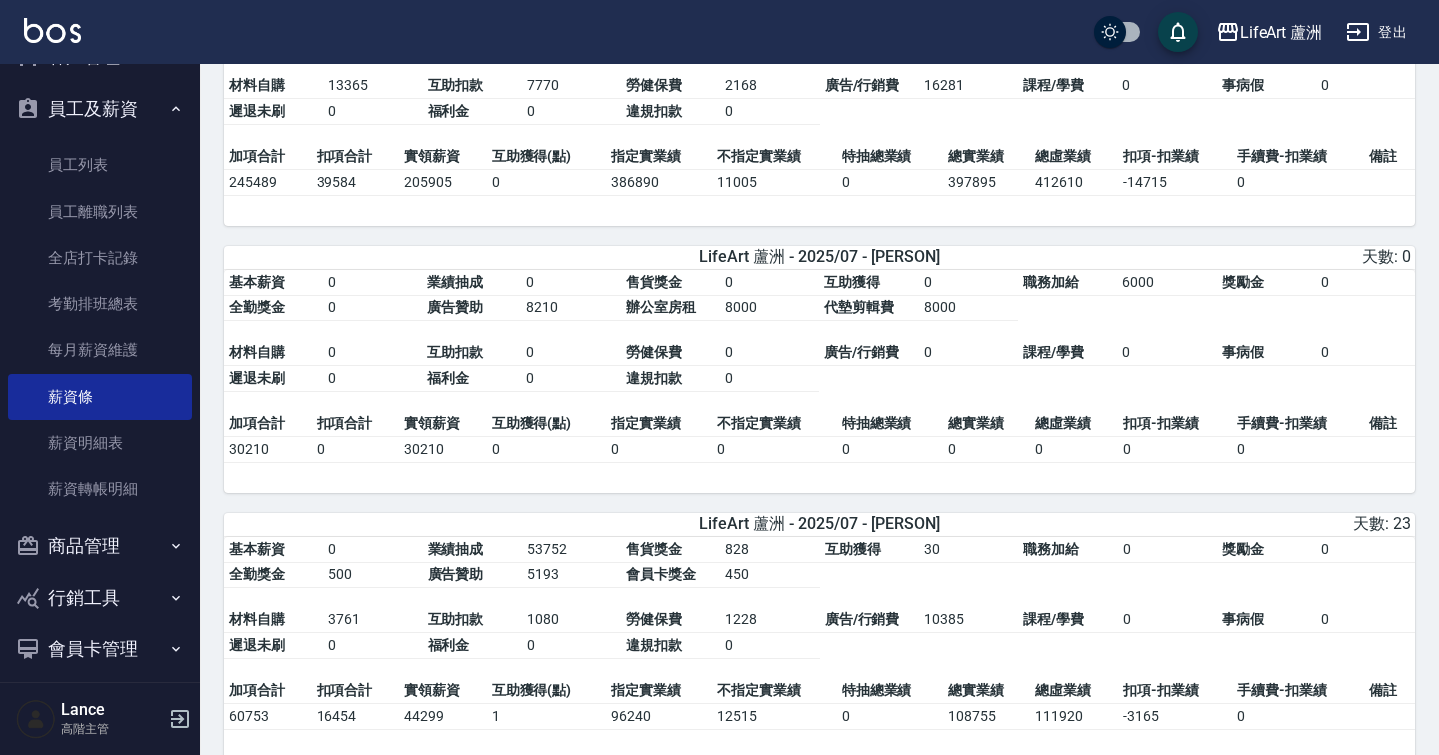 scroll, scrollTop: 1635, scrollLeft: 0, axis: vertical 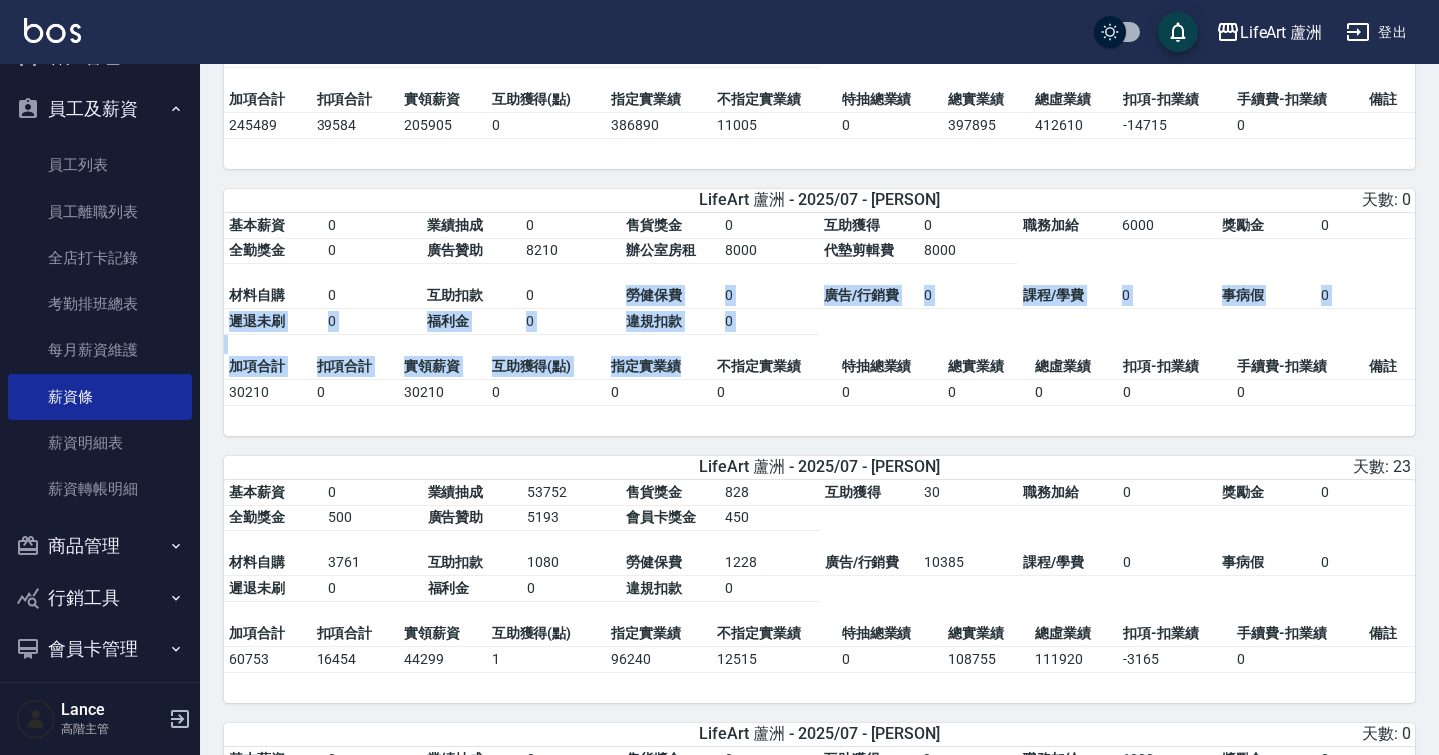drag, startPoint x: 651, startPoint y: 303, endPoint x: 651, endPoint y: 398, distance: 95 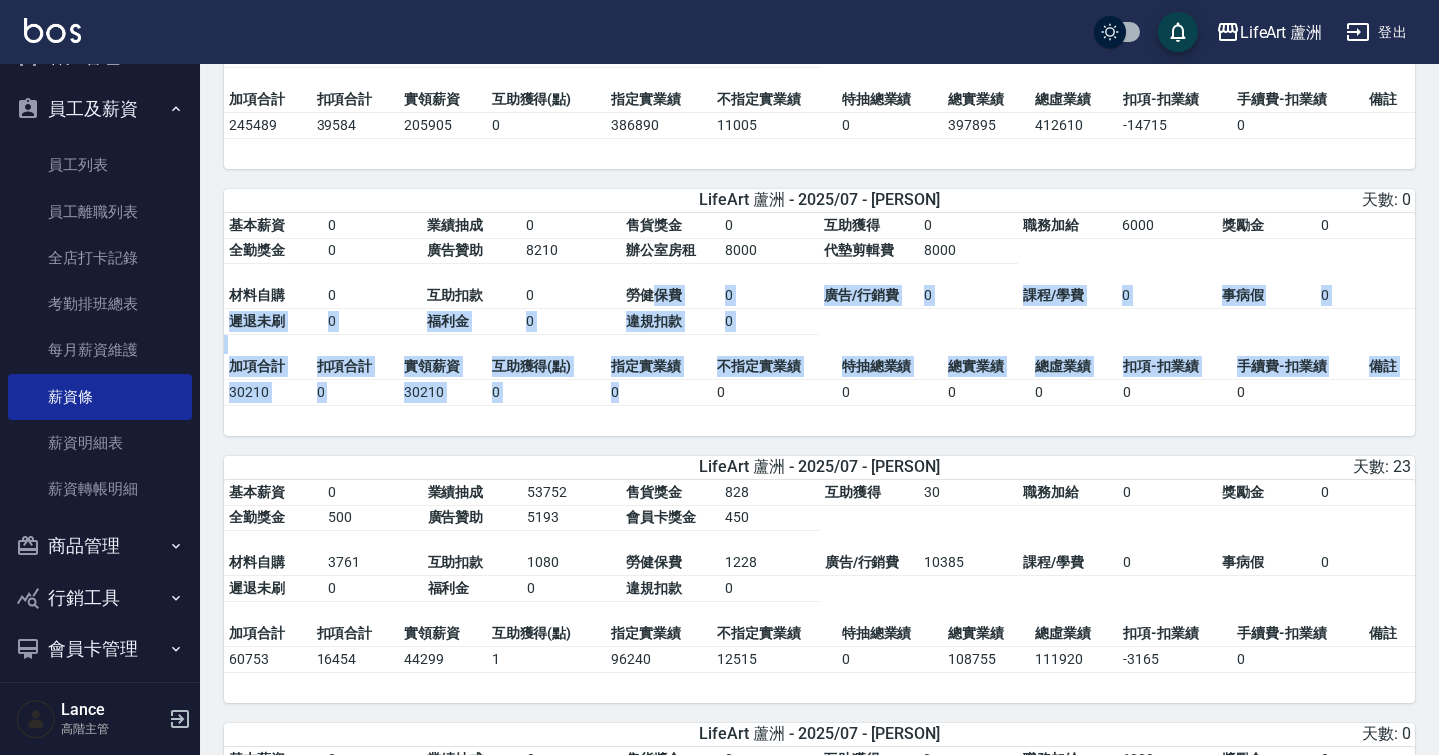 drag, startPoint x: 651, startPoint y: 309, endPoint x: 644, endPoint y: 407, distance: 98.24968 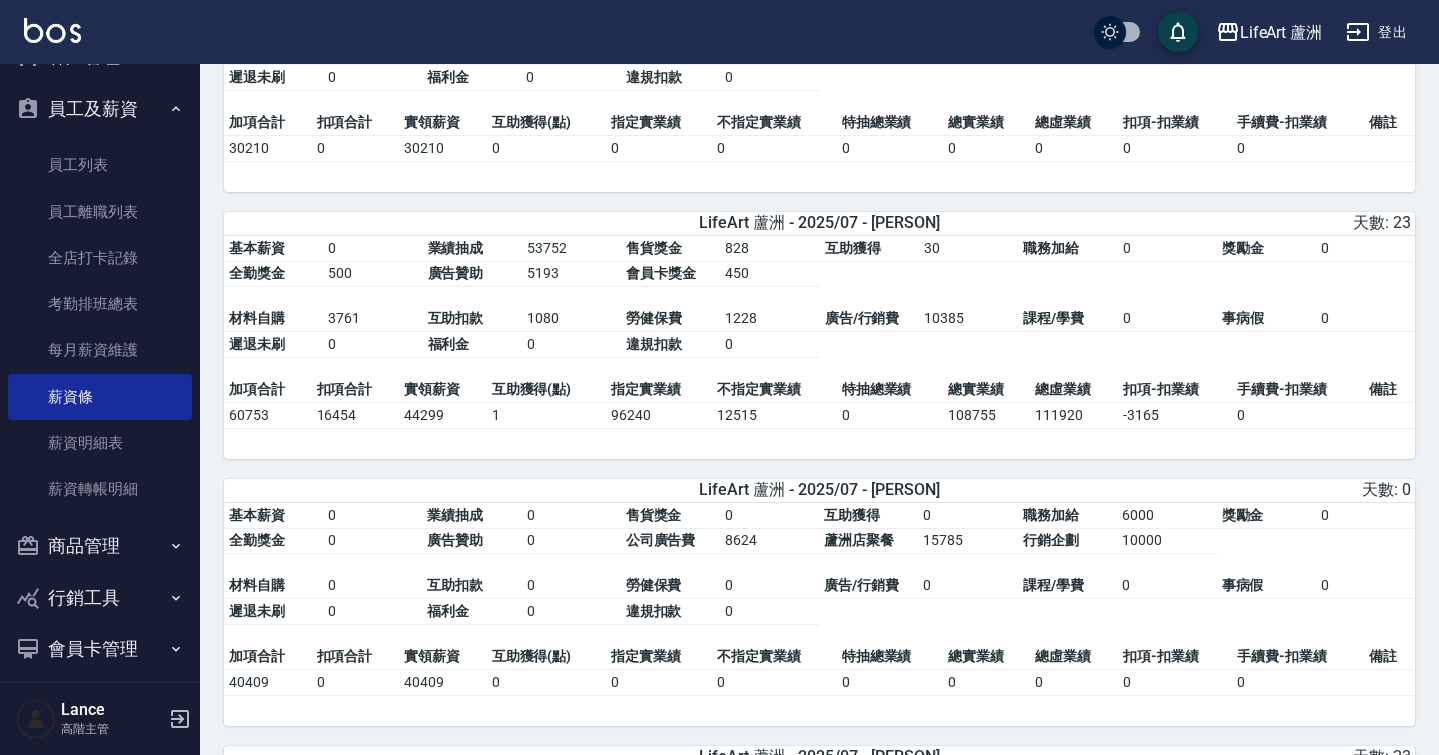scroll, scrollTop: 1885, scrollLeft: 0, axis: vertical 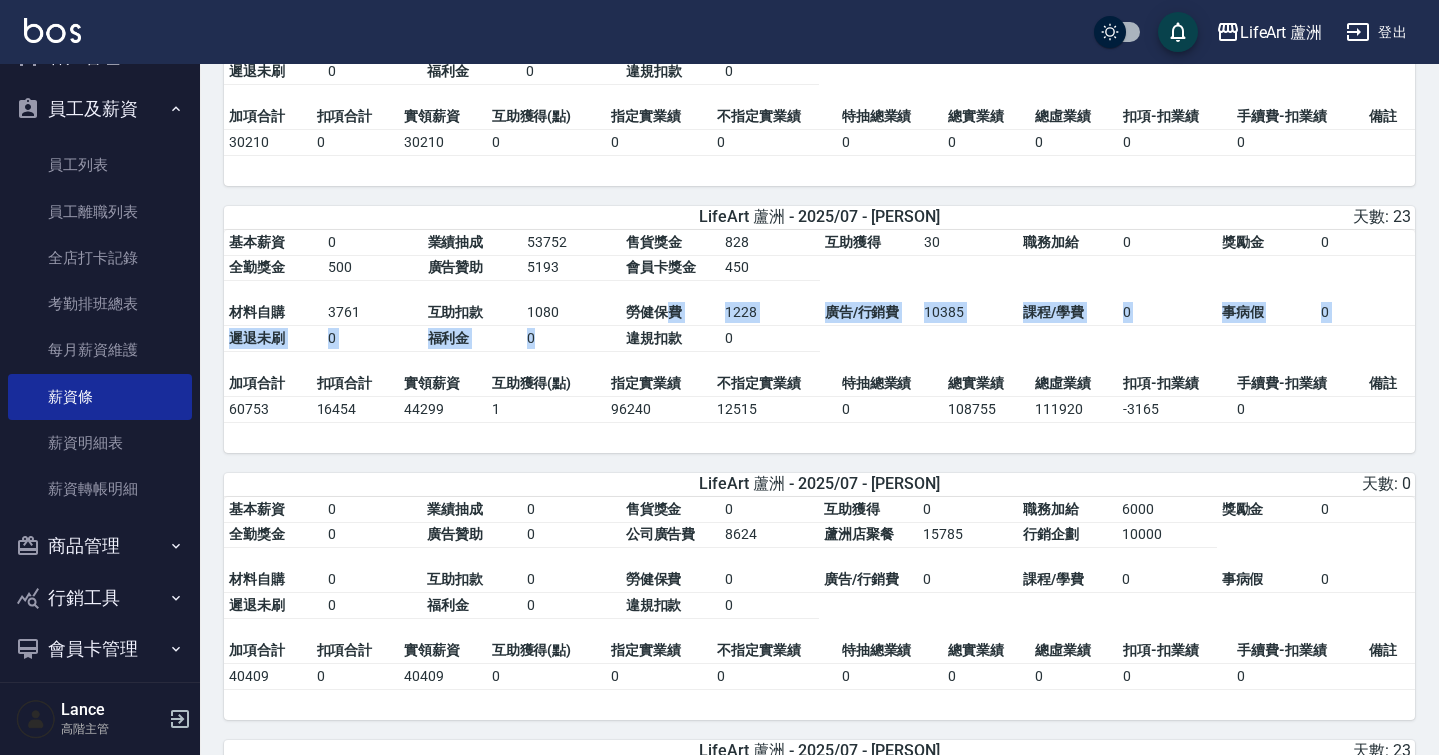 drag, startPoint x: 663, startPoint y: 337, endPoint x: 658, endPoint y: 384, distance: 47.26521 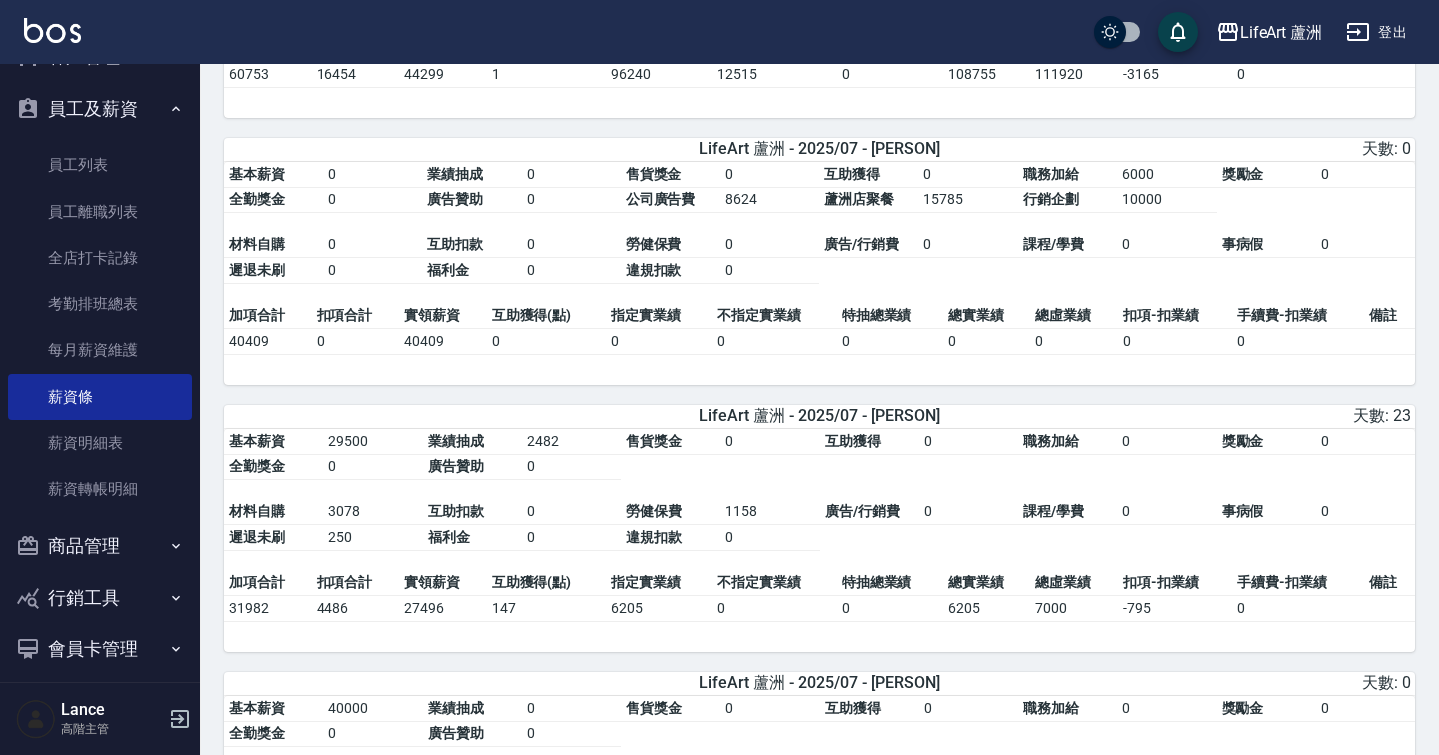 scroll, scrollTop: 2221, scrollLeft: 0, axis: vertical 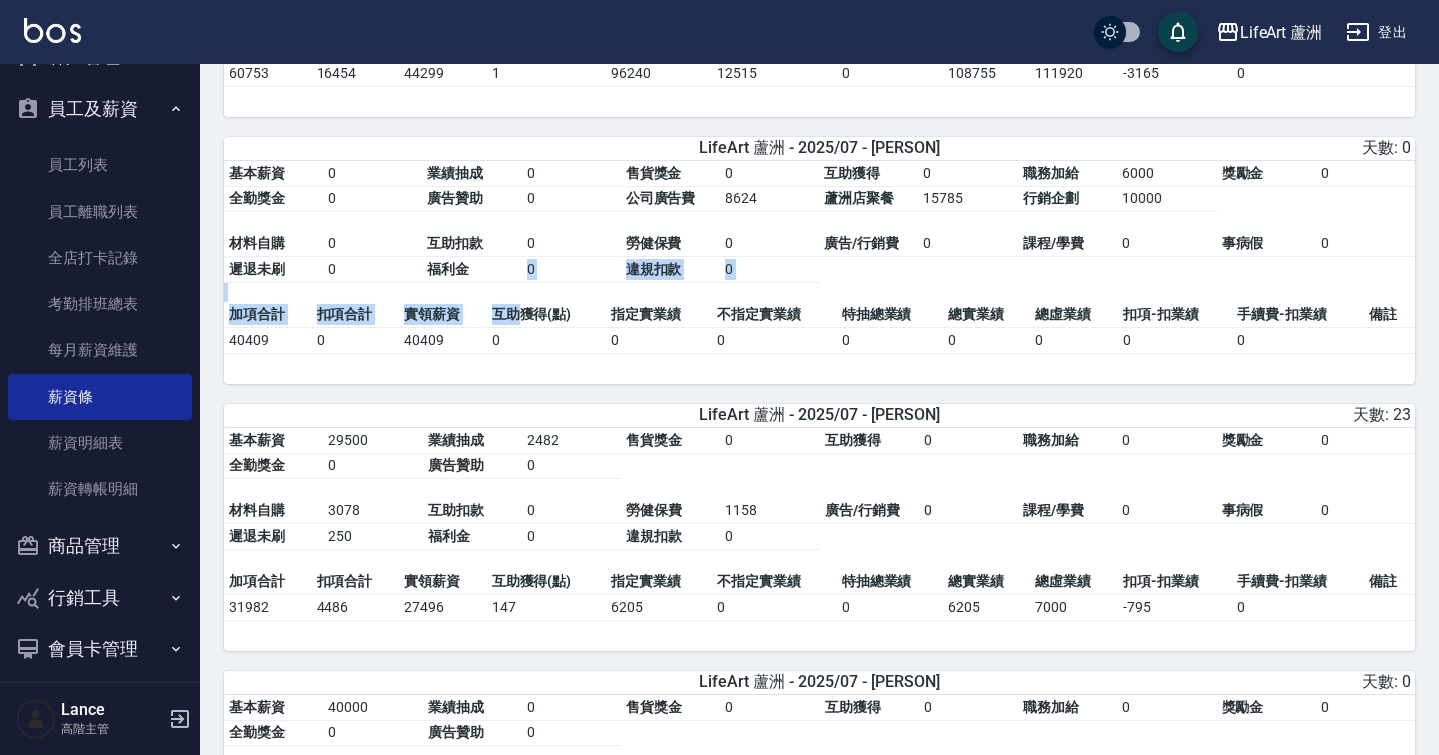 drag, startPoint x: 525, startPoint y: 293, endPoint x: 525, endPoint y: 333, distance: 40 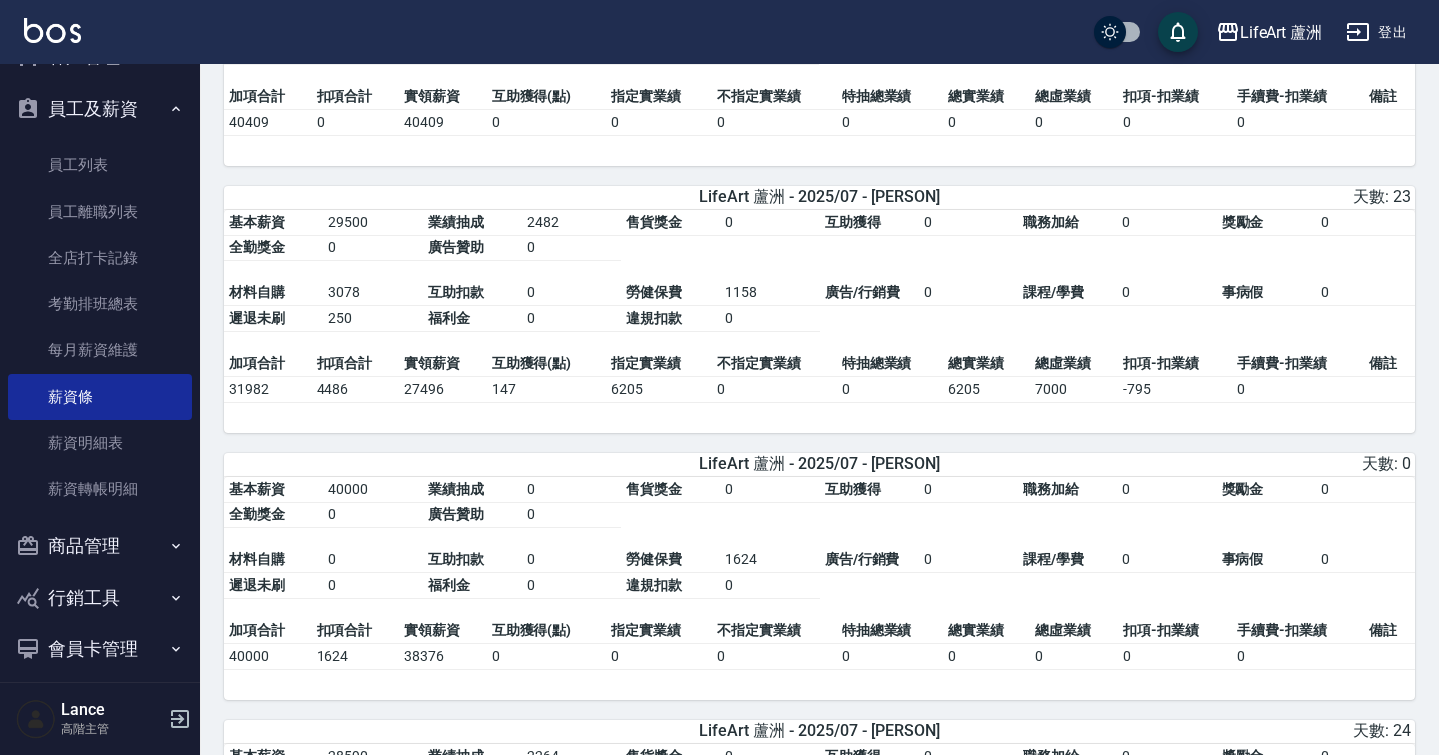 scroll, scrollTop: 2443, scrollLeft: 0, axis: vertical 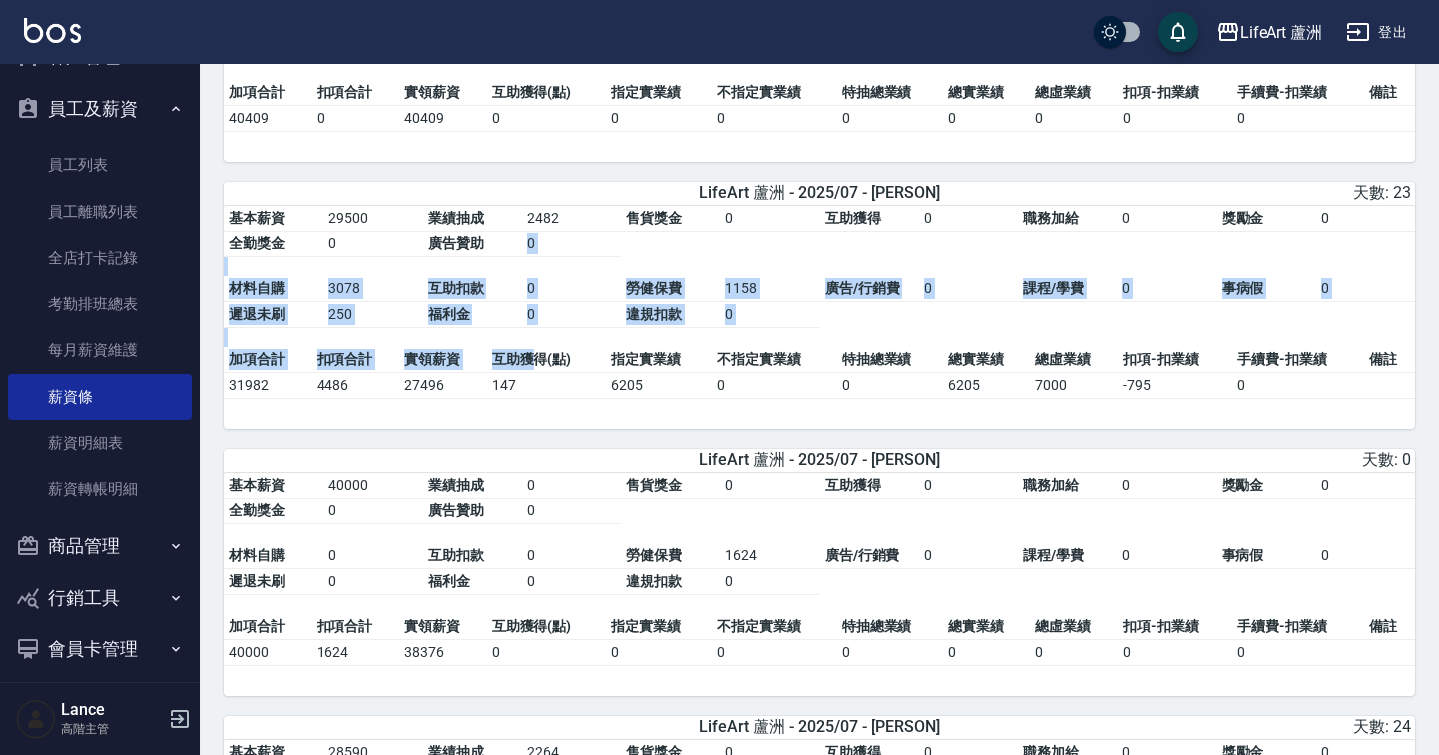 drag, startPoint x: 531, startPoint y: 266, endPoint x: 531, endPoint y: 382, distance: 116 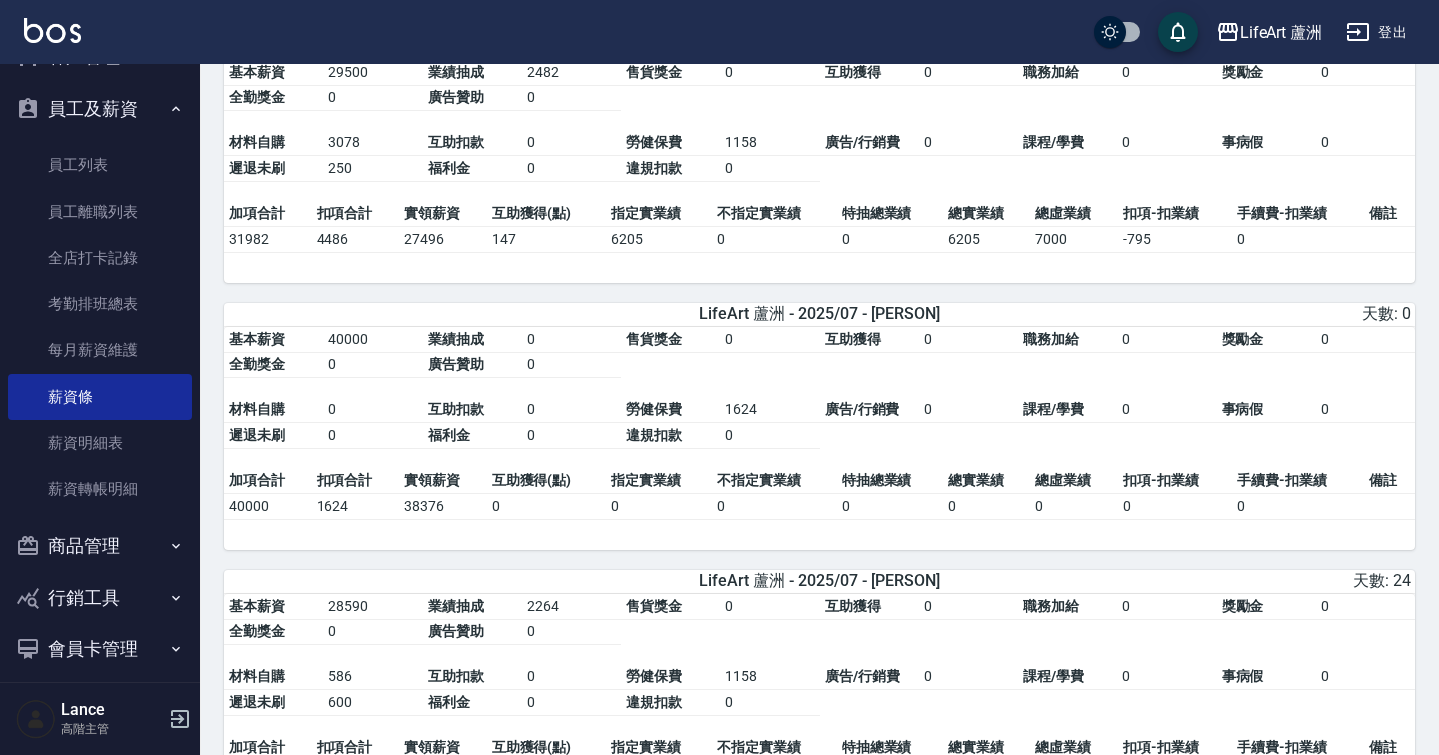 scroll, scrollTop: 2601, scrollLeft: 0, axis: vertical 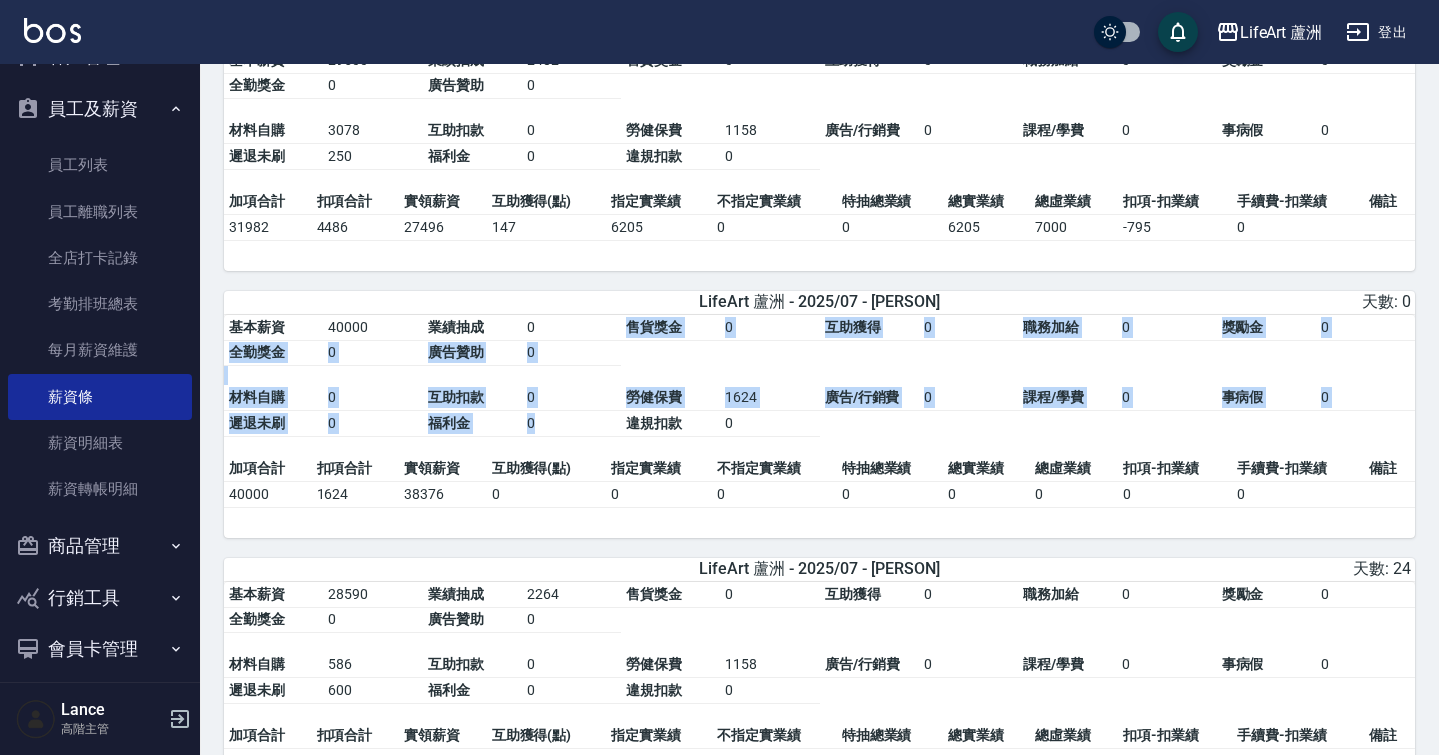 drag, startPoint x: 537, startPoint y: 369, endPoint x: 537, endPoint y: 446, distance: 77 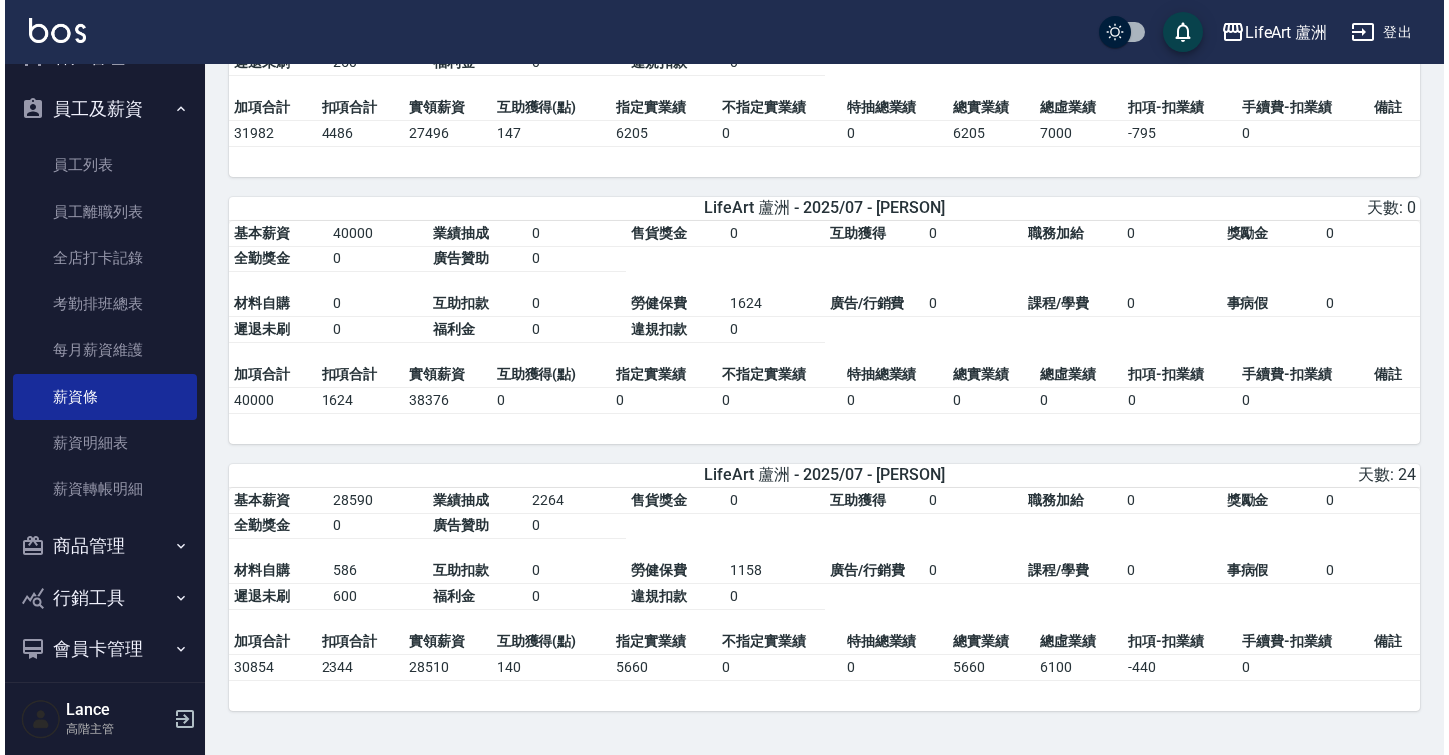 scroll, scrollTop: 2730, scrollLeft: 0, axis: vertical 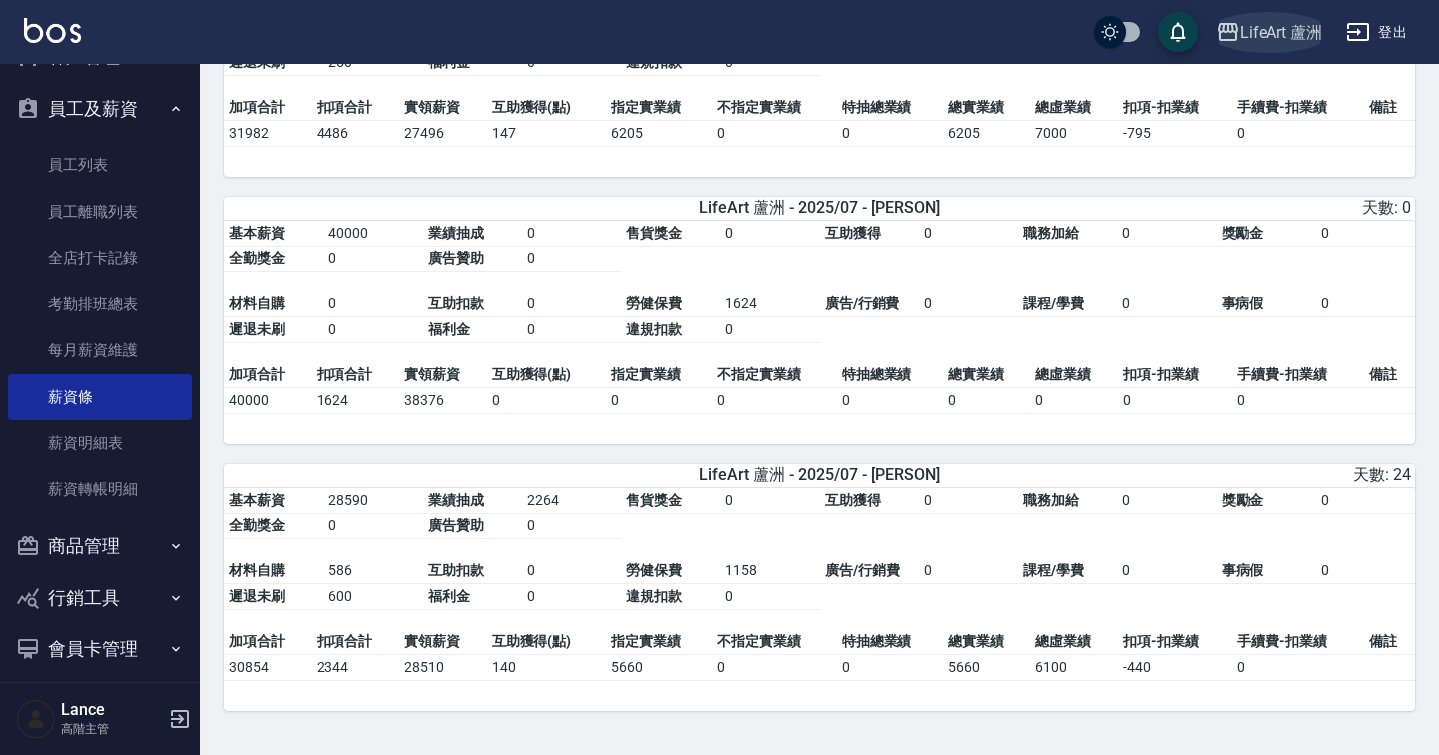 click on "LifeArt 蘆洲" at bounding box center (1281, 32) 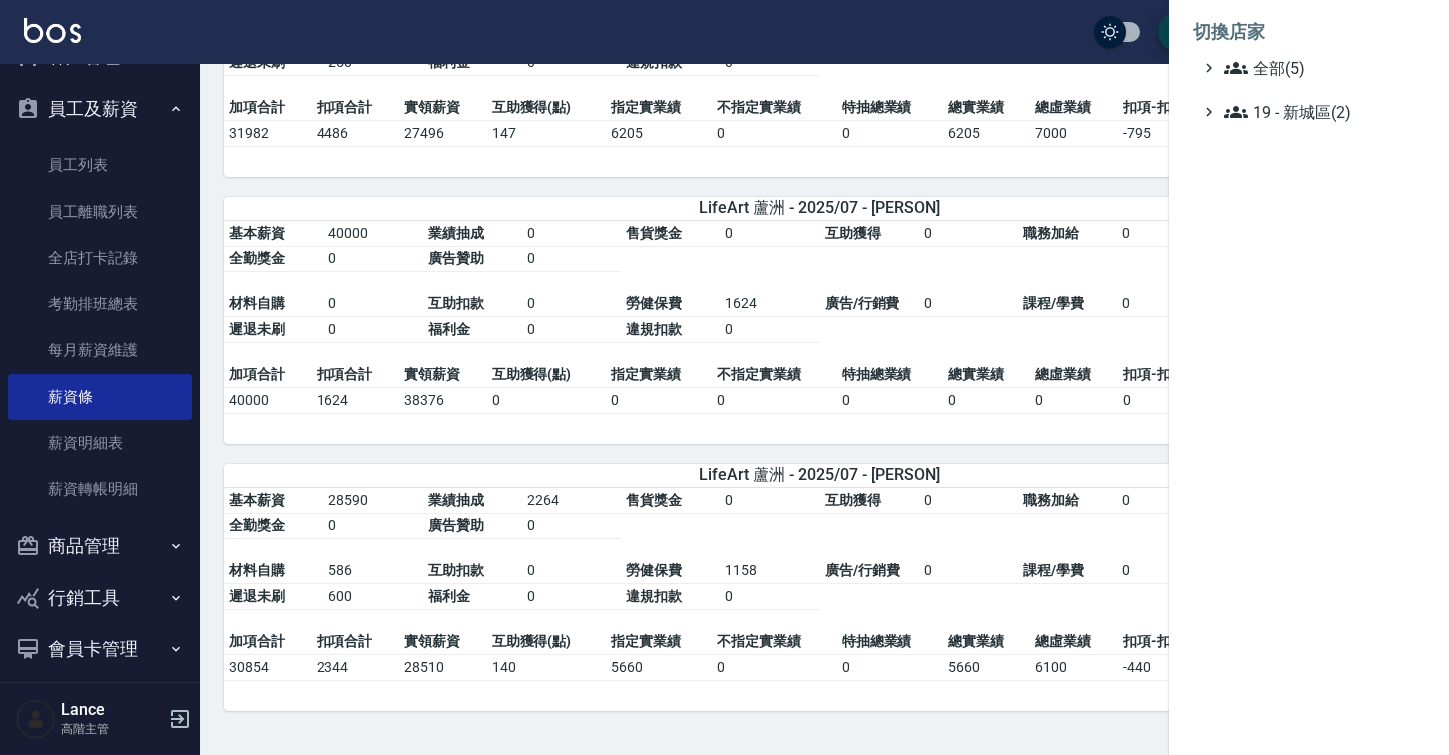 click on "切換店家 全部(5) 19 - 新城區(2)" at bounding box center [1309, 66] 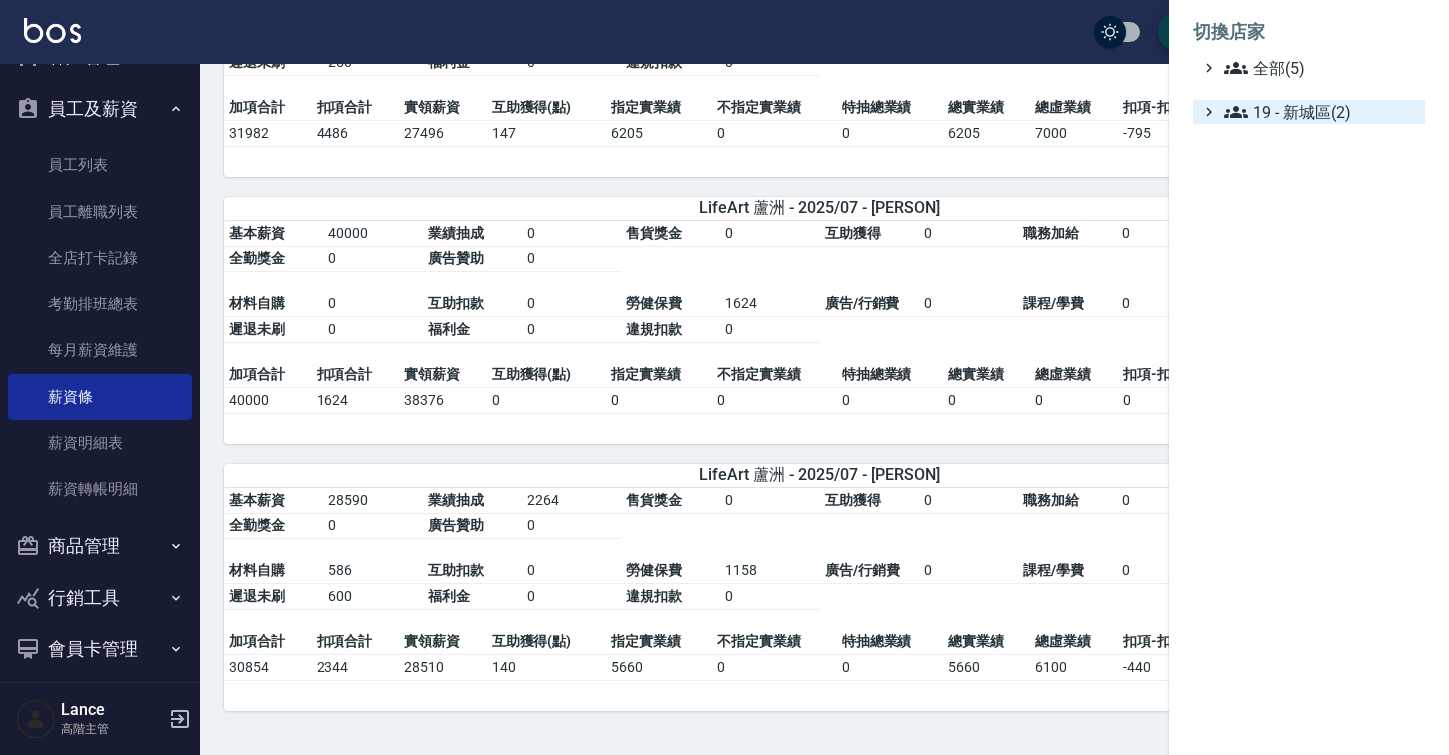 click on "19 - 新城區(2)" at bounding box center [1320, 112] 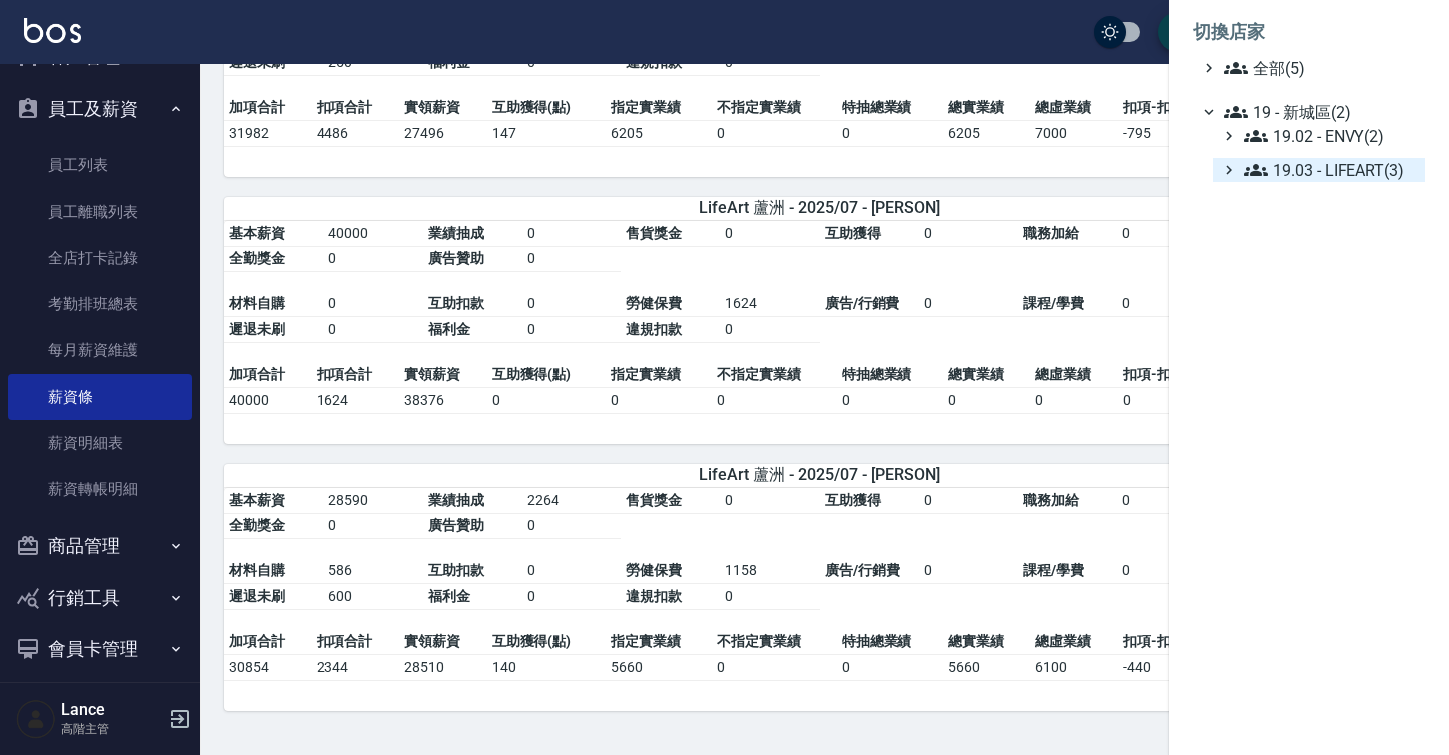 click on "19.03 - LIFEART(3)" at bounding box center [1330, 170] 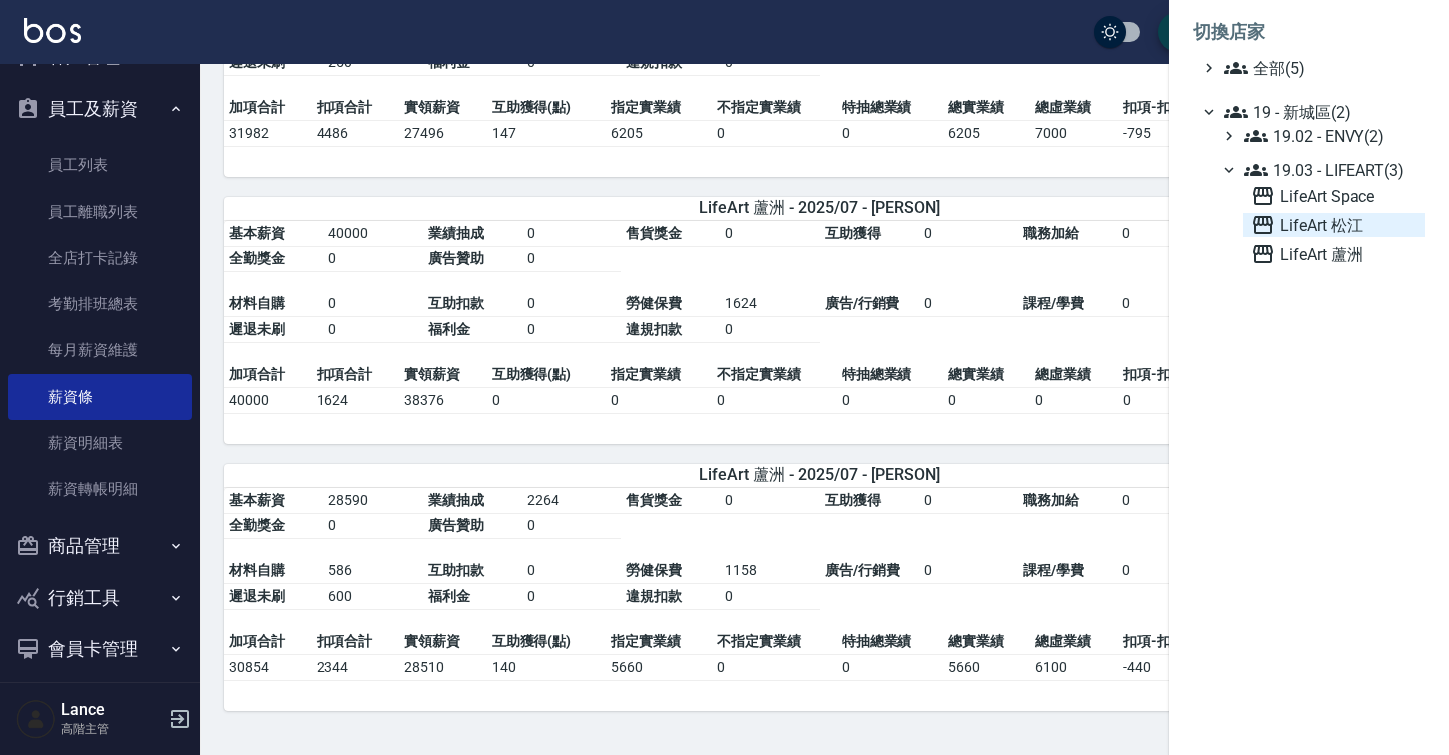 click on "LifeArt 松江" at bounding box center (1334, 225) 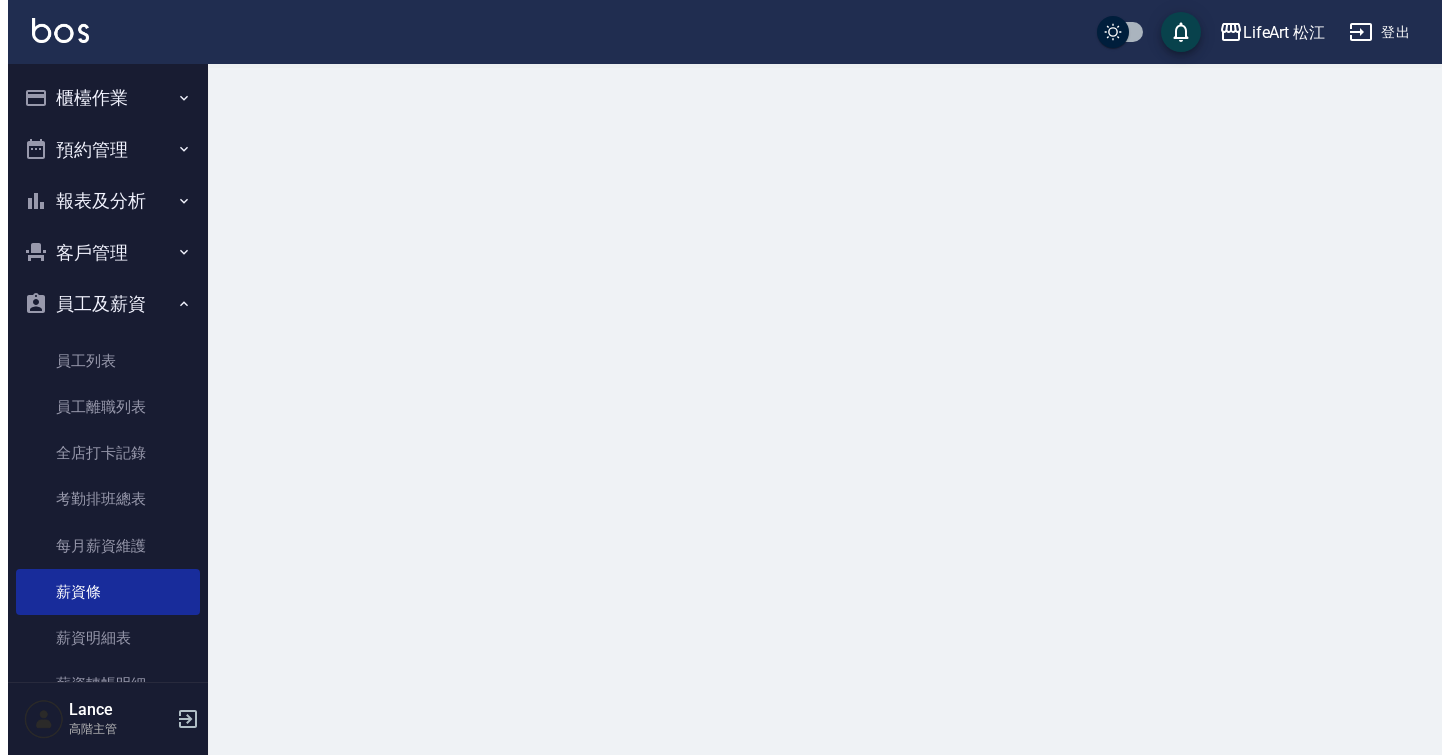 scroll, scrollTop: 0, scrollLeft: 0, axis: both 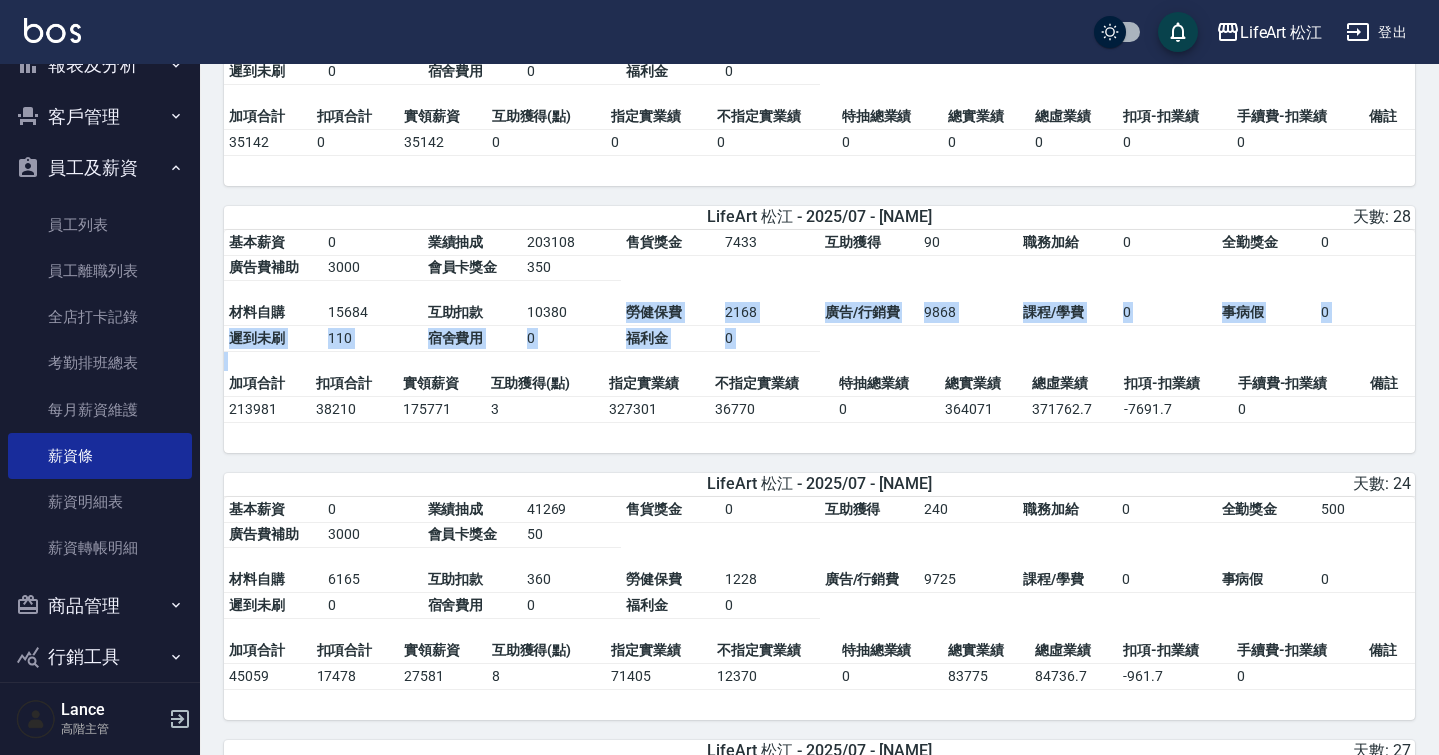 drag, startPoint x: 706, startPoint y: 309, endPoint x: 706, endPoint y: 373, distance: 64 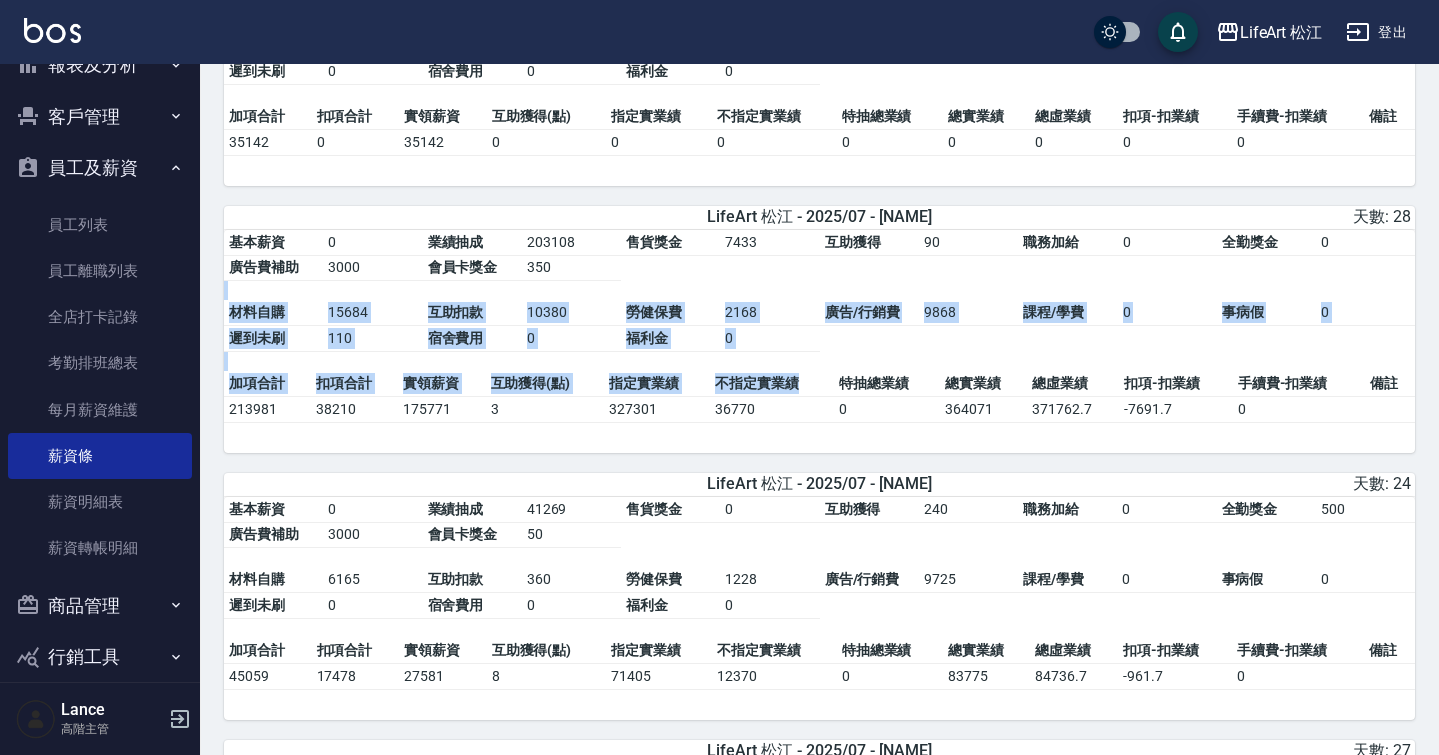 drag, startPoint x: 733, startPoint y: 293, endPoint x: 736, endPoint y: 401, distance: 108.04166 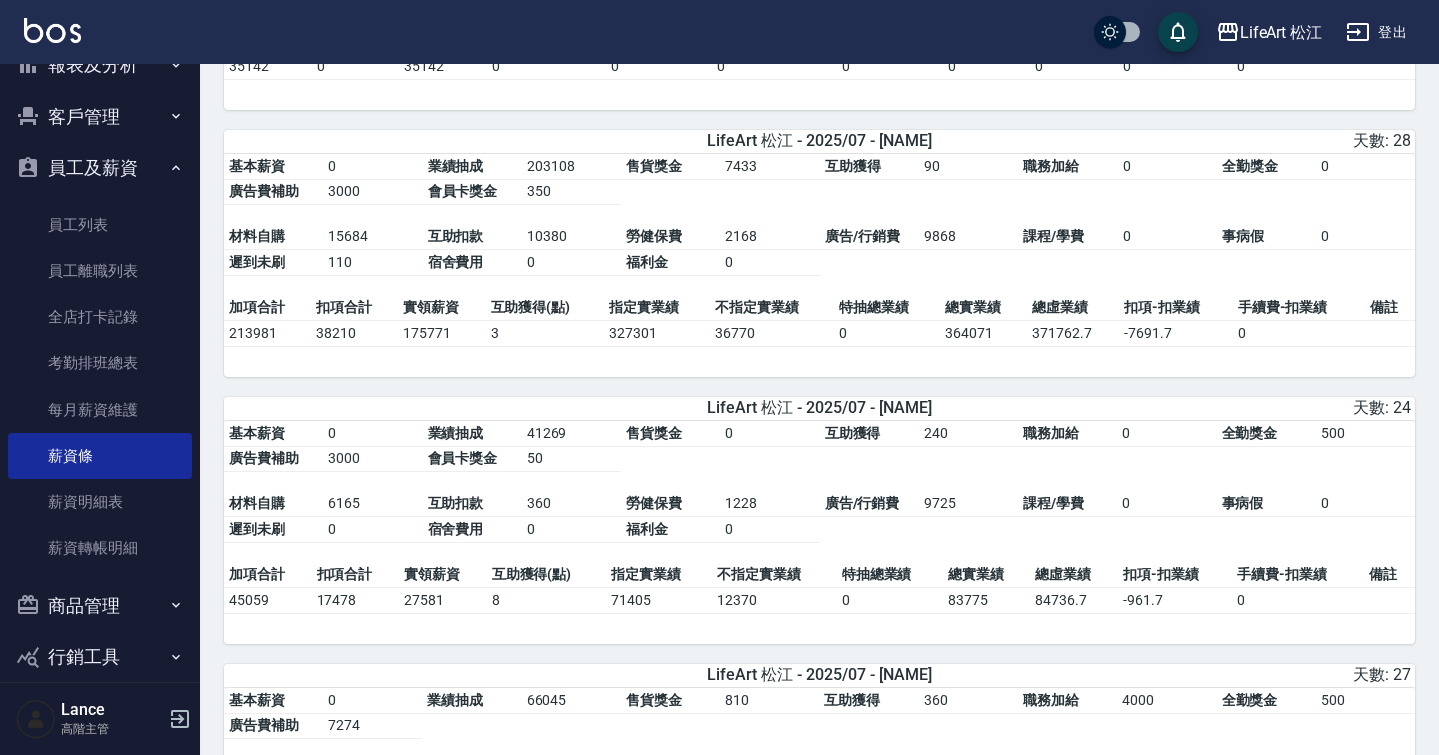 scroll, scrollTop: 633, scrollLeft: 0, axis: vertical 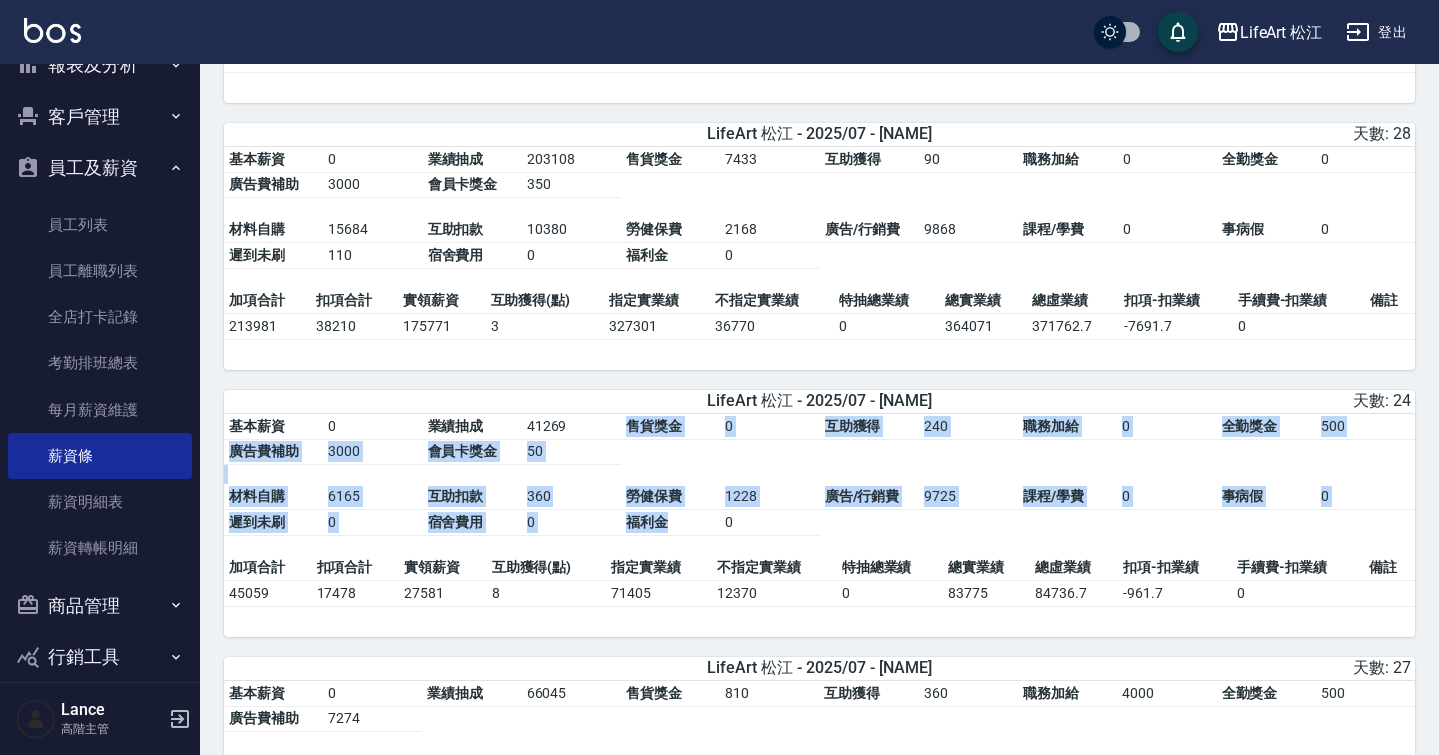 drag, startPoint x: 709, startPoint y: 459, endPoint x: 714, endPoint y: 539, distance: 80.1561 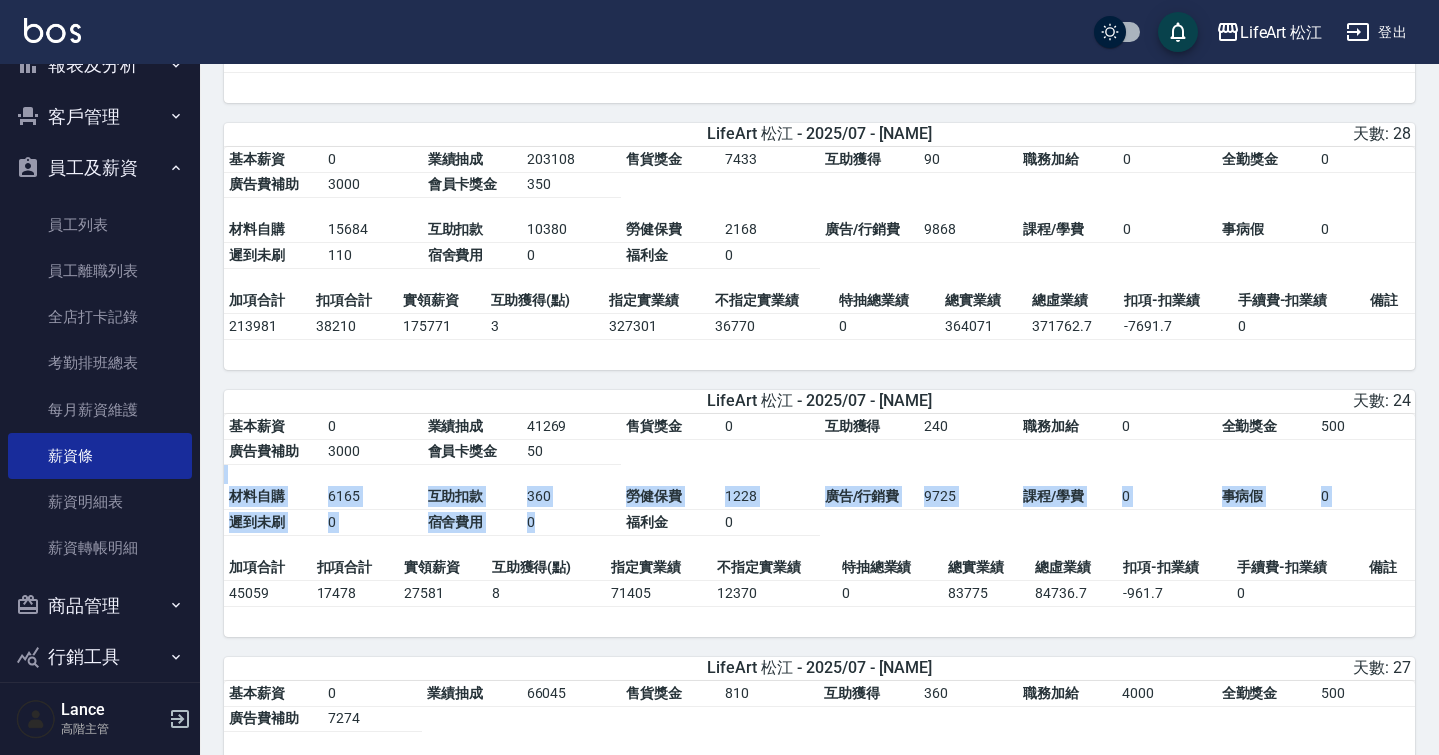 drag, startPoint x: 739, startPoint y: 491, endPoint x: 739, endPoint y: 550, distance: 59 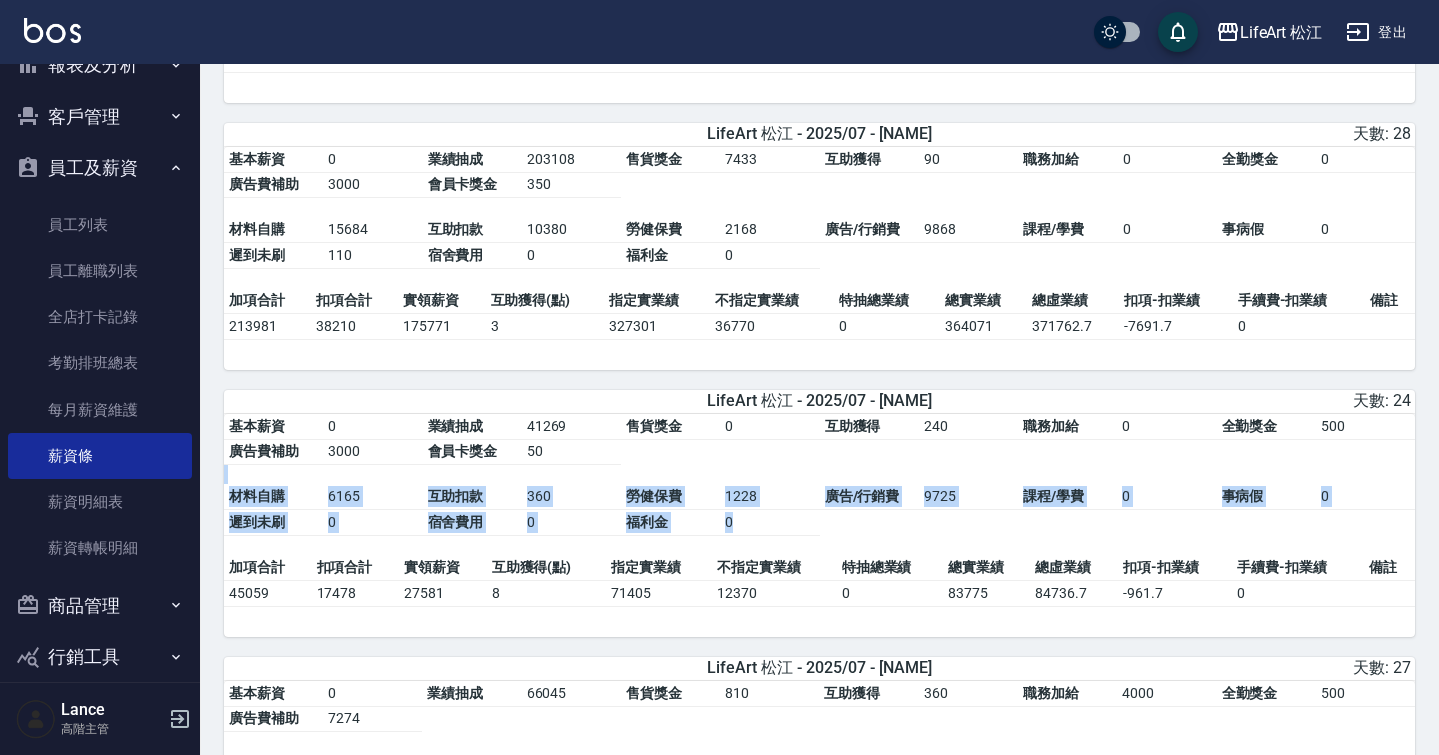 click on "0" at bounding box center (769, 523) 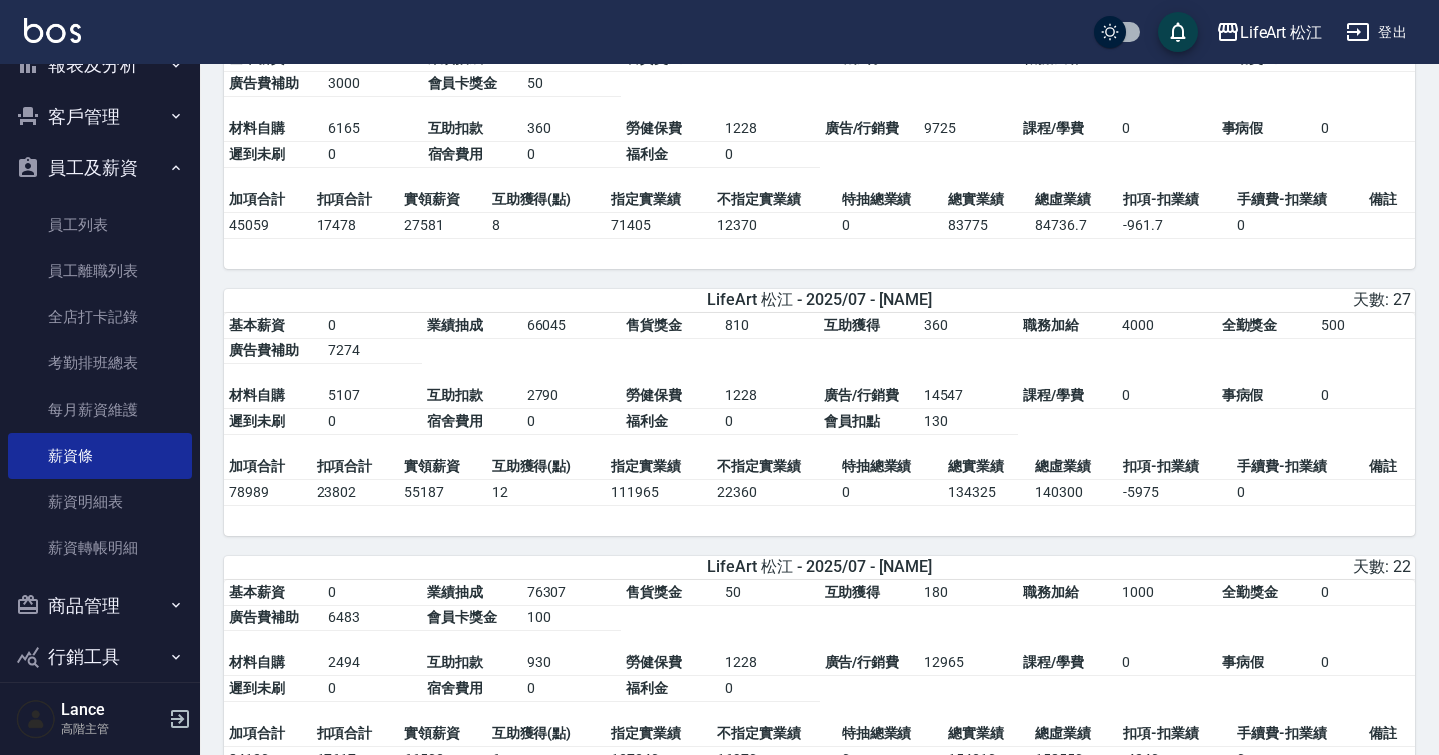 scroll, scrollTop: 1002, scrollLeft: 0, axis: vertical 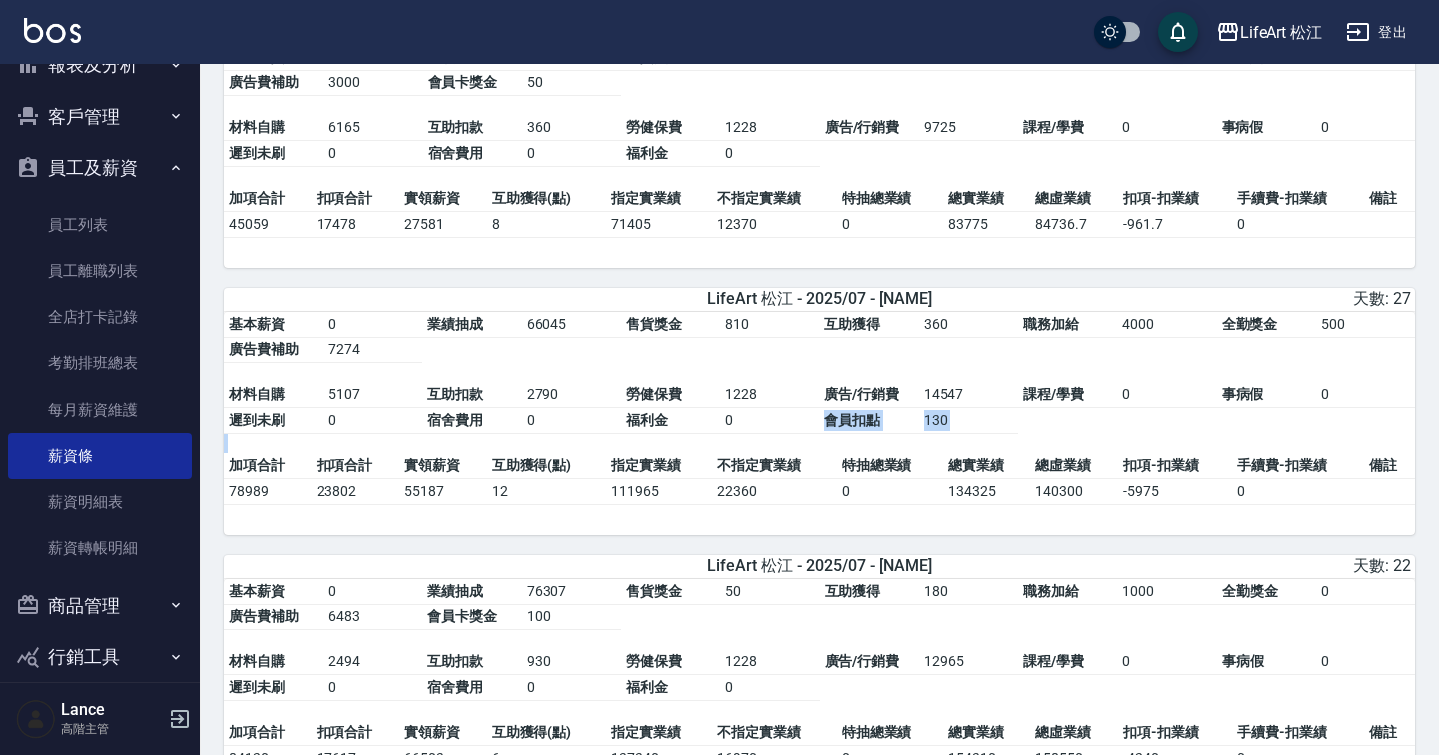 drag, startPoint x: 748, startPoint y: 427, endPoint x: 748, endPoint y: 462, distance: 35 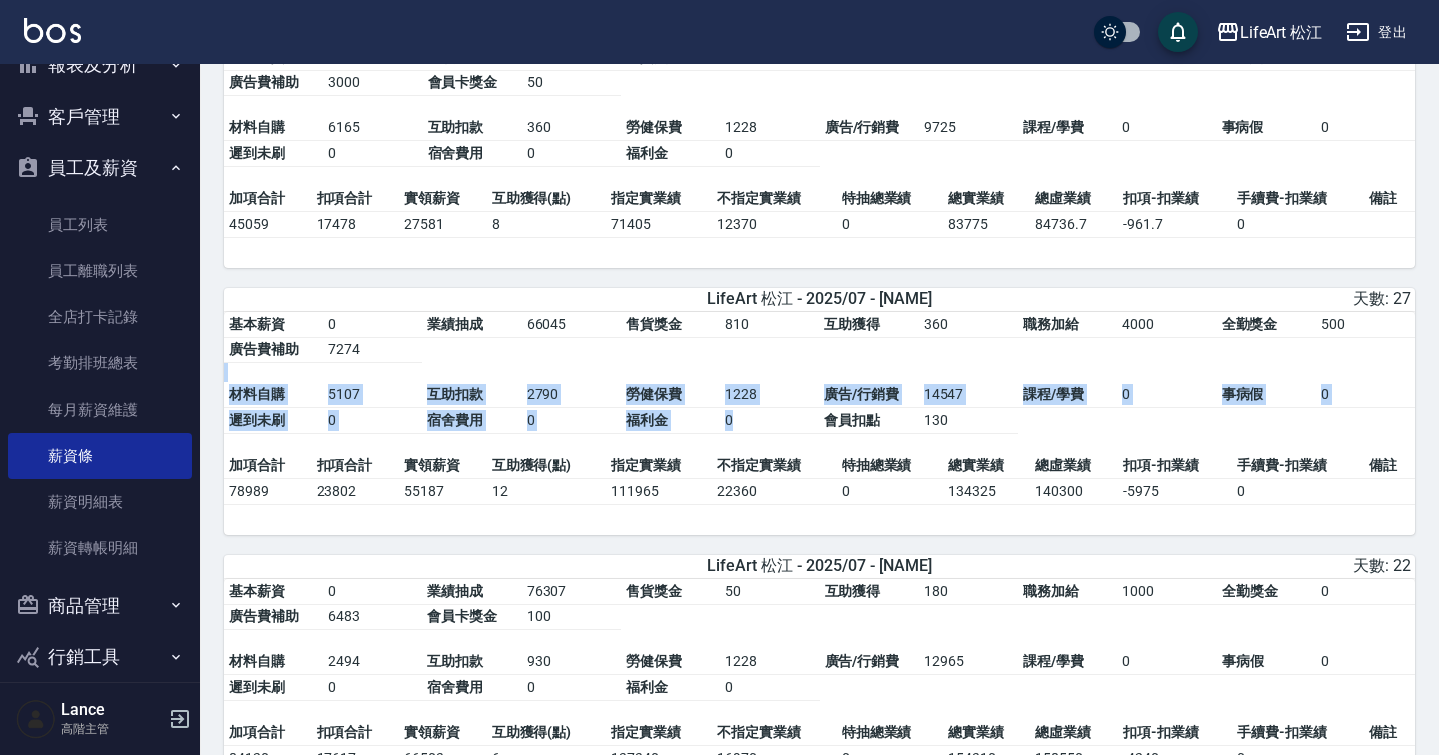 drag, startPoint x: 737, startPoint y: 389, endPoint x: 737, endPoint y: 432, distance: 43 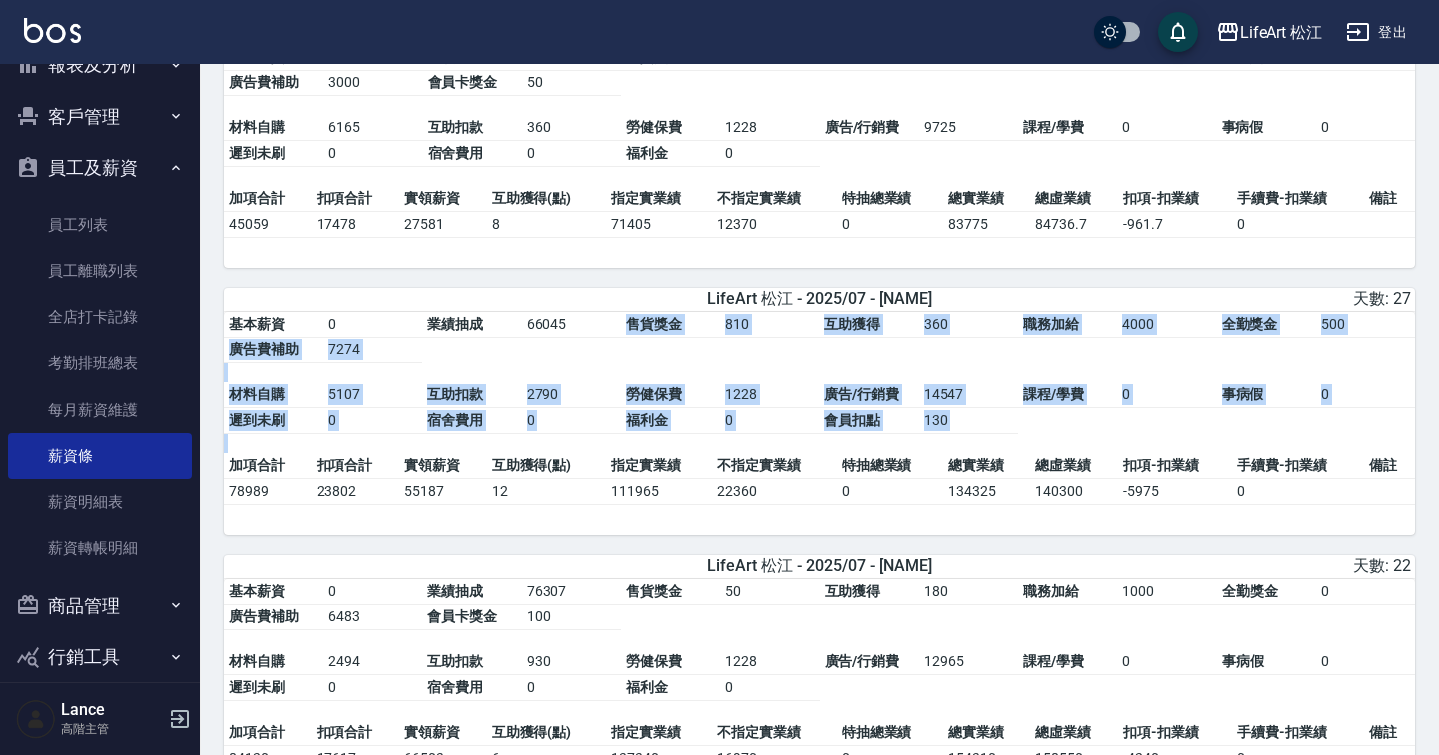 drag, startPoint x: 749, startPoint y: 361, endPoint x: 750, endPoint y: 463, distance: 102.0049 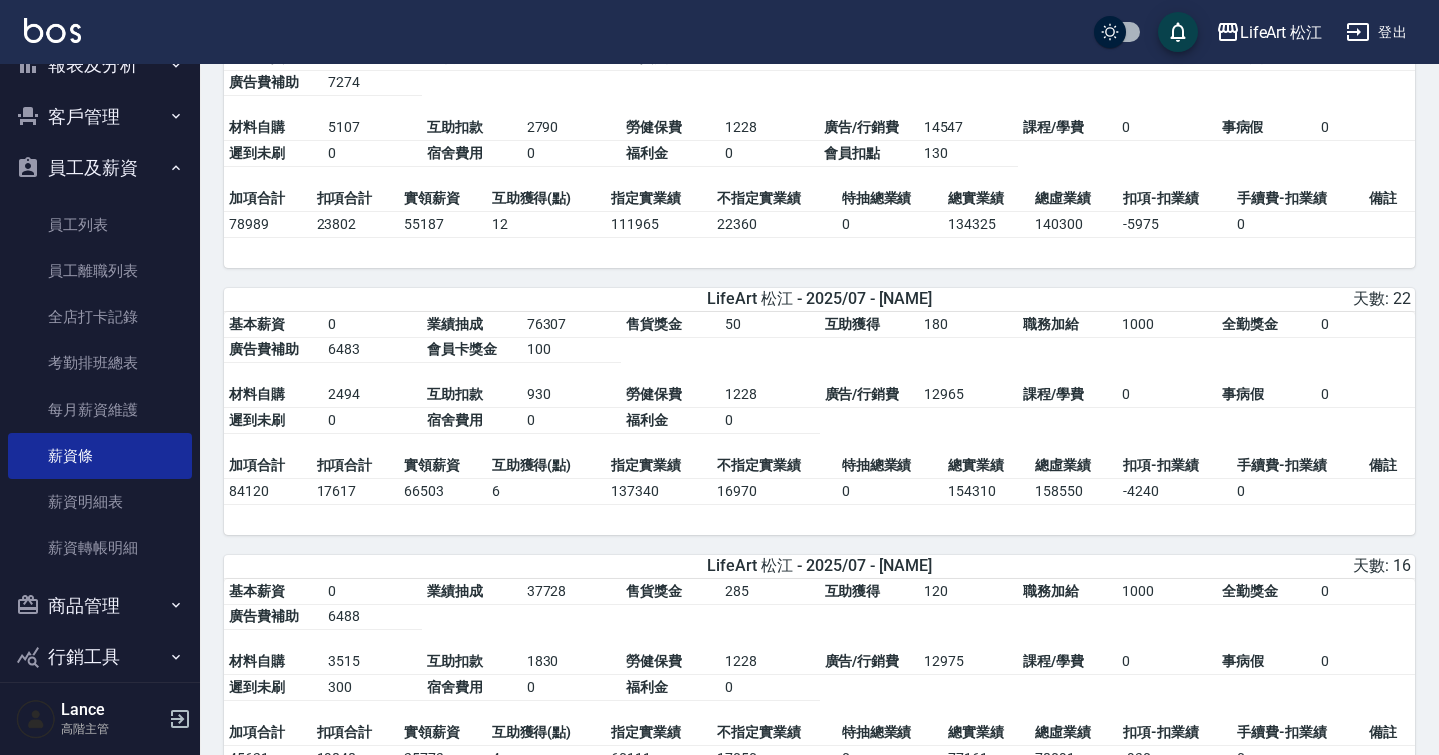 scroll, scrollTop: 1321, scrollLeft: 0, axis: vertical 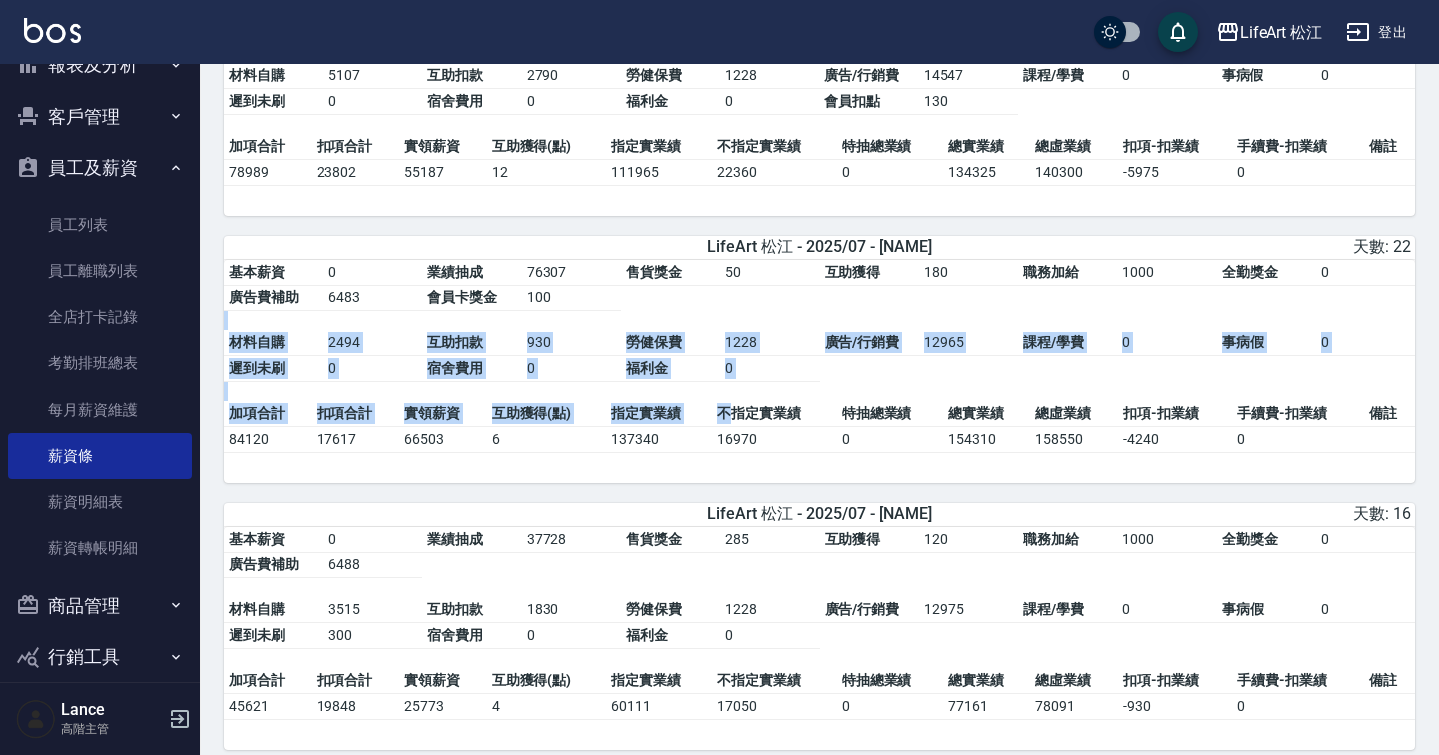 drag, startPoint x: 729, startPoint y: 337, endPoint x: 729, endPoint y: 422, distance: 85 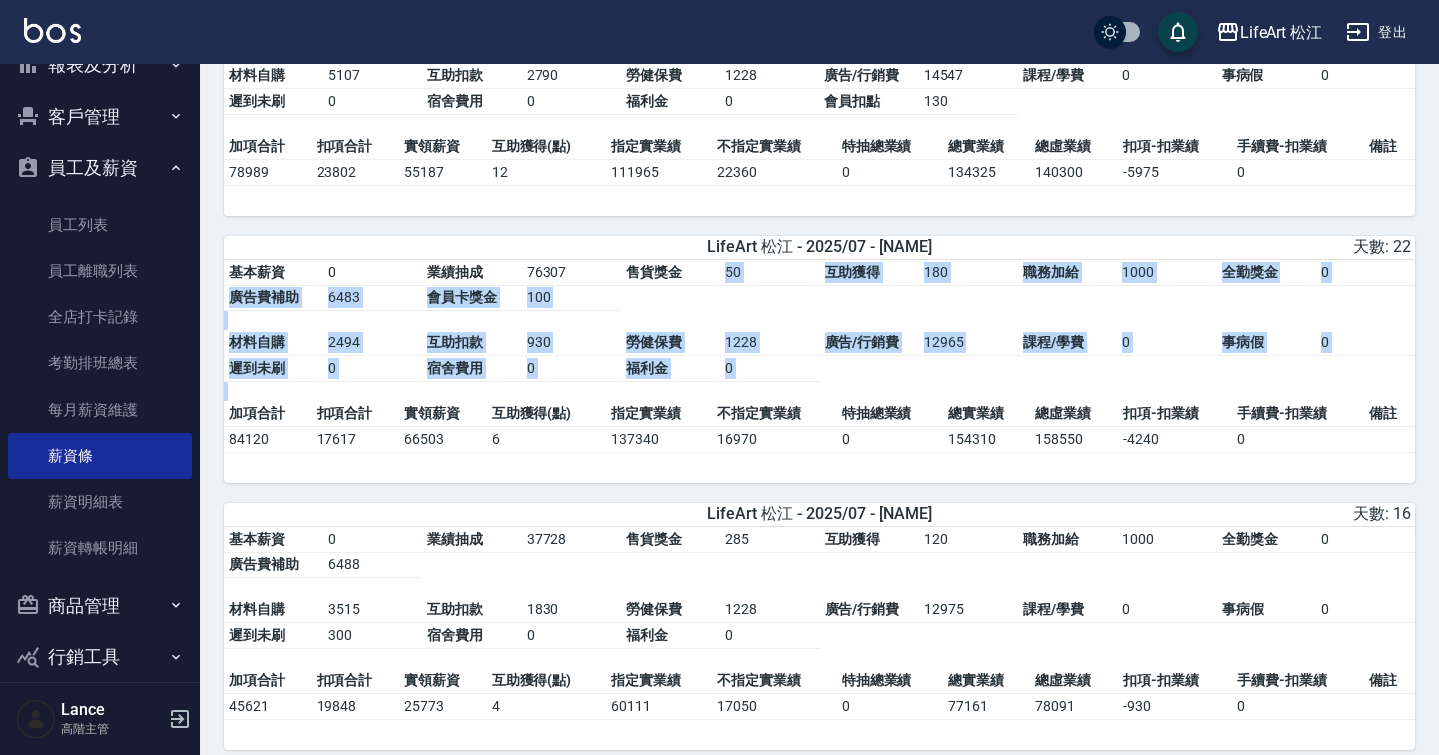 drag, startPoint x: 729, startPoint y: 293, endPoint x: 731, endPoint y: 415, distance: 122.016396 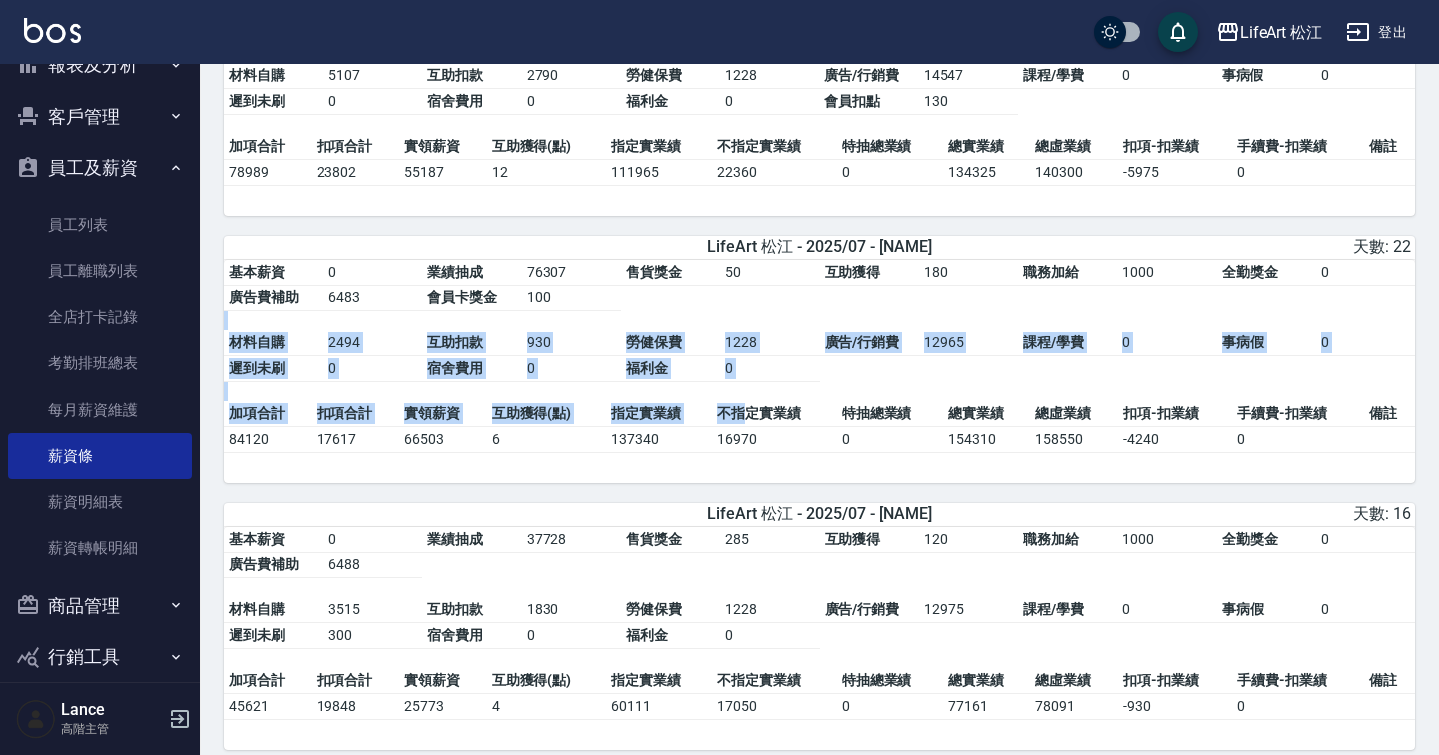 drag, startPoint x: 740, startPoint y: 318, endPoint x: 740, endPoint y: 421, distance: 103 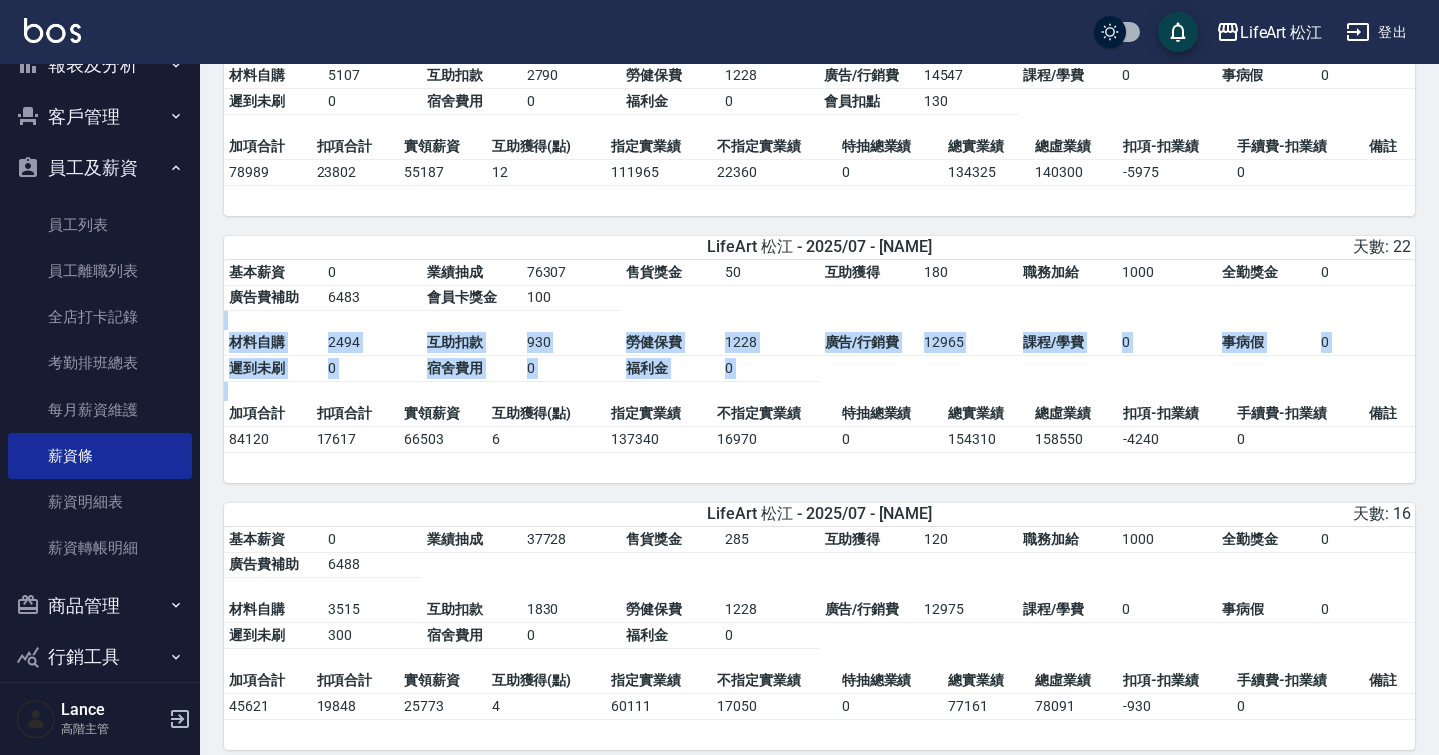 drag, startPoint x: 746, startPoint y: 327, endPoint x: 746, endPoint y: 417, distance: 90 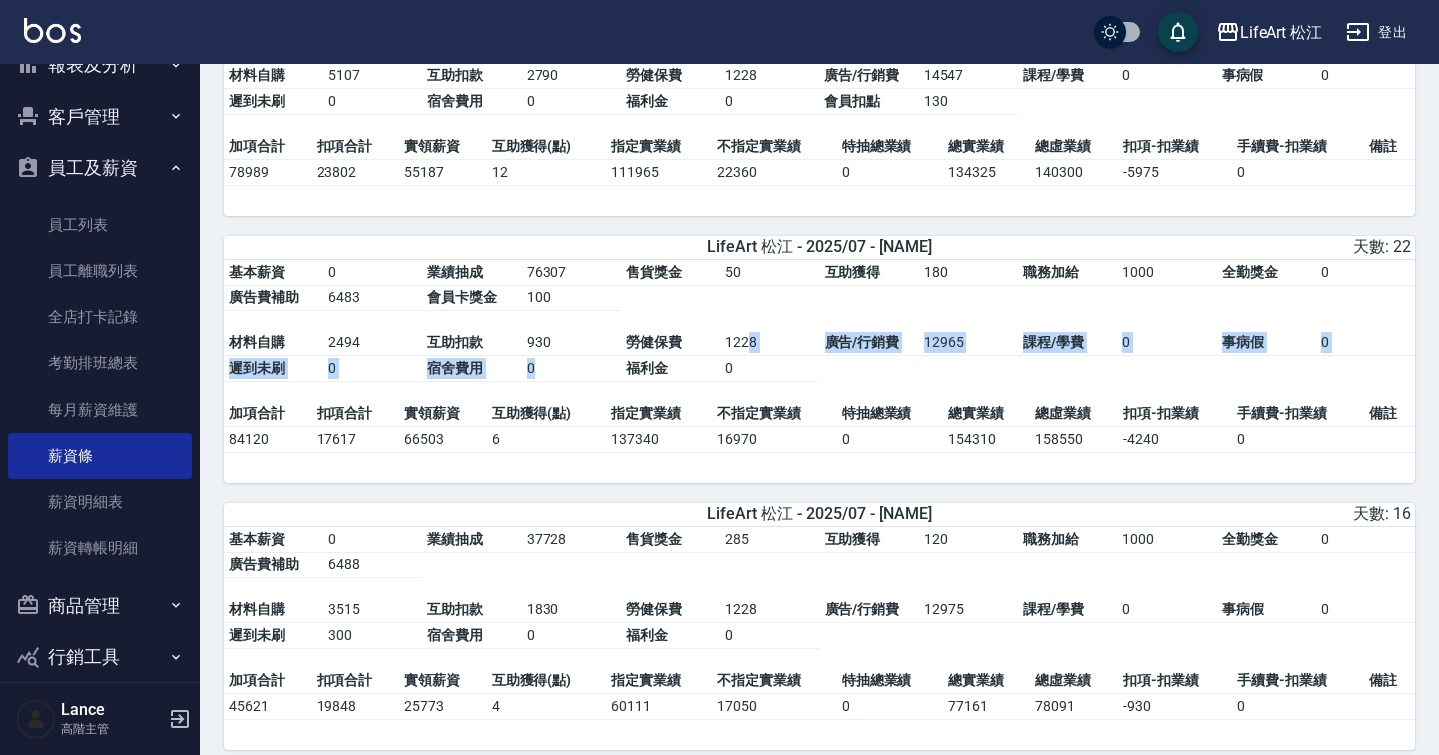 drag, startPoint x: 745, startPoint y: 355, endPoint x: 745, endPoint y: 406, distance: 51 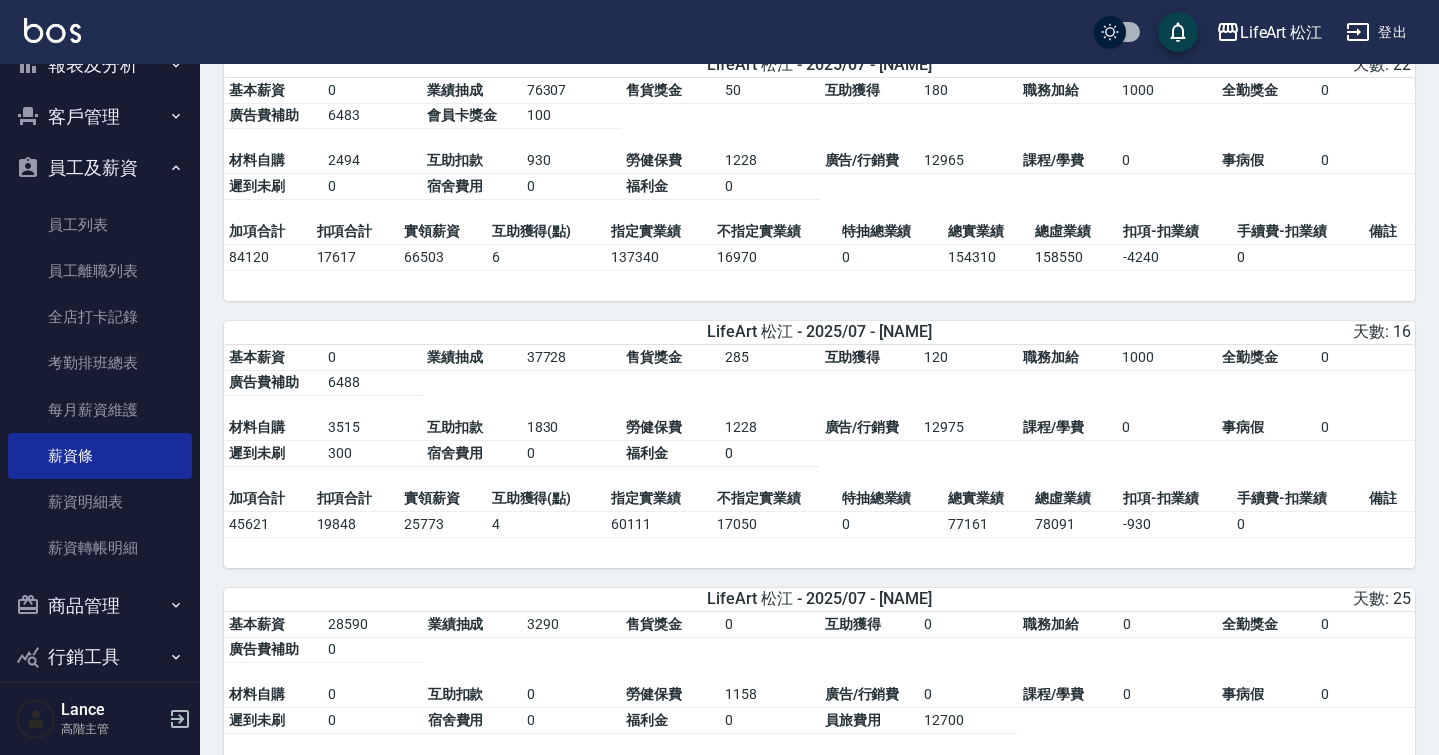 scroll, scrollTop: 1555, scrollLeft: 0, axis: vertical 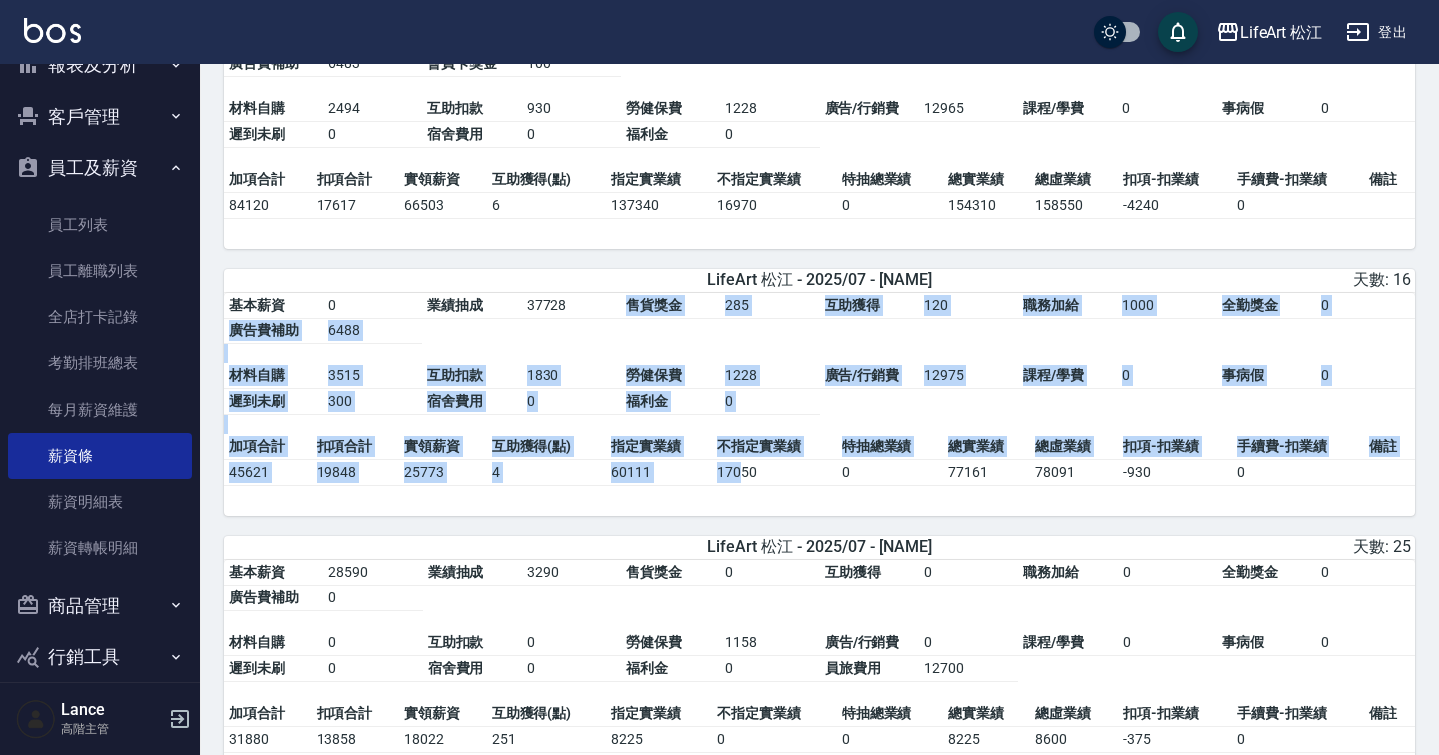 drag, startPoint x: 744, startPoint y: 351, endPoint x: 744, endPoint y: 482, distance: 131 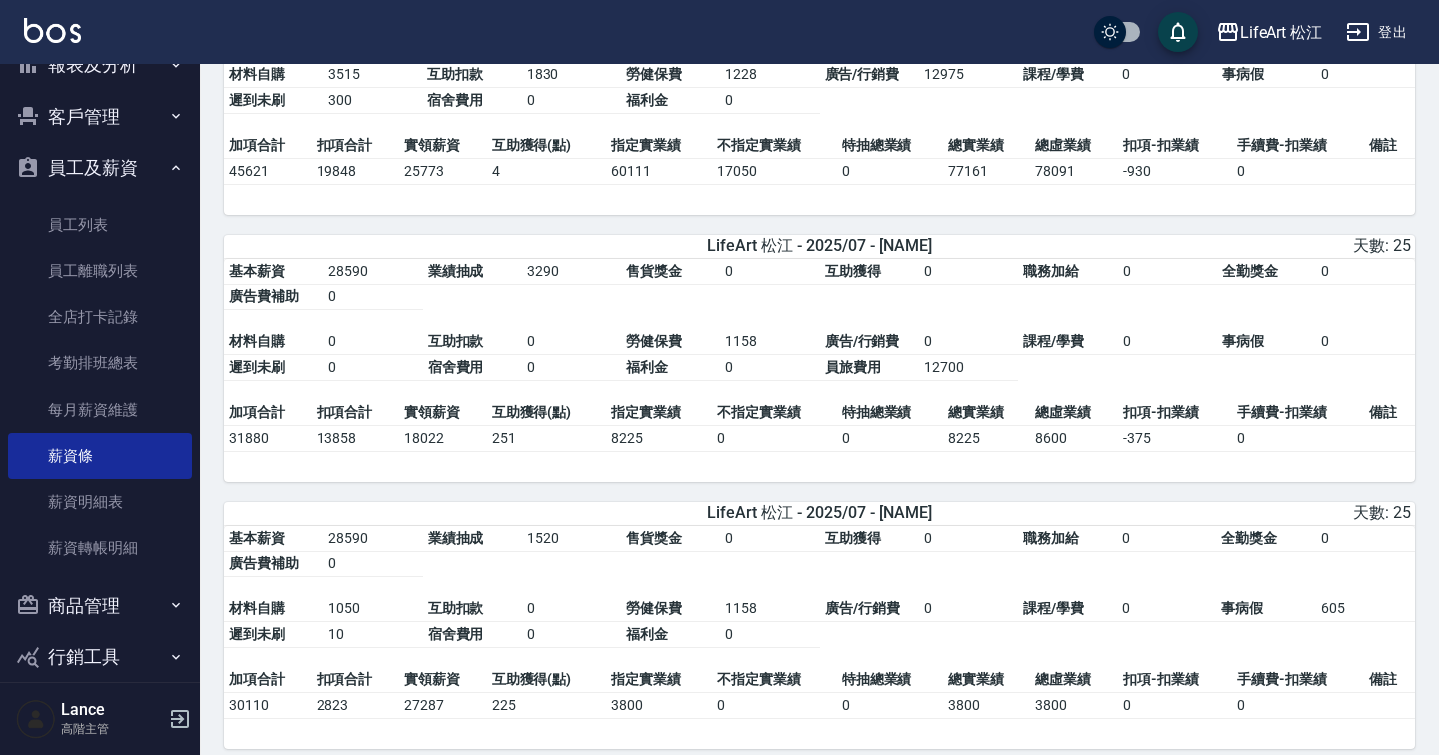 scroll, scrollTop: 1859, scrollLeft: 0, axis: vertical 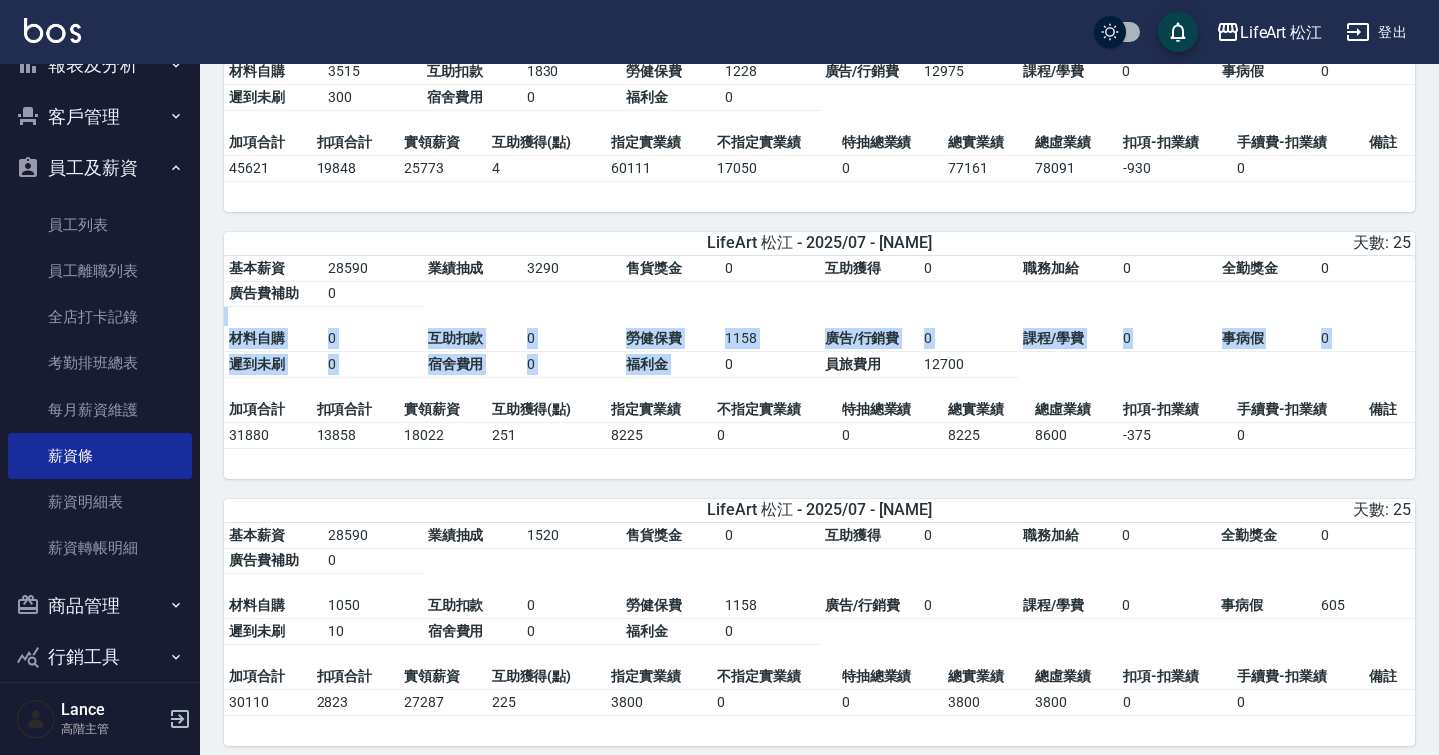 drag, startPoint x: 725, startPoint y: 327, endPoint x: 725, endPoint y: 389, distance: 62 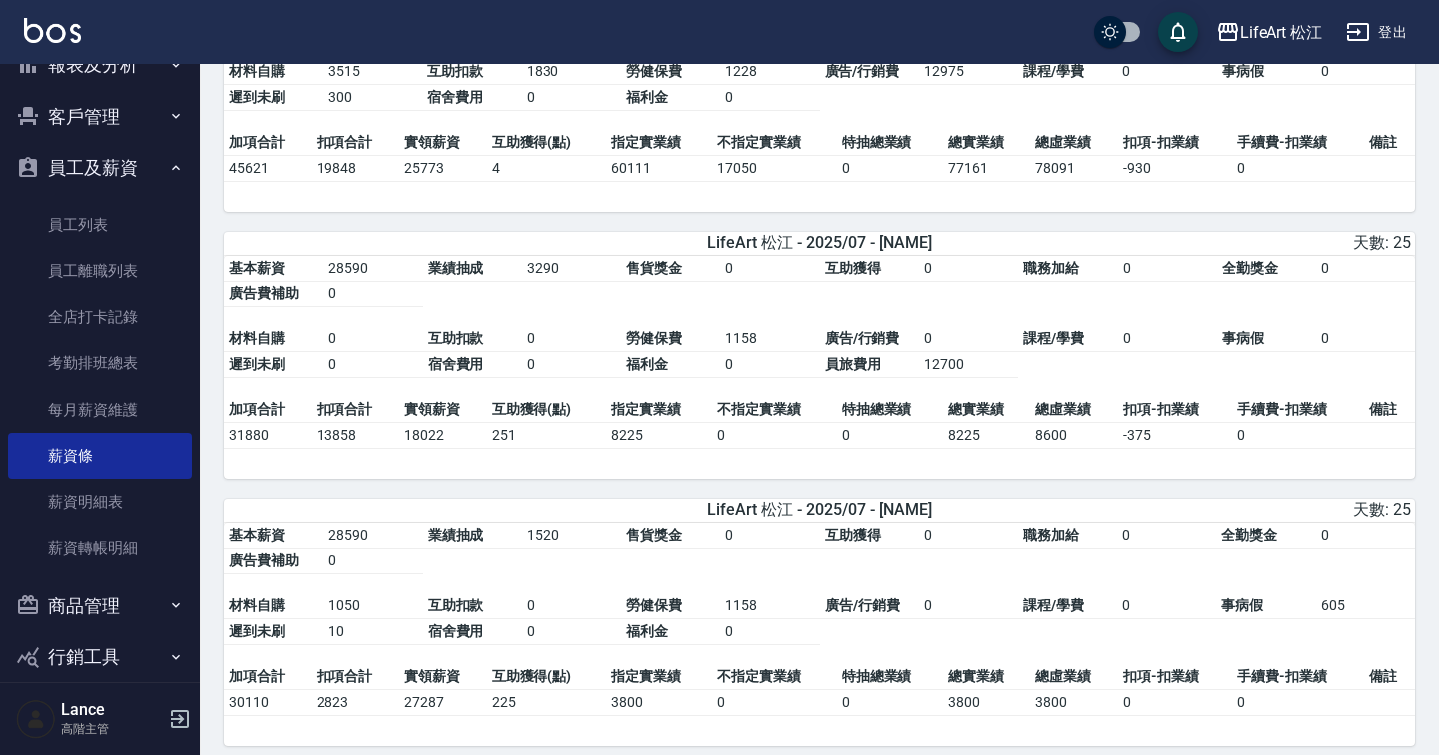 click on "0" at bounding box center [769, 365] 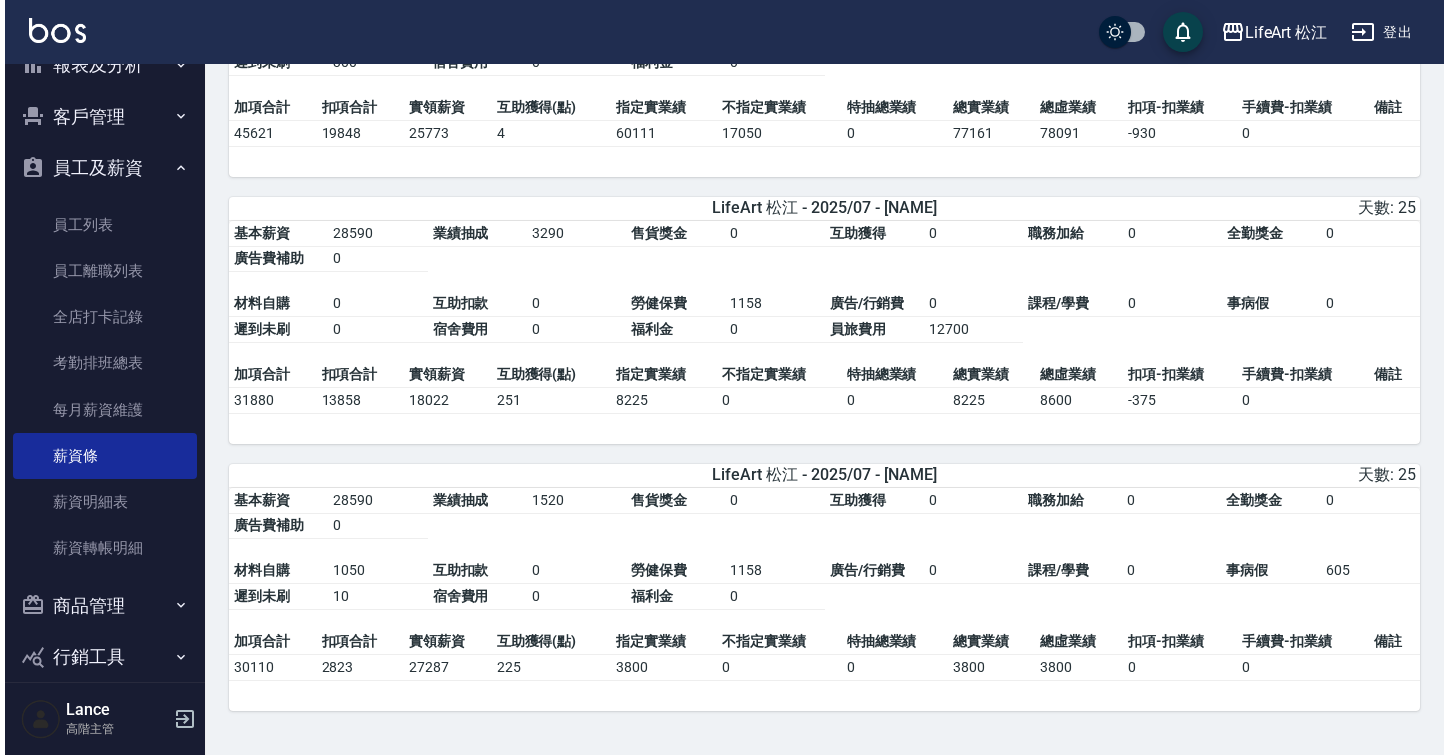 scroll, scrollTop: 1920, scrollLeft: 0, axis: vertical 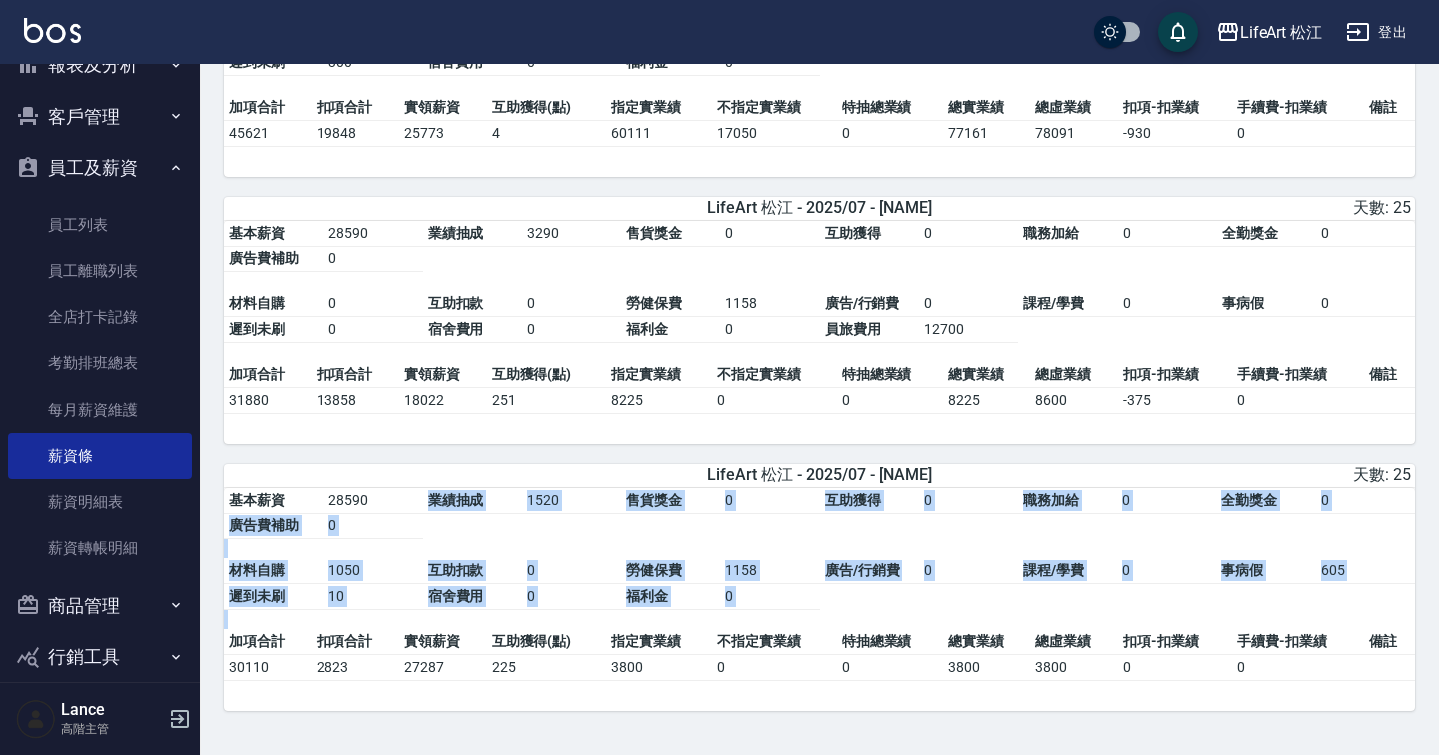 drag, startPoint x: 654, startPoint y: 516, endPoint x: 654, endPoint y: 619, distance: 103 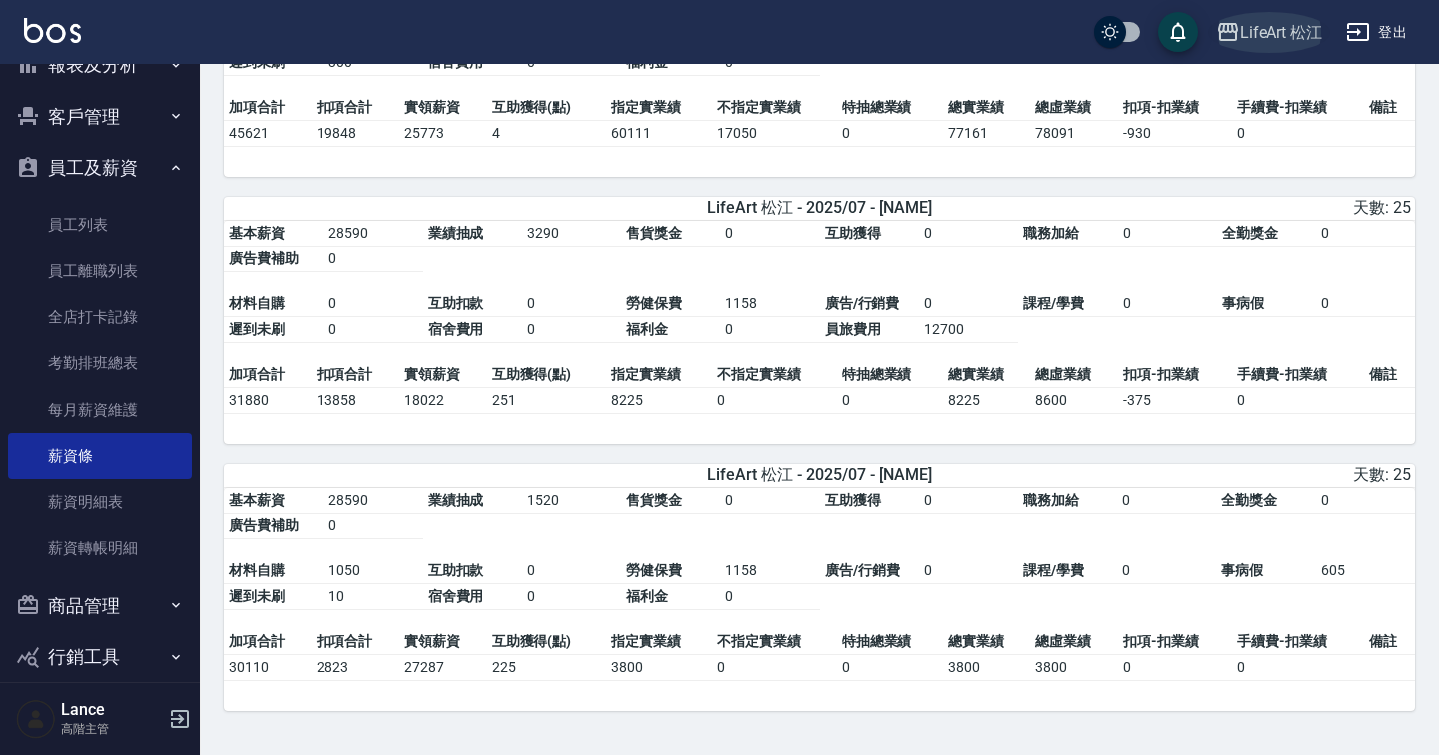 click on "LifeArt 松江" at bounding box center (1281, 32) 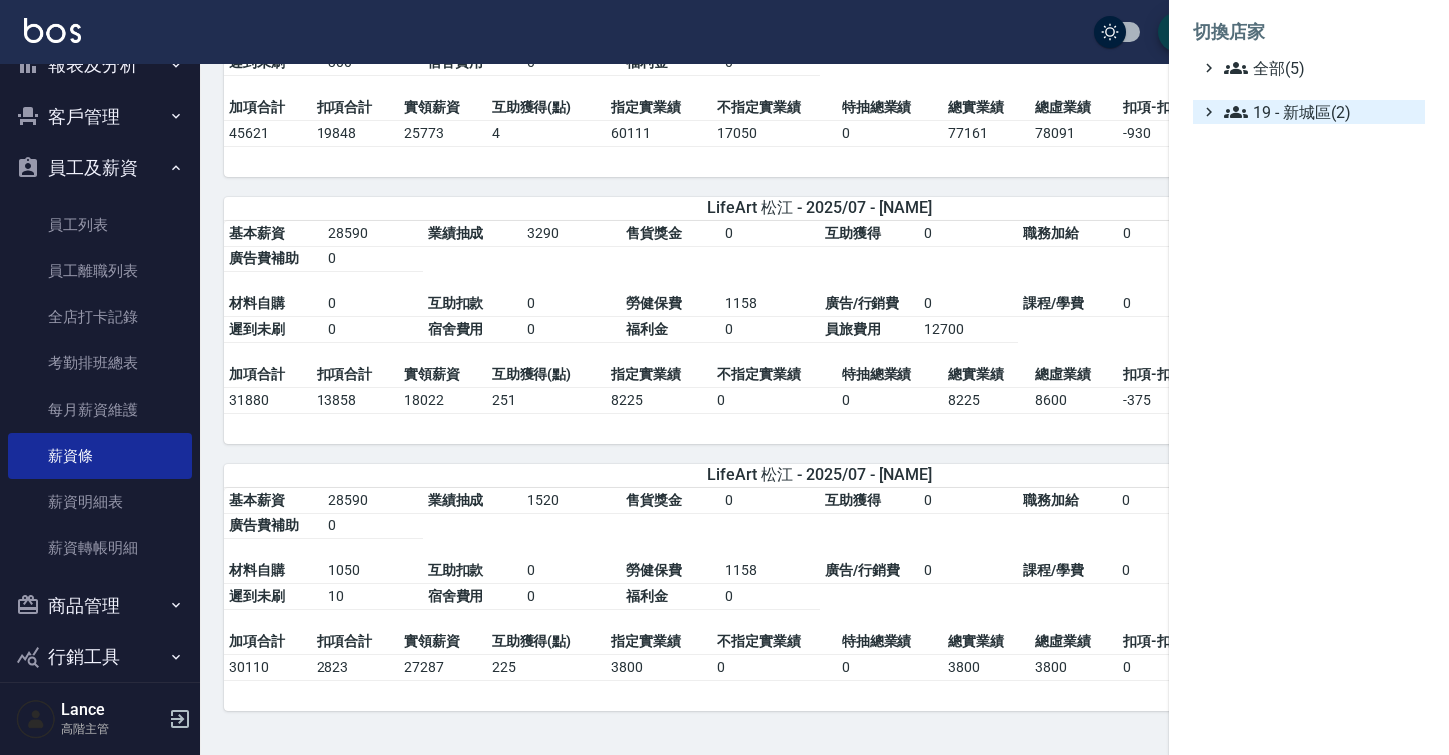click on "19 - 新城區(2)" at bounding box center [1320, 112] 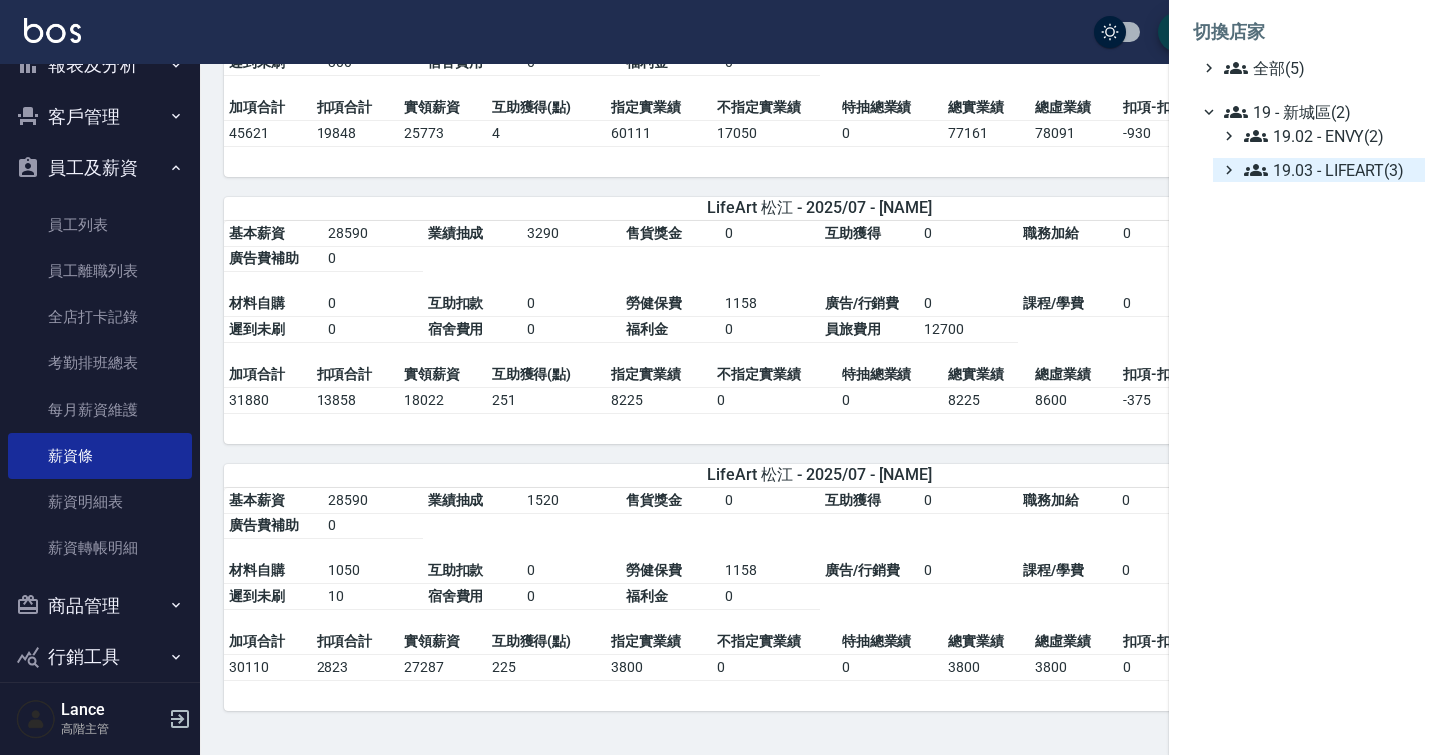 click on "19.03 - LIFEART(3)" at bounding box center (1330, 170) 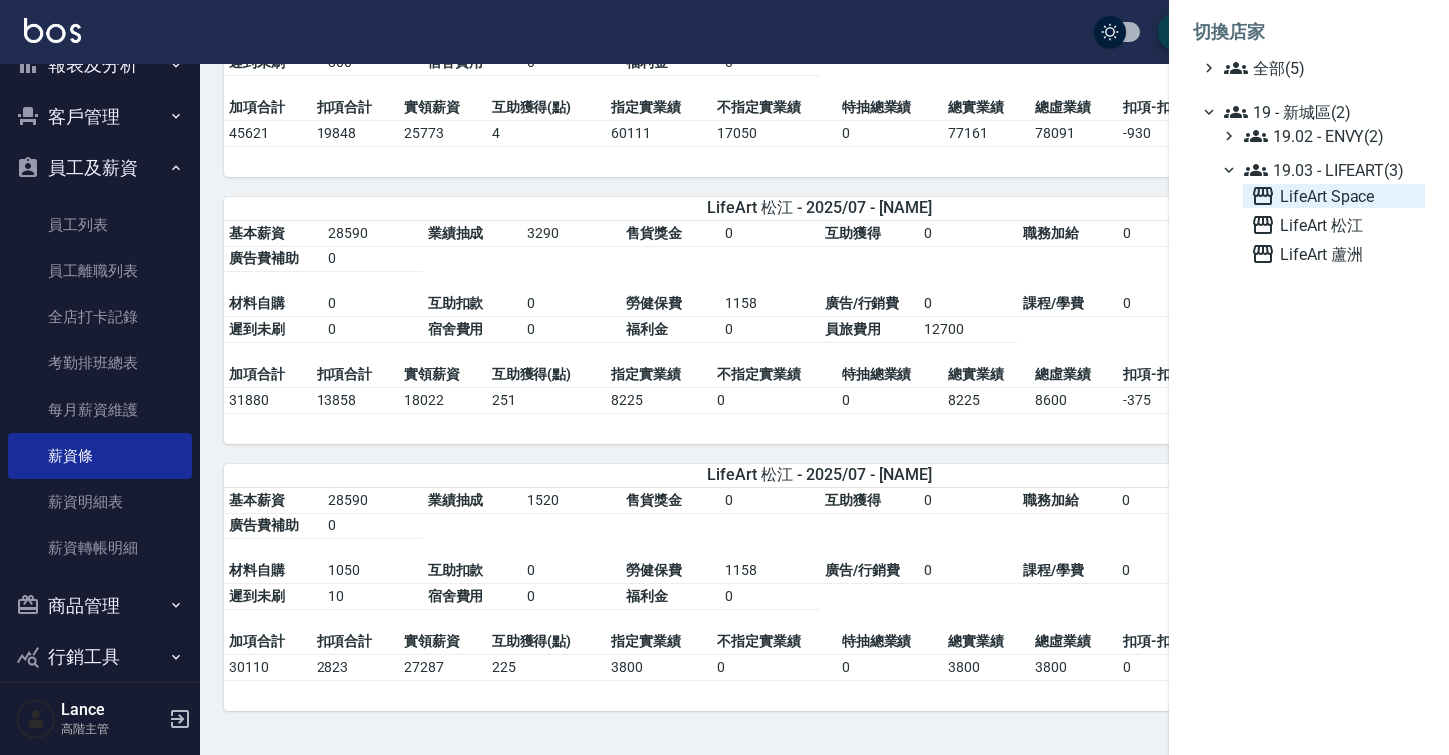 click on "LifeArt Space" at bounding box center [1334, 196] 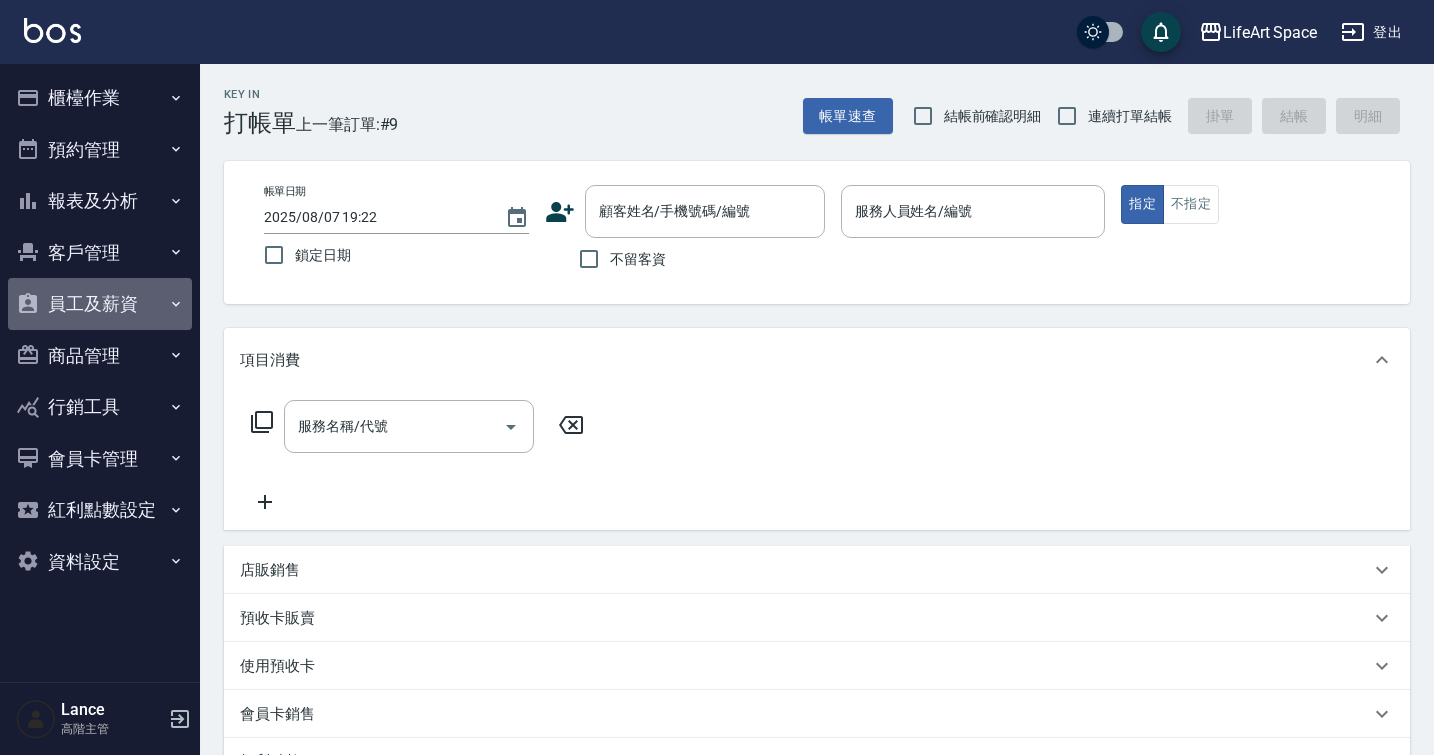 click on "員工及薪資" at bounding box center (100, 304) 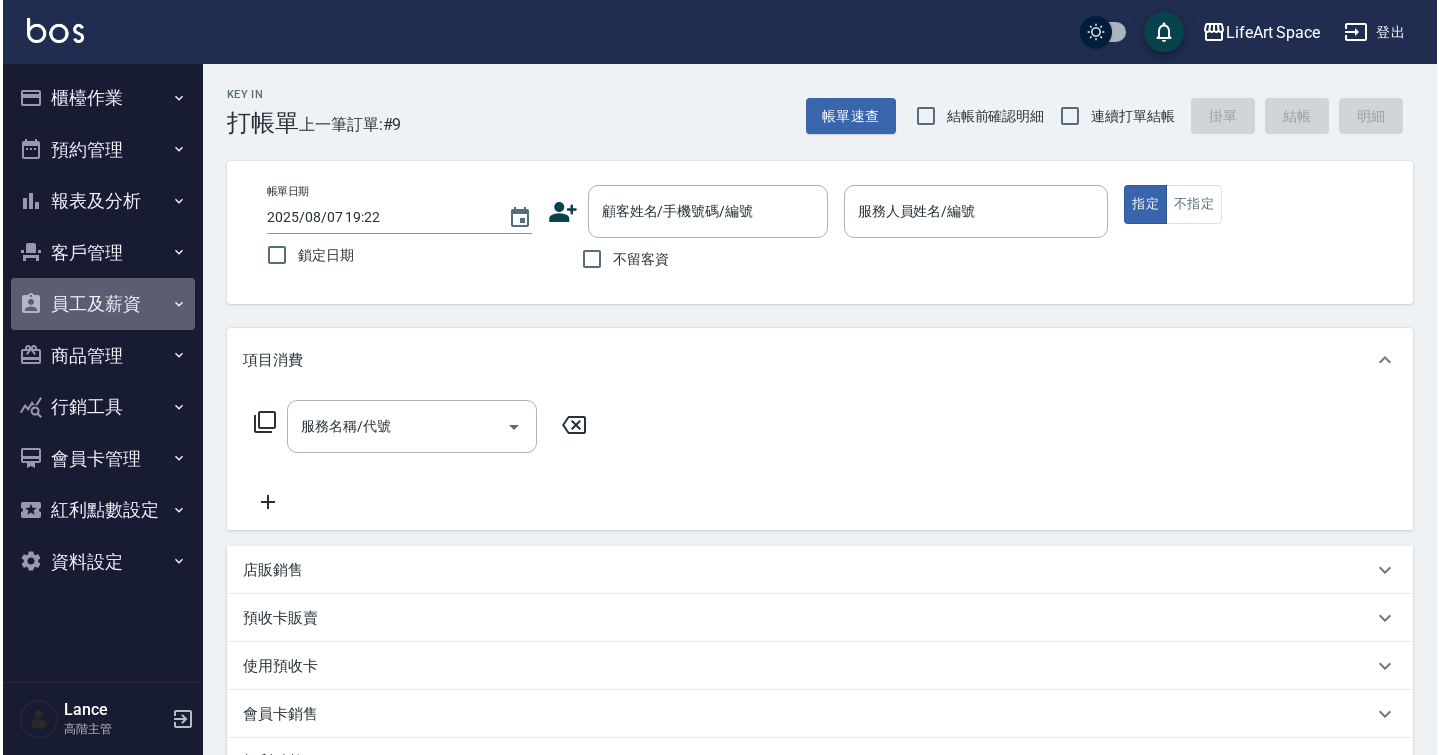 scroll, scrollTop: 0, scrollLeft: 0, axis: both 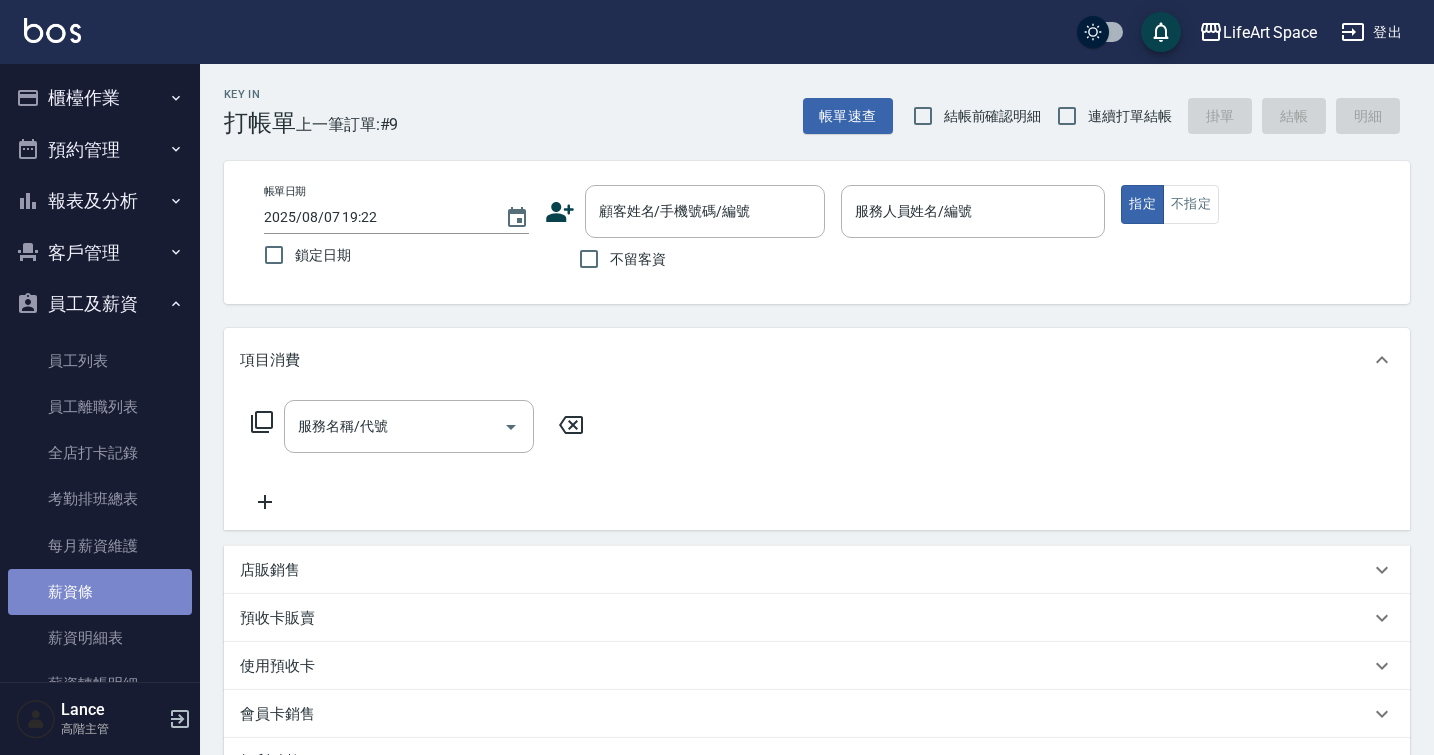 click on "薪資條" at bounding box center (100, 592) 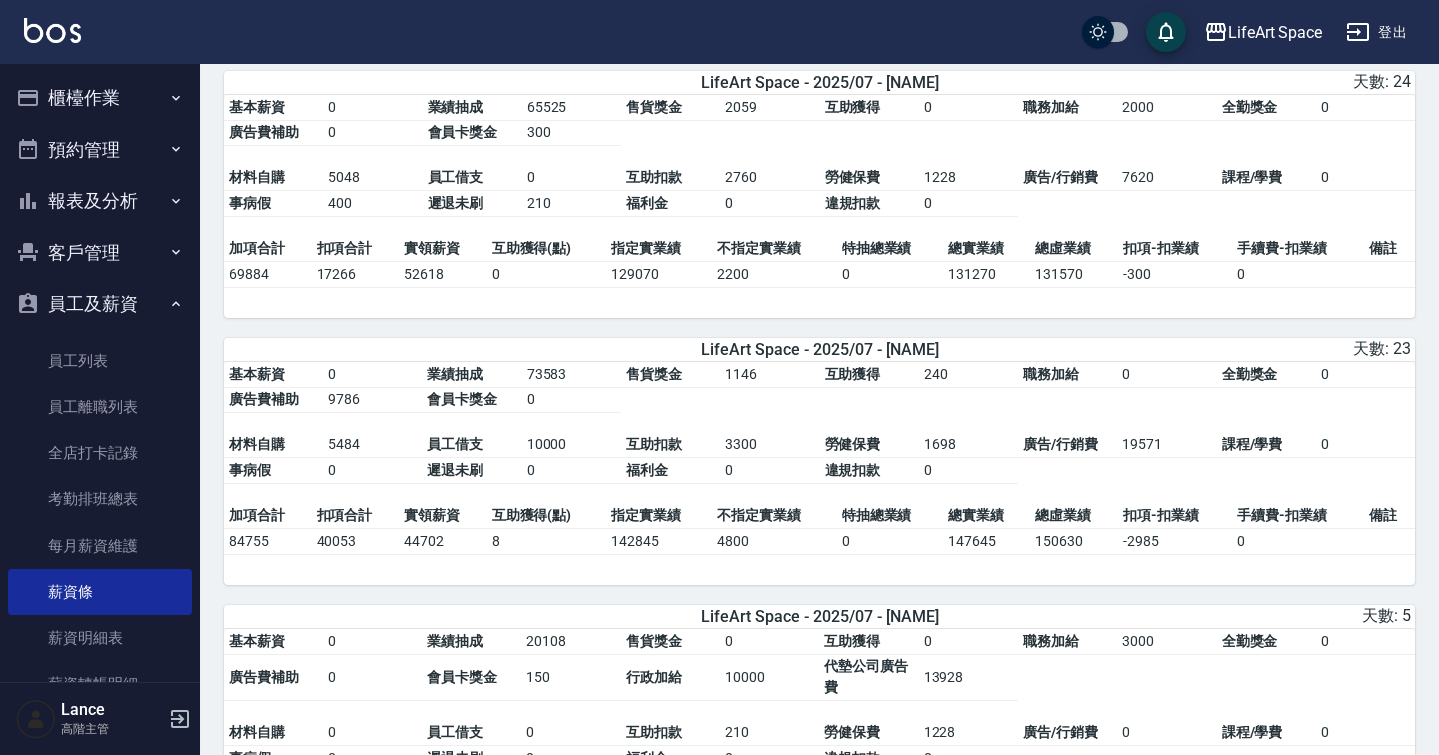 scroll, scrollTop: 955, scrollLeft: 0, axis: vertical 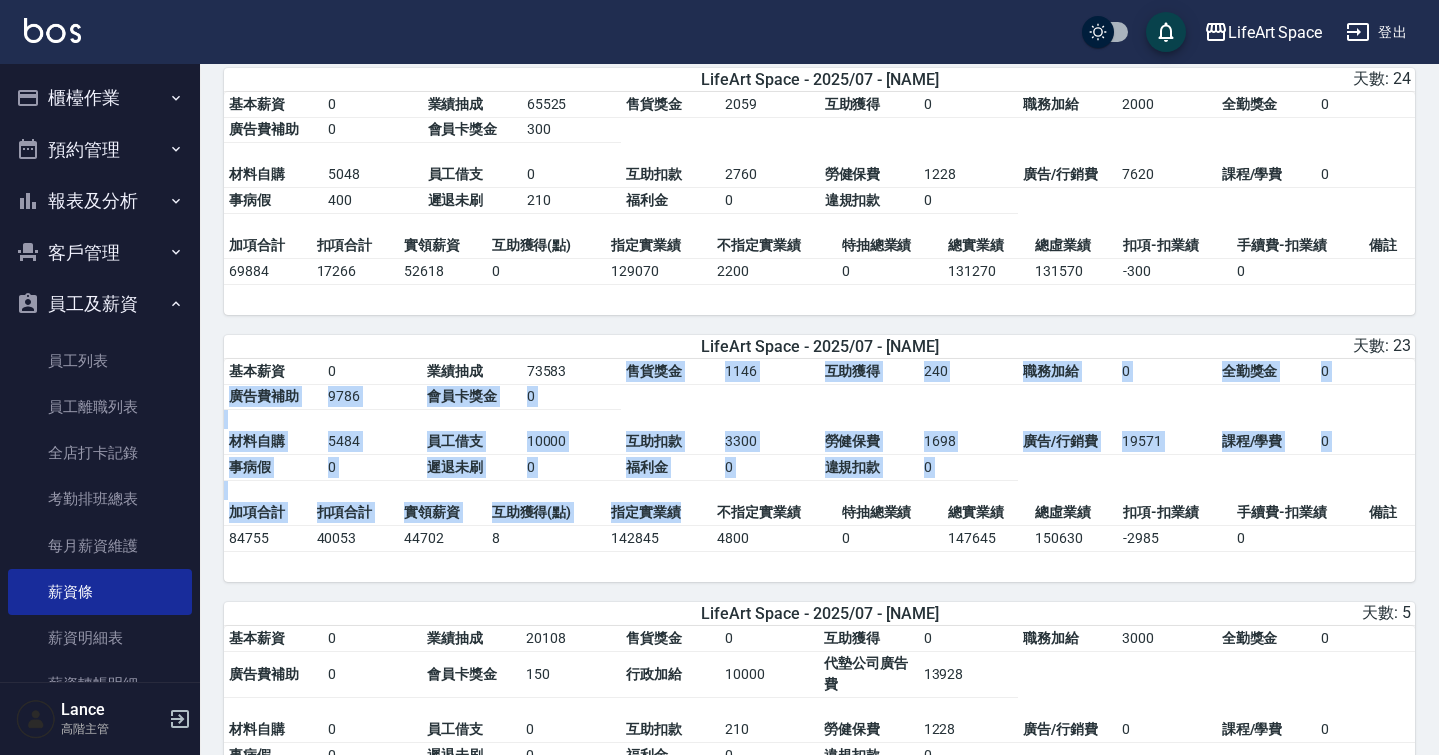 drag, startPoint x: 705, startPoint y: 407, endPoint x: 705, endPoint y: 529, distance: 122 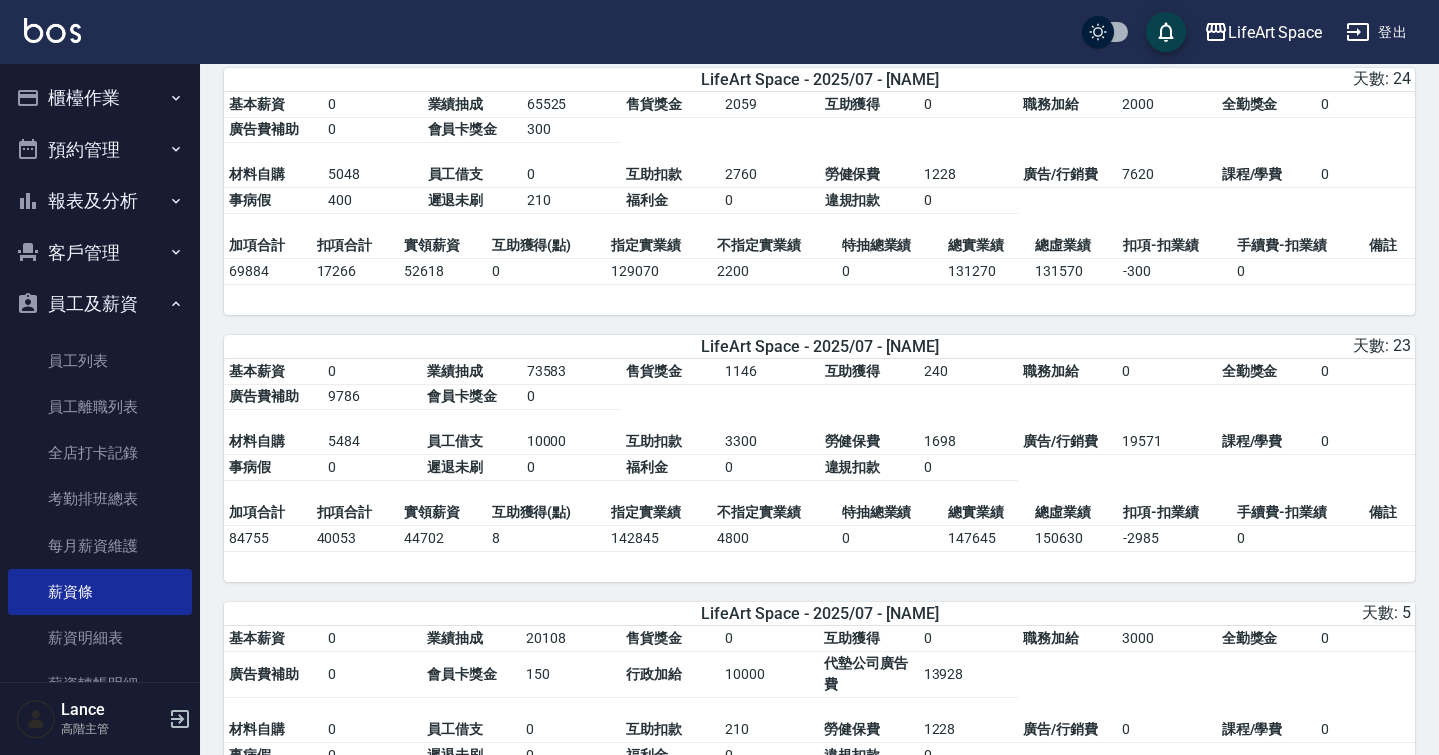 click on "3300" at bounding box center [769, 442] 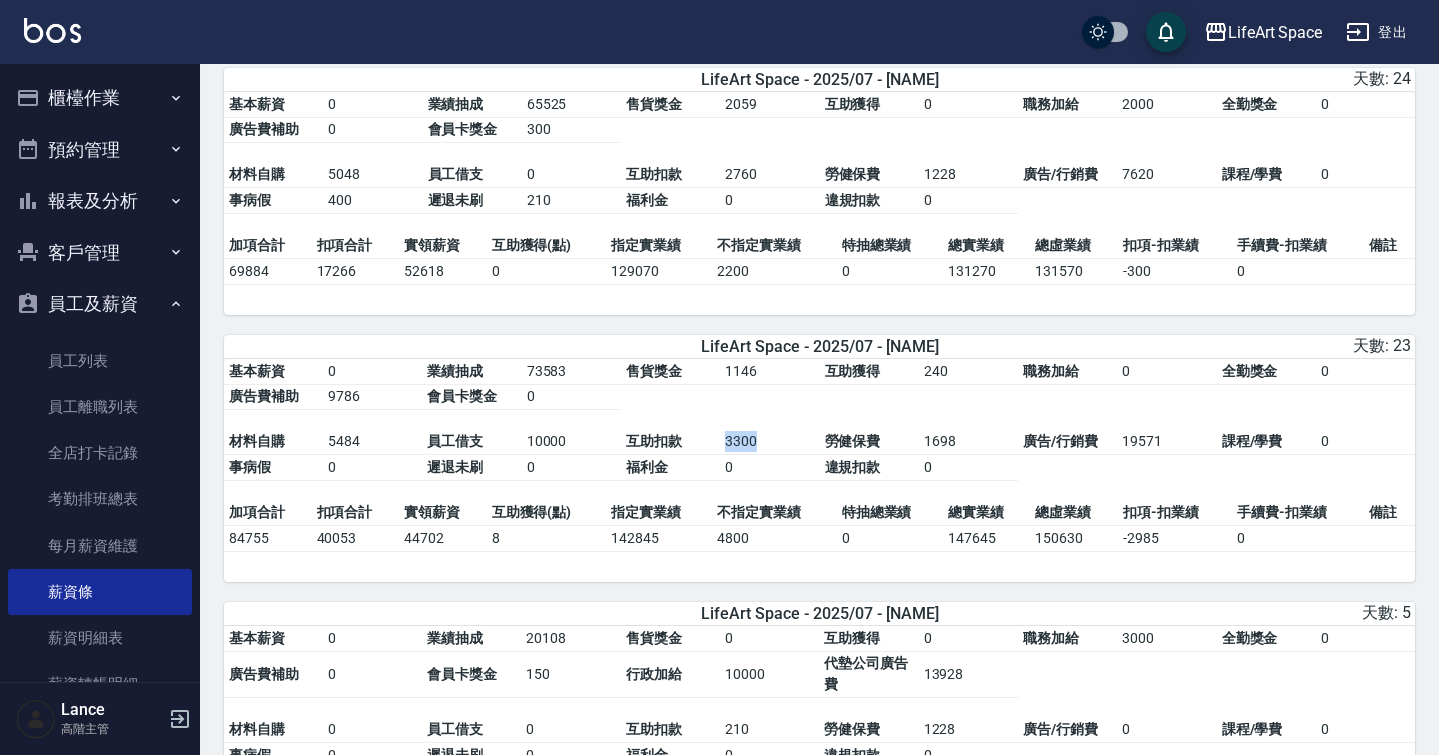 click on "3300" at bounding box center [769, 442] 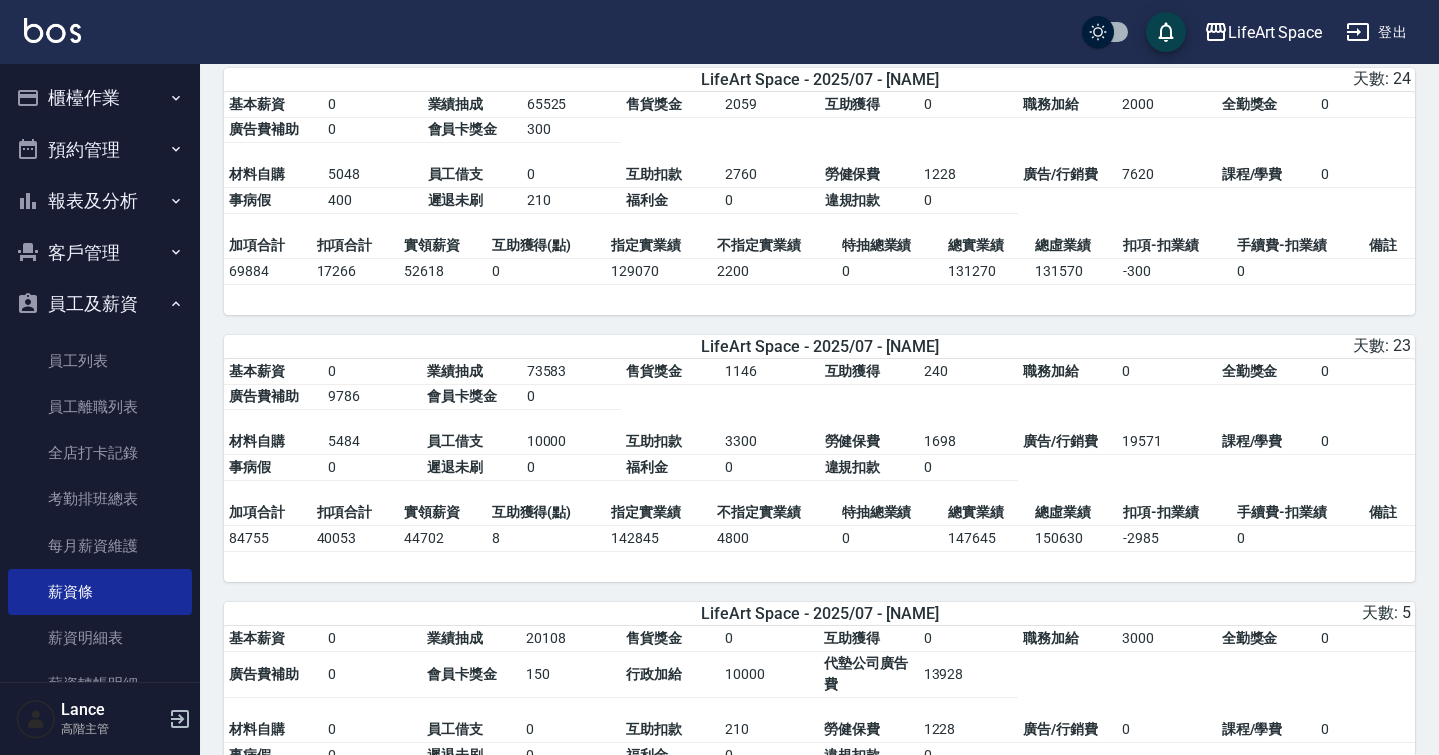 click on "基本薪資 0 業績抽成 73583 售貨獎金 1146 互助獲得 240 職務加給 0 全勤獎金 0 廣告費補助 9786 會員卡獎金 0 材料自購 5484 員工借支 10000 互助扣款 3300 勞健保費 1698 廣告/行銷費 19571 課程/學費 0 事病假 0 遲退未刷 0 福利金 0 違規扣款 0" at bounding box center (819, 429) 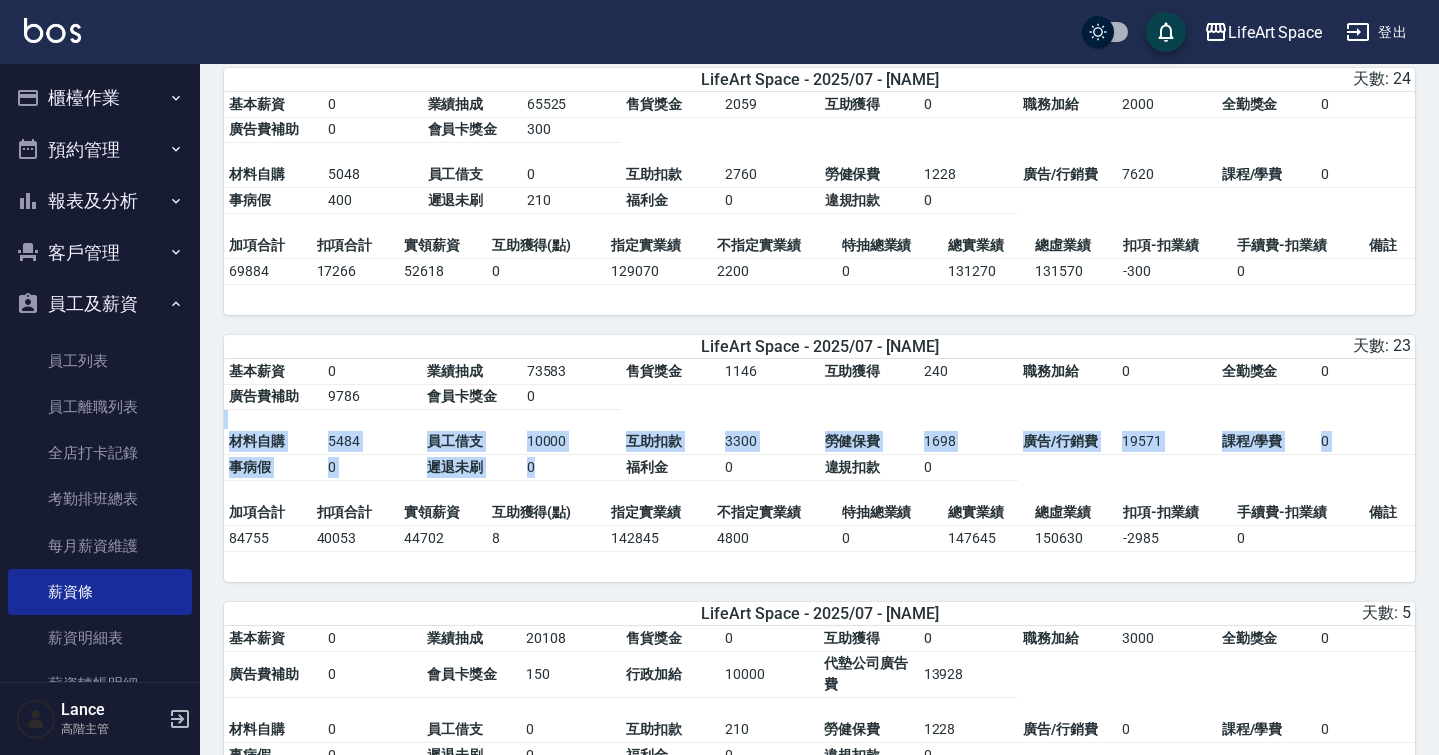 drag, startPoint x: 704, startPoint y: 436, endPoint x: 704, endPoint y: 498, distance: 62 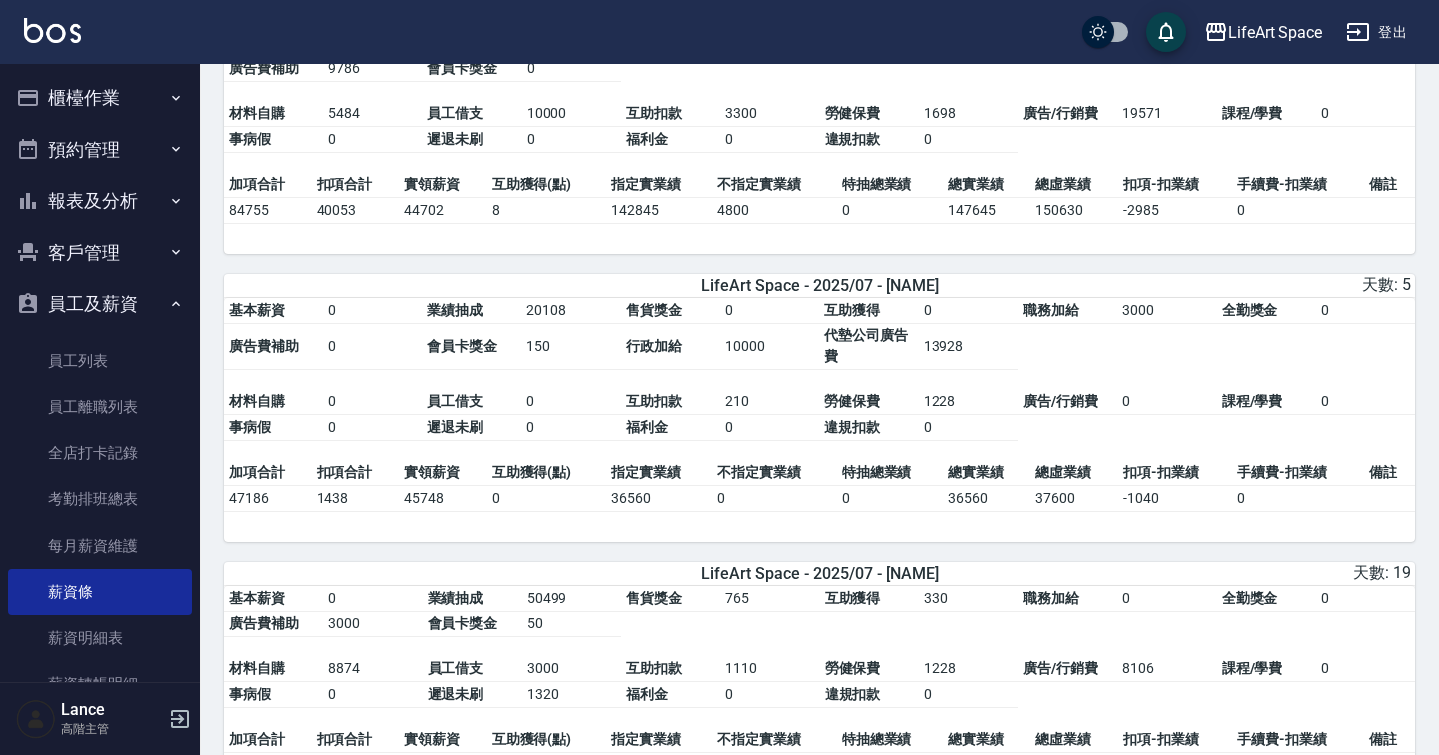 scroll, scrollTop: 1284, scrollLeft: 0, axis: vertical 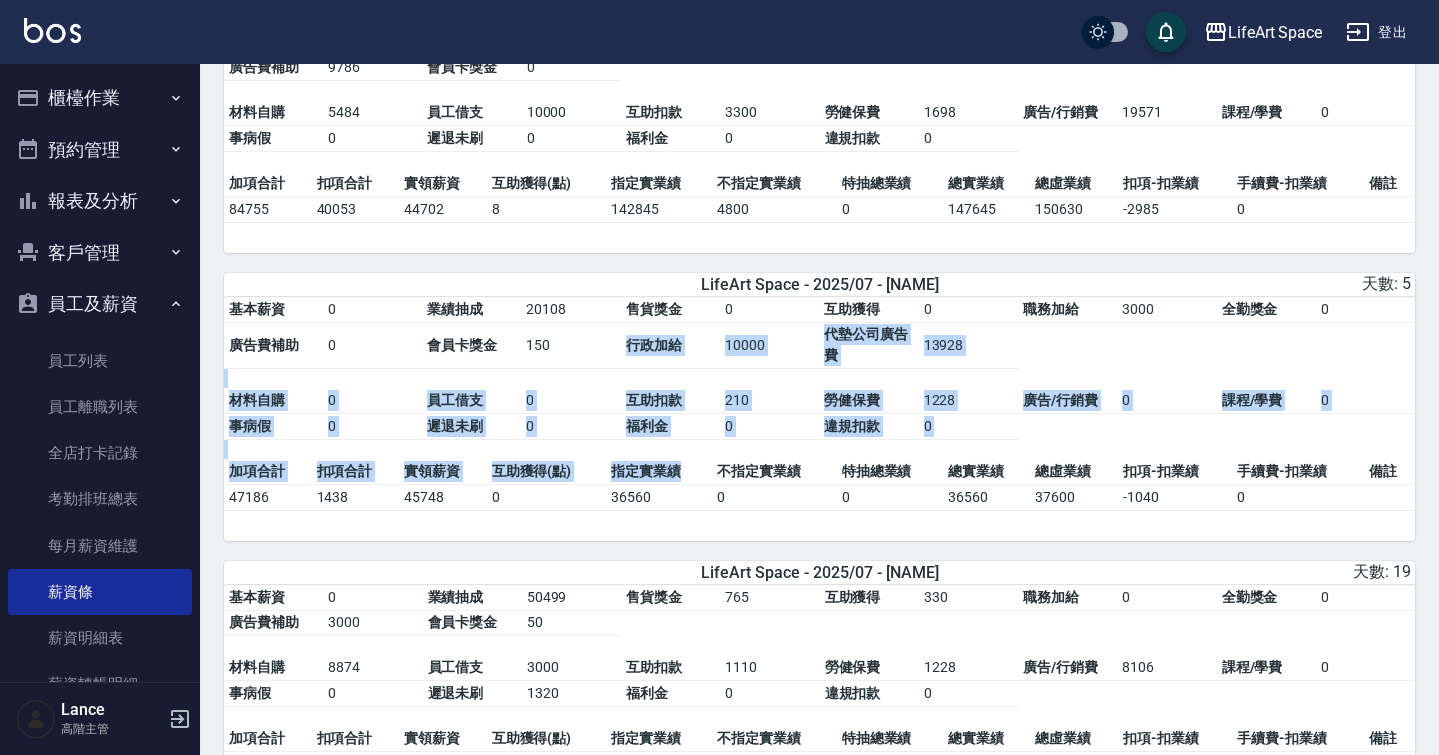 drag, startPoint x: 690, startPoint y: 388, endPoint x: 690, endPoint y: 487, distance: 99 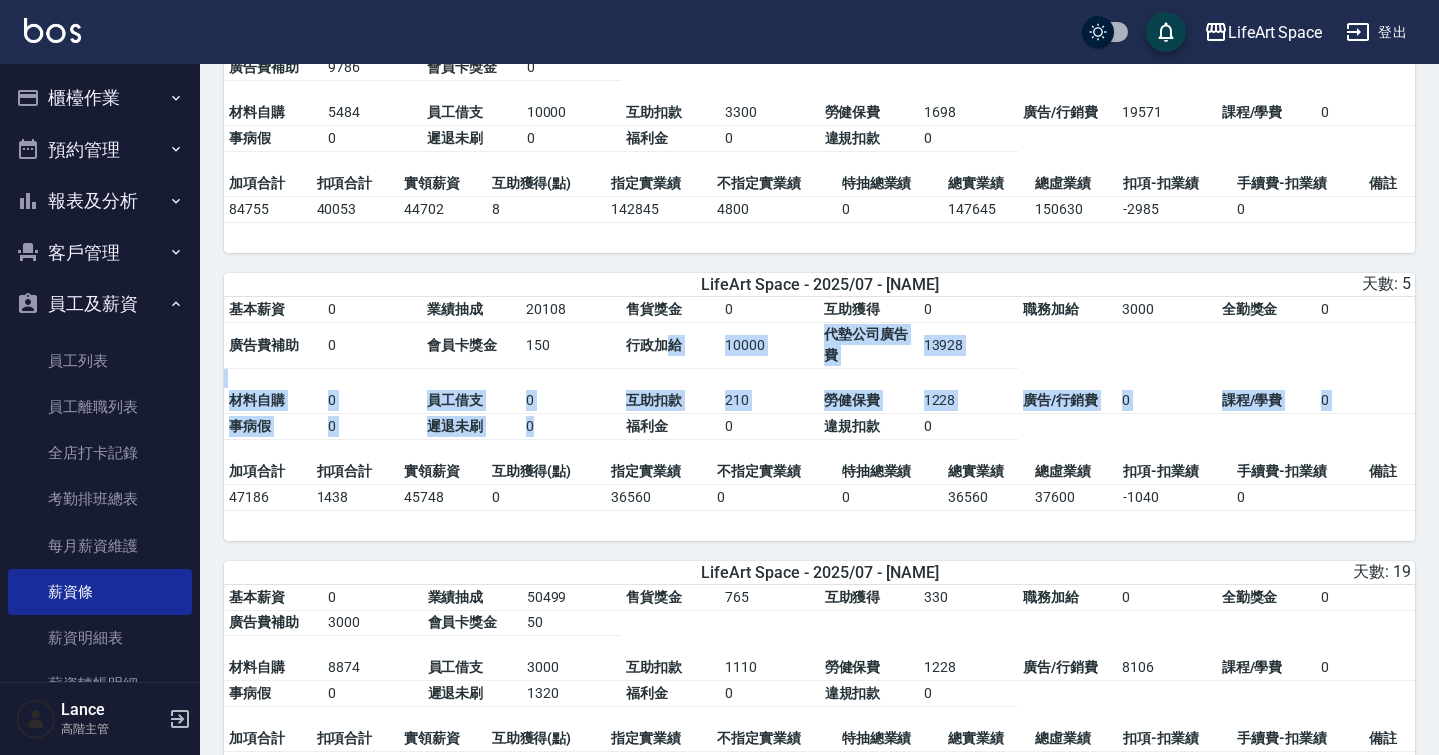 drag, startPoint x: 672, startPoint y: 360, endPoint x: 672, endPoint y: 460, distance: 100 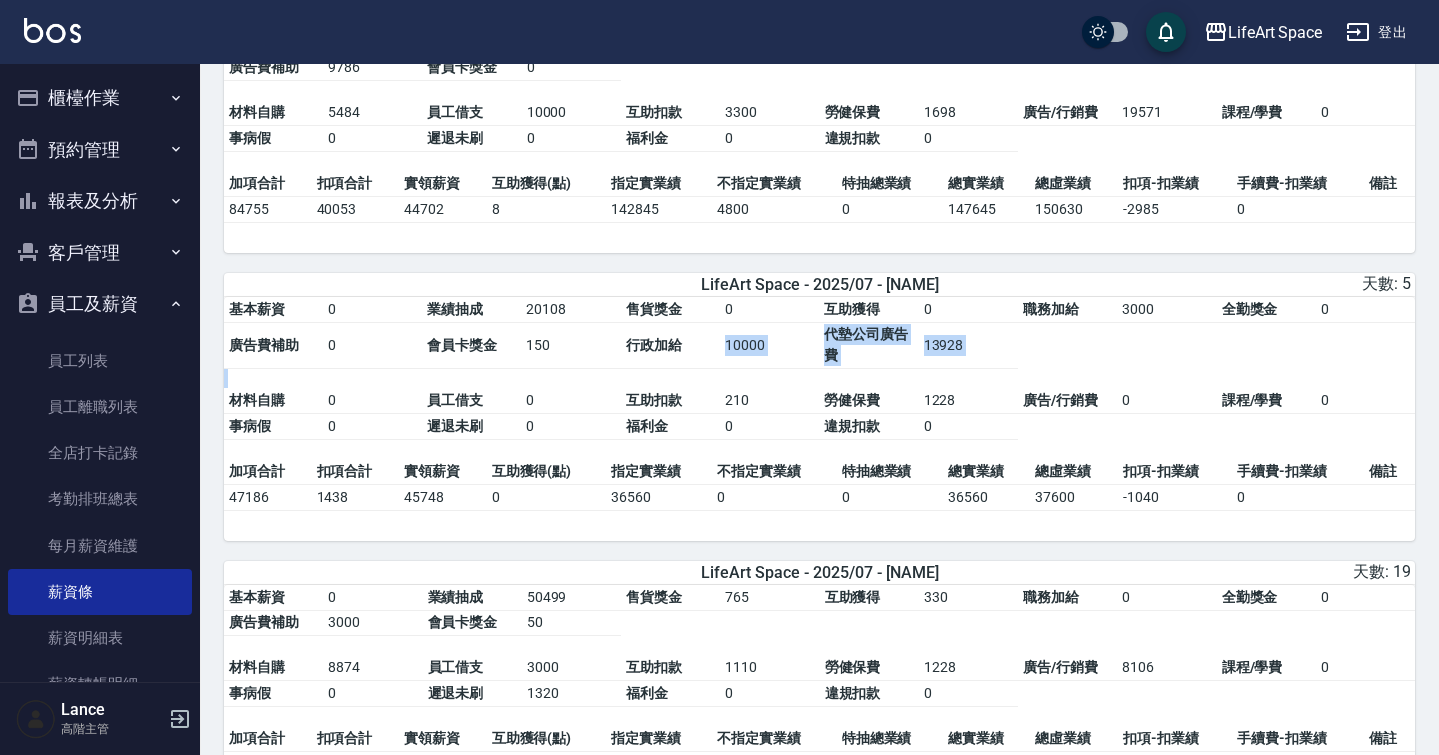 drag, startPoint x: 678, startPoint y: 358, endPoint x: 697, endPoint y: 402, distance: 47.92703 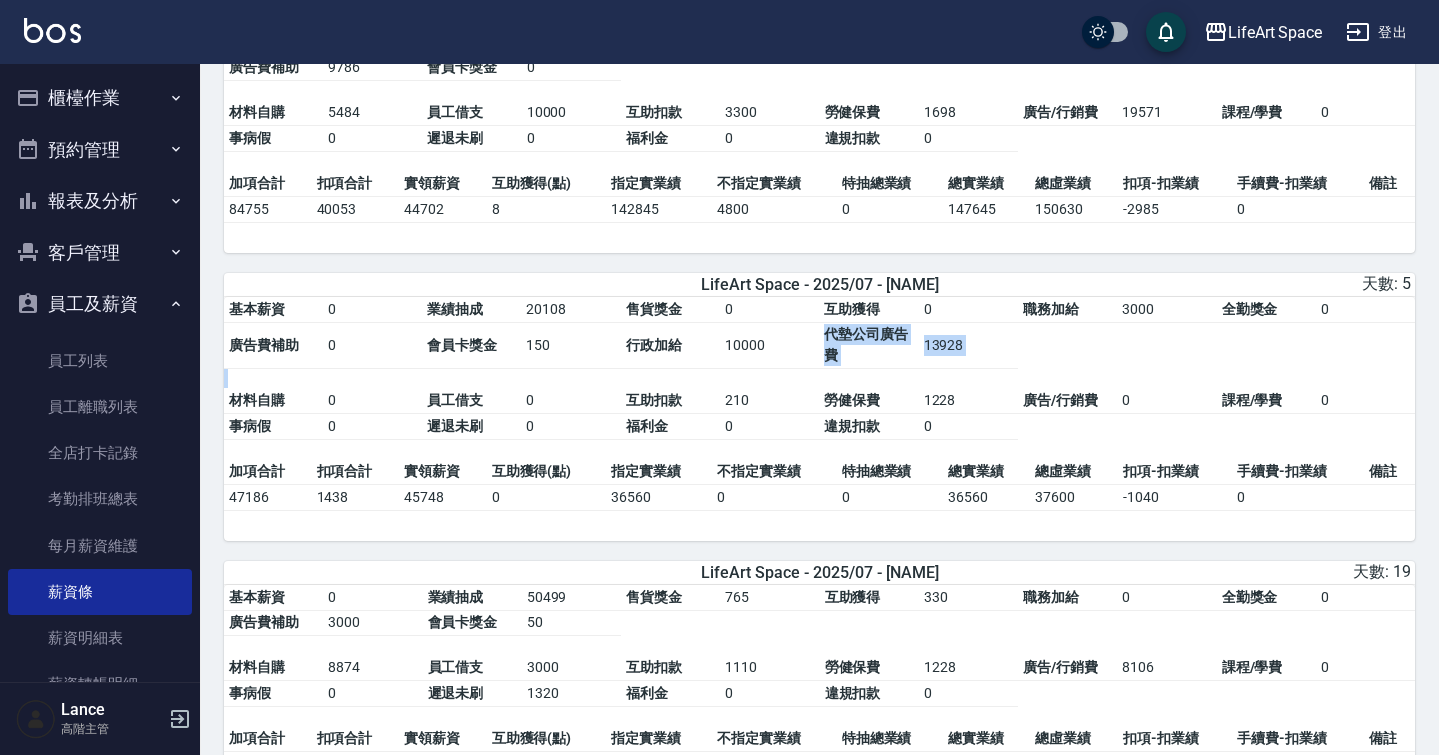 drag, startPoint x: 785, startPoint y: 367, endPoint x: 824, endPoint y: 399, distance: 50.447994 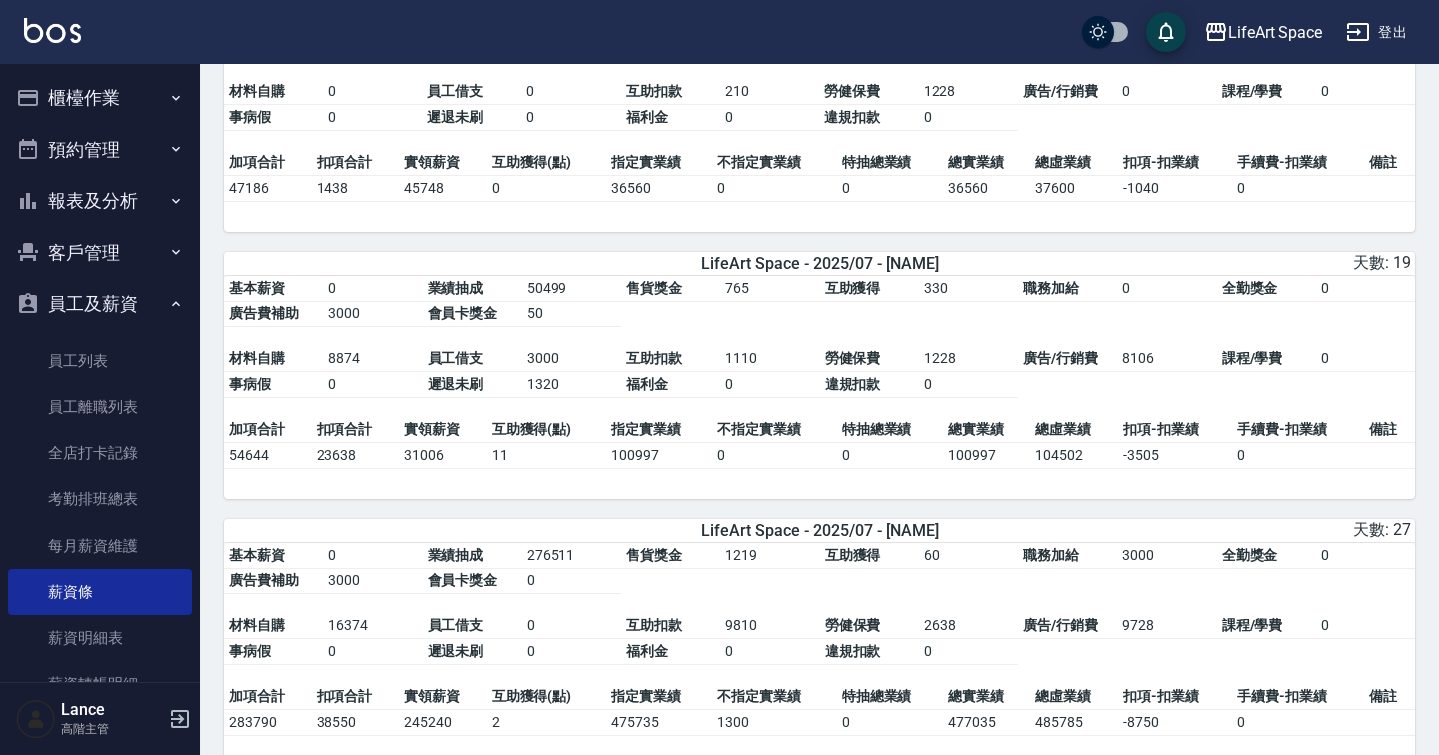 scroll, scrollTop: 1595, scrollLeft: 0, axis: vertical 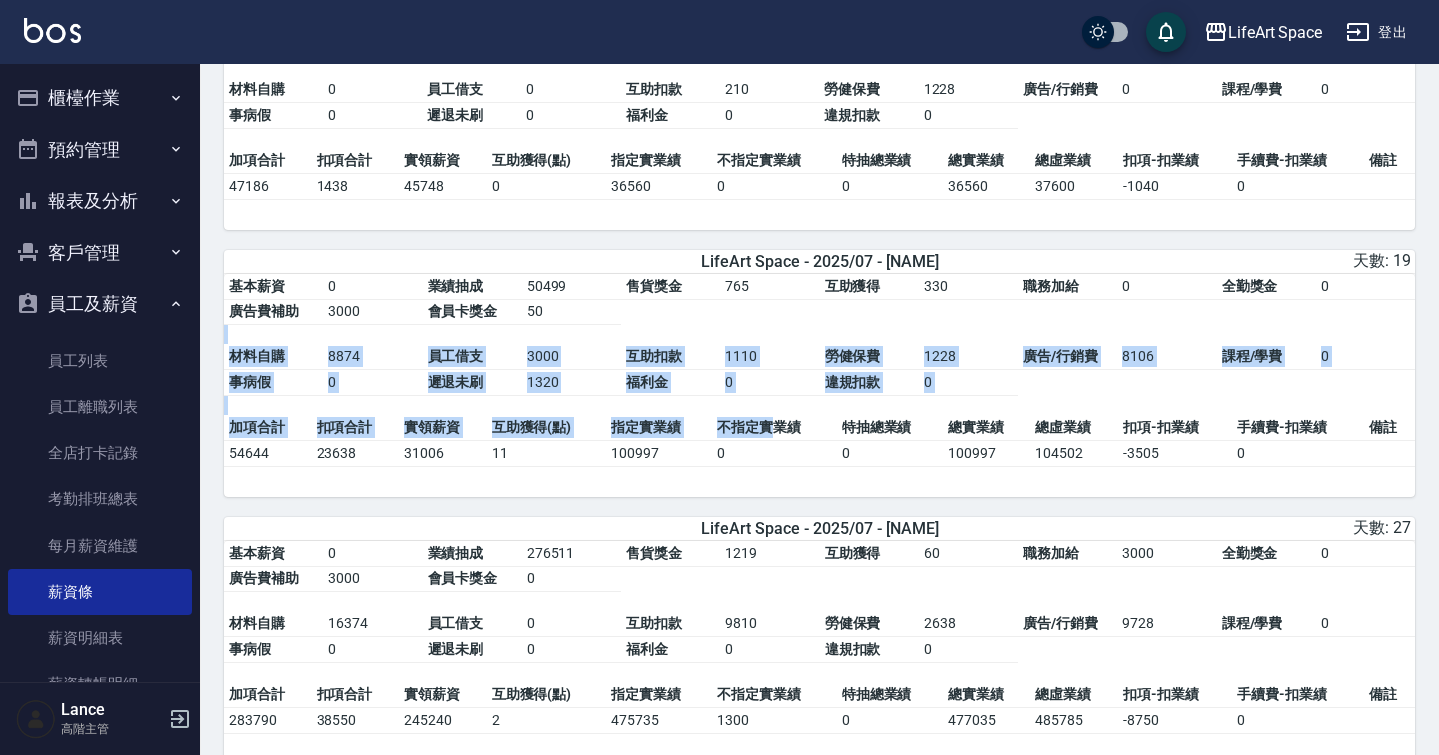 drag, startPoint x: 780, startPoint y: 344, endPoint x: 780, endPoint y: 453, distance: 109 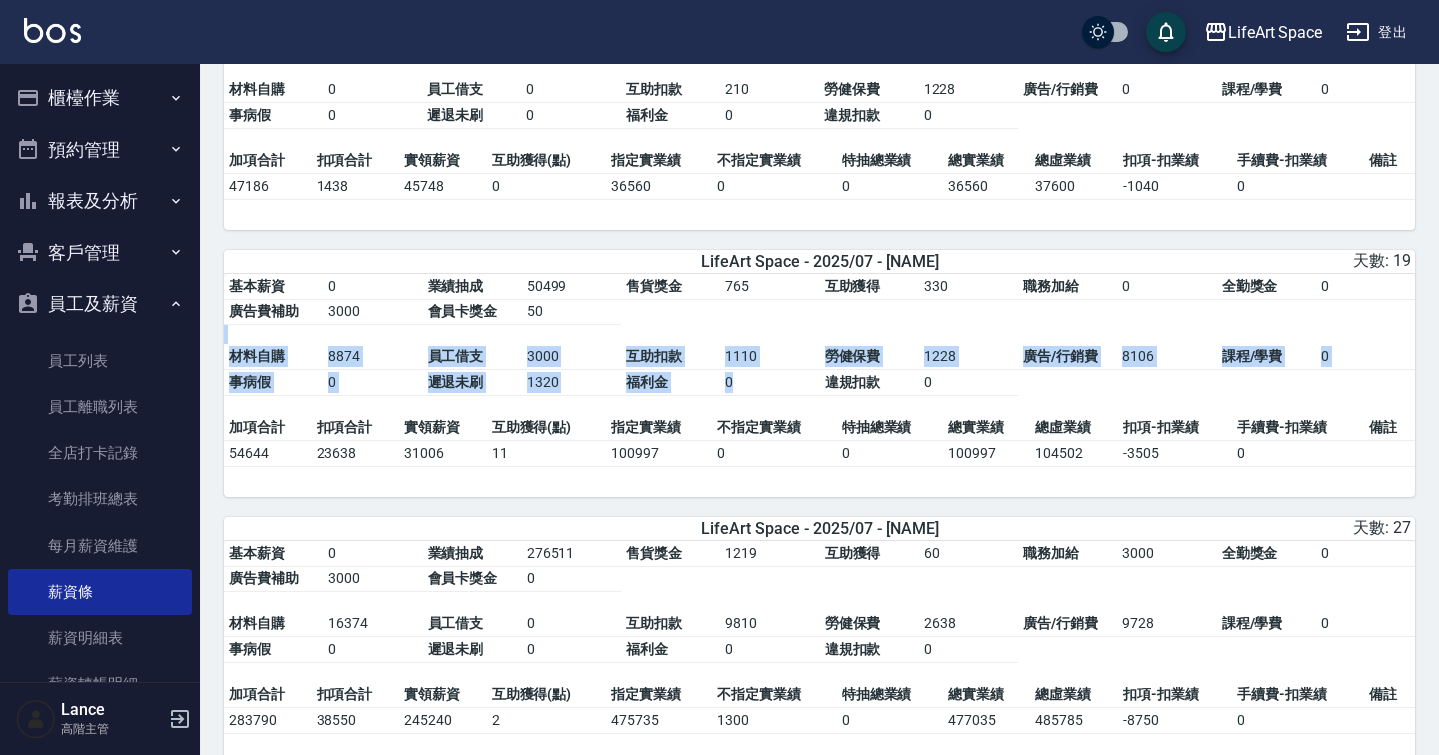 drag, startPoint x: 766, startPoint y: 341, endPoint x: 766, endPoint y: 398, distance: 57 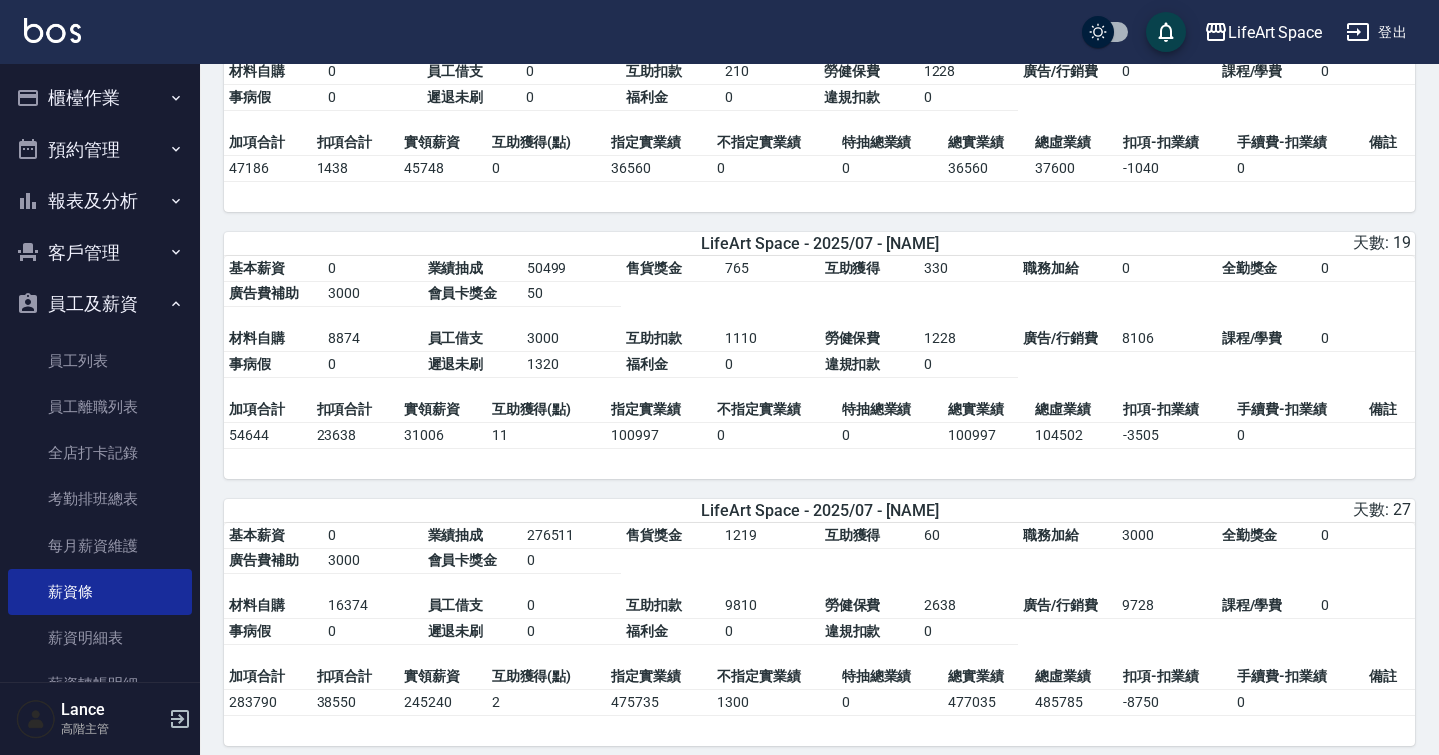 scroll, scrollTop: 1615, scrollLeft: 0, axis: vertical 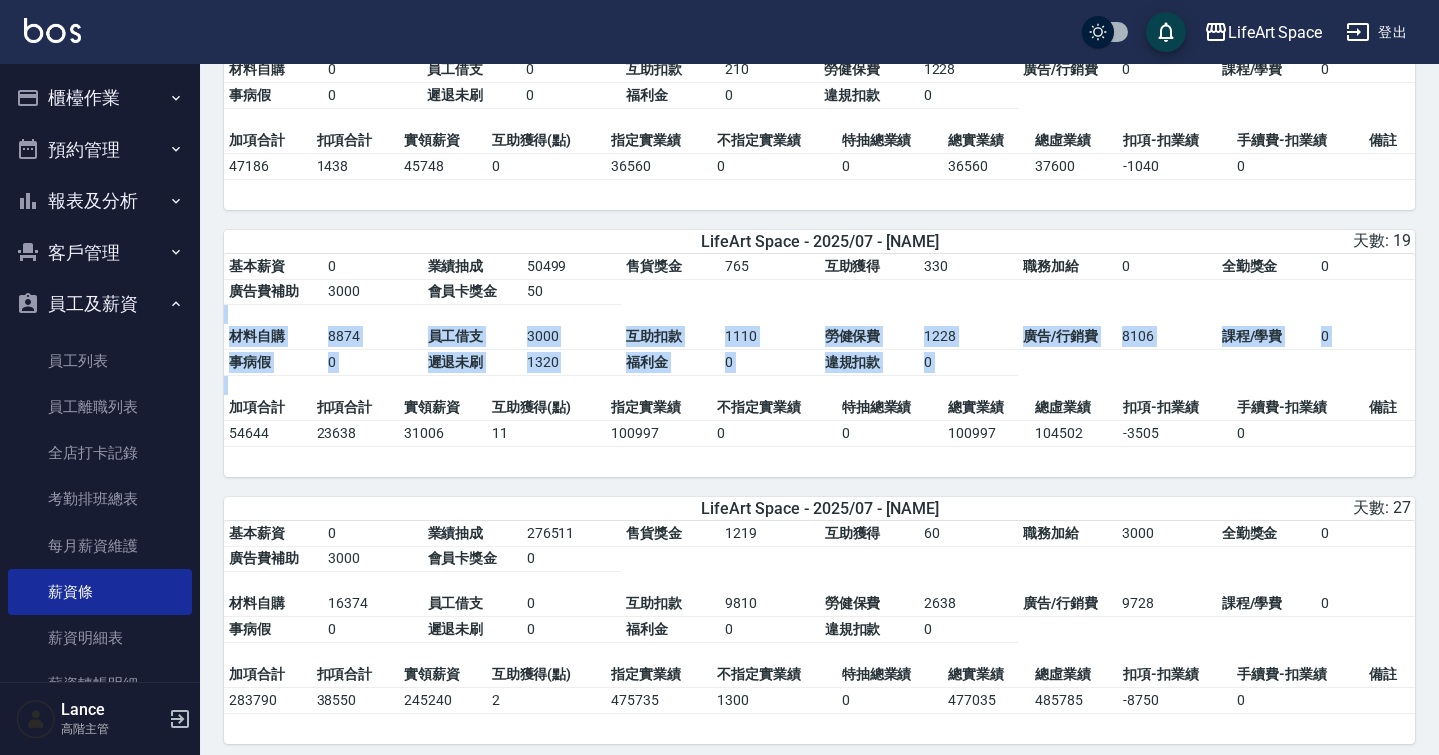 drag, startPoint x: 747, startPoint y: 342, endPoint x: 747, endPoint y: 407, distance: 65 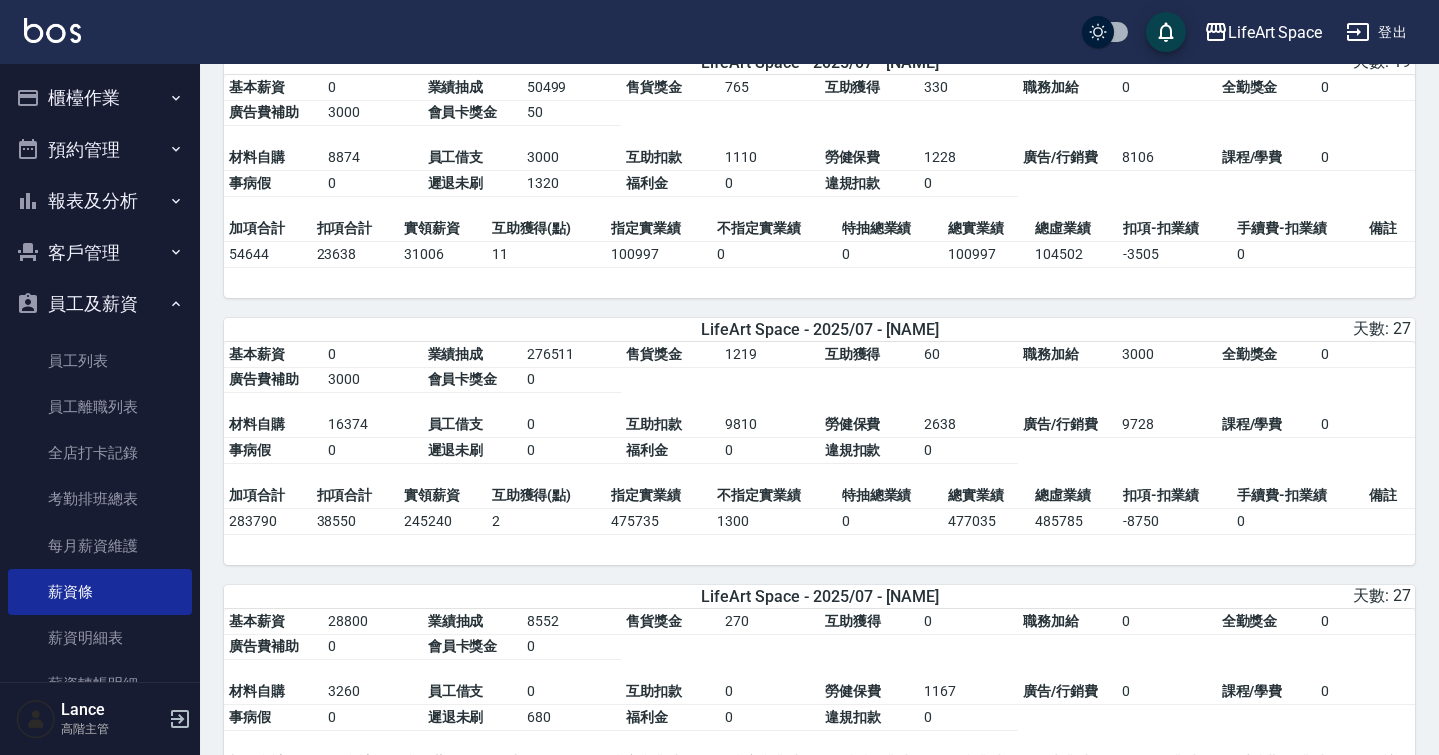 scroll, scrollTop: 1795, scrollLeft: 0, axis: vertical 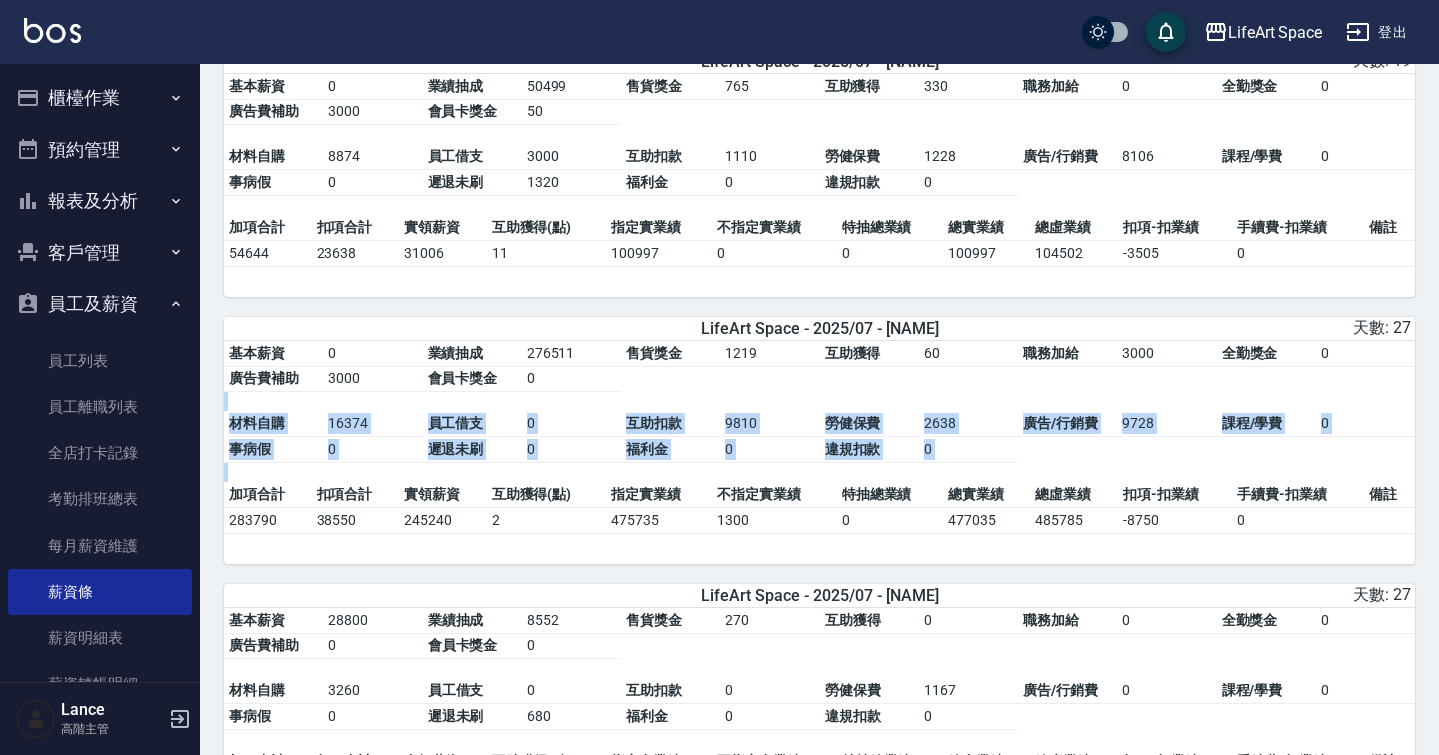drag, startPoint x: 737, startPoint y: 413, endPoint x: 733, endPoint y: 503, distance: 90.088844 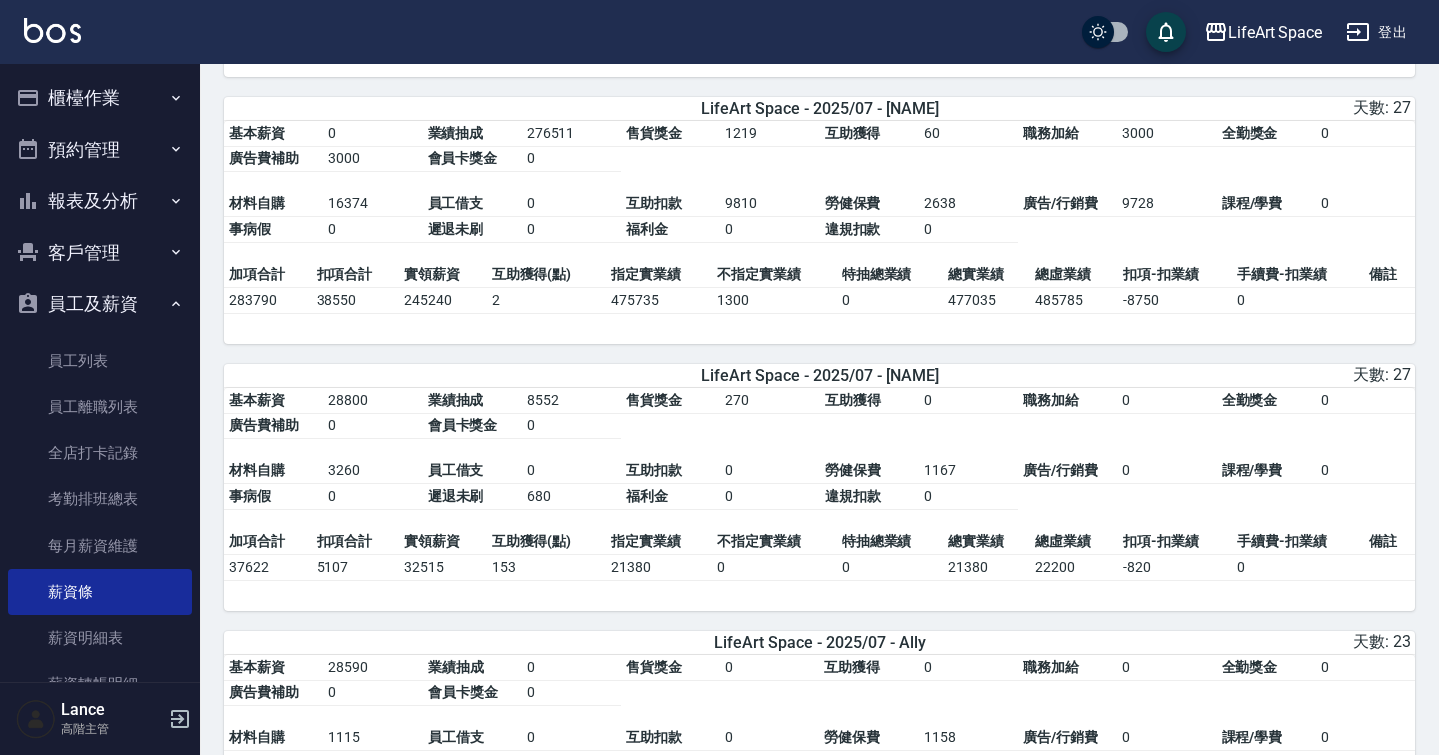 scroll, scrollTop: 2074, scrollLeft: 0, axis: vertical 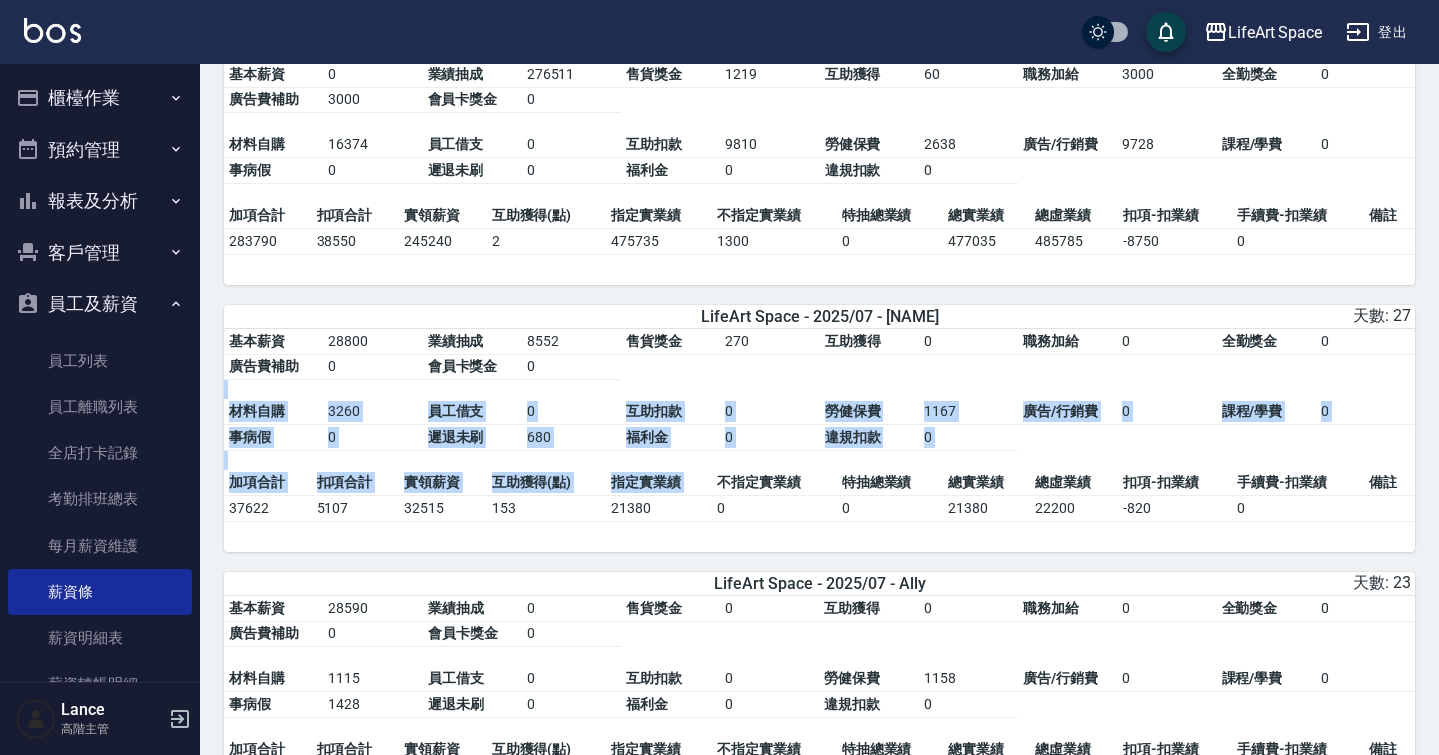 drag, startPoint x: 738, startPoint y: 424, endPoint x: 738, endPoint y: 497, distance: 73 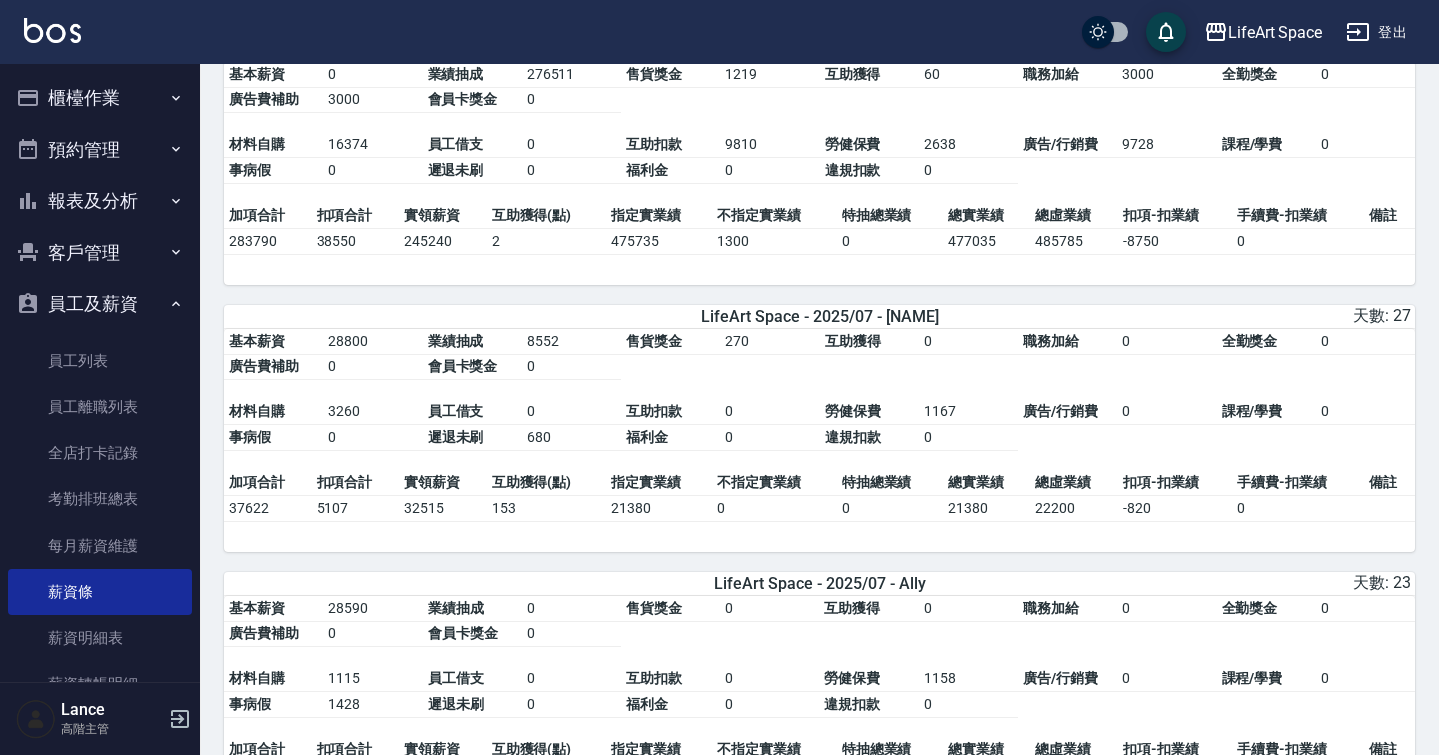 click on "不指定實業績" at bounding box center [774, 483] 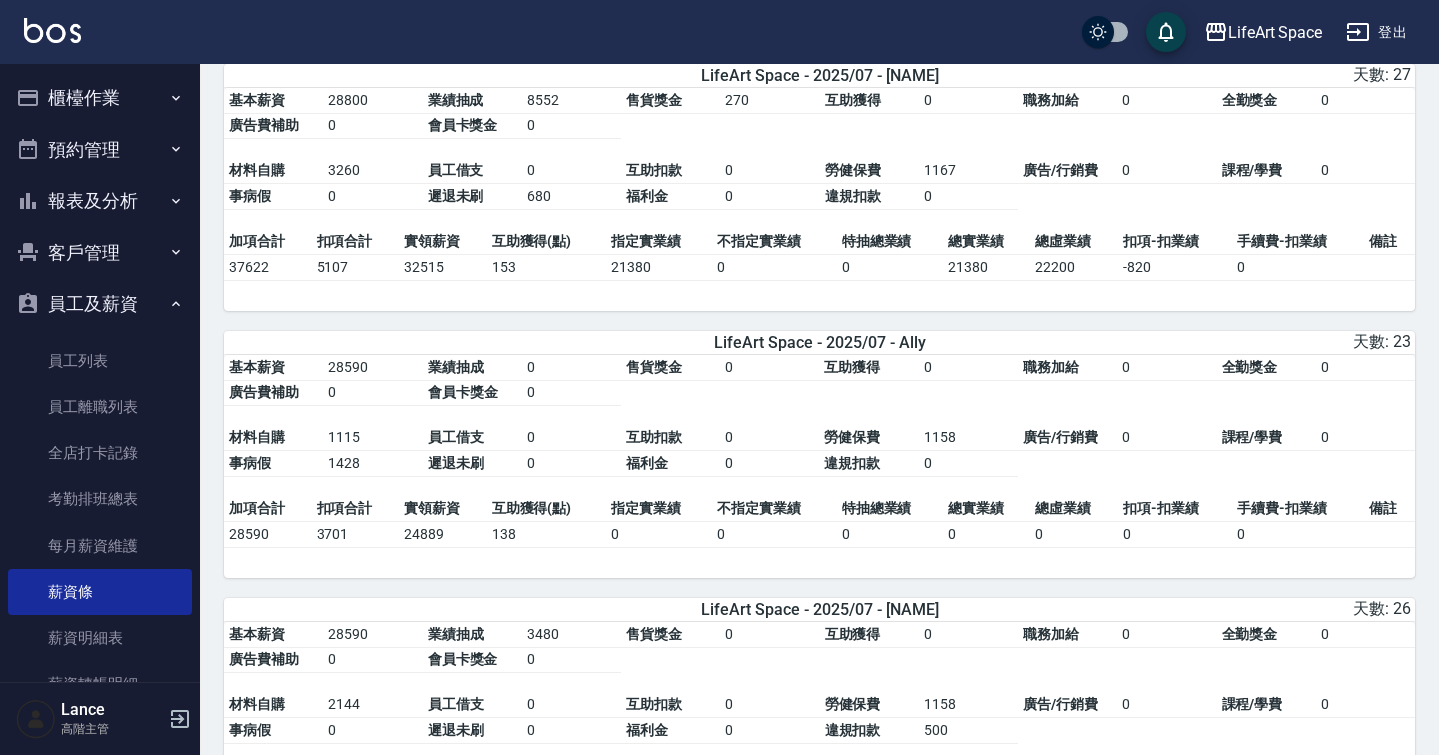 scroll, scrollTop: 2325, scrollLeft: 0, axis: vertical 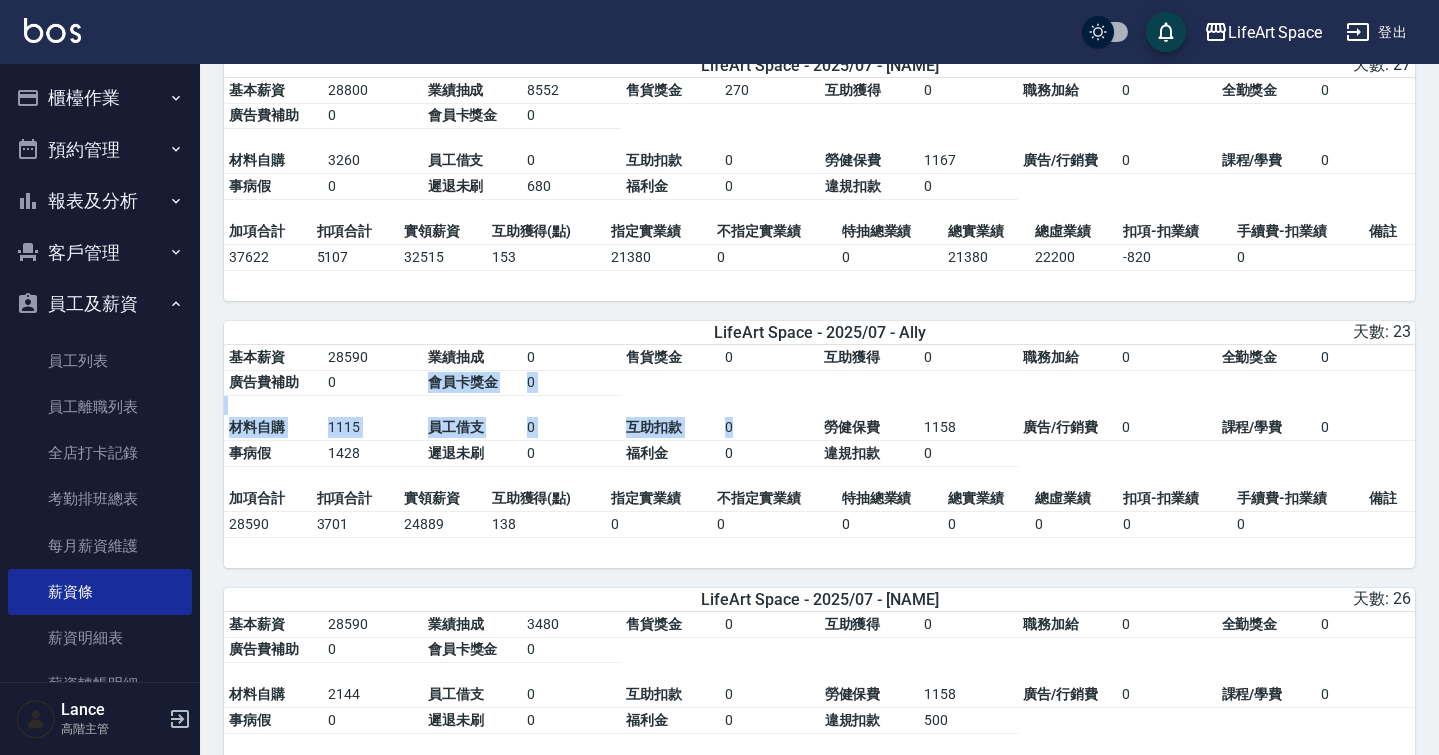 drag, startPoint x: 732, startPoint y: 420, endPoint x: 732, endPoint y: 468, distance: 48 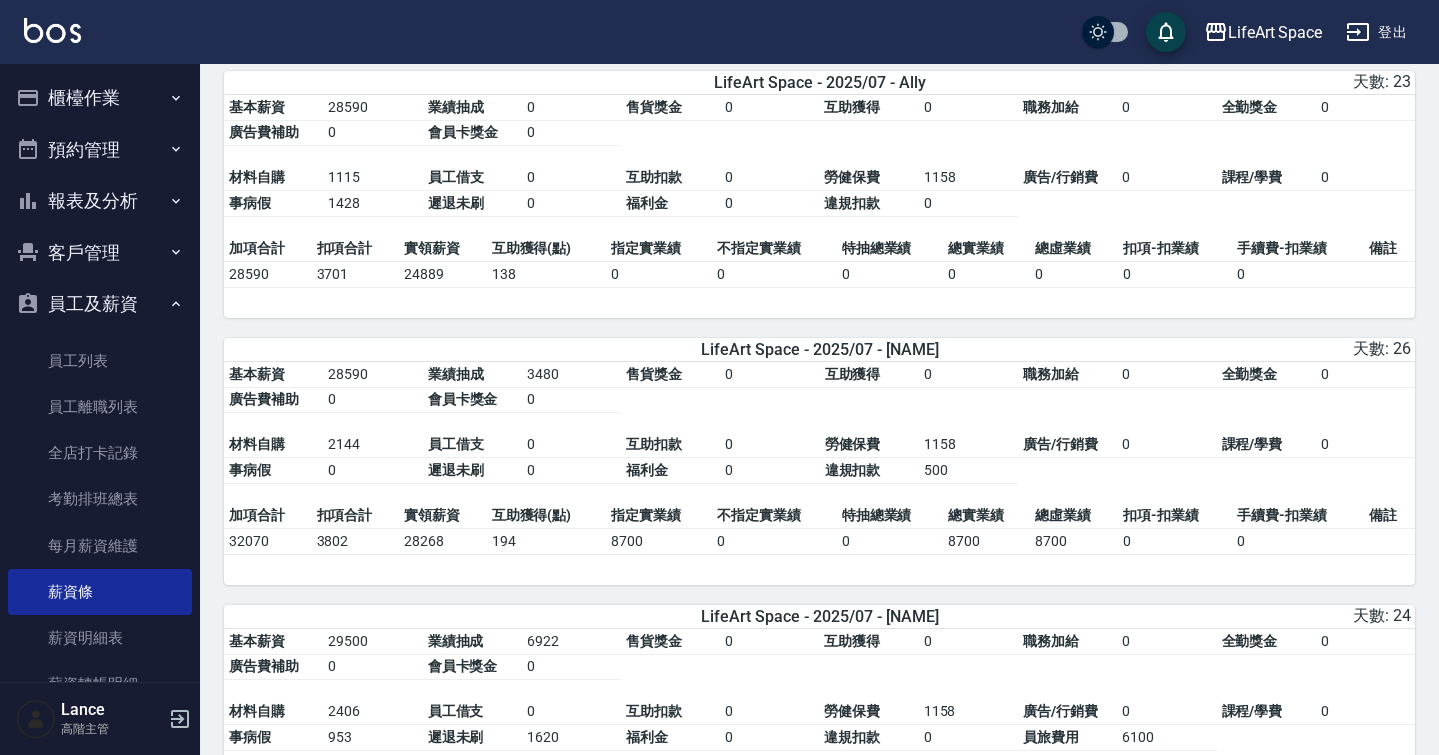 scroll, scrollTop: 2605, scrollLeft: 0, axis: vertical 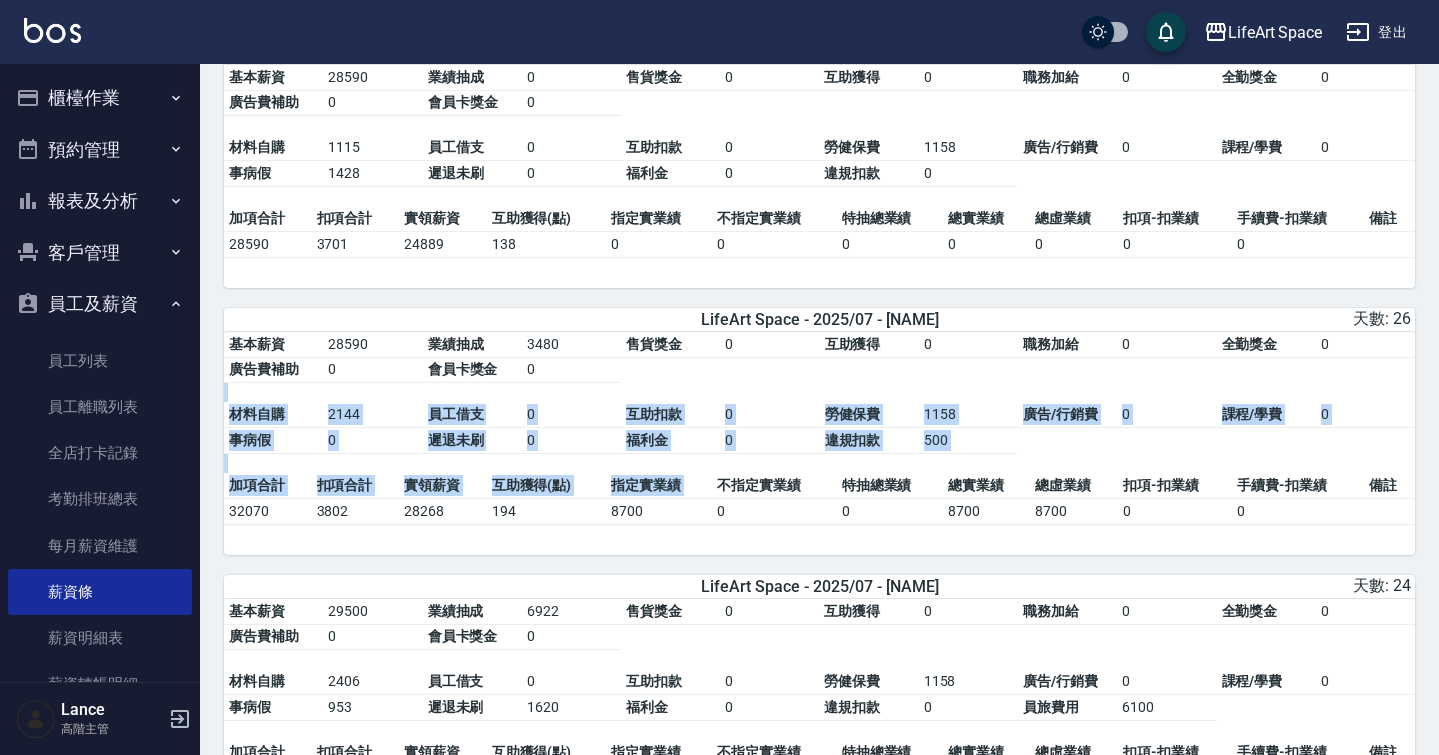 drag, startPoint x: 721, startPoint y: 431, endPoint x: 720, endPoint y: 510, distance: 79.00633 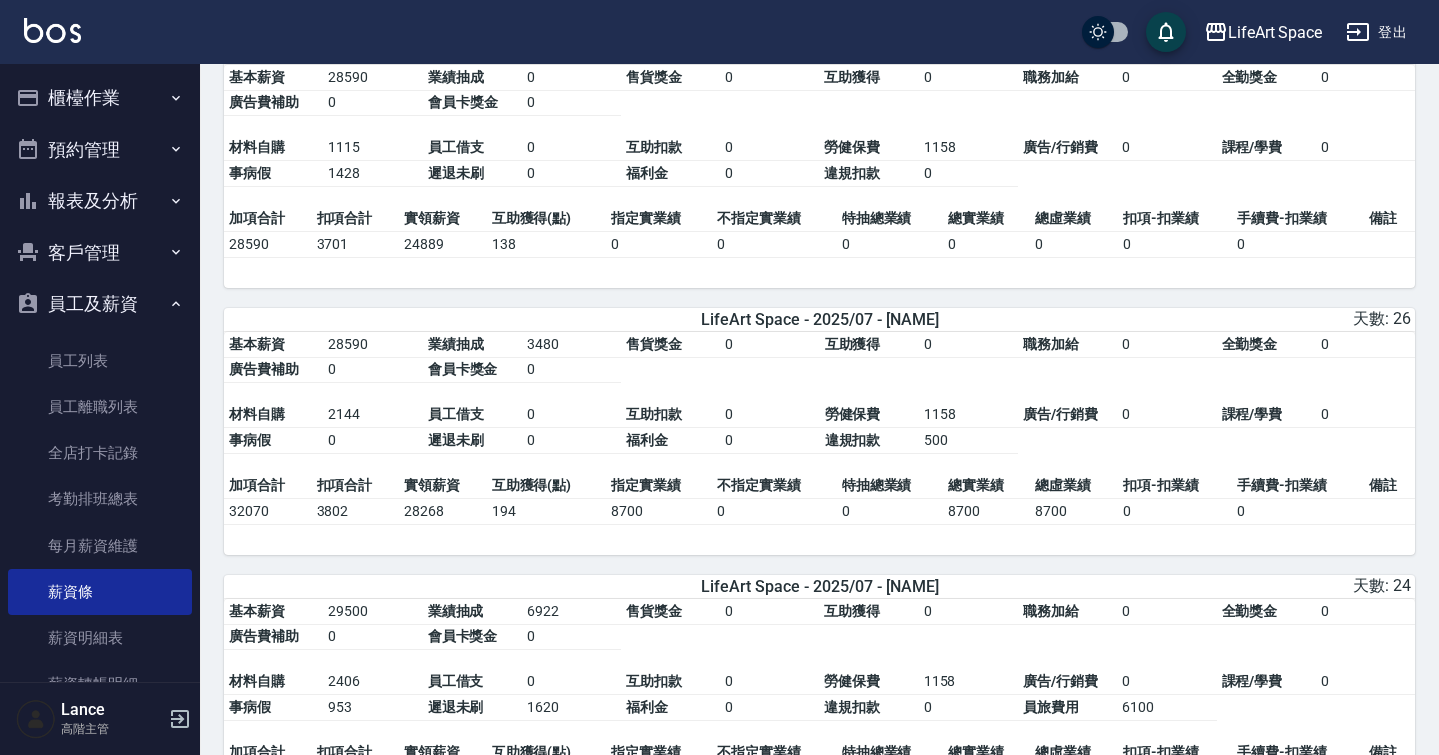 click on "不指定實業績" at bounding box center (774, 486) 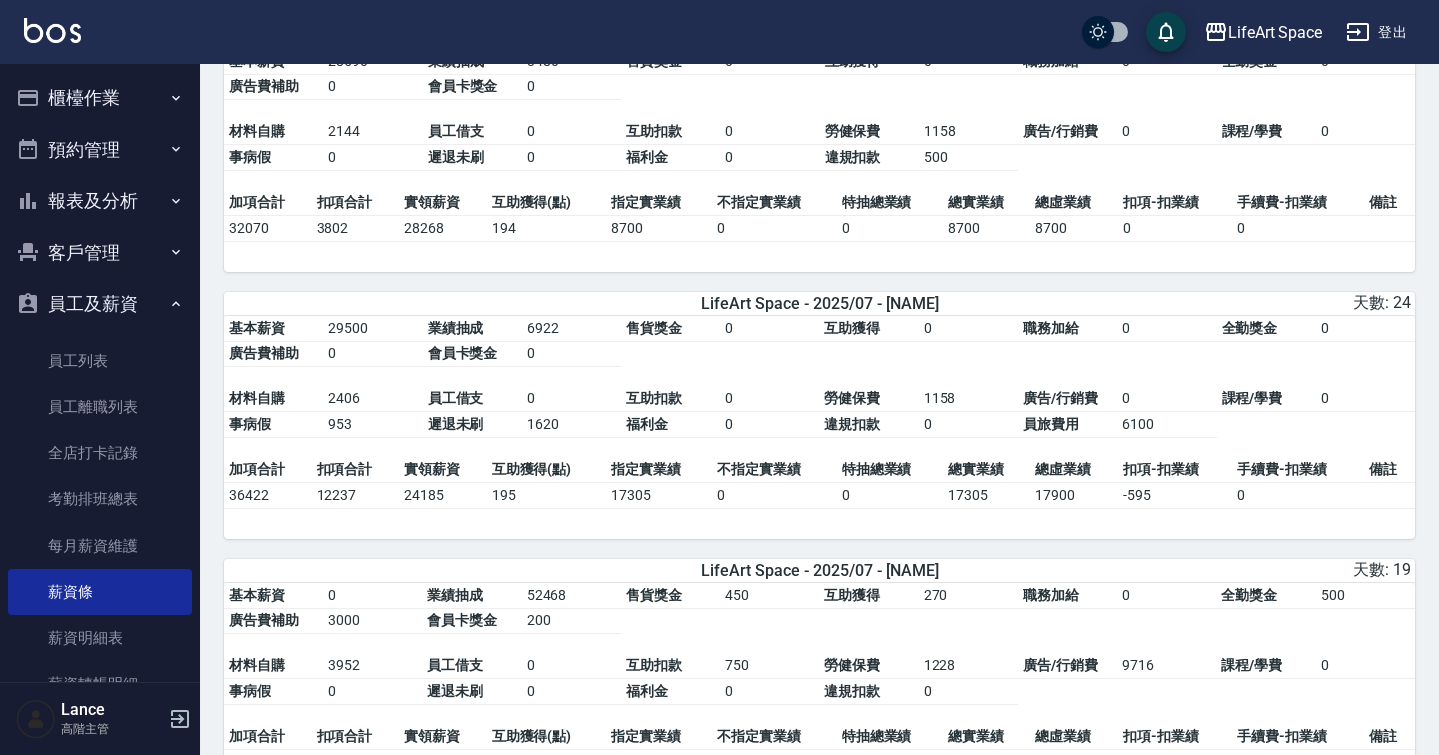 scroll, scrollTop: 2902, scrollLeft: 0, axis: vertical 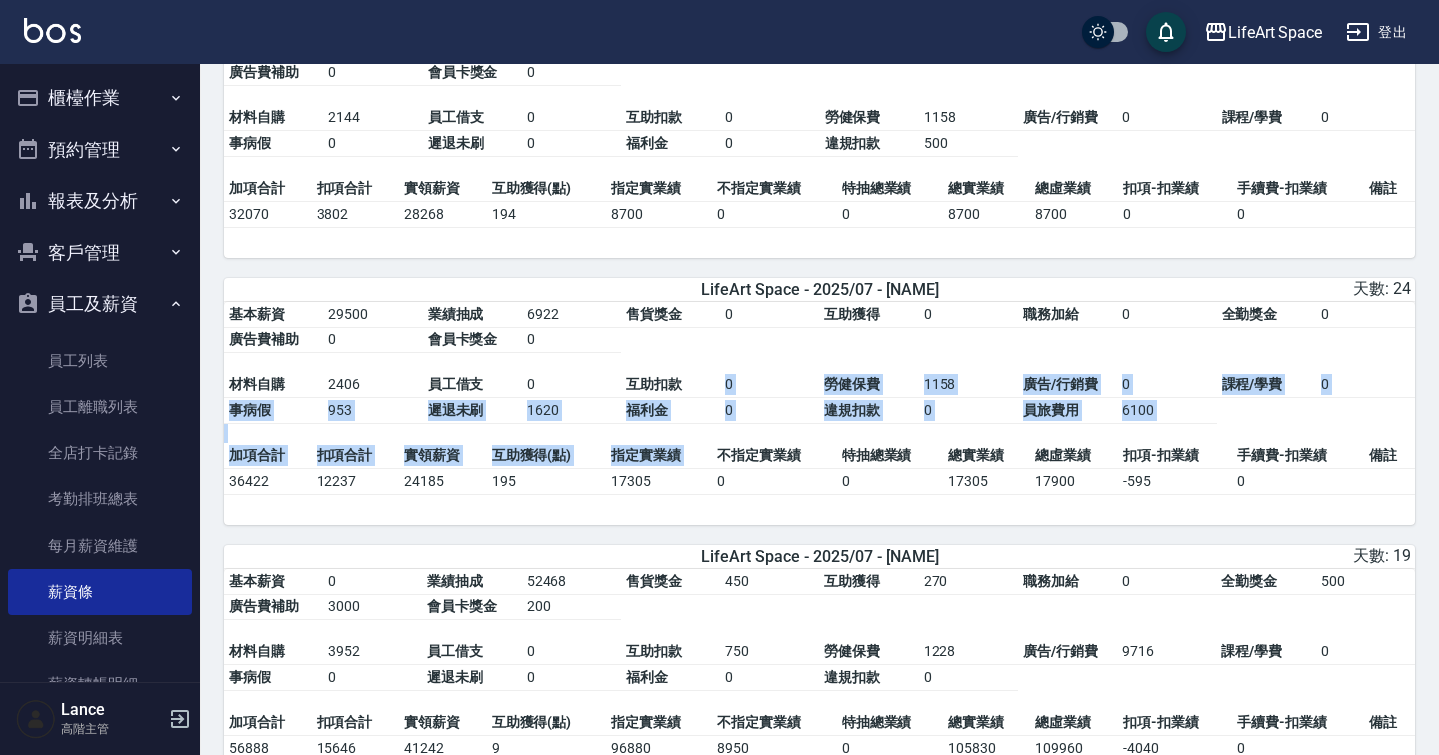 drag, startPoint x: 720, startPoint y: 431, endPoint x: 719, endPoint y: 478, distance: 47.010635 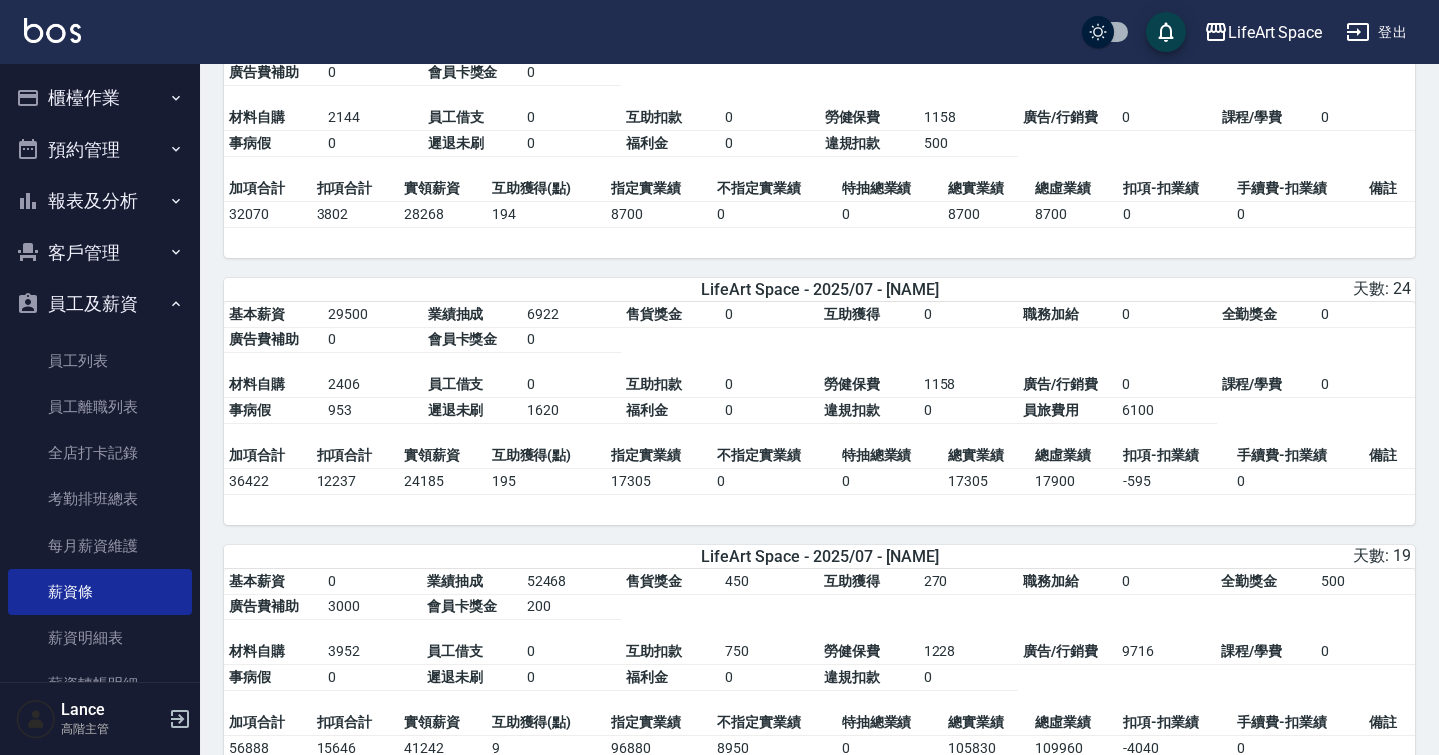 click on "不指定實業績" at bounding box center (774, 456) 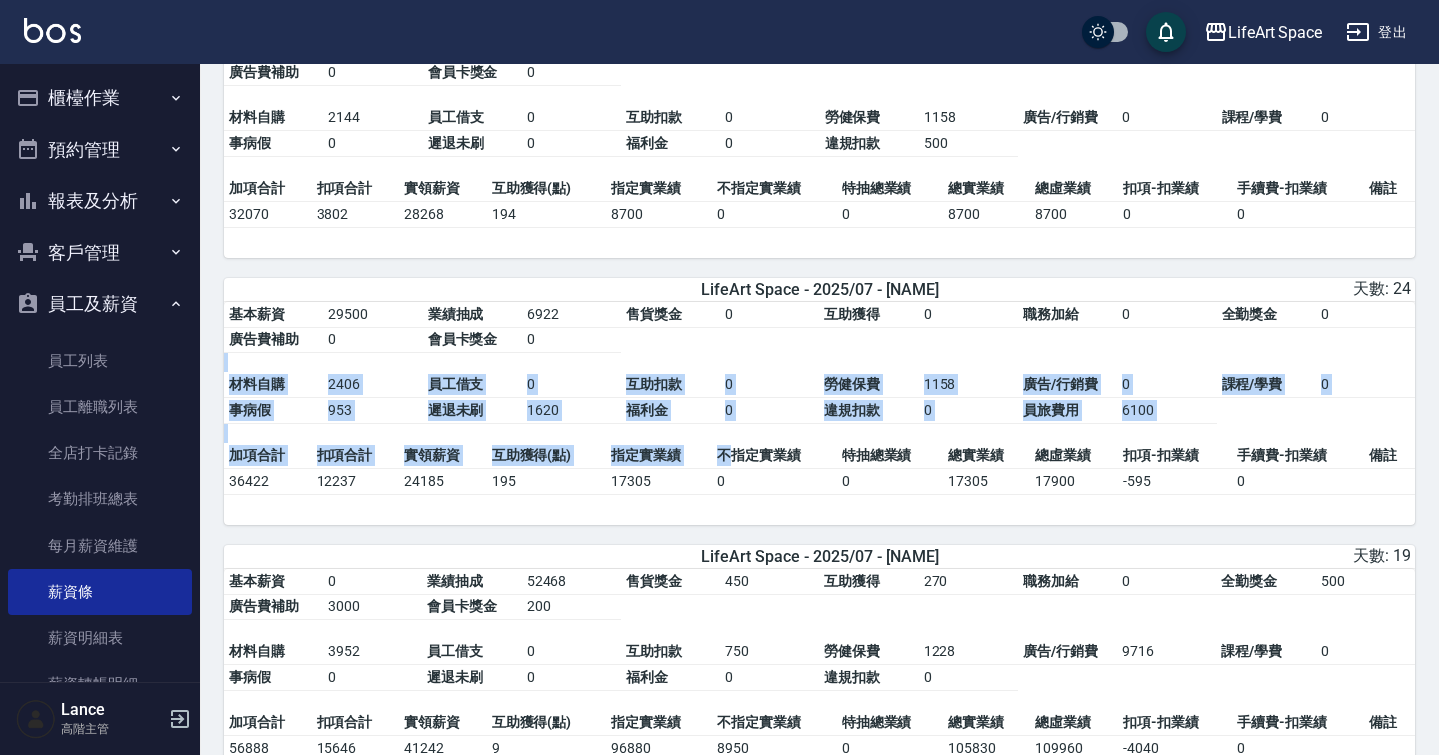 drag, startPoint x: 740, startPoint y: 406, endPoint x: 731, endPoint y: 489, distance: 83.48653 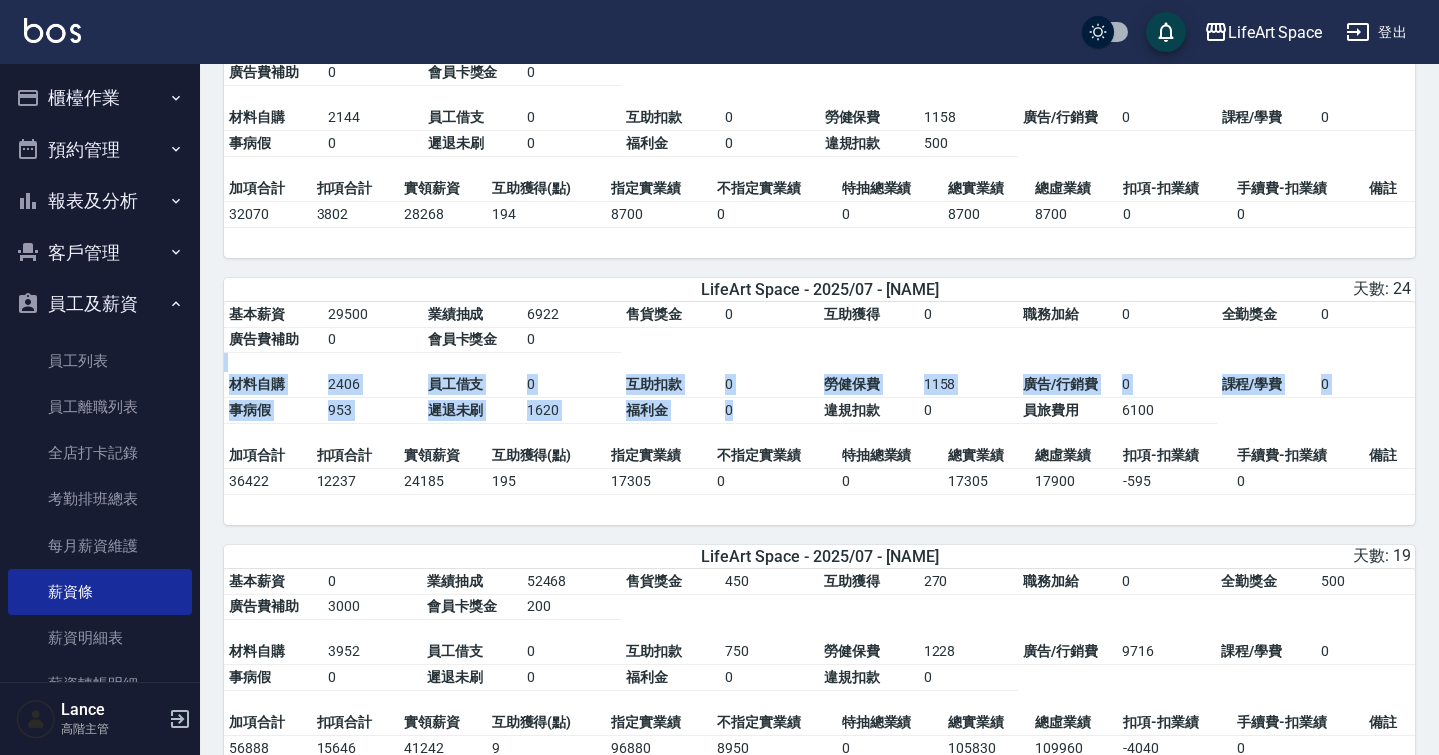 drag, startPoint x: 787, startPoint y: 410, endPoint x: 787, endPoint y: 441, distance: 31 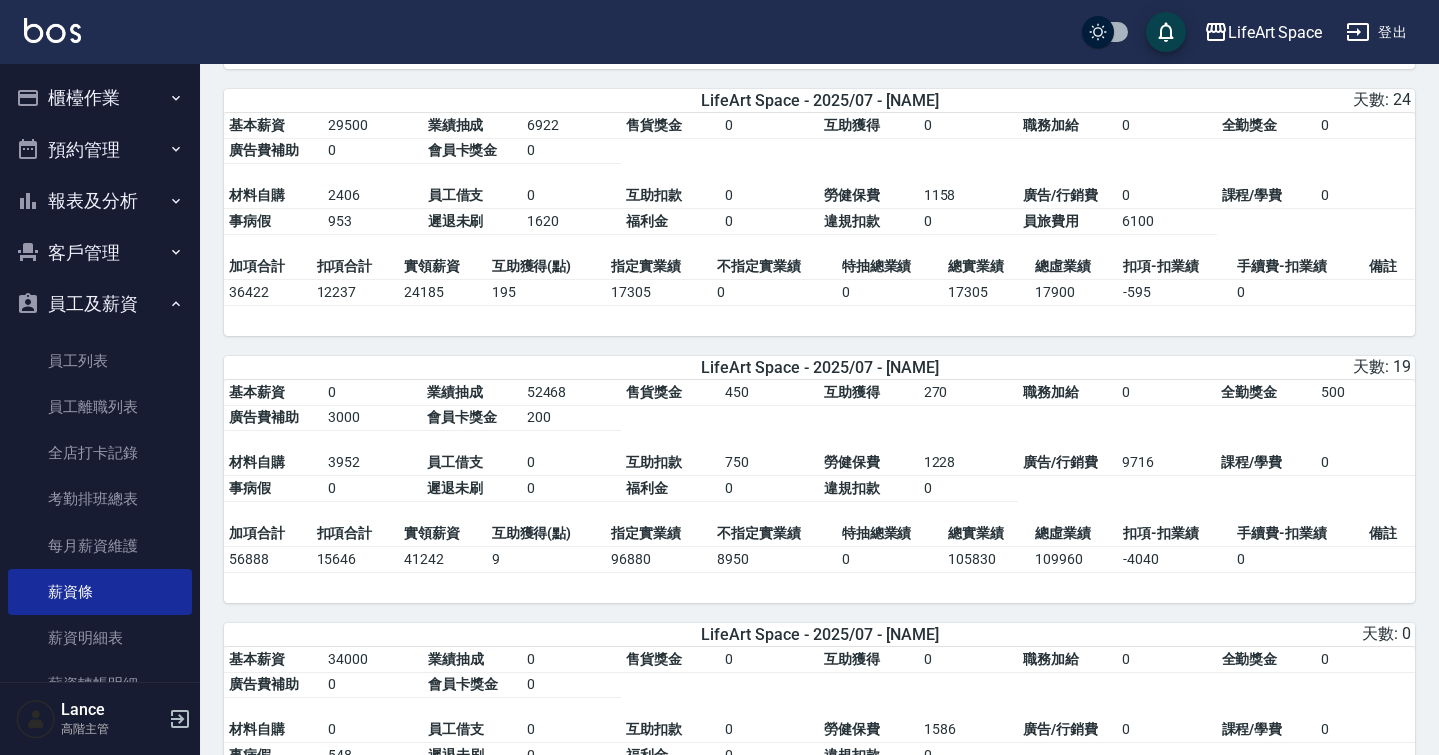 scroll, scrollTop: 3105, scrollLeft: 0, axis: vertical 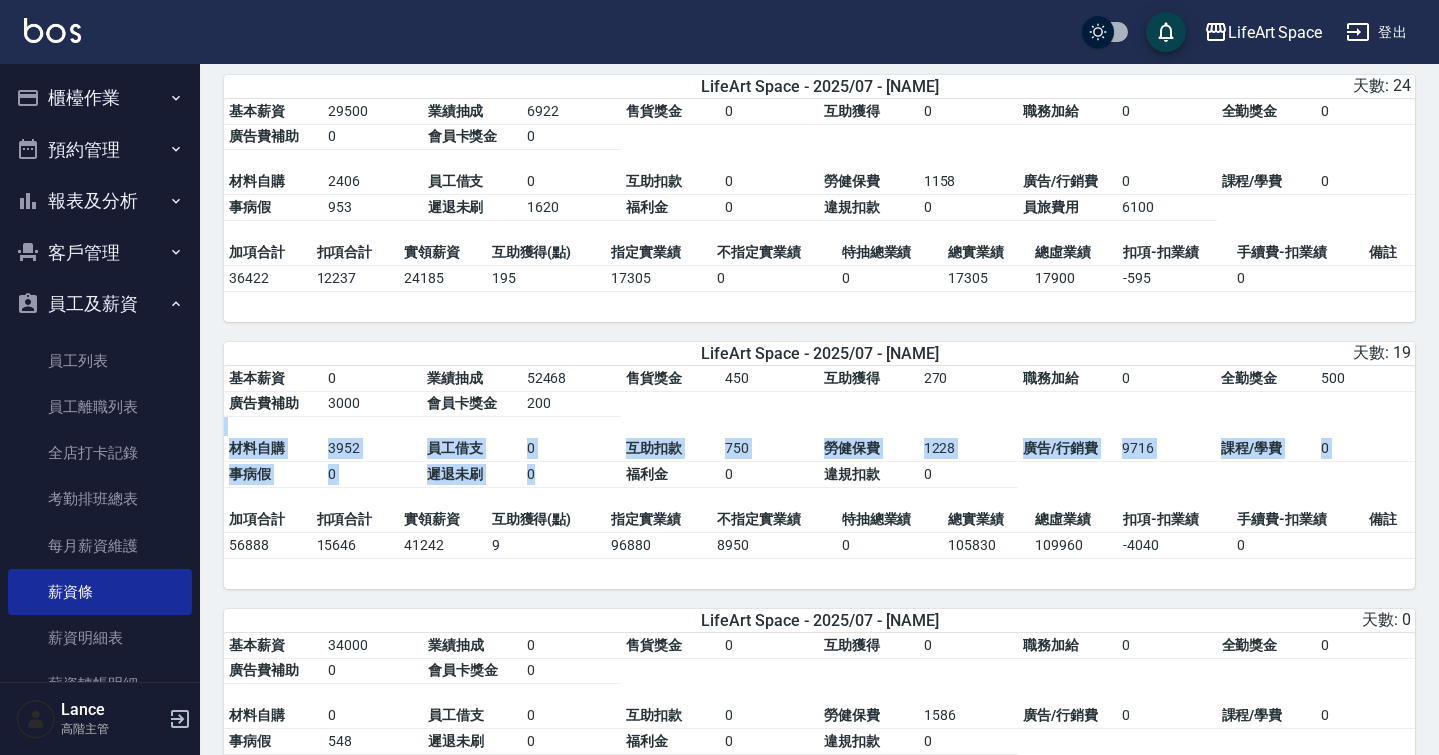 drag, startPoint x: 787, startPoint y: 451, endPoint x: 786, endPoint y: 525, distance: 74.00676 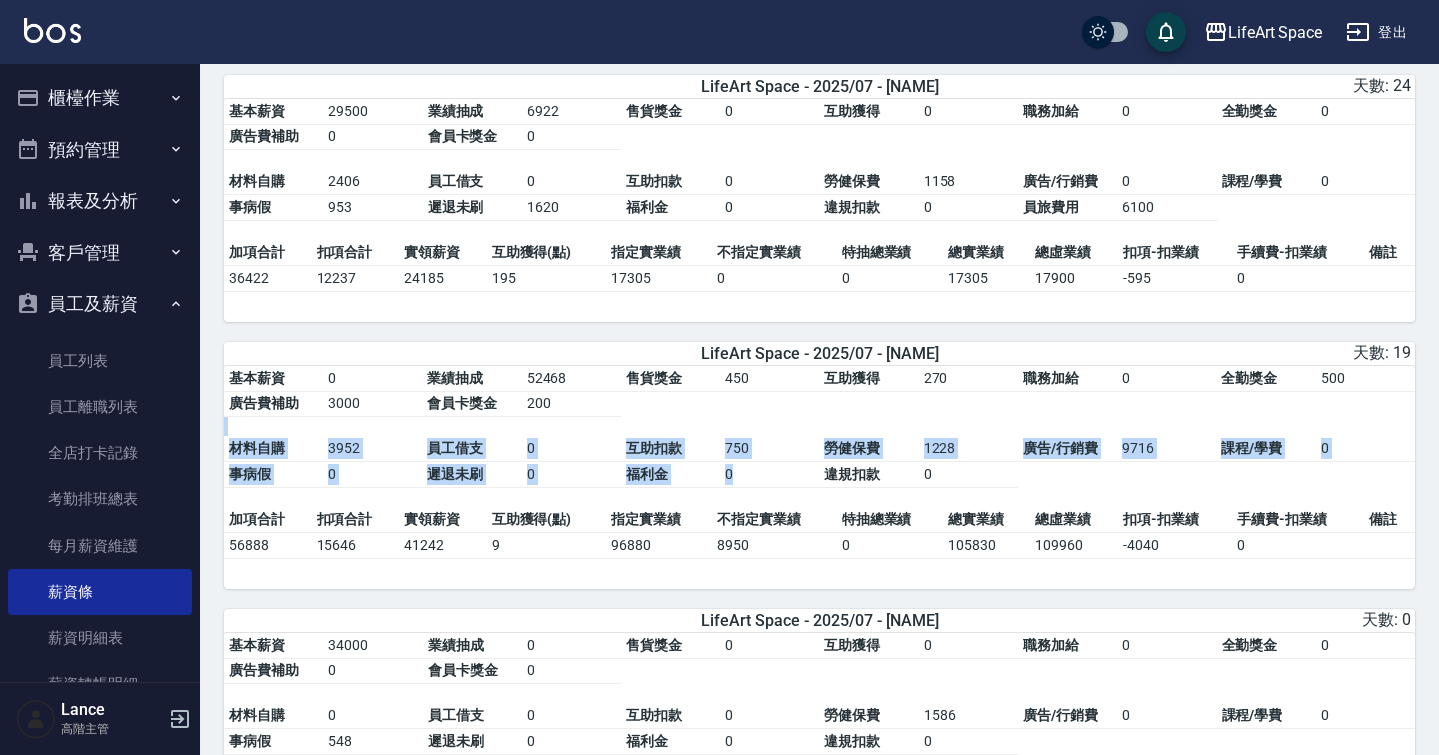 click on "0" at bounding box center (769, 475) 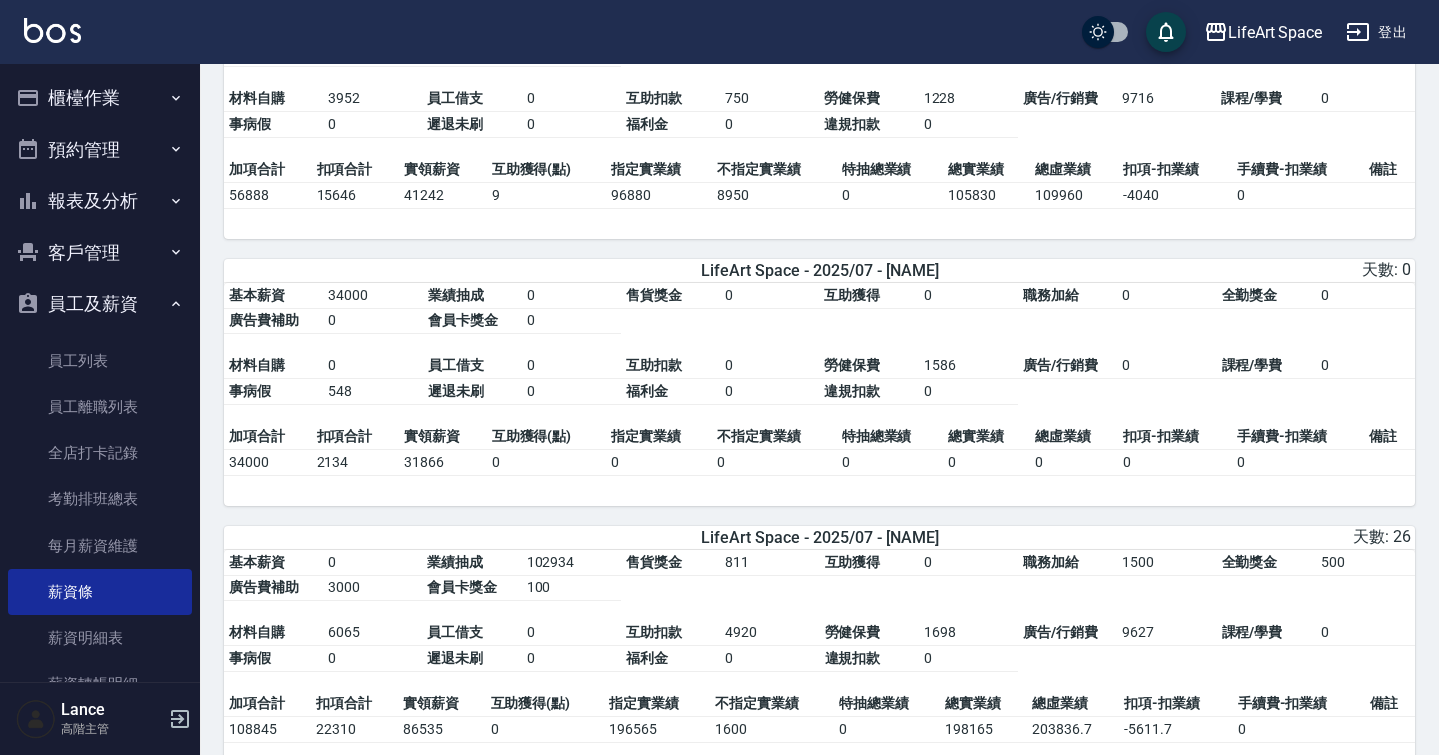 scroll, scrollTop: 3462, scrollLeft: 0, axis: vertical 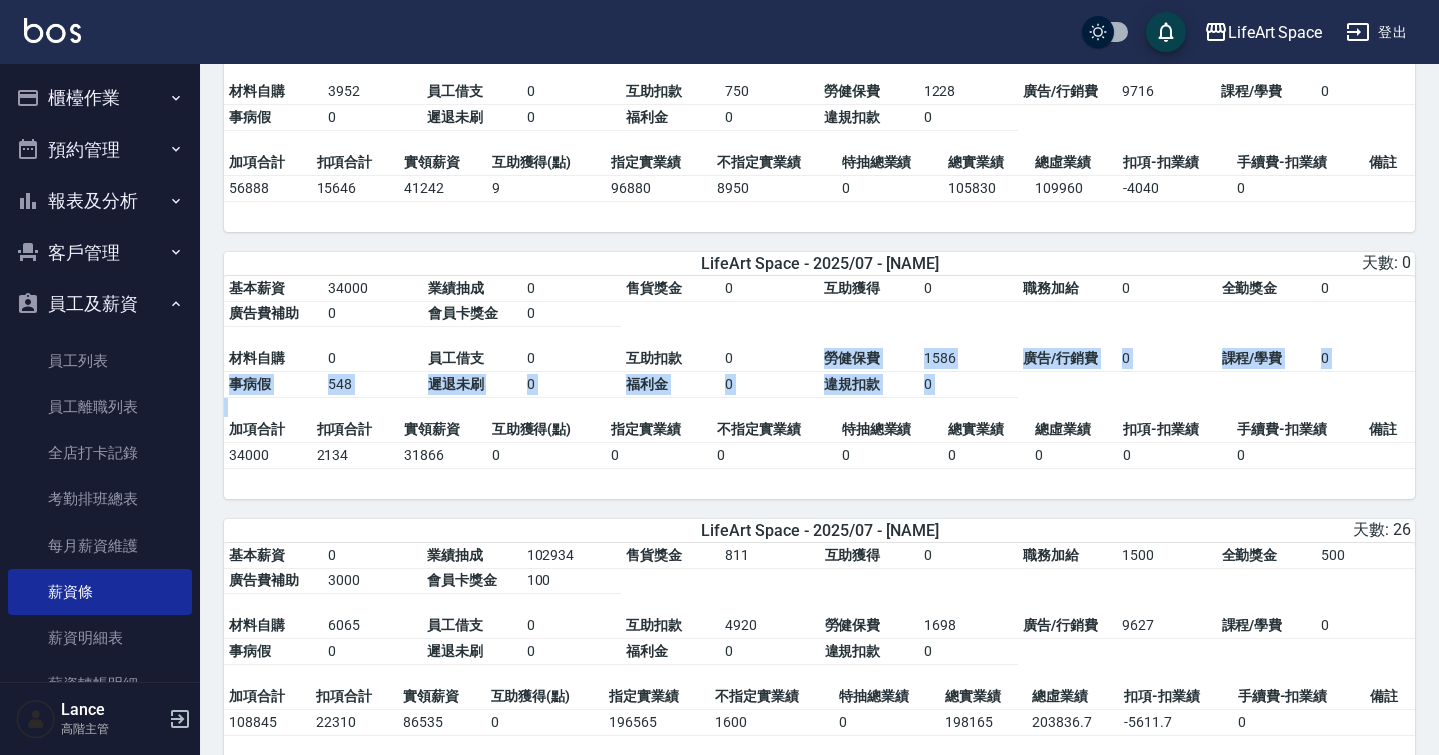 drag, startPoint x: 785, startPoint y: 394, endPoint x: 784, endPoint y: 453, distance: 59.008472 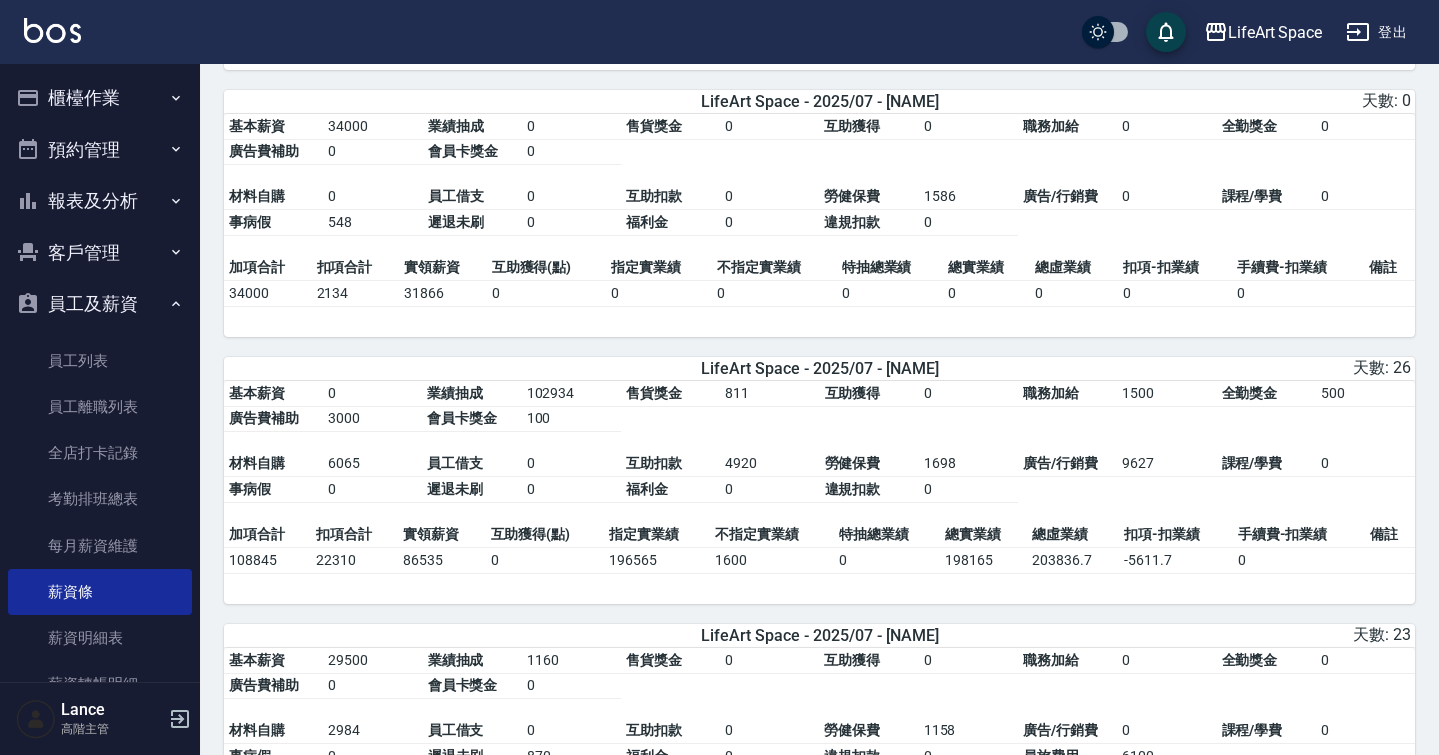 scroll, scrollTop: 3685, scrollLeft: 0, axis: vertical 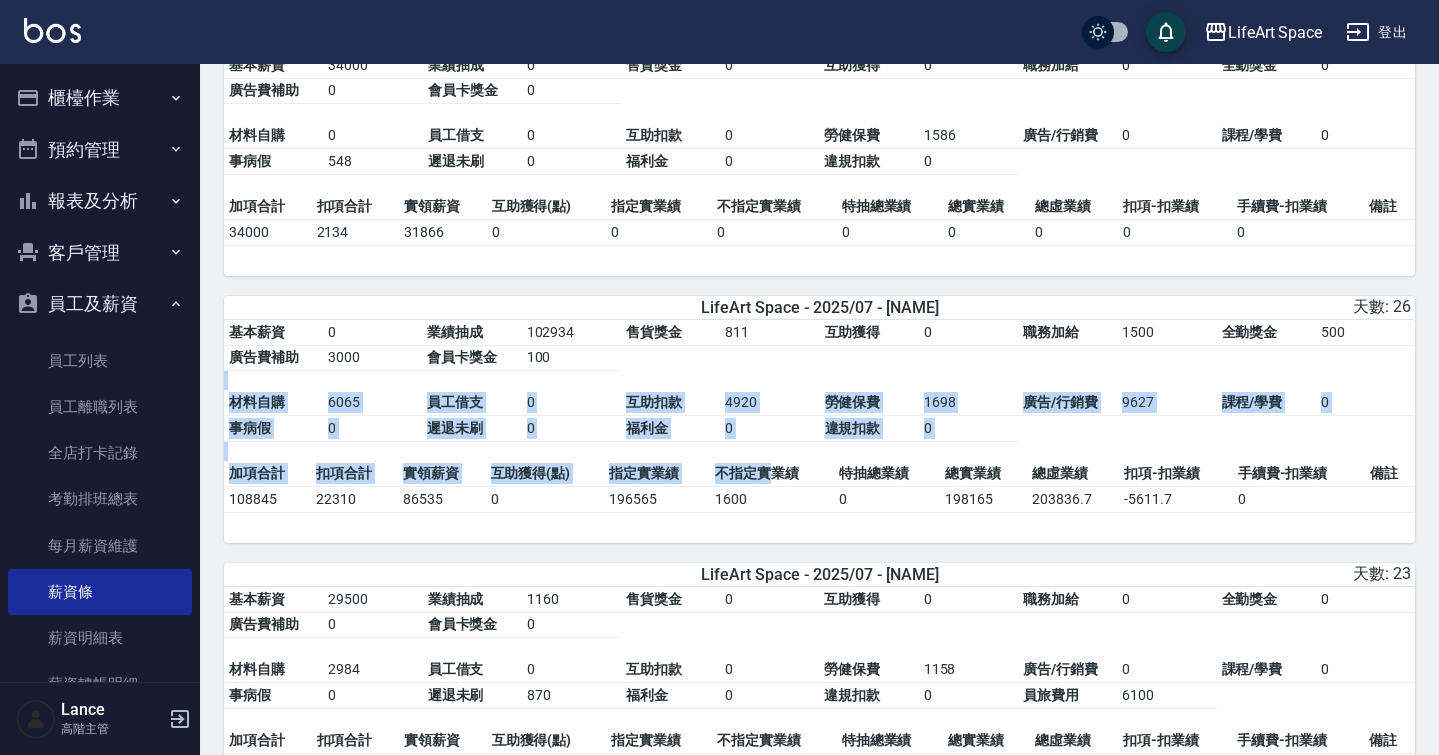 drag, startPoint x: 765, startPoint y: 418, endPoint x: 765, endPoint y: 509, distance: 91 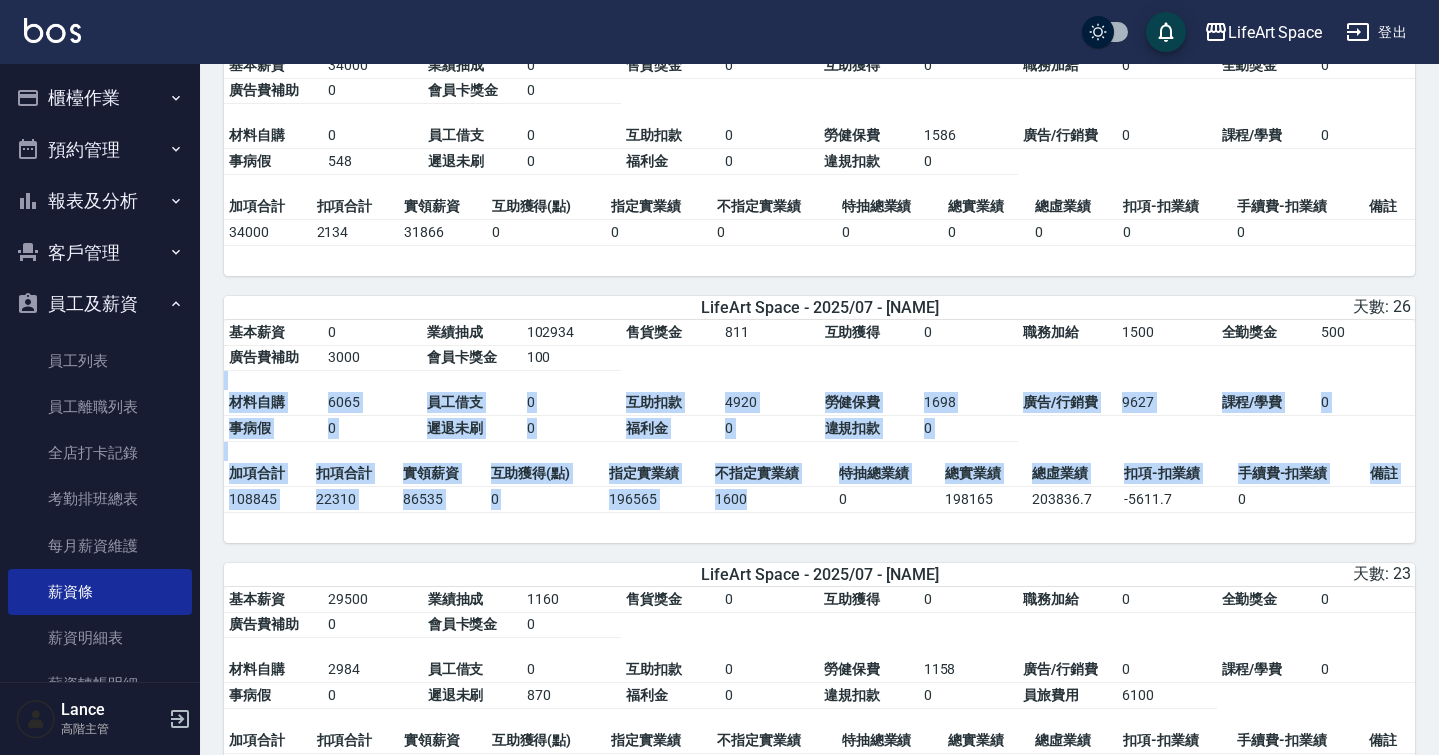drag, startPoint x: 760, startPoint y: 429, endPoint x: 776, endPoint y: 541, distance: 113.137085 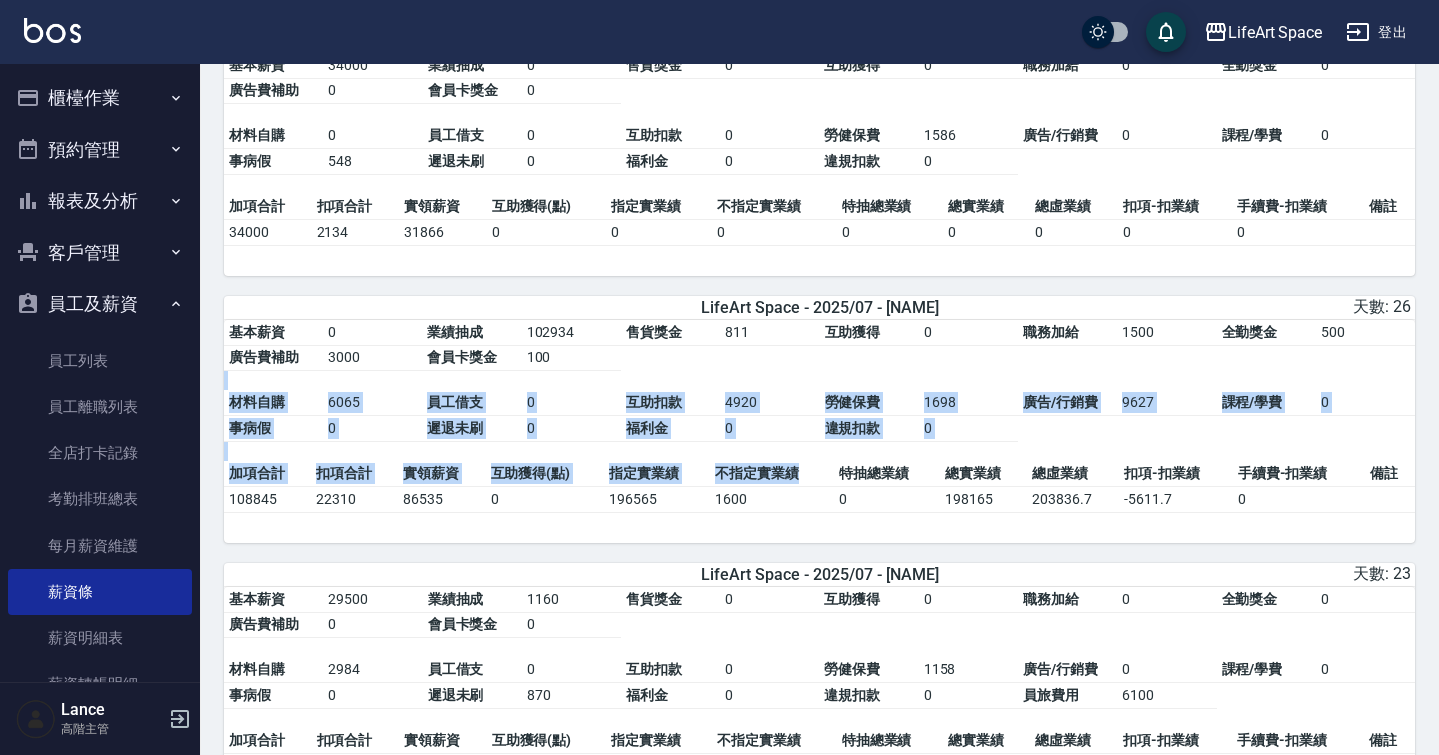 drag, startPoint x: 792, startPoint y: 424, endPoint x: 796, endPoint y: 524, distance: 100.07997 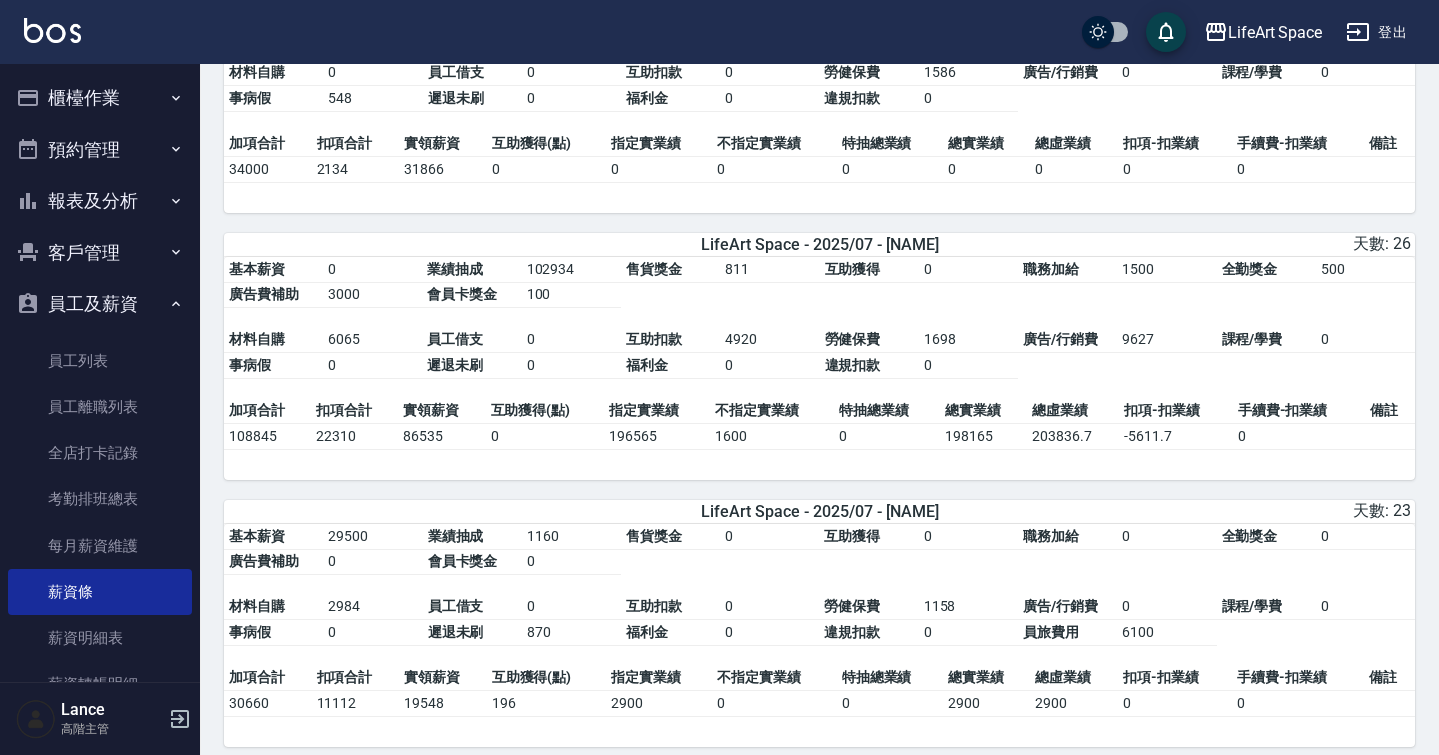 scroll, scrollTop: 3755, scrollLeft: 0, axis: vertical 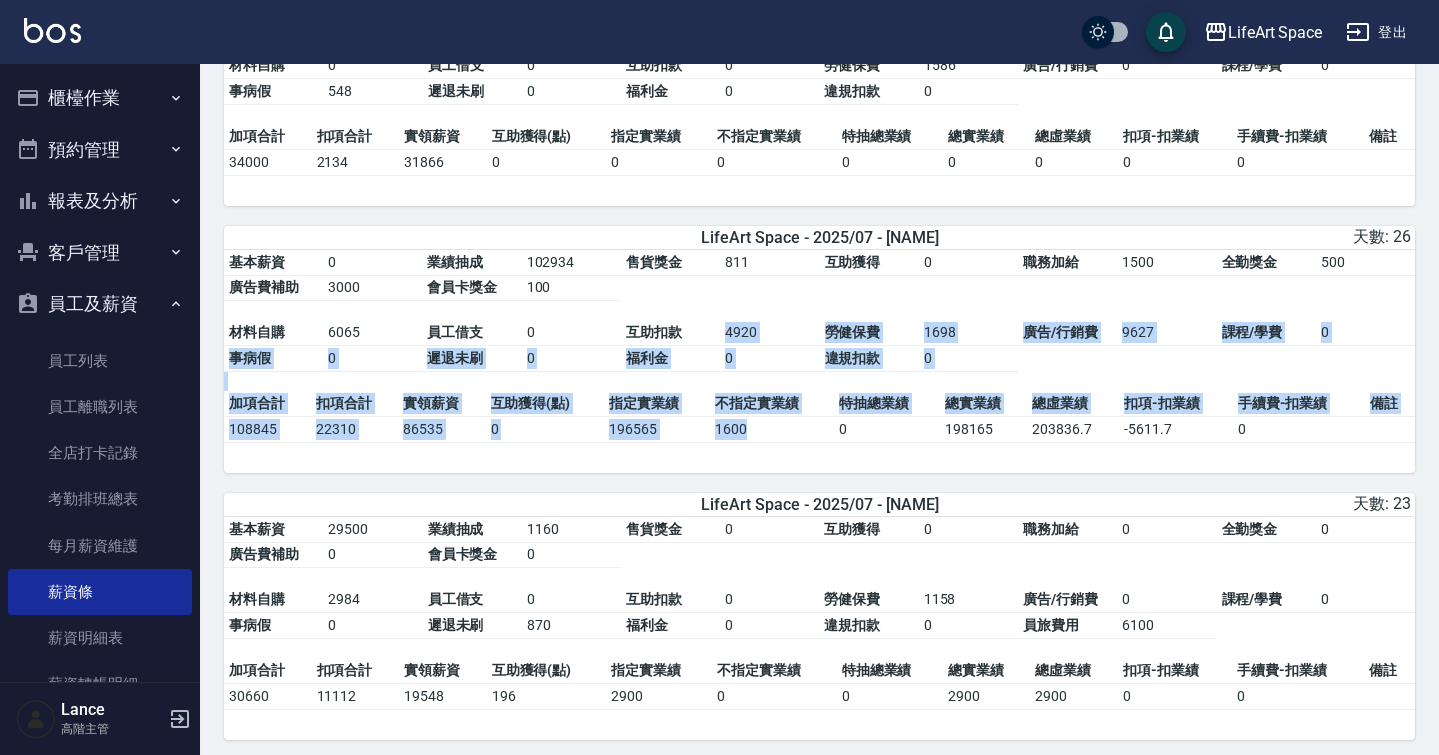 drag, startPoint x: 779, startPoint y: 366, endPoint x: 785, endPoint y: 475, distance: 109.165016 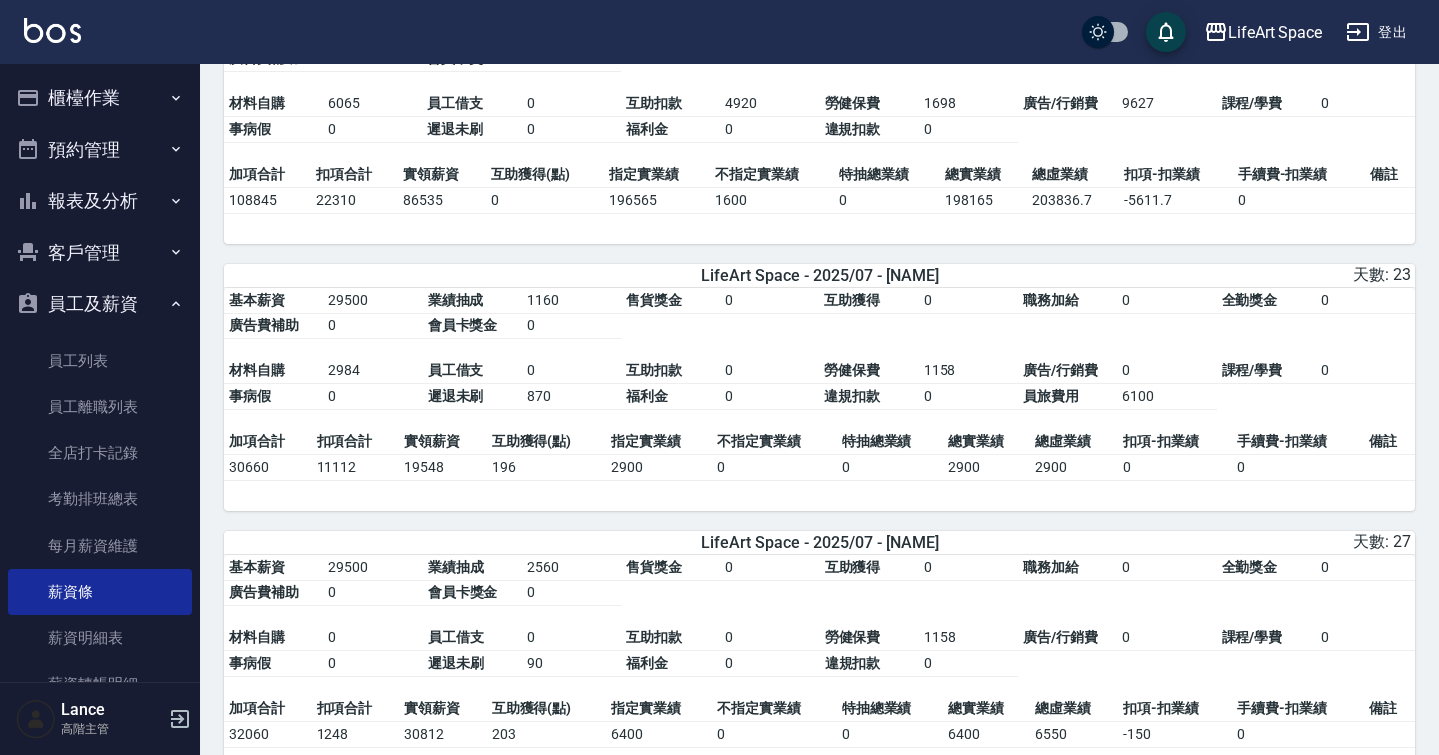 scroll, scrollTop: 3985, scrollLeft: 0, axis: vertical 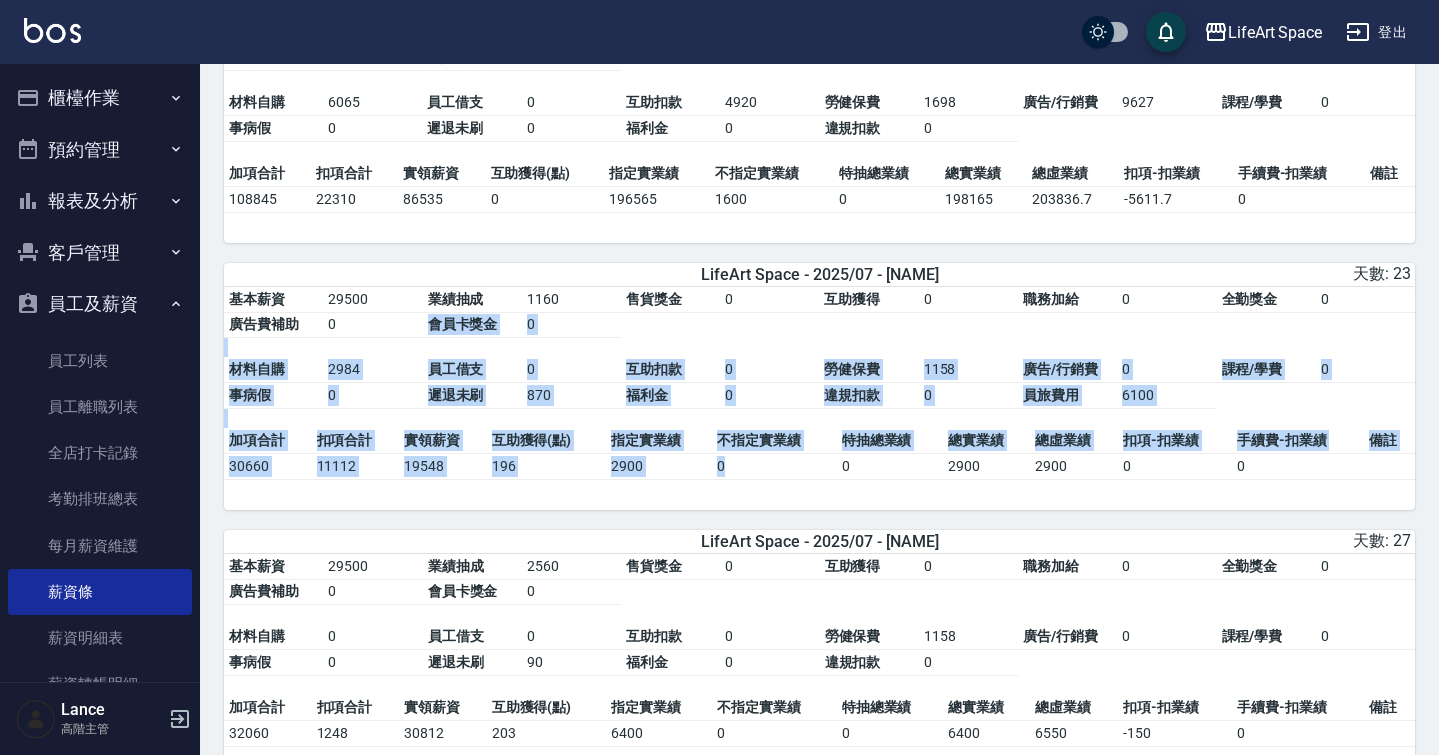 drag, startPoint x: 763, startPoint y: 374, endPoint x: 763, endPoint y: 524, distance: 150 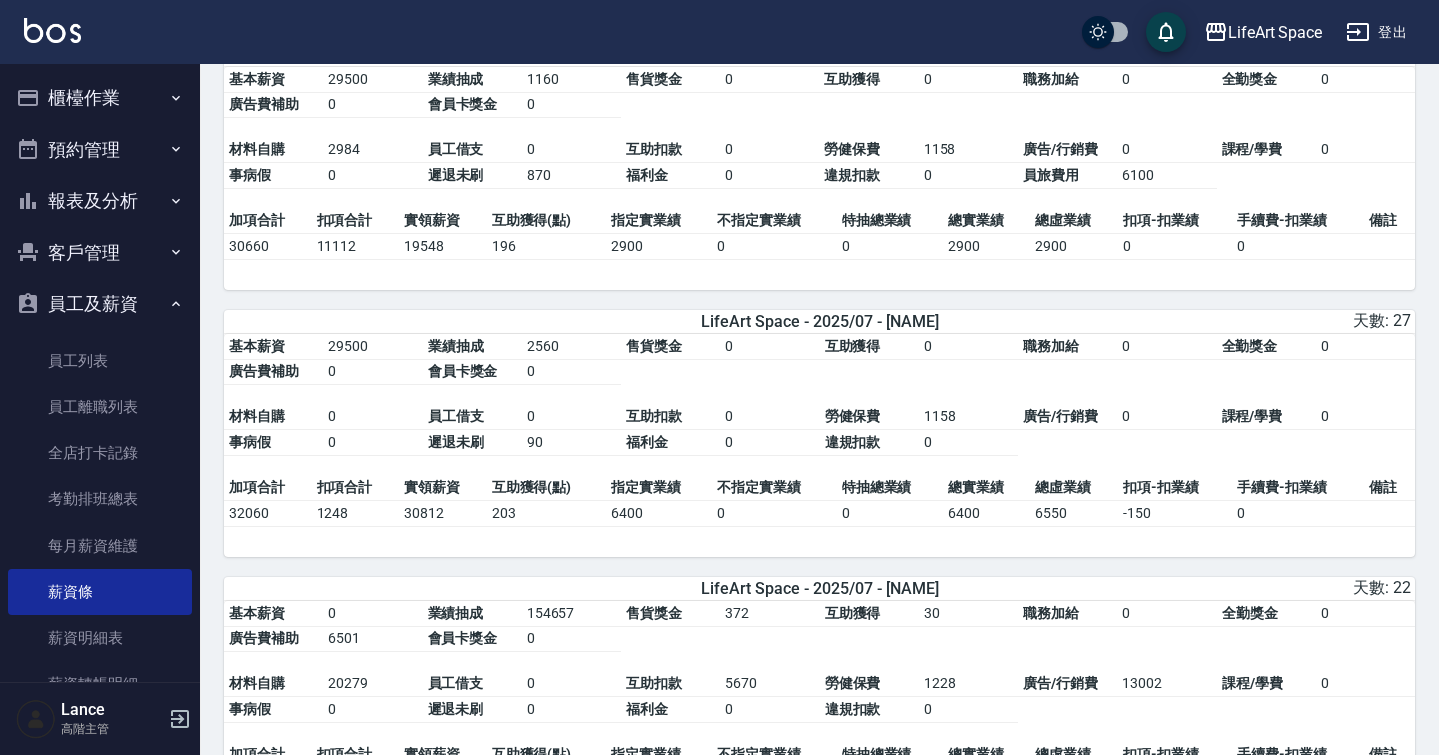 scroll, scrollTop: 4206, scrollLeft: 0, axis: vertical 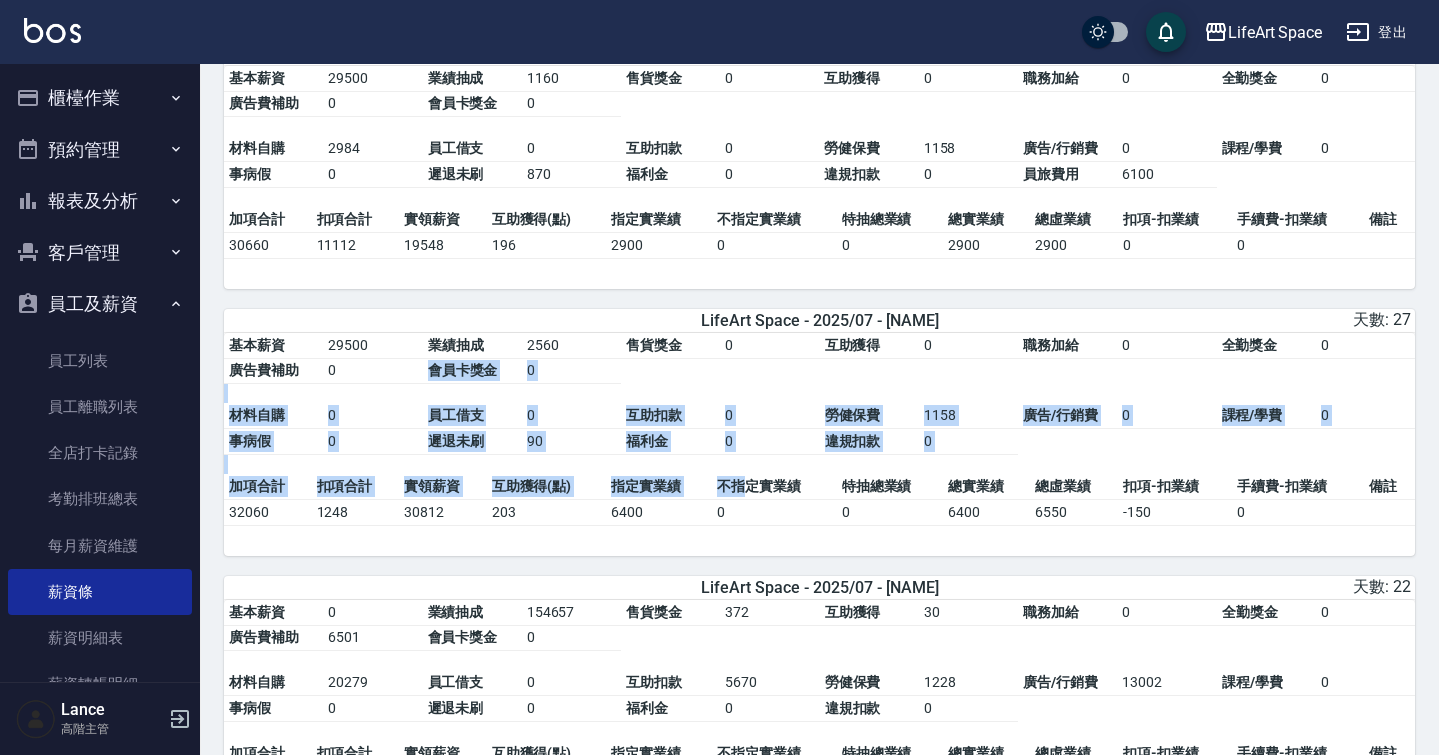 drag, startPoint x: 743, startPoint y: 423, endPoint x: 743, endPoint y: 543, distance: 120 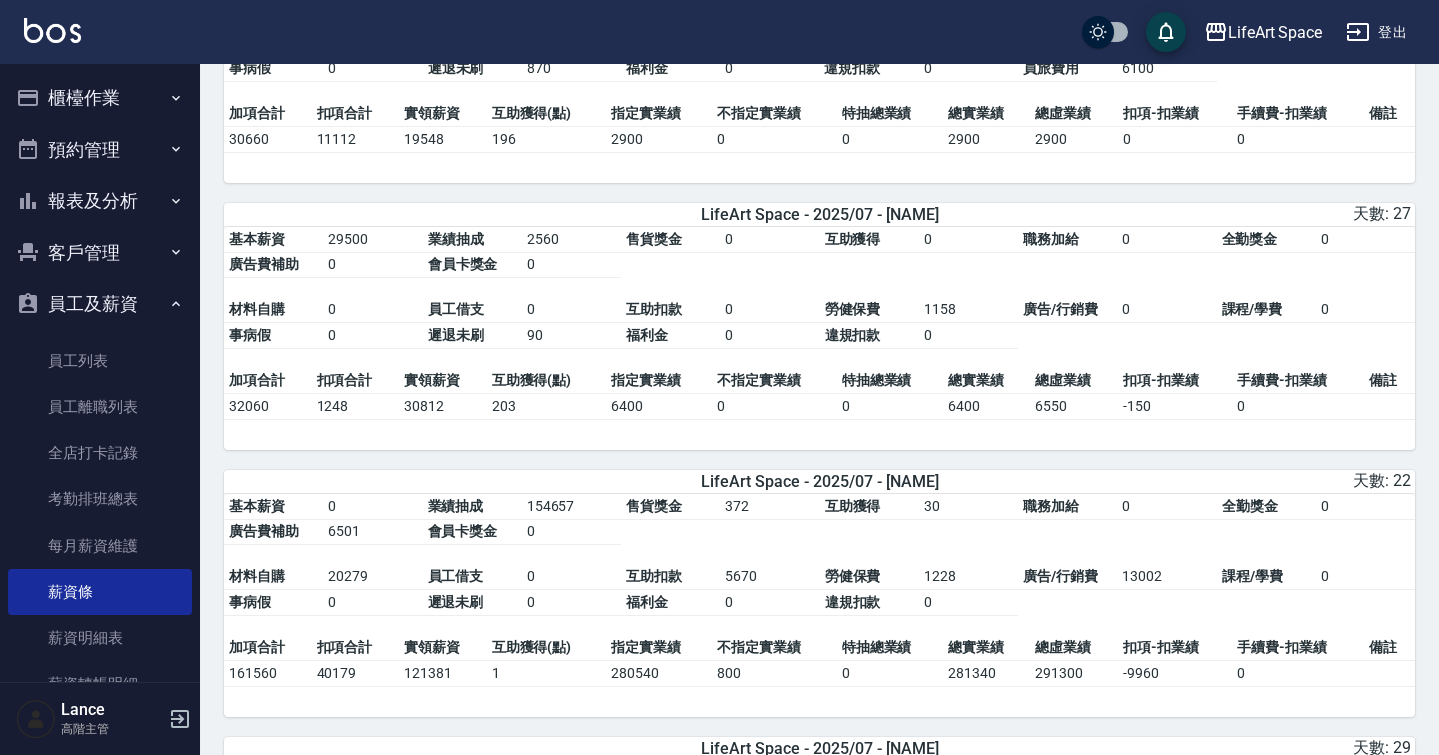scroll, scrollTop: 4314, scrollLeft: 0, axis: vertical 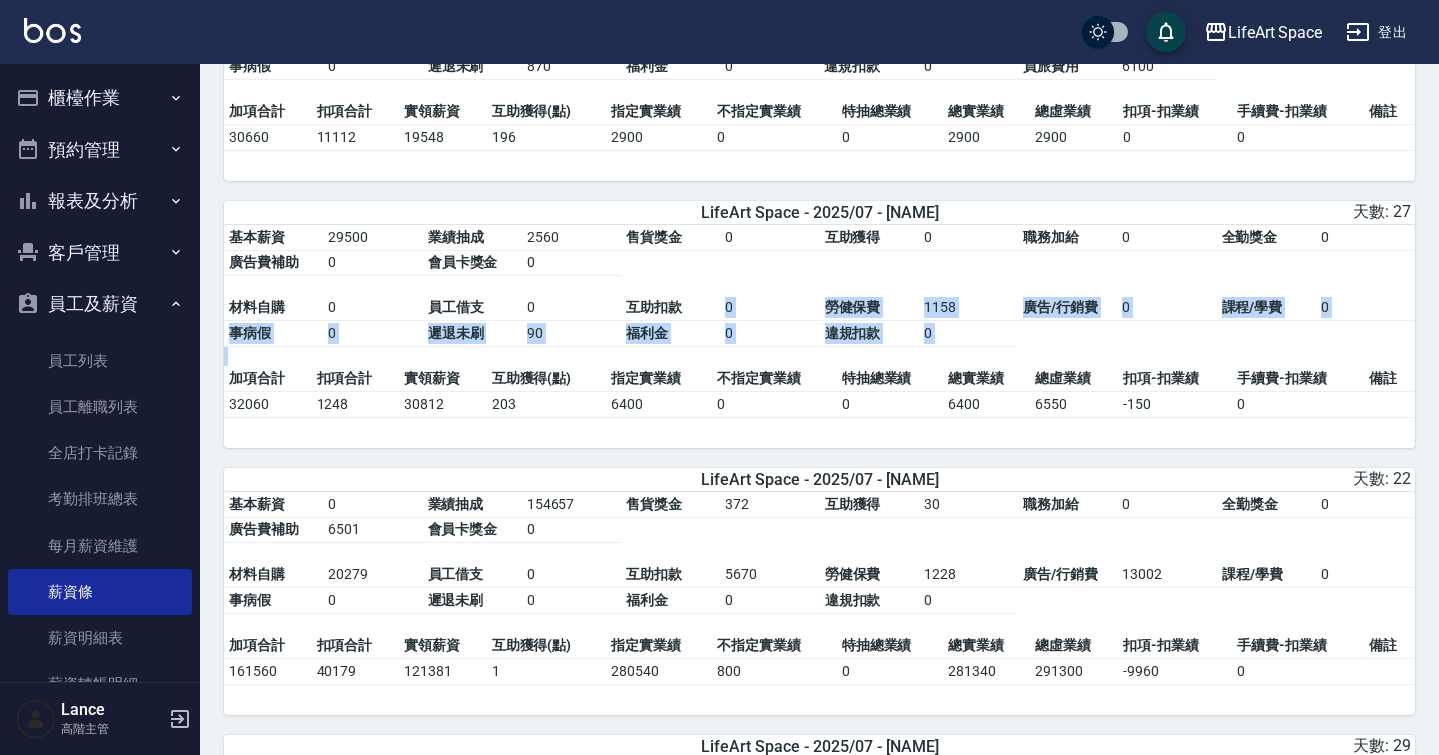 drag, startPoint x: 769, startPoint y: 347, endPoint x: 769, endPoint y: 413, distance: 66 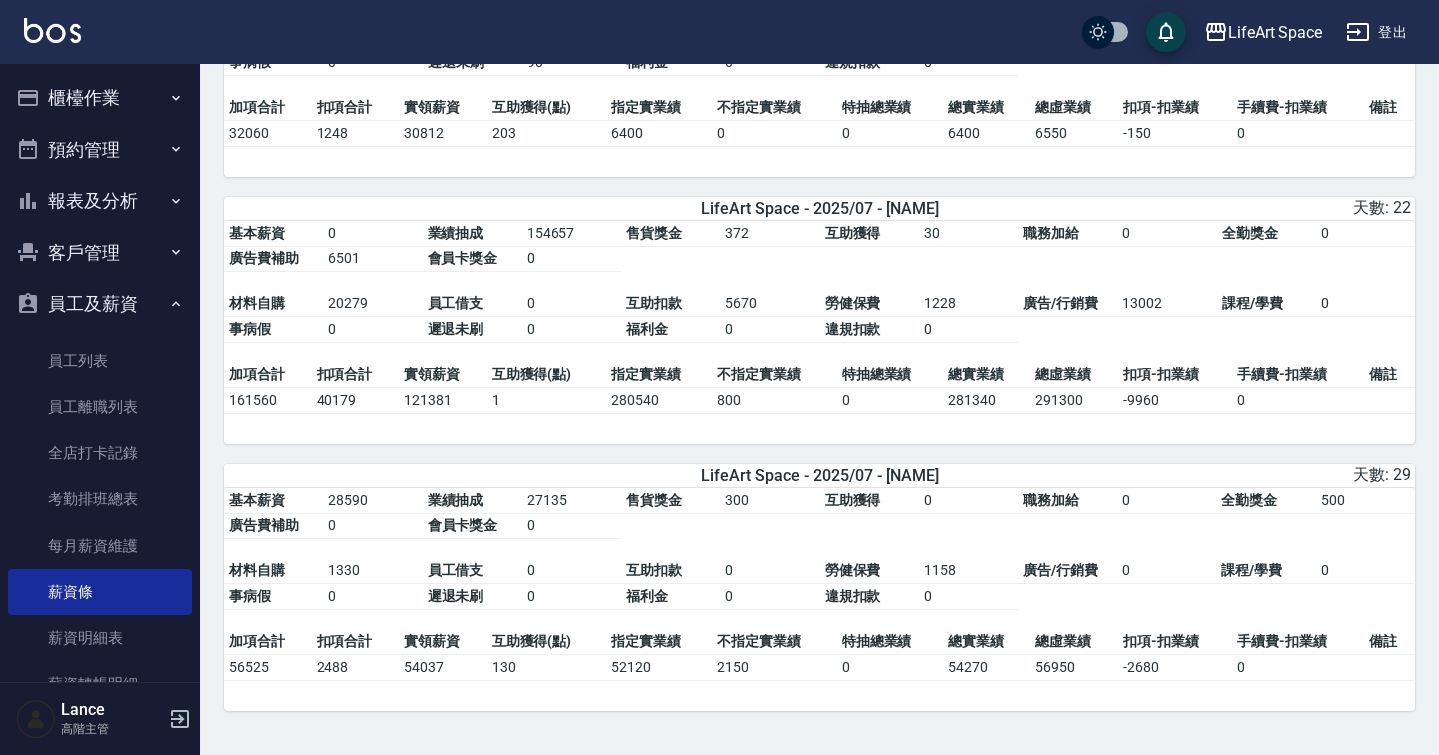 scroll, scrollTop: 4608, scrollLeft: 0, axis: vertical 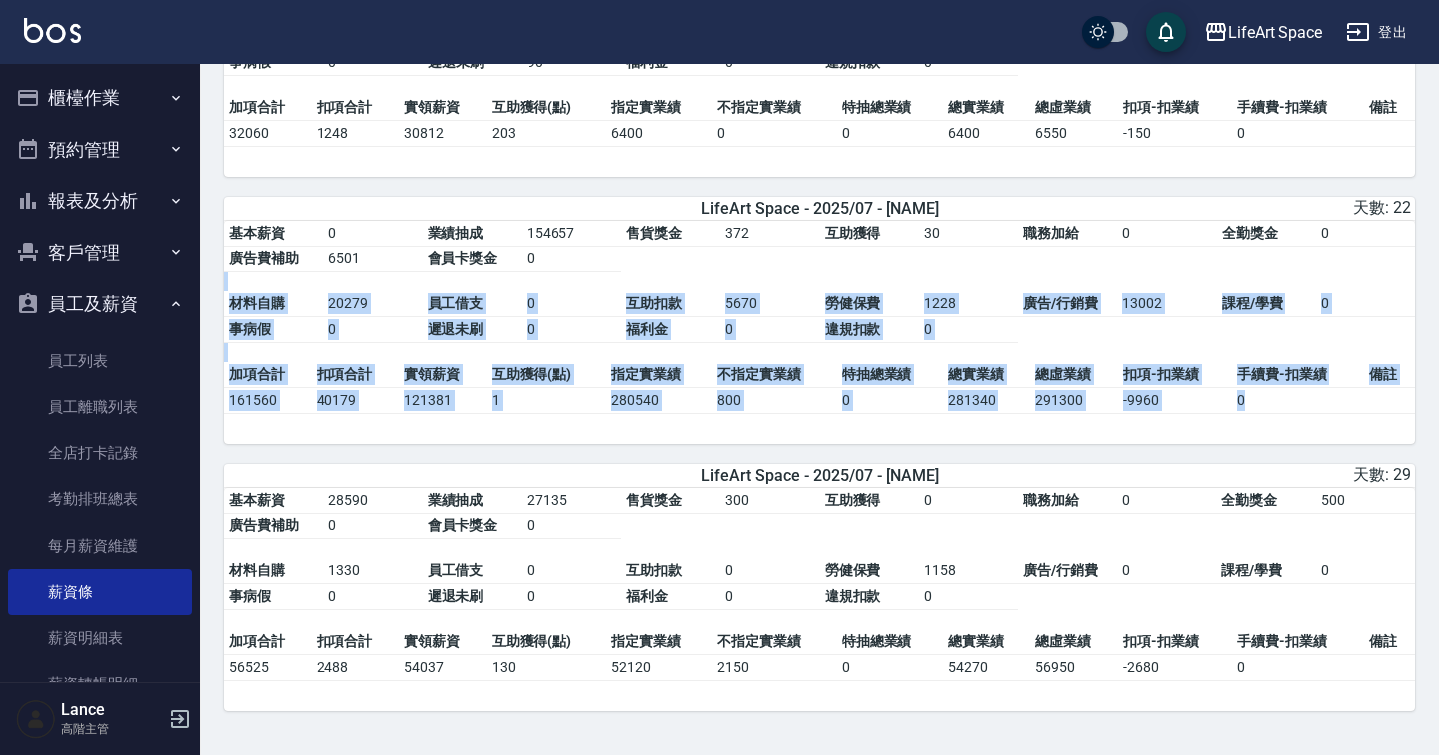 drag, startPoint x: 751, startPoint y: 310, endPoint x: 751, endPoint y: 444, distance: 134 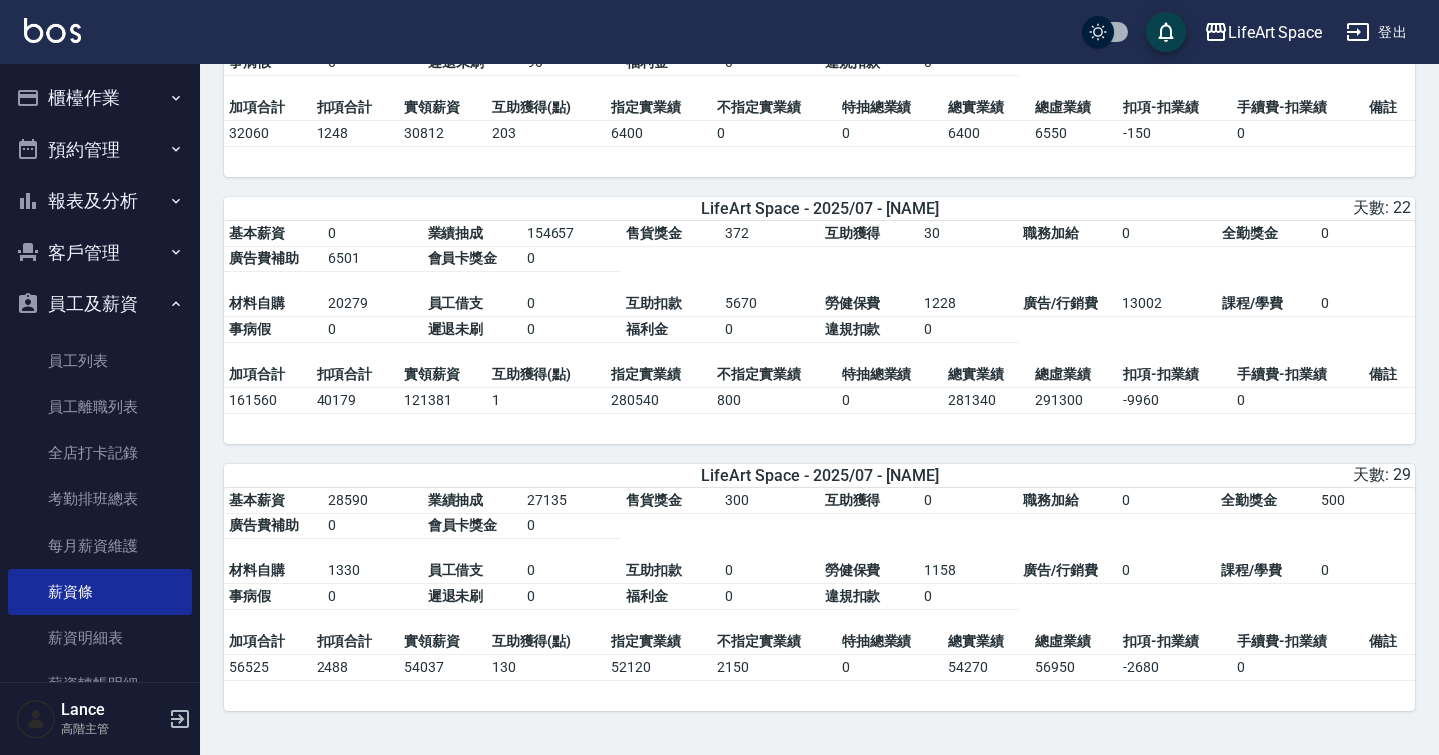 scroll, scrollTop: 4641, scrollLeft: 0, axis: vertical 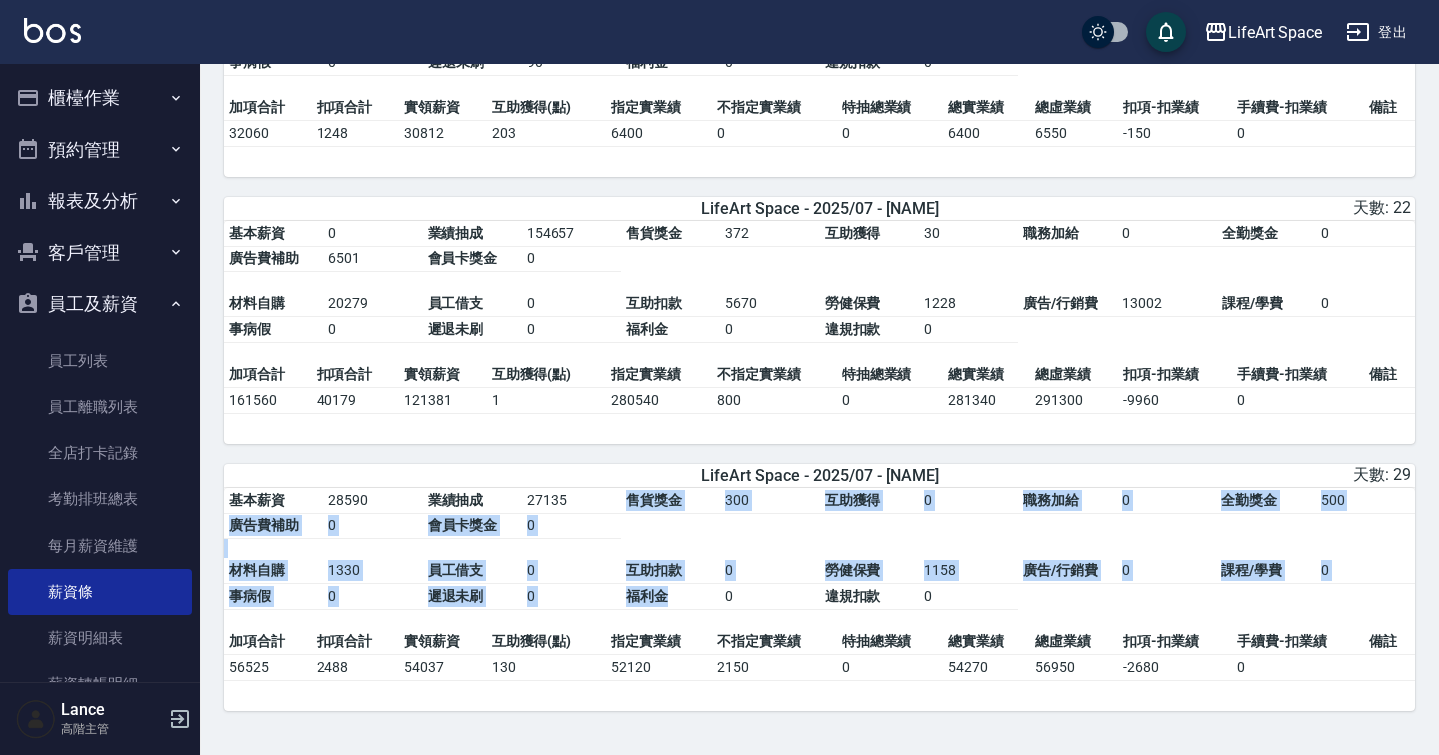 drag, startPoint x: 607, startPoint y: 503, endPoint x: 675, endPoint y: 590, distance: 110.42192 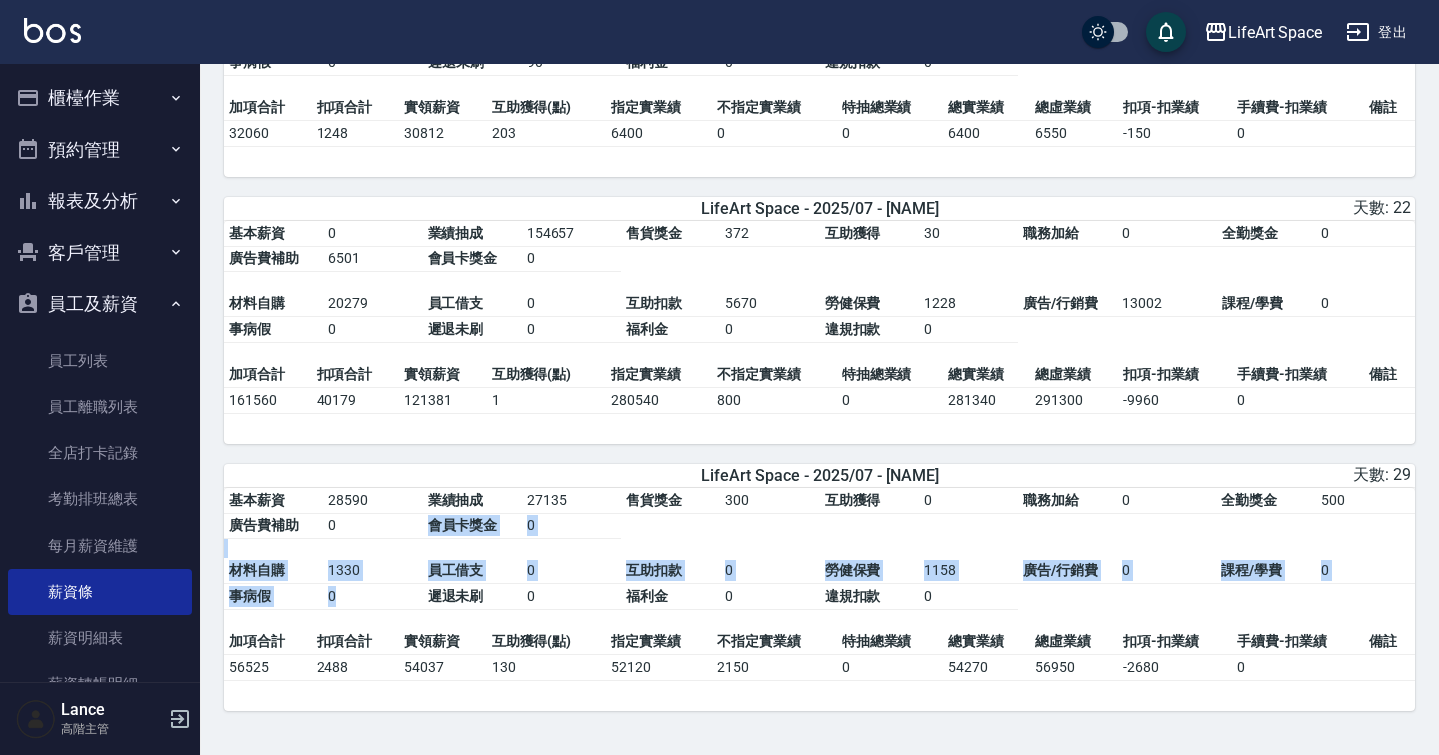 drag, startPoint x: 740, startPoint y: 541, endPoint x: 764, endPoint y: 610, distance: 73.05477 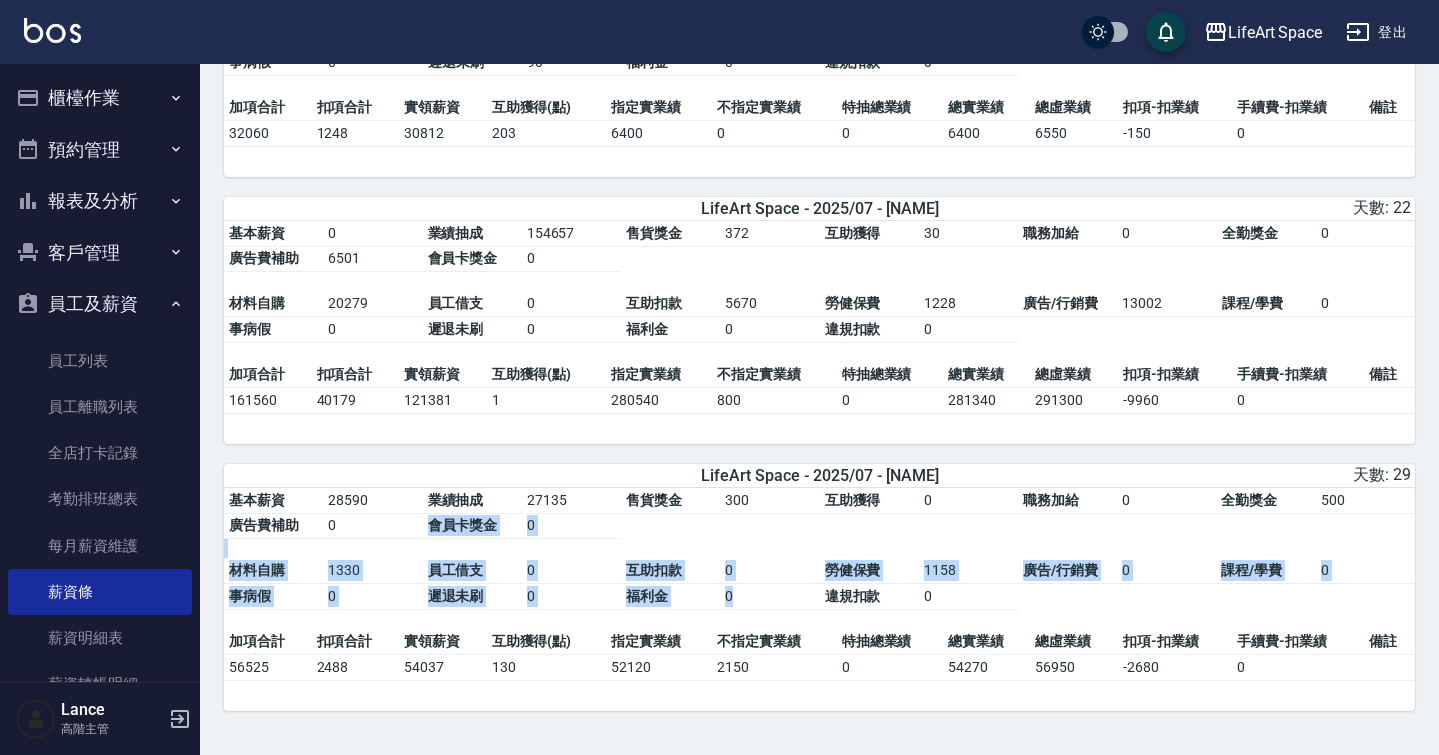 drag, startPoint x: 766, startPoint y: 531, endPoint x: 772, endPoint y: 597, distance: 66.27216 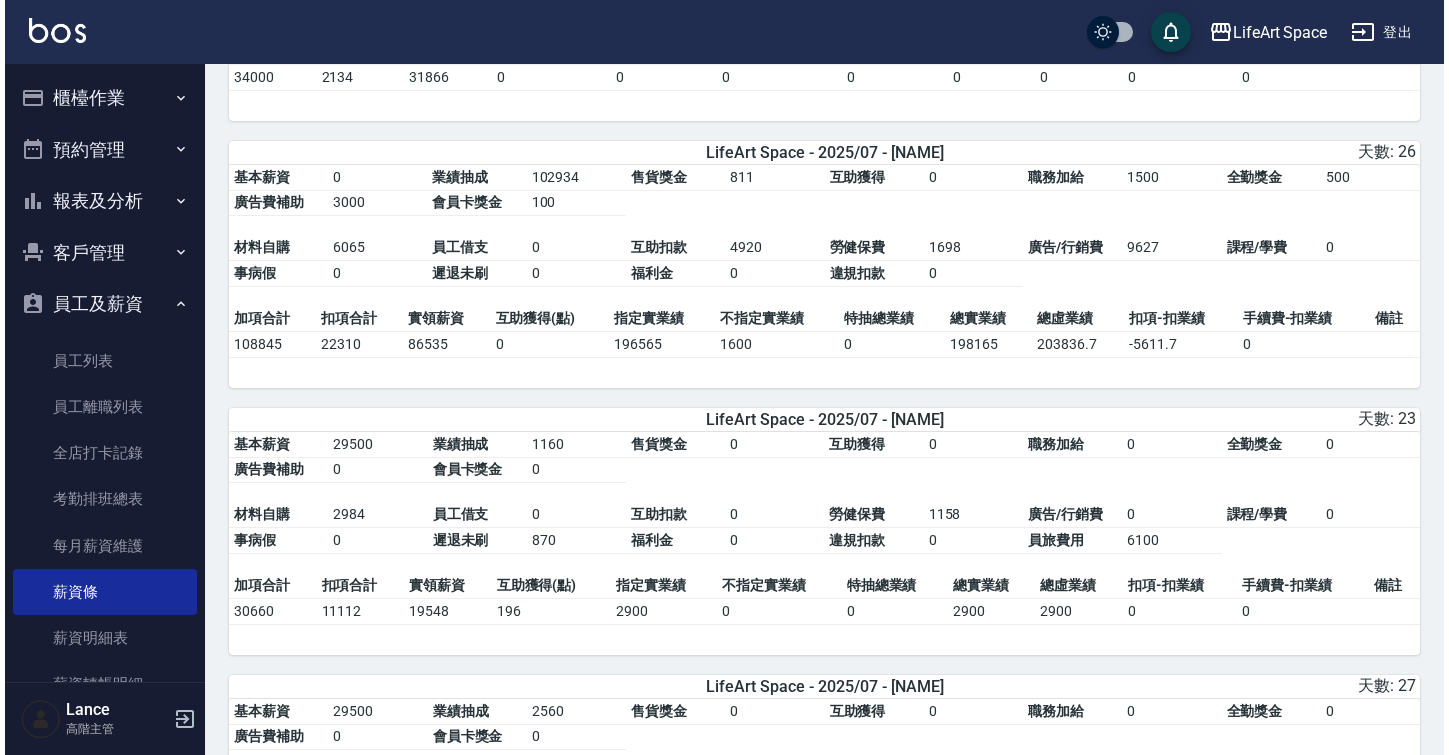 scroll, scrollTop: 3631, scrollLeft: 0, axis: vertical 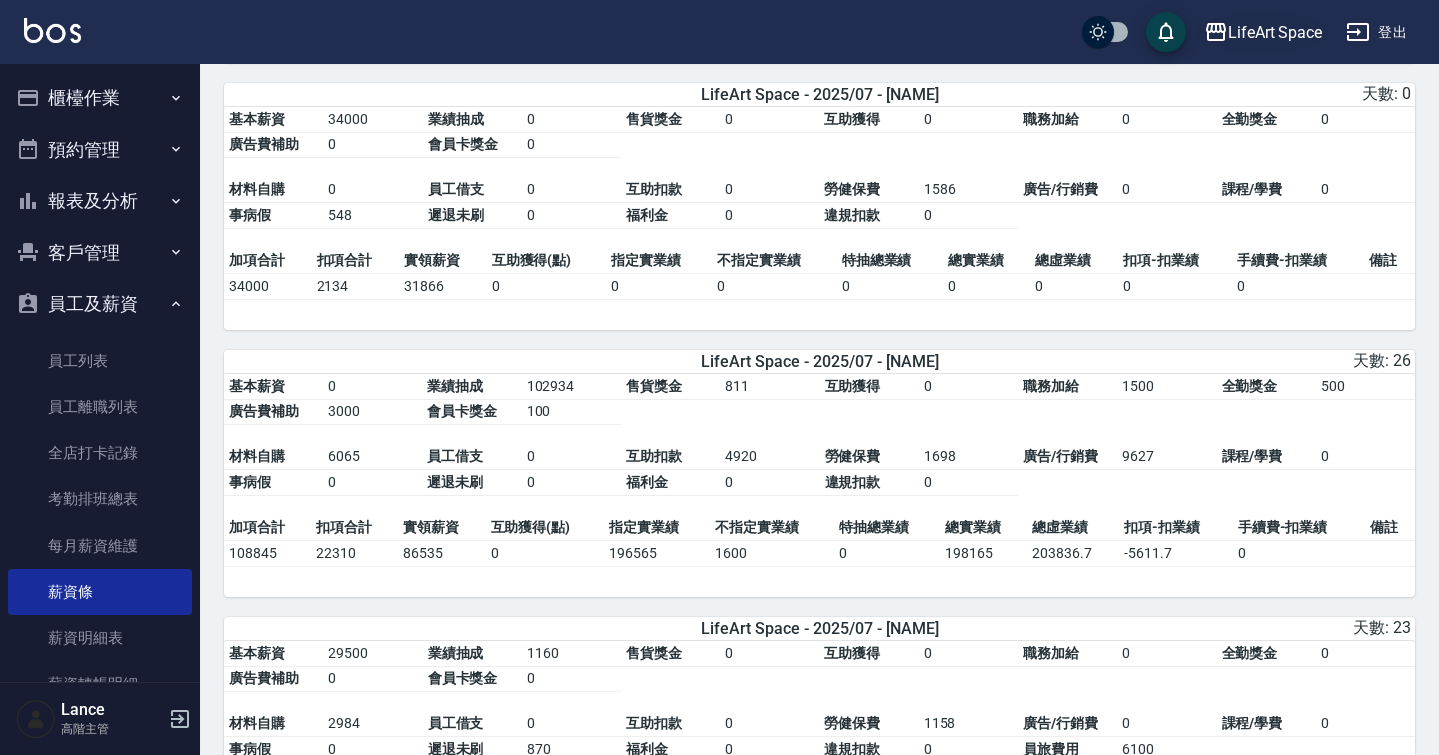 click on "LifeArt Space" at bounding box center (1263, 32) 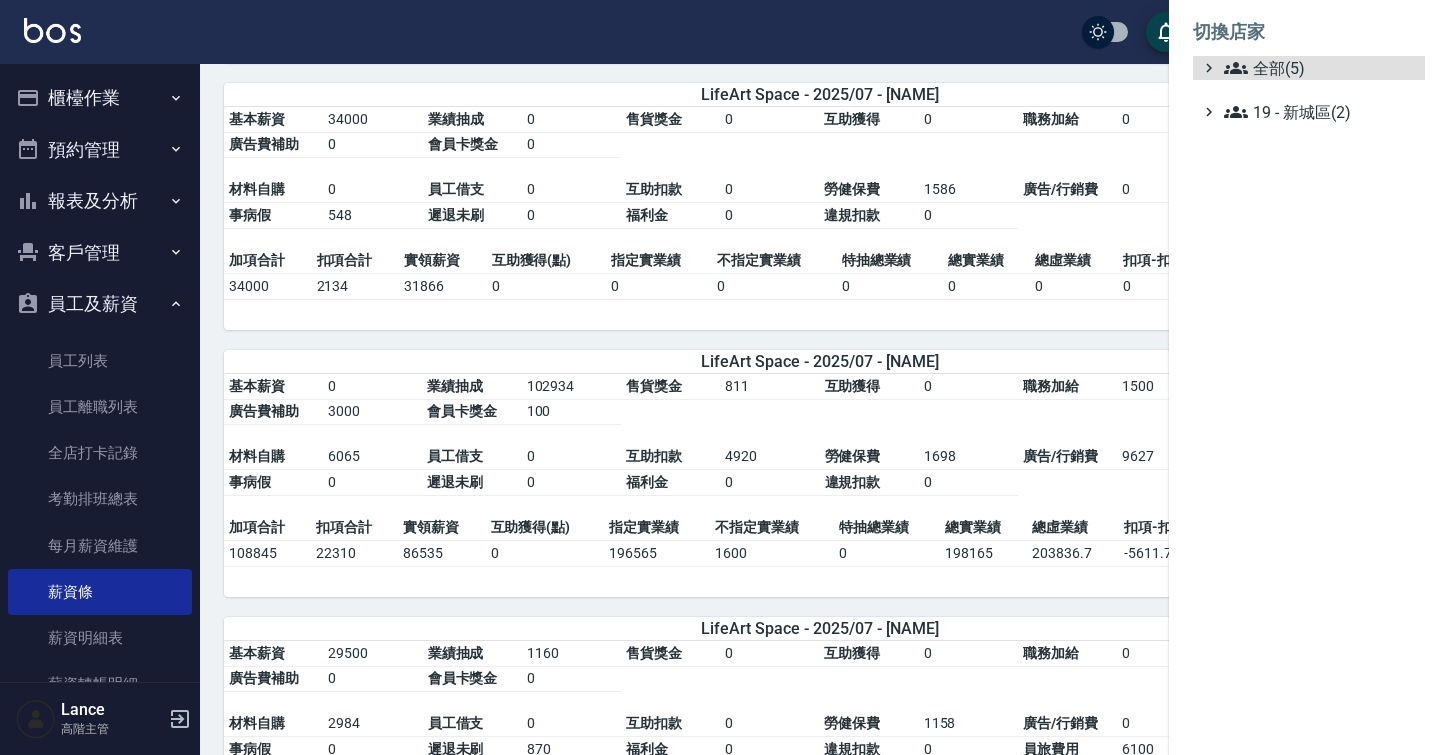 click on "全部(5) 19 - 新城區(2)" at bounding box center [1309, 90] 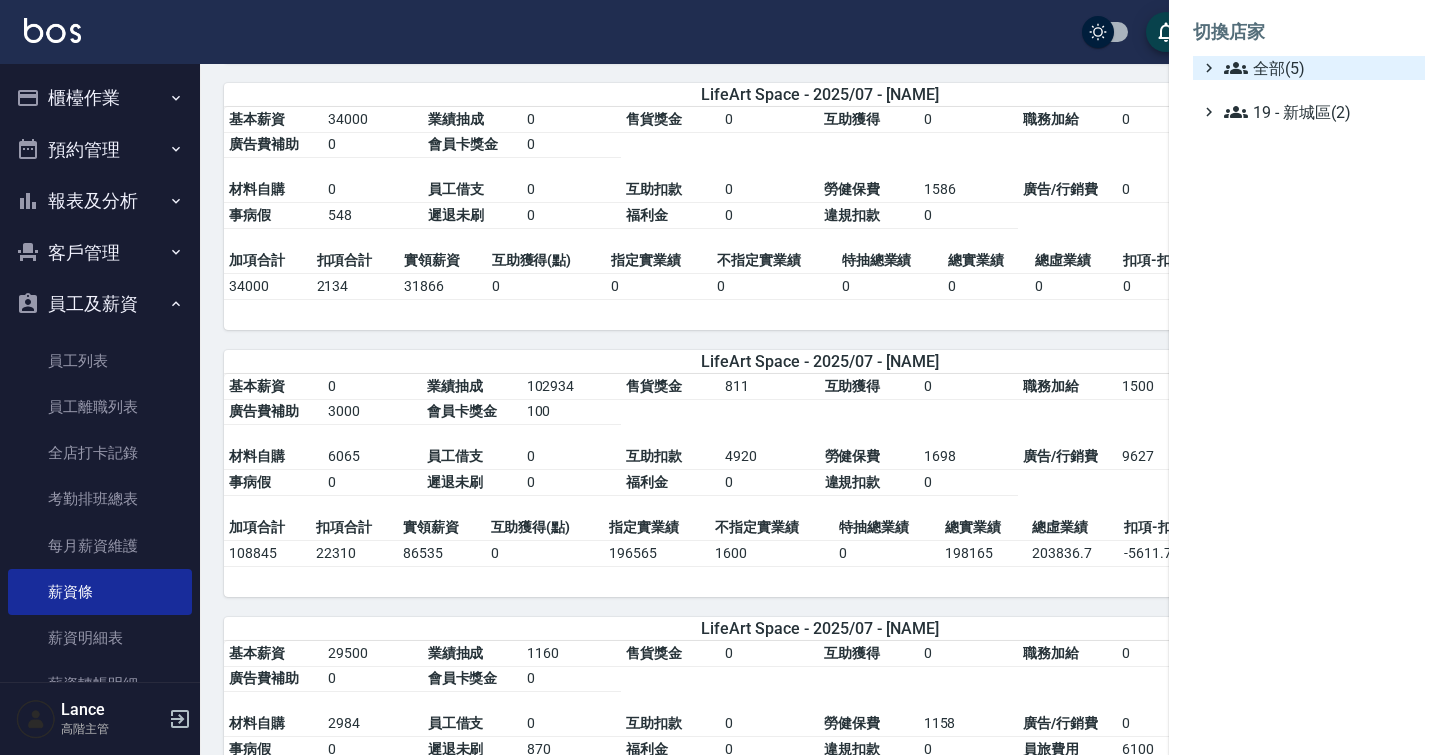click on "全部(5)" at bounding box center (1320, 68) 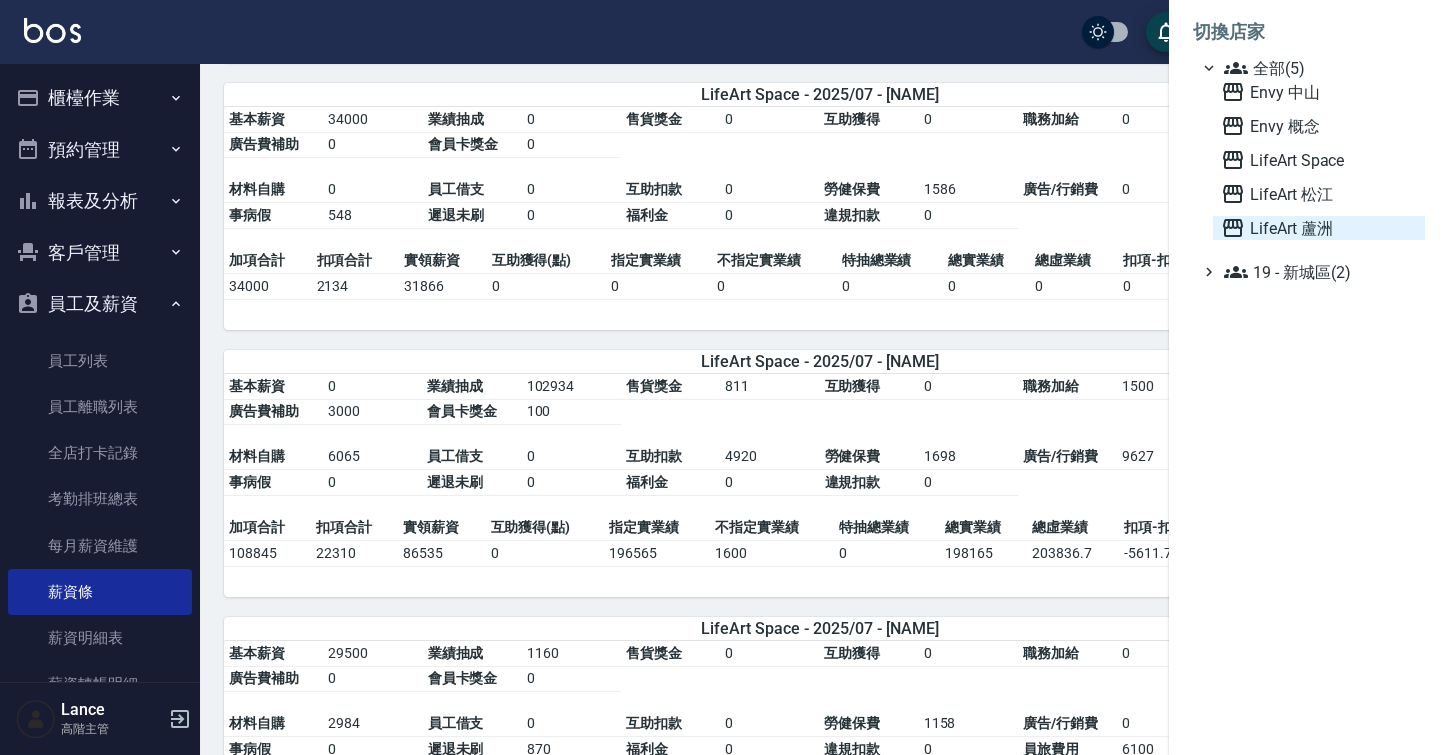click on "LifeArt 蘆洲" at bounding box center (1319, 228) 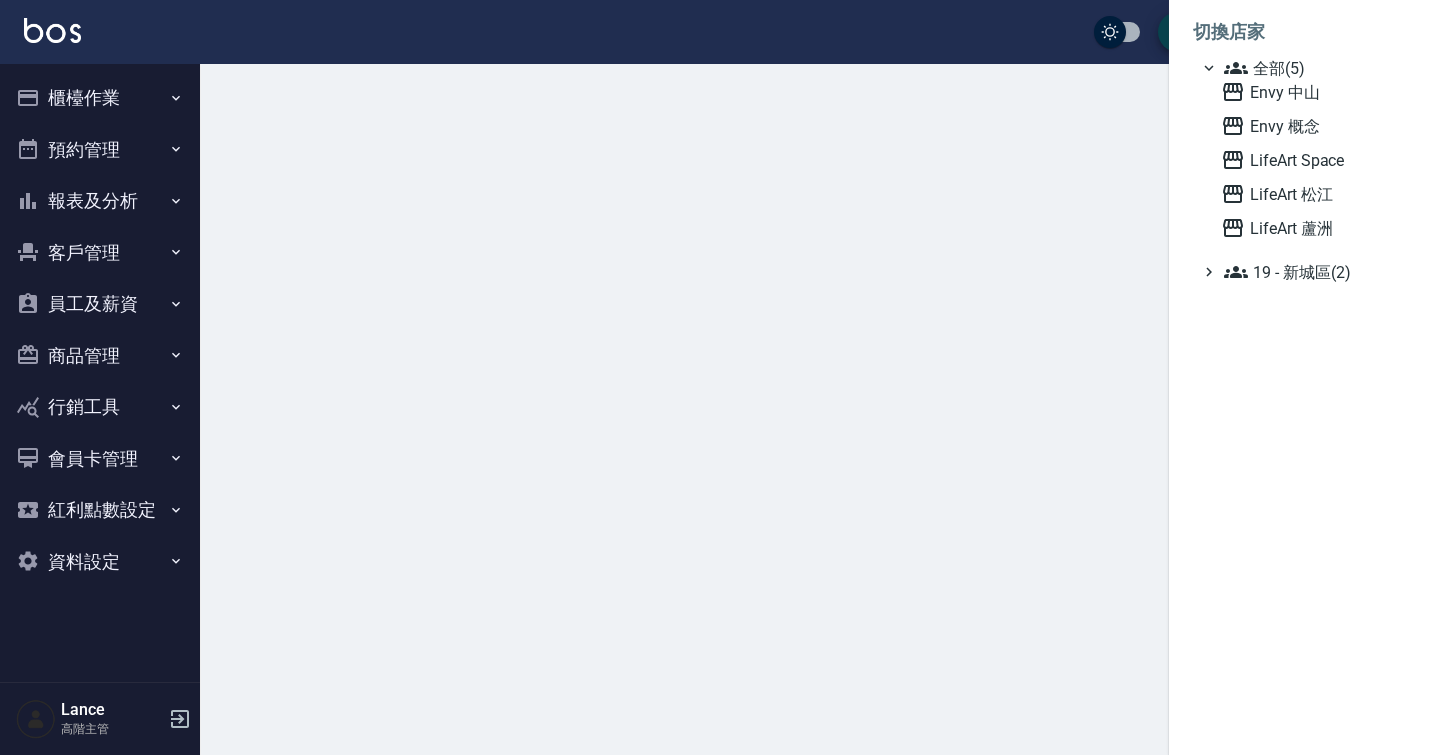 scroll, scrollTop: 0, scrollLeft: 0, axis: both 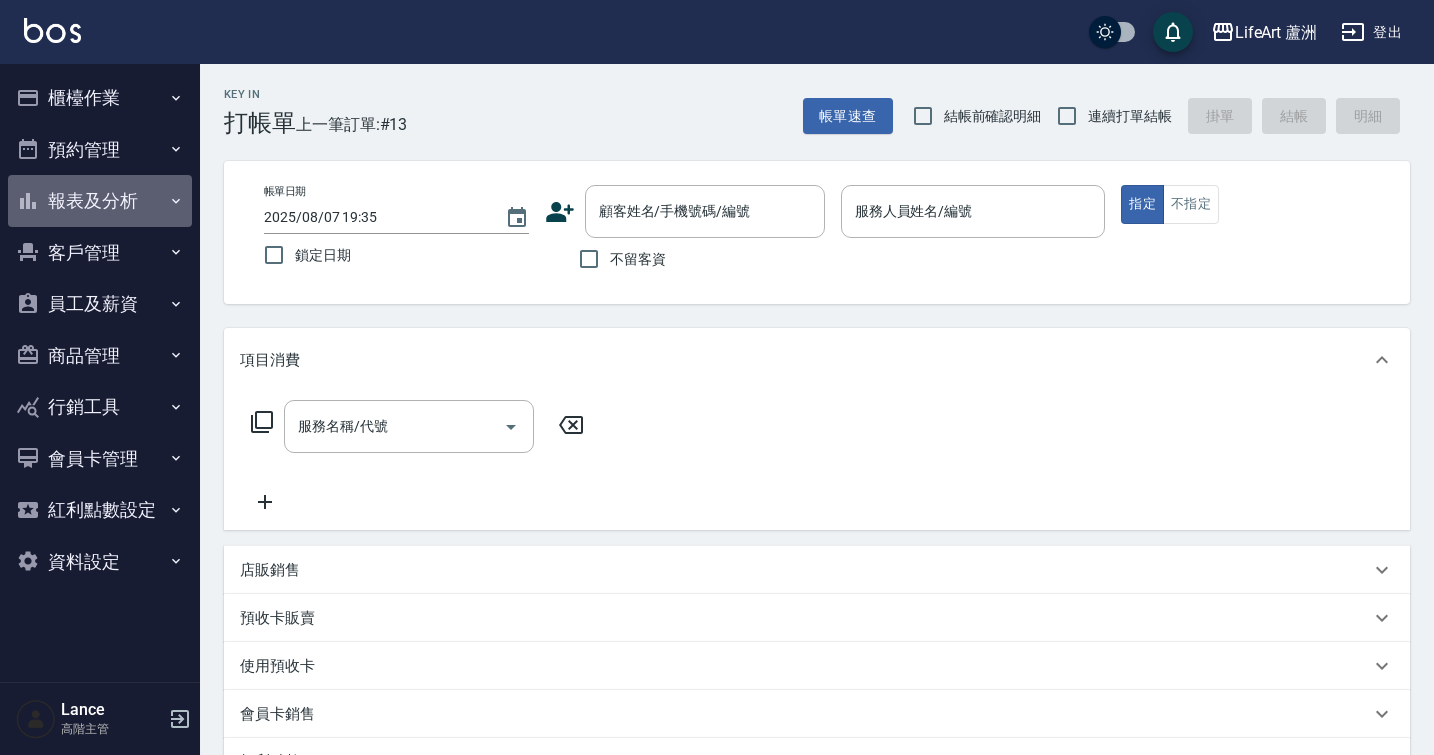 click on "報表及分析" at bounding box center (100, 201) 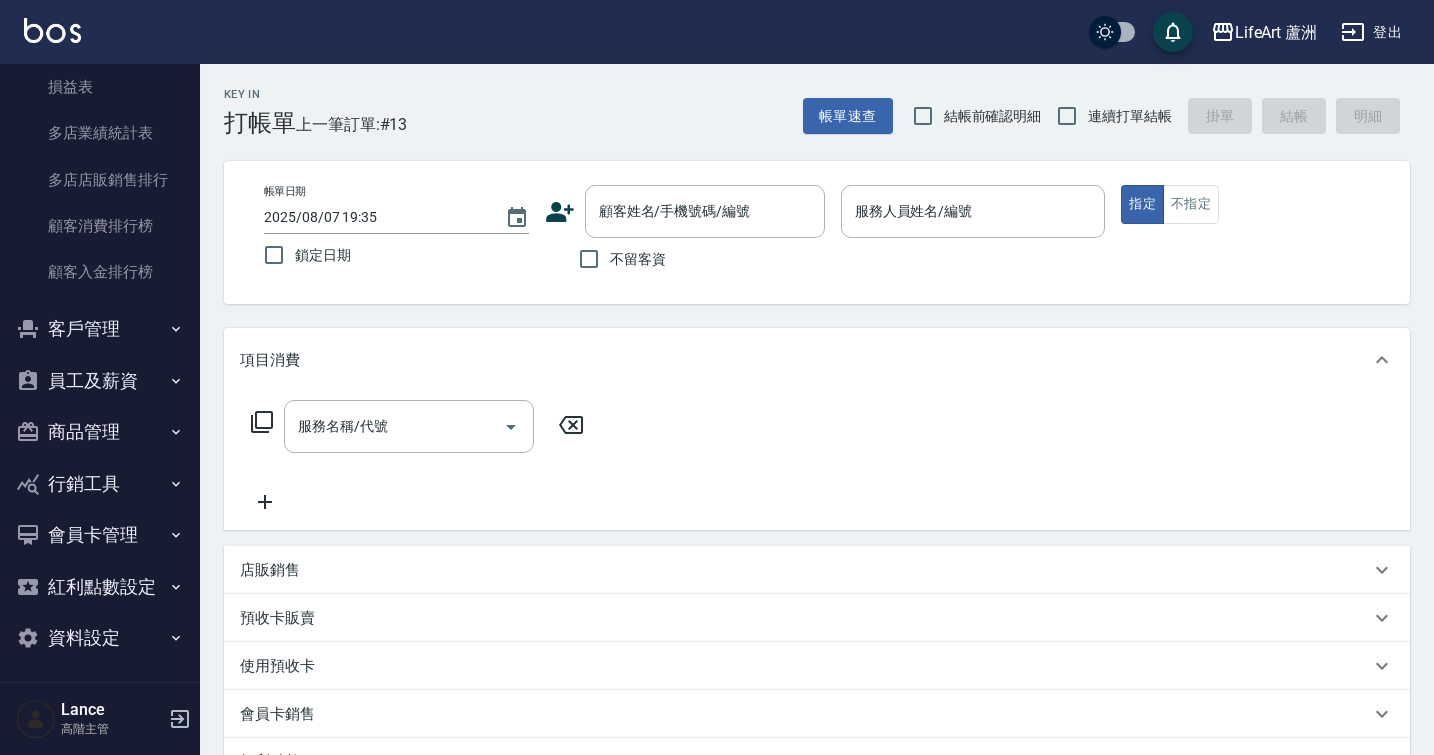 scroll, scrollTop: 1918, scrollLeft: 0, axis: vertical 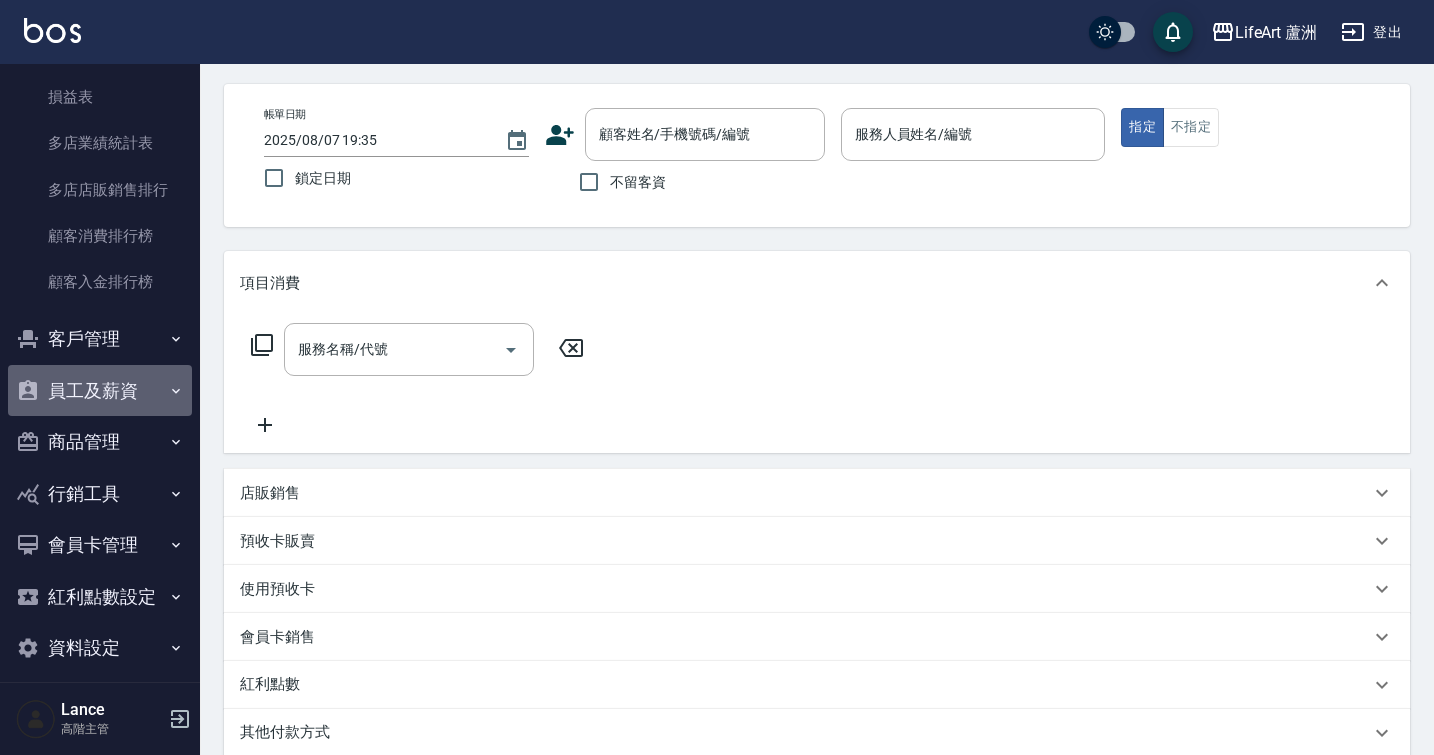 click on "員工及薪資" at bounding box center (100, 391) 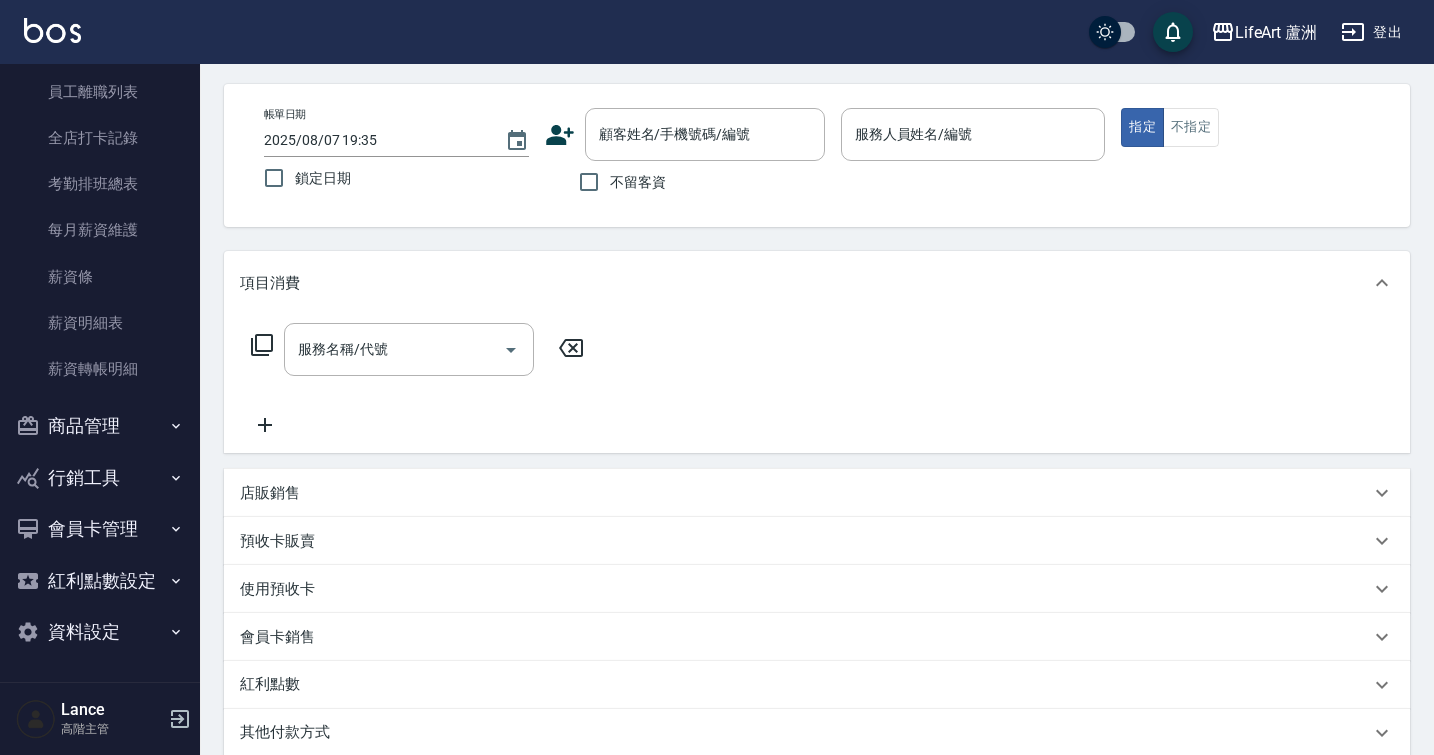 scroll, scrollTop: 2302, scrollLeft: 0, axis: vertical 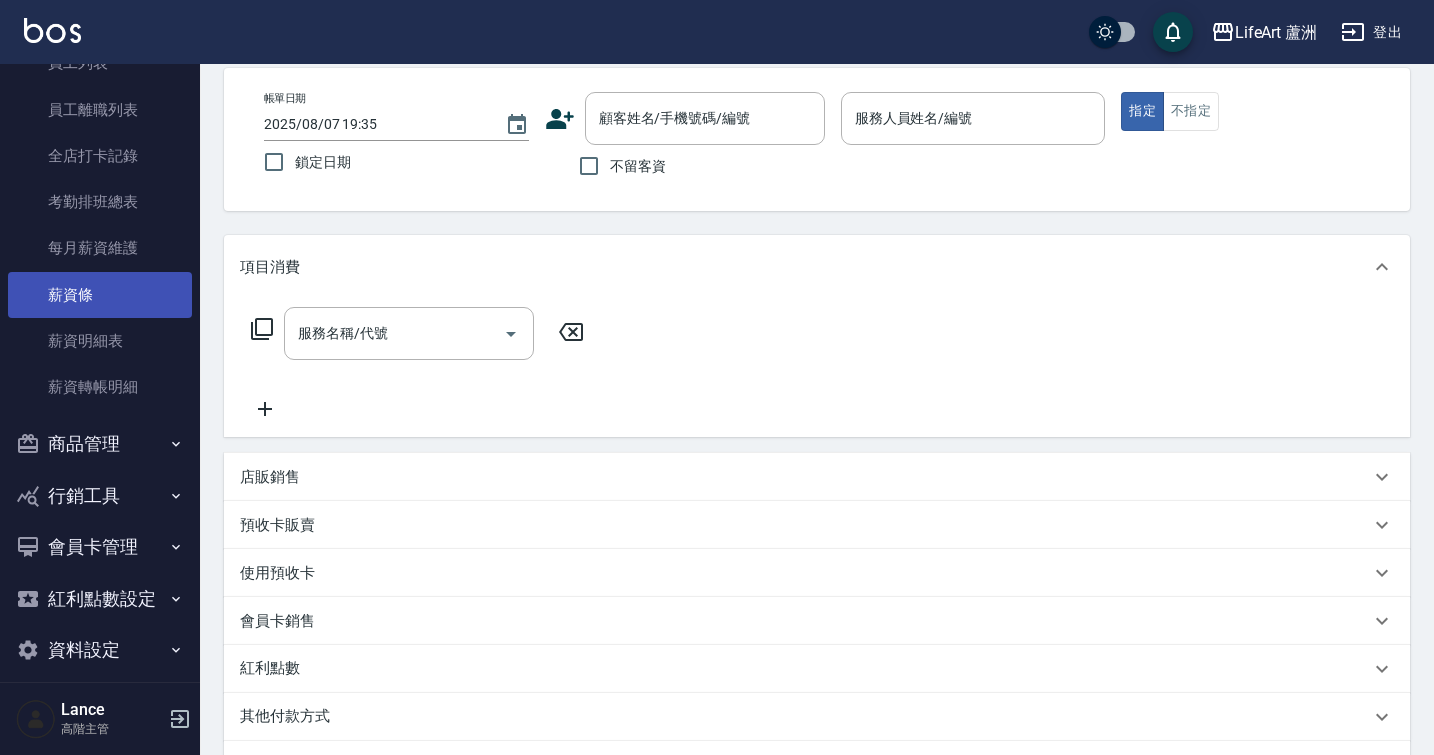 click on "薪資條" at bounding box center (100, 295) 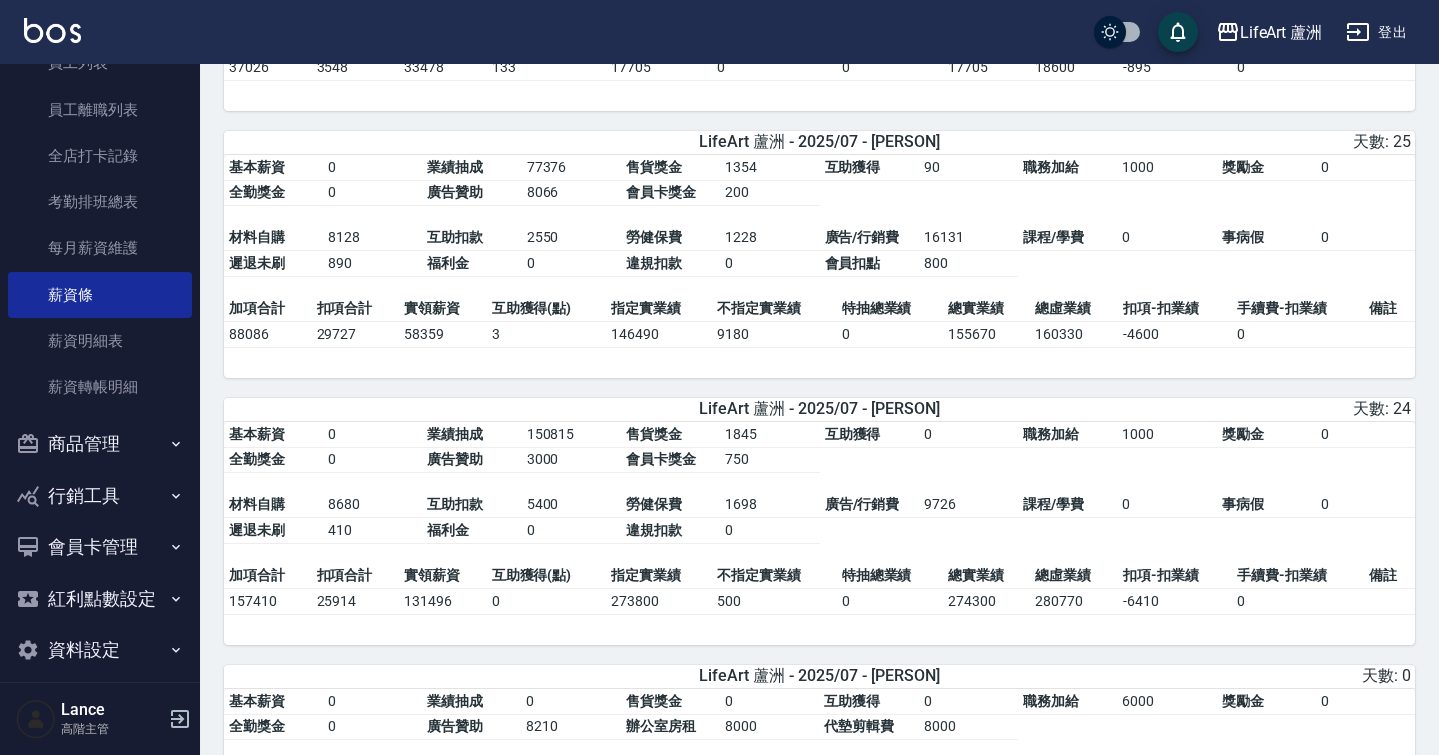 scroll, scrollTop: 1182, scrollLeft: 0, axis: vertical 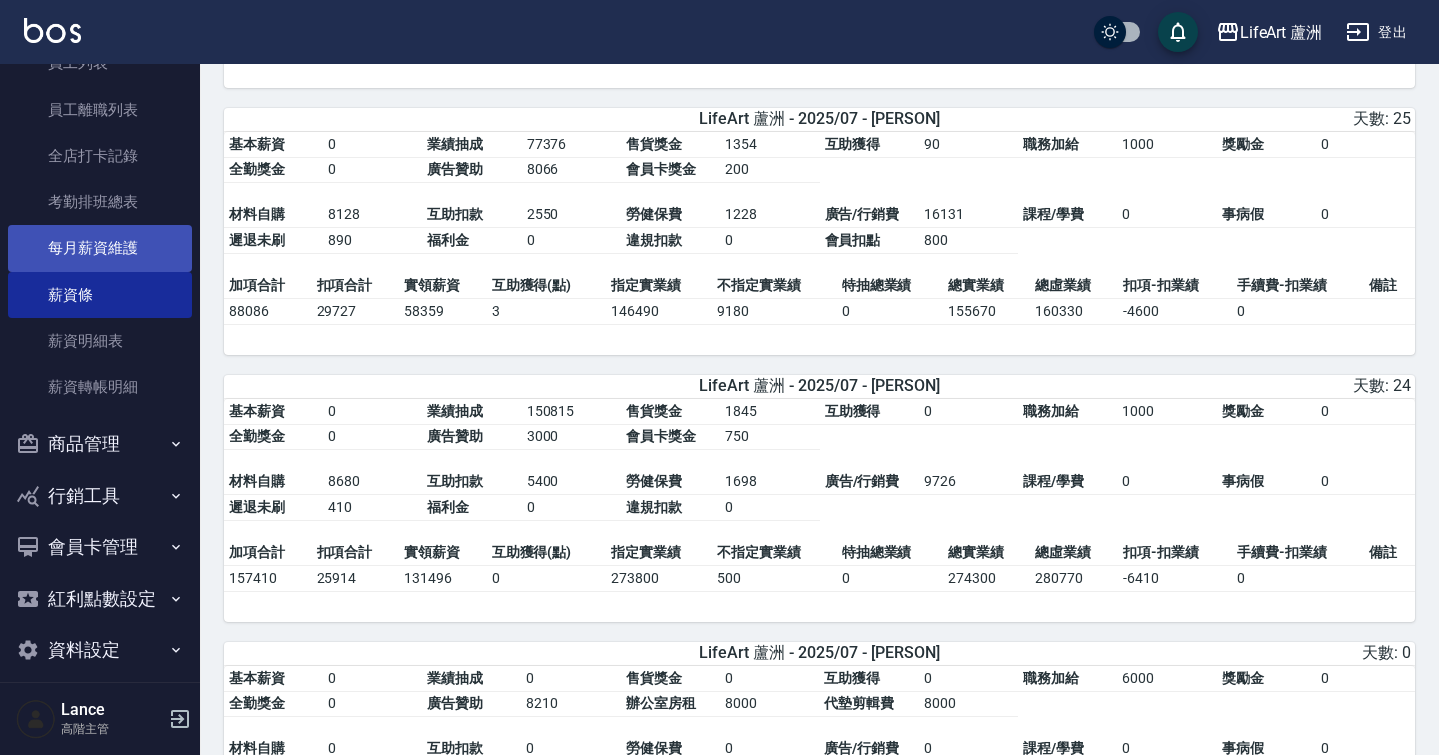 click on "每月薪資維護" at bounding box center [100, 248] 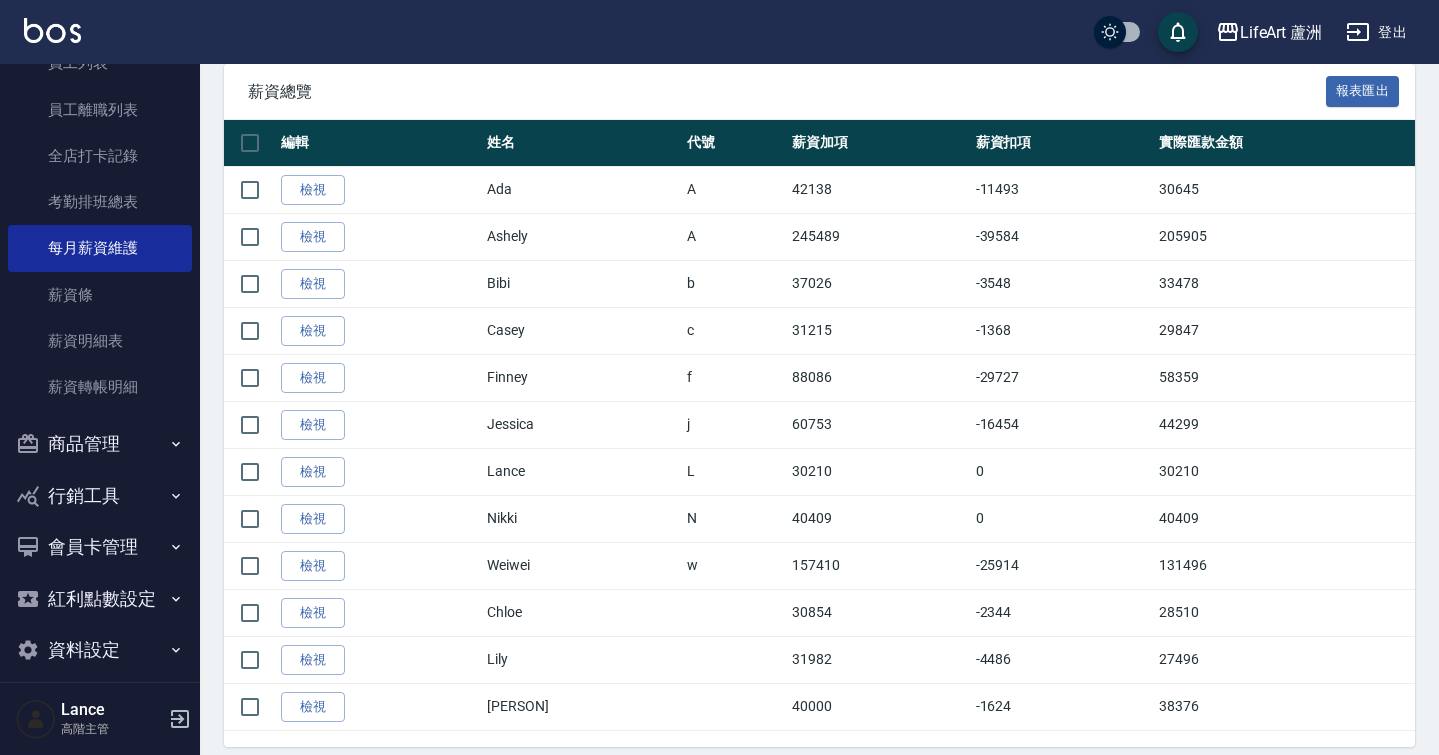 scroll, scrollTop: 370, scrollLeft: 0, axis: vertical 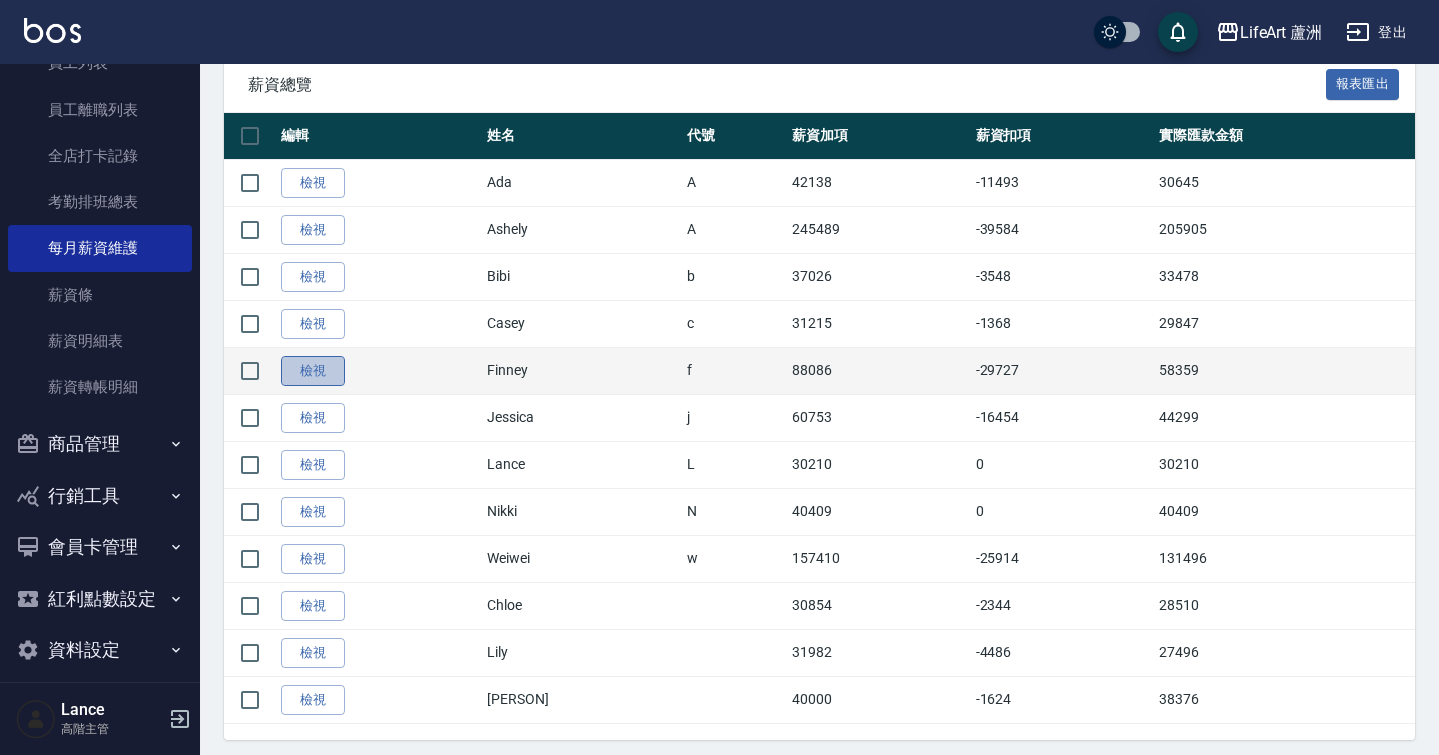 click on "檢視" at bounding box center [313, 371] 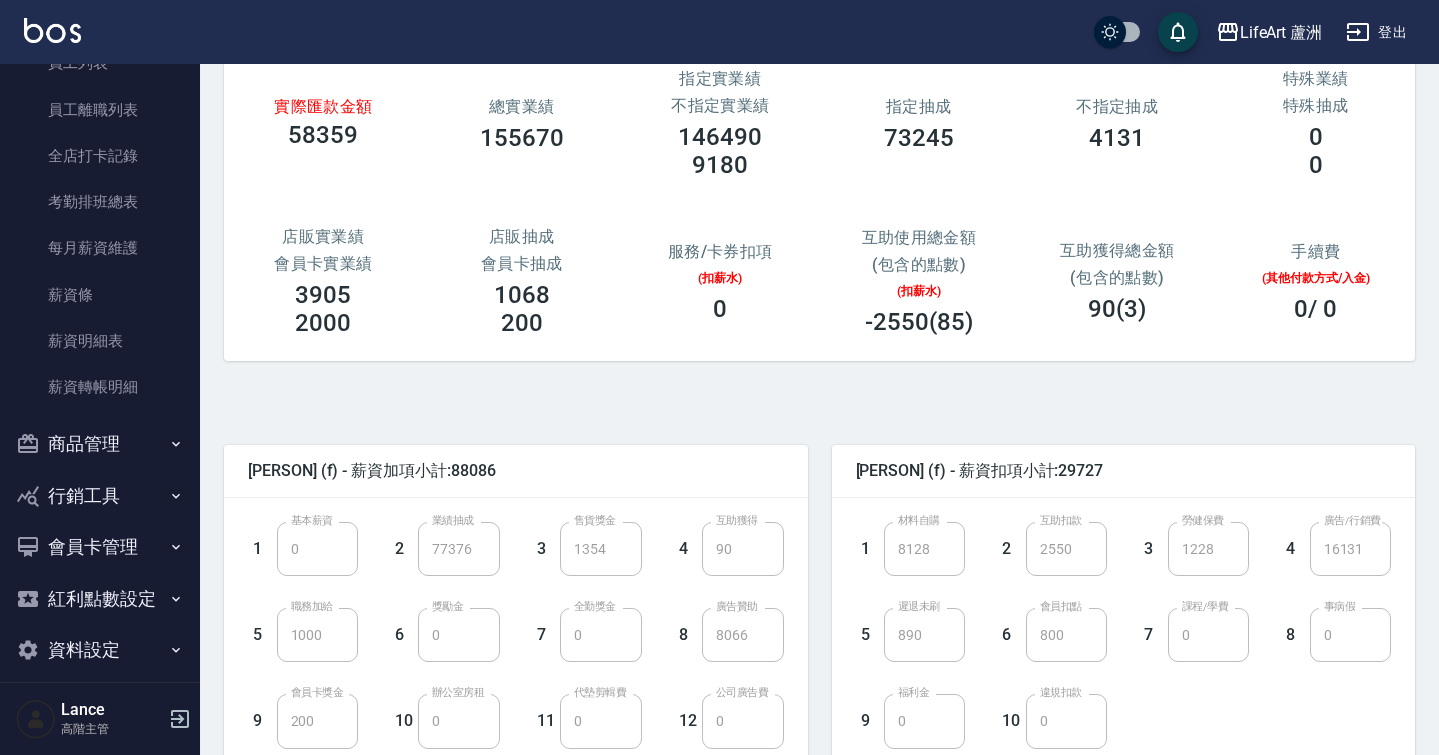 scroll, scrollTop: 176, scrollLeft: 0, axis: vertical 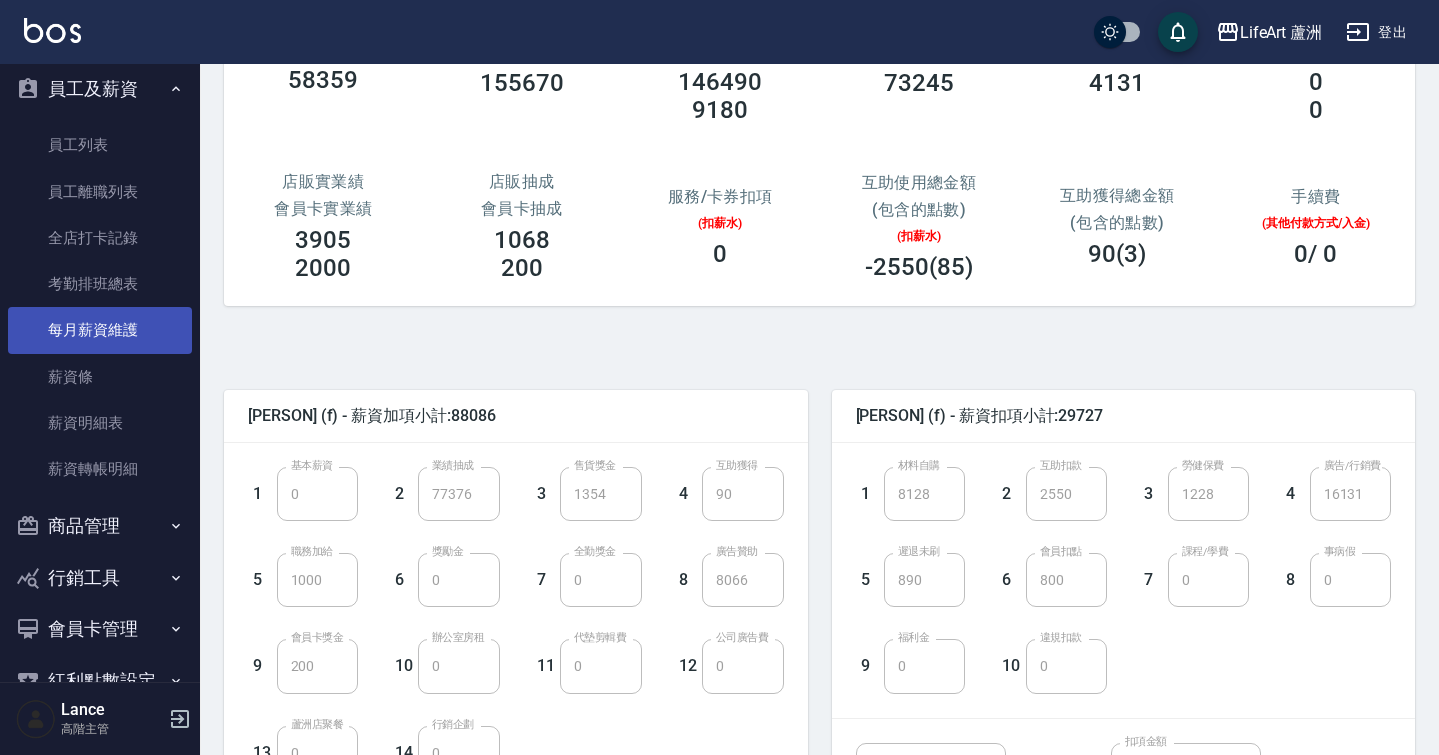 click on "每月薪資維護" at bounding box center (100, 330) 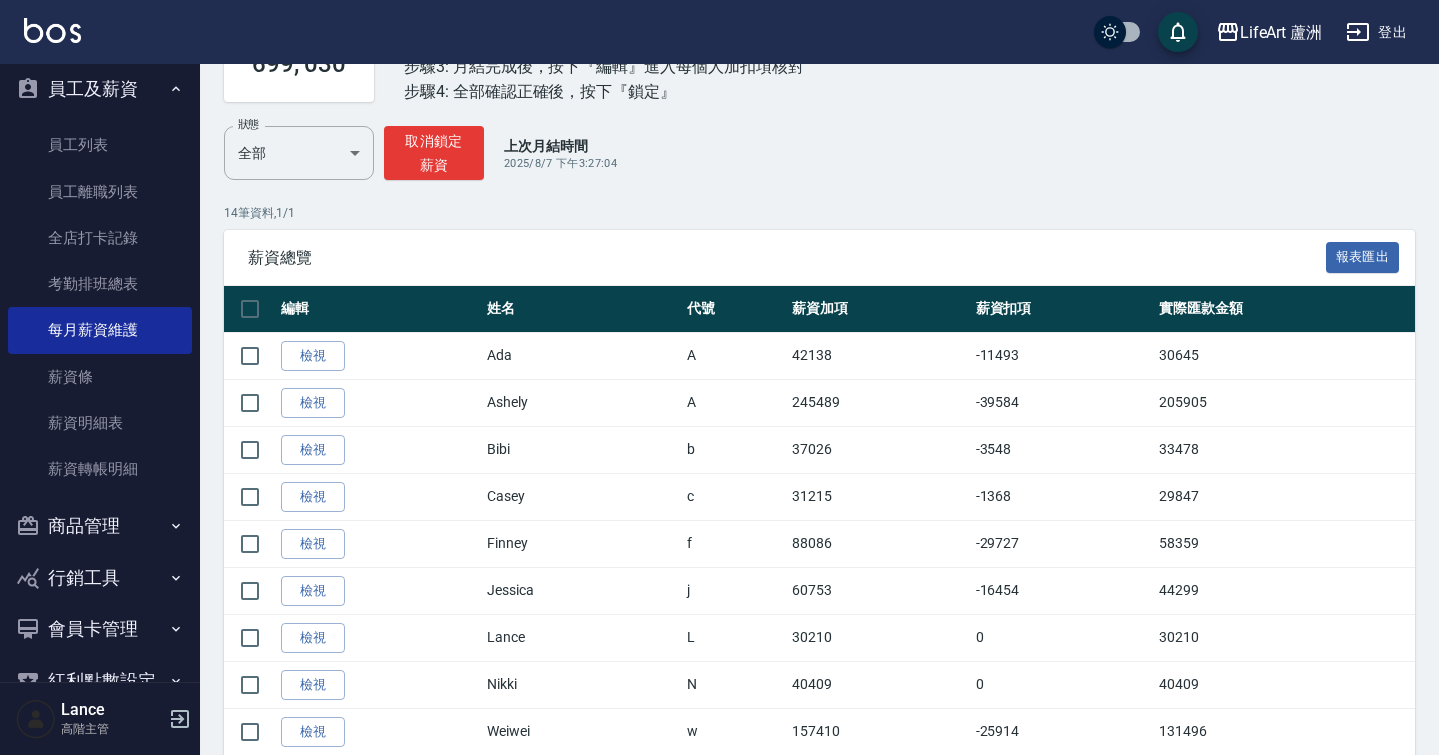 scroll, scrollTop: 200, scrollLeft: 0, axis: vertical 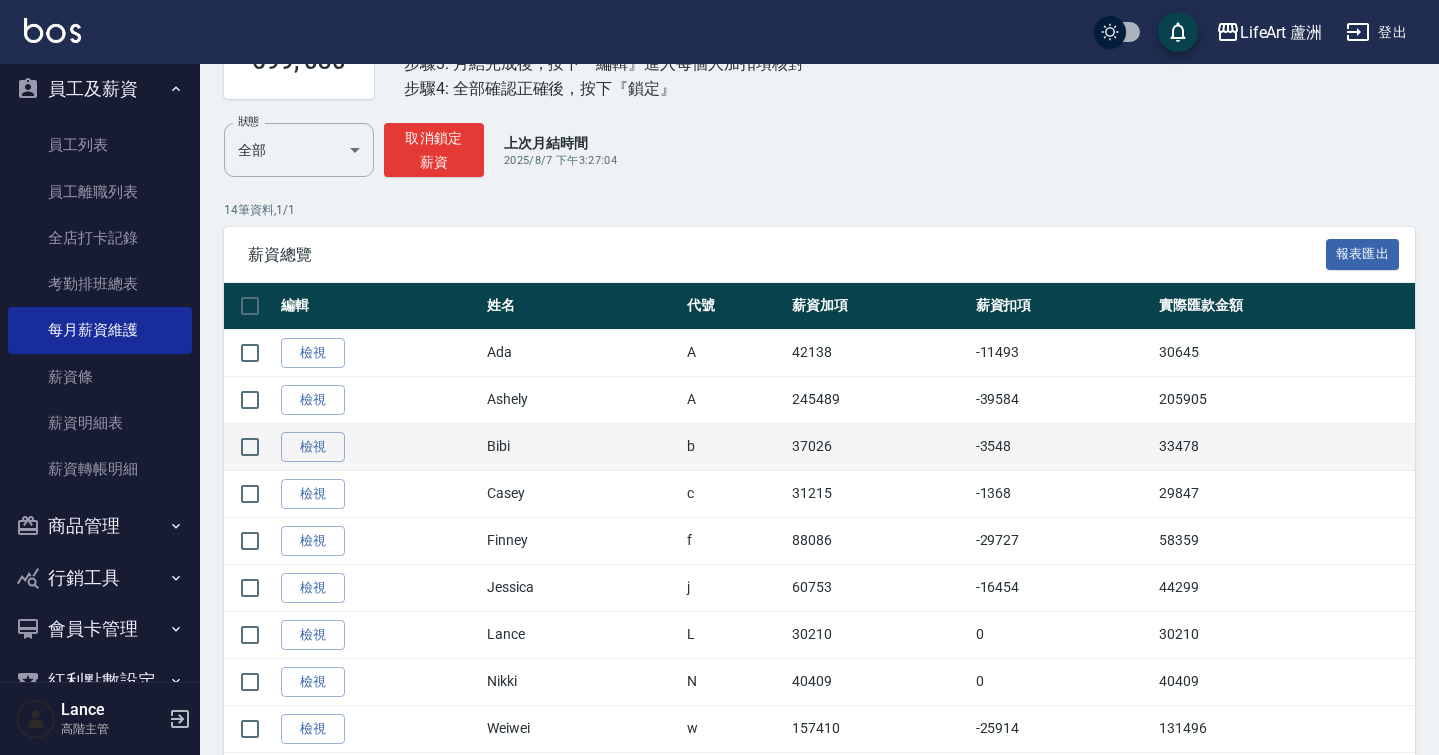 click on "Bibi" at bounding box center [581, 446] 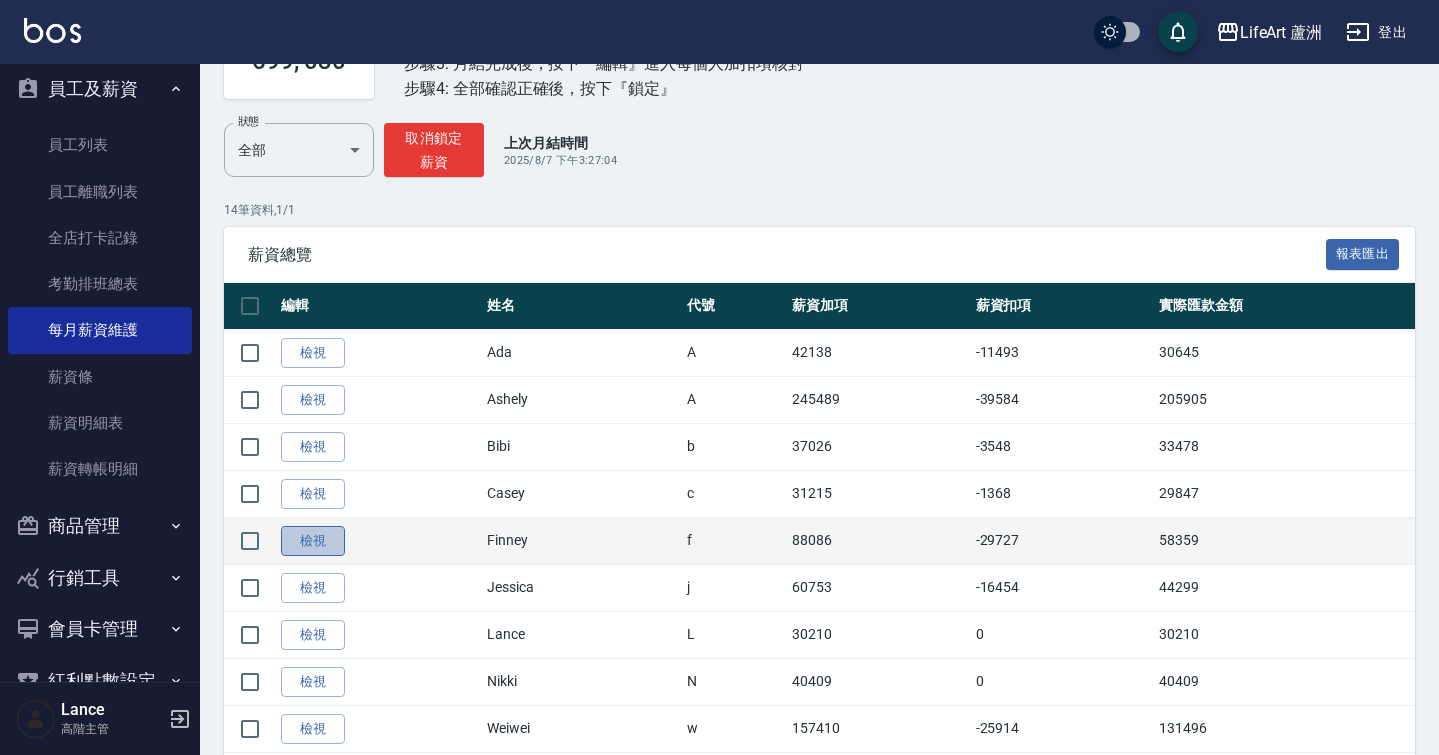 click on "檢視" at bounding box center [313, 541] 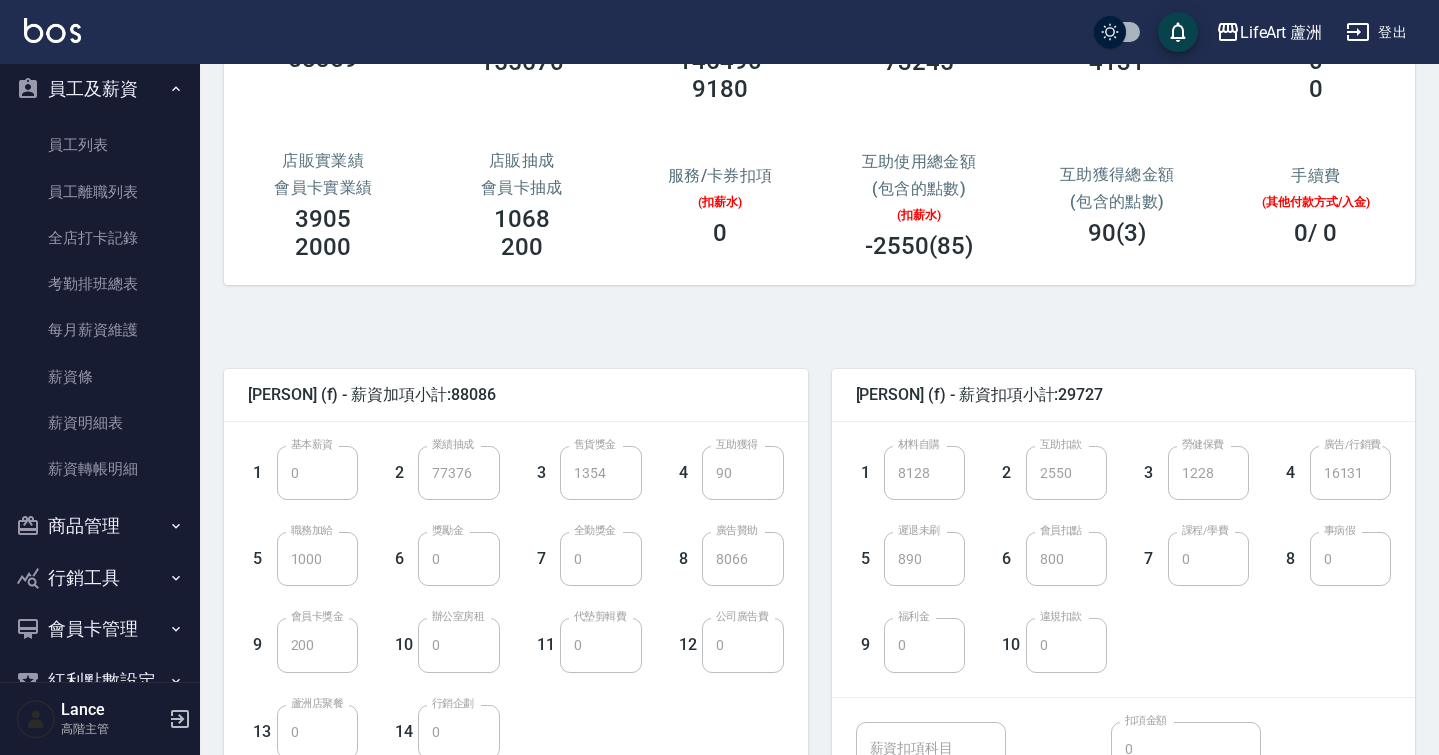 scroll, scrollTop: 187, scrollLeft: 0, axis: vertical 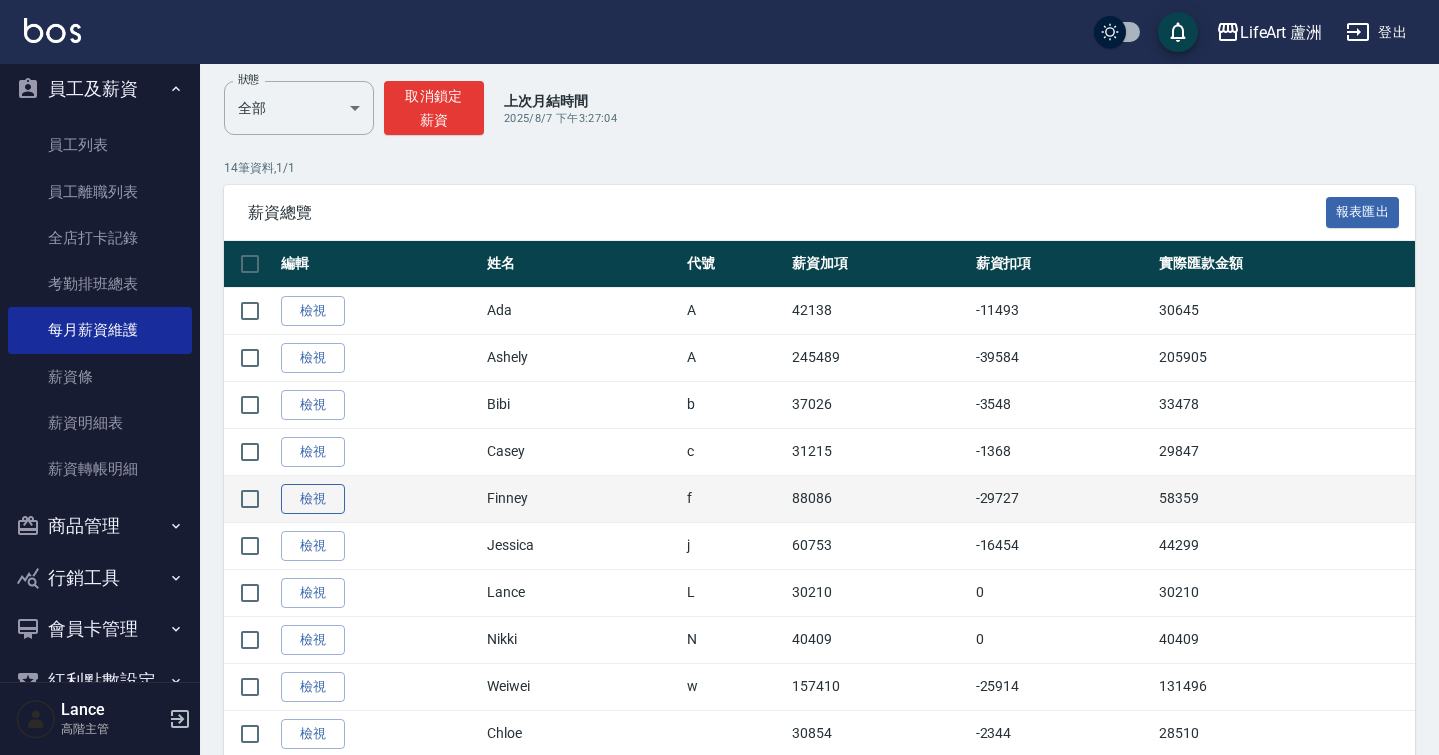 click on "檢視" at bounding box center (313, 499) 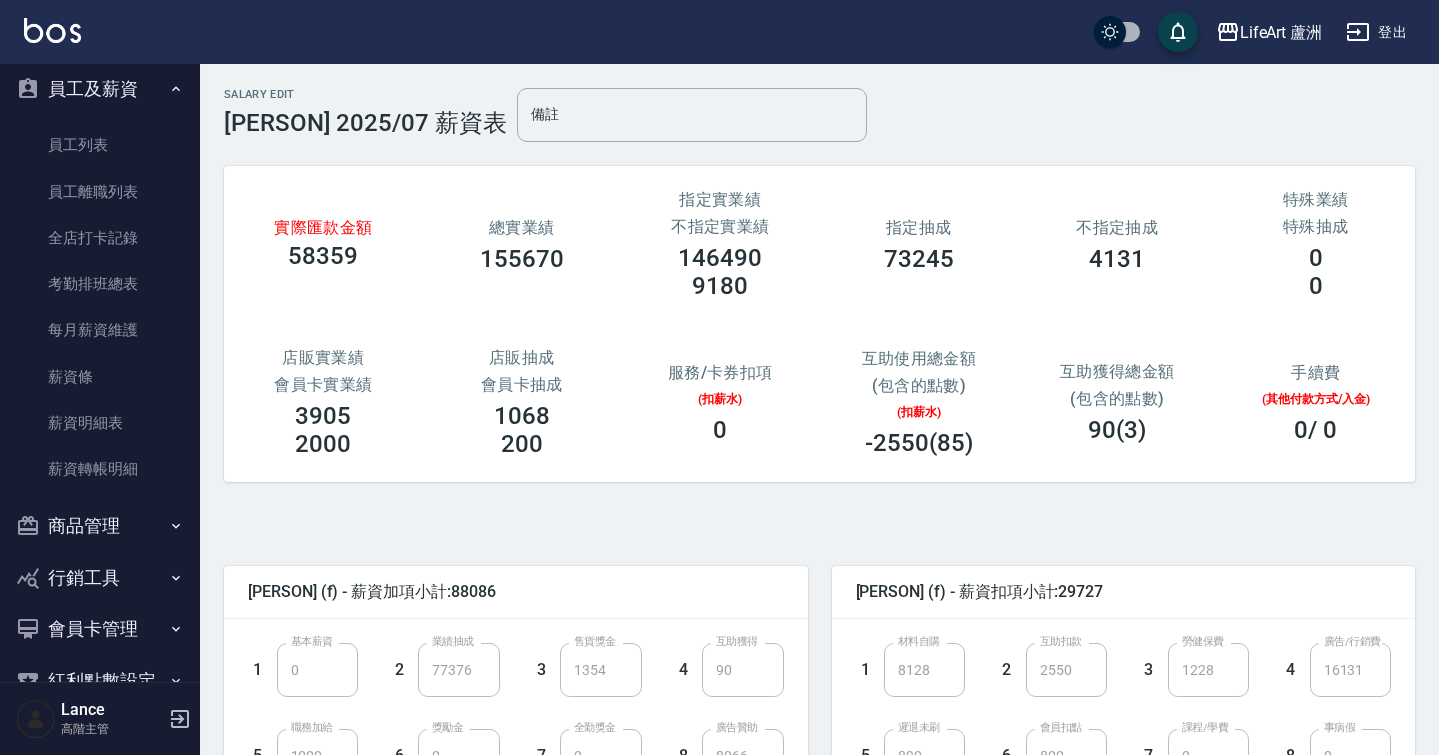 scroll, scrollTop: 0, scrollLeft: 0, axis: both 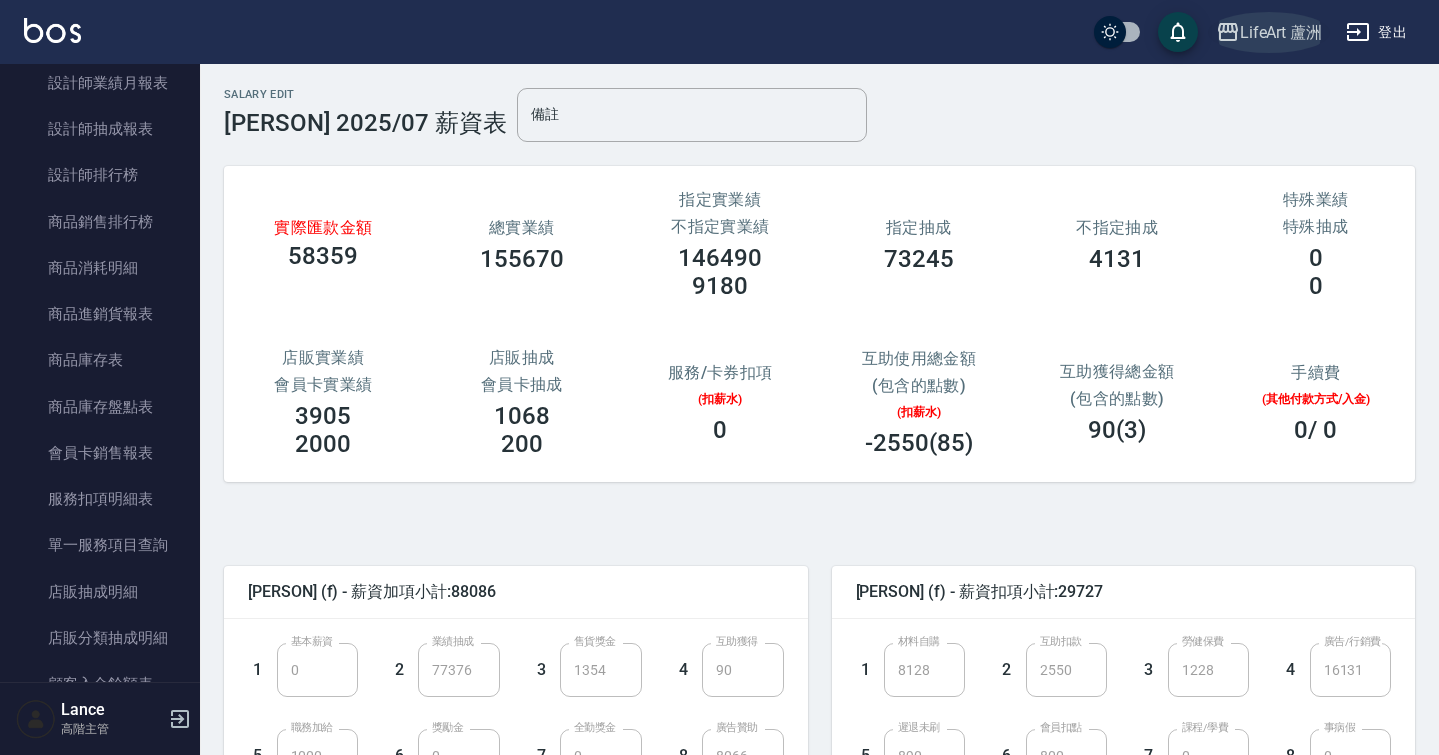 click on "LifeArt 蘆洲" at bounding box center (1281, 32) 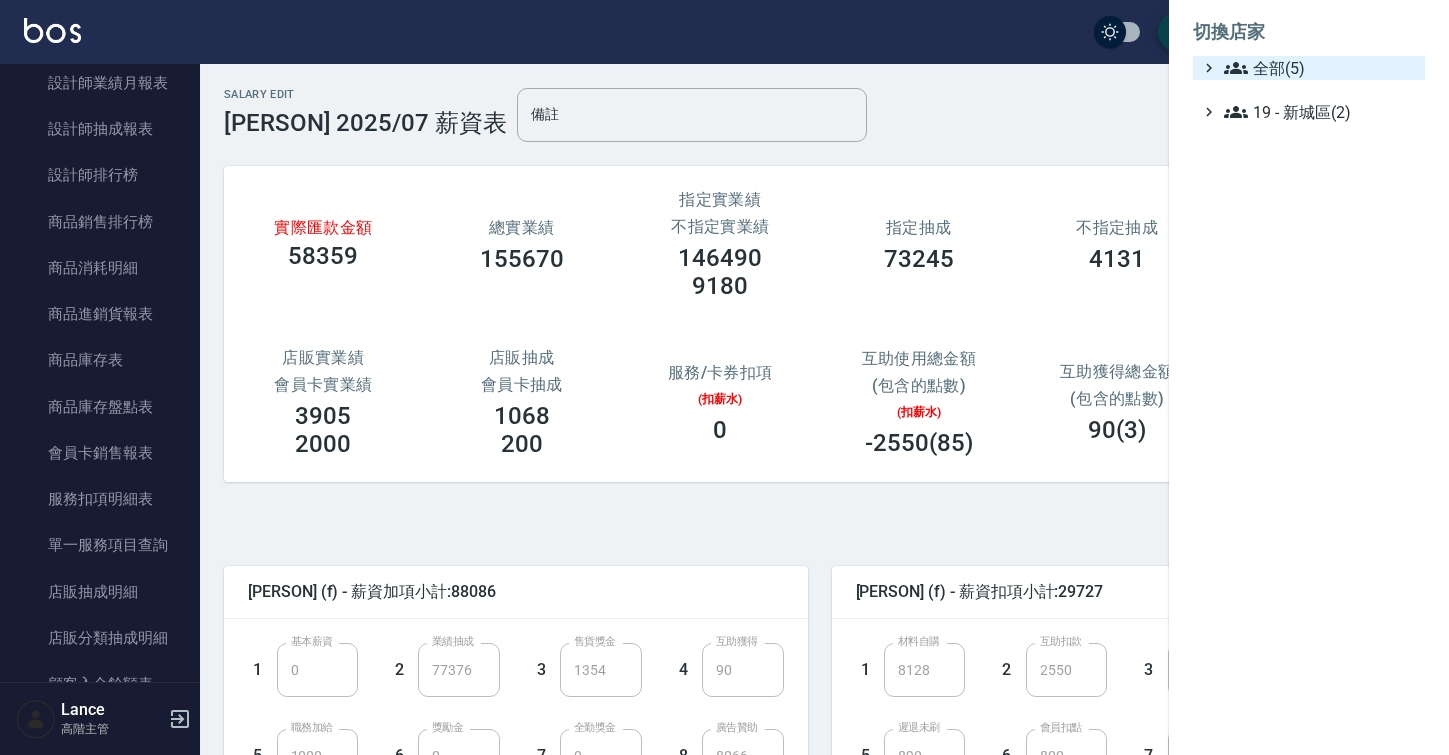 click on "全部(5)" at bounding box center (1320, 68) 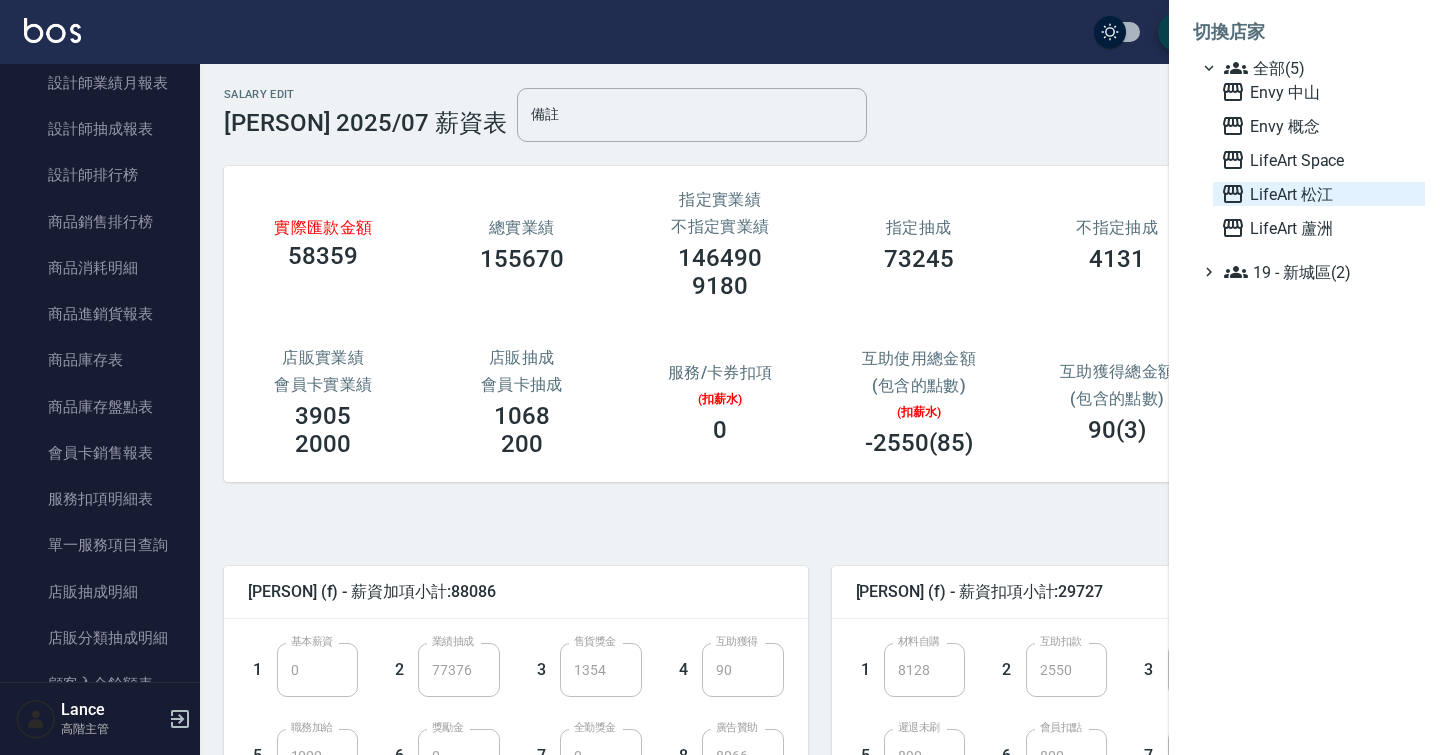 click on "LifeArt 松江" at bounding box center [1319, 194] 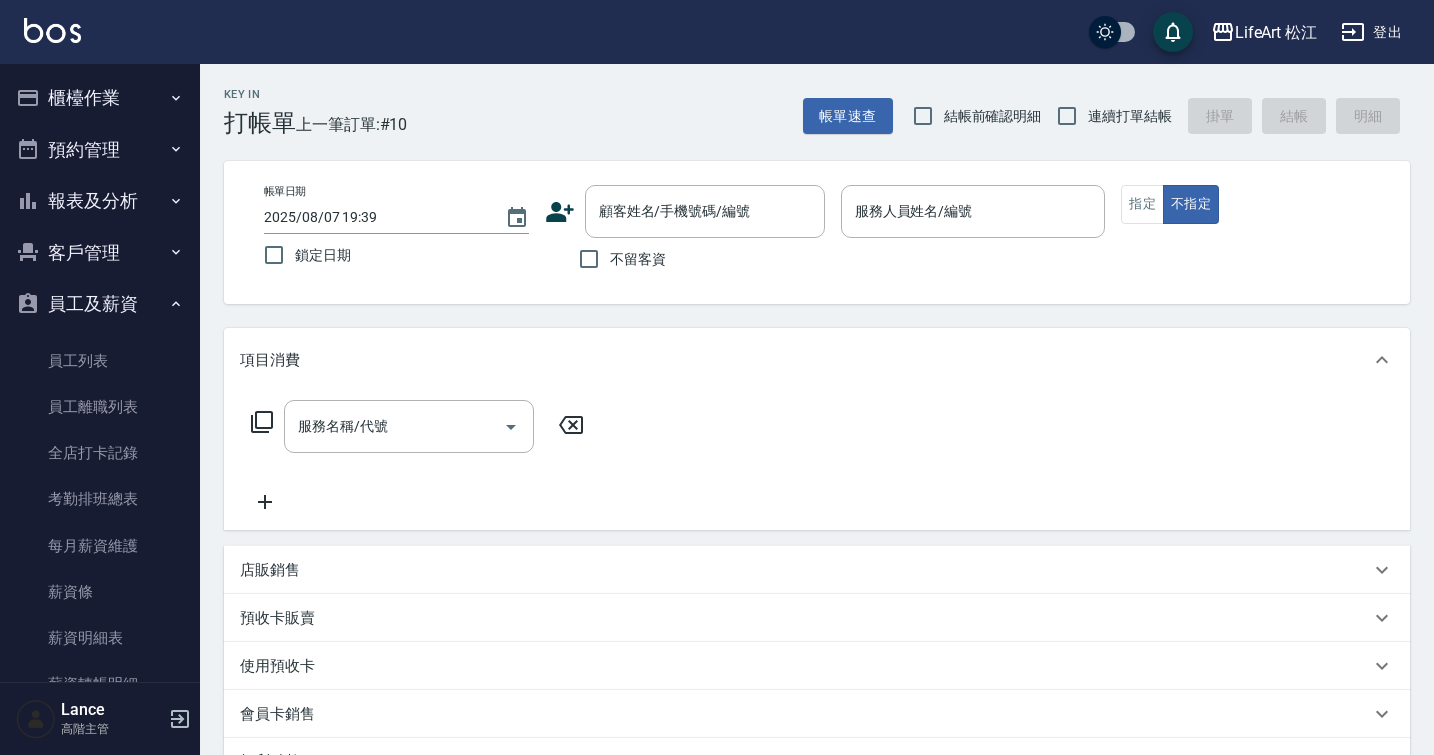 scroll, scrollTop: 0, scrollLeft: 0, axis: both 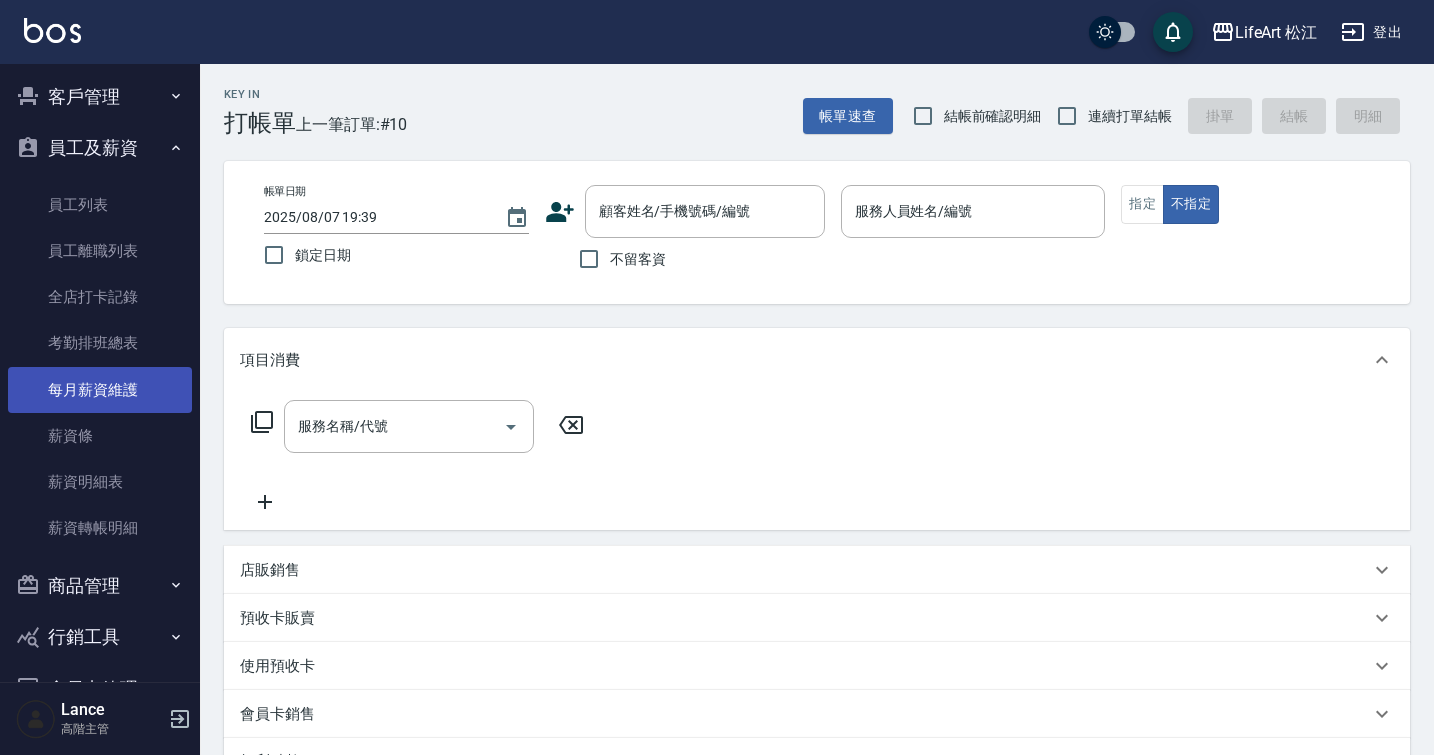 click on "每月薪資維護" at bounding box center (100, 390) 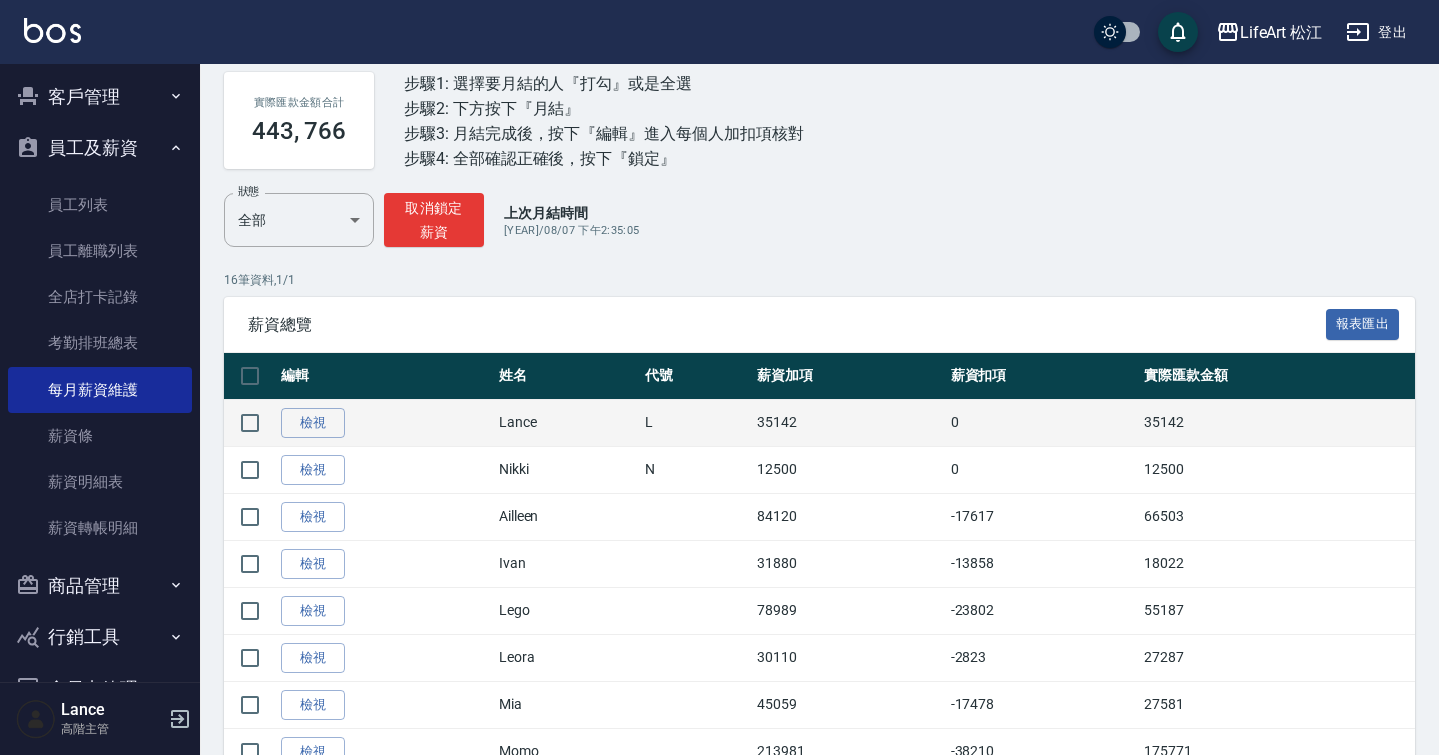scroll, scrollTop: 179, scrollLeft: 0, axis: vertical 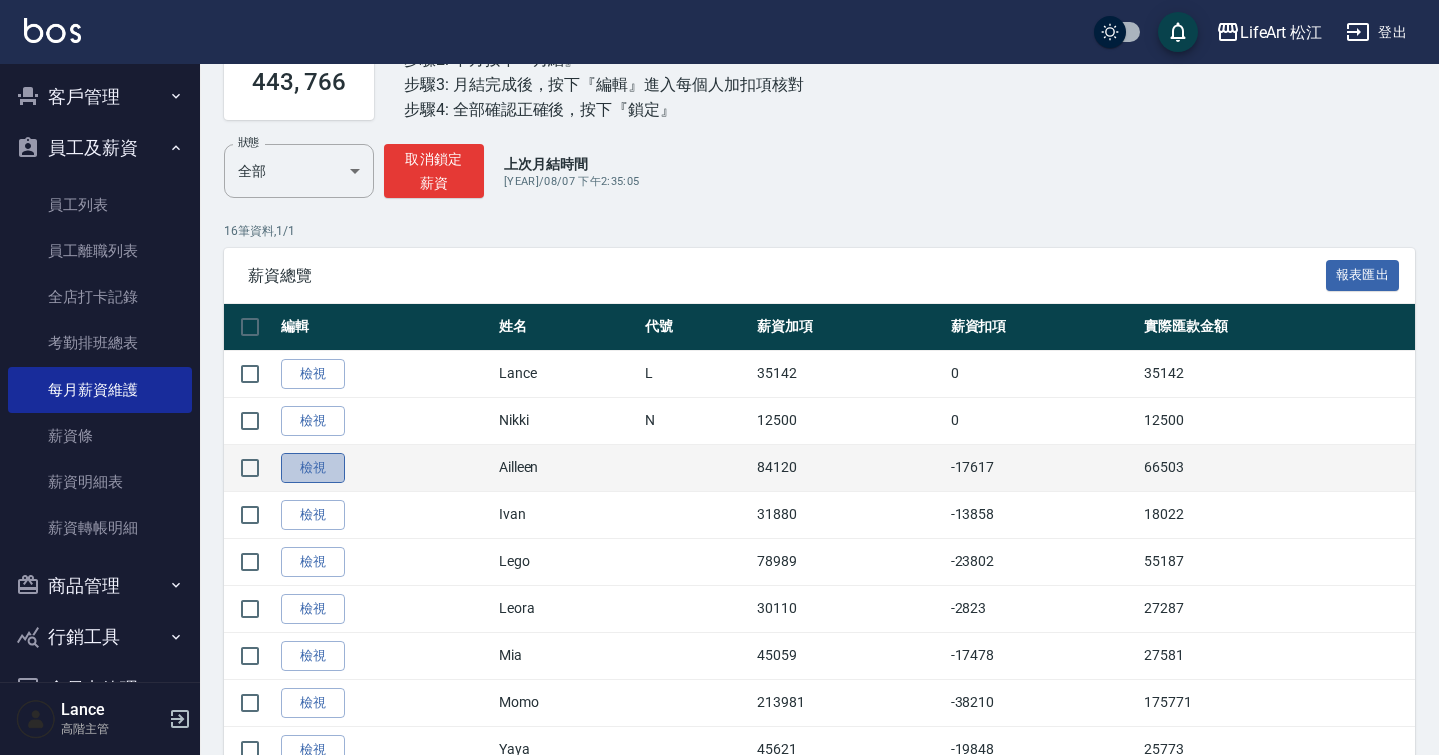 click on "檢視" at bounding box center (313, 468) 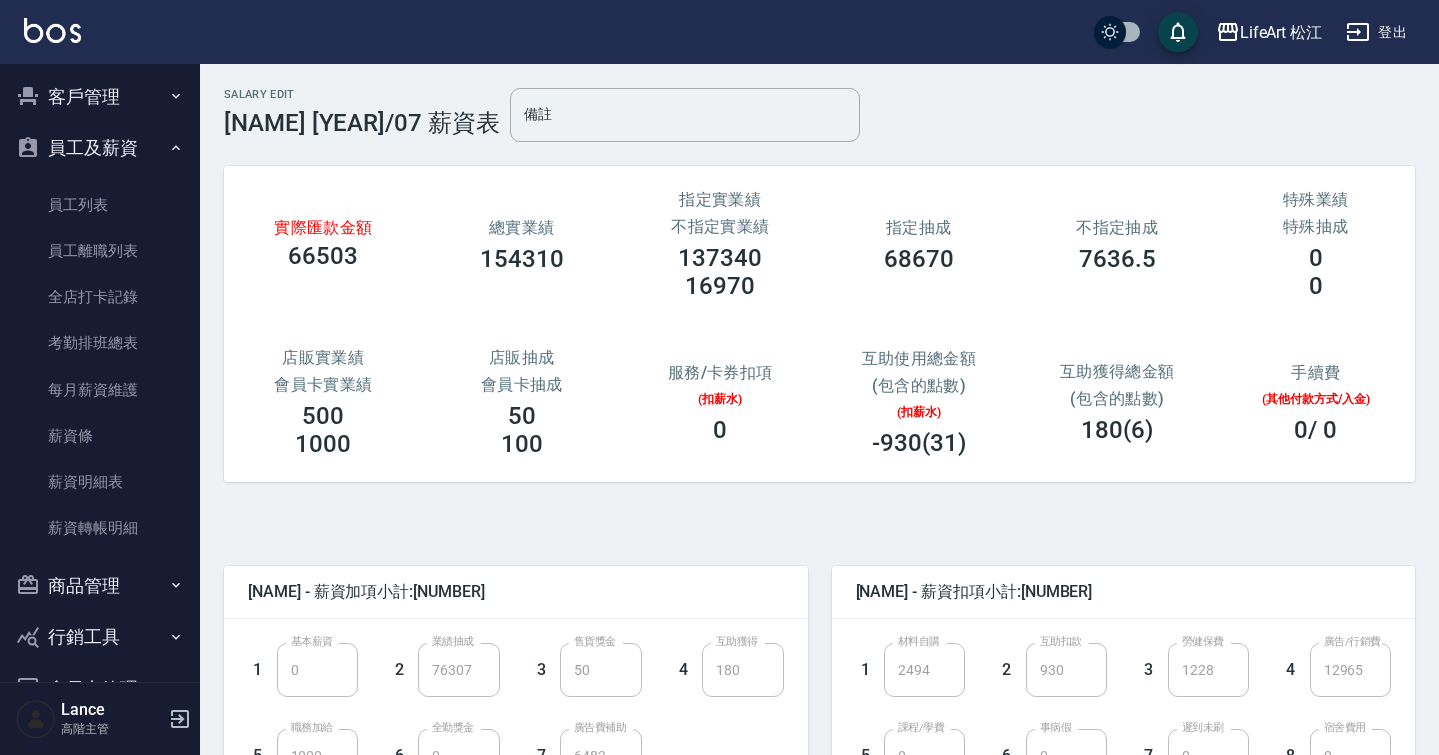 scroll, scrollTop: 0, scrollLeft: 0, axis: both 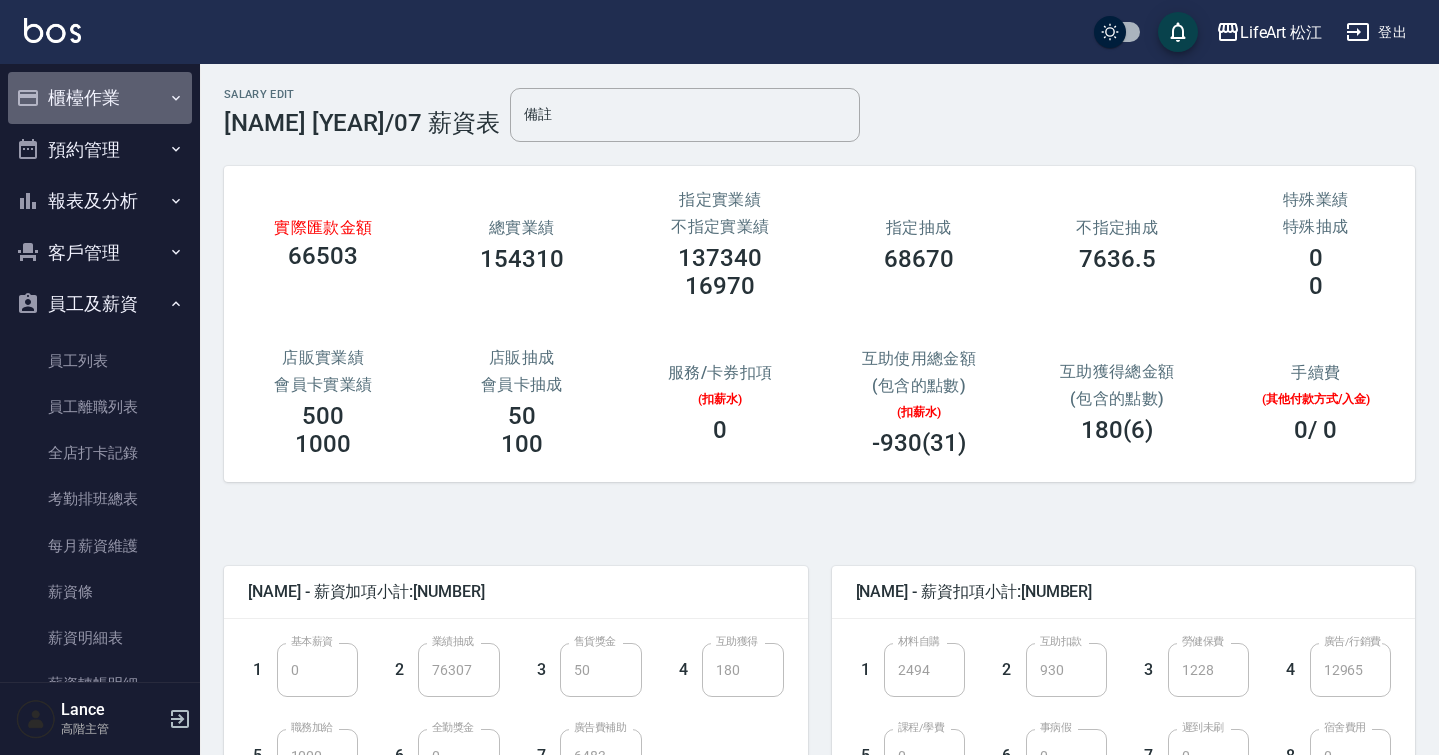 click on "櫃檯作業" at bounding box center [100, 98] 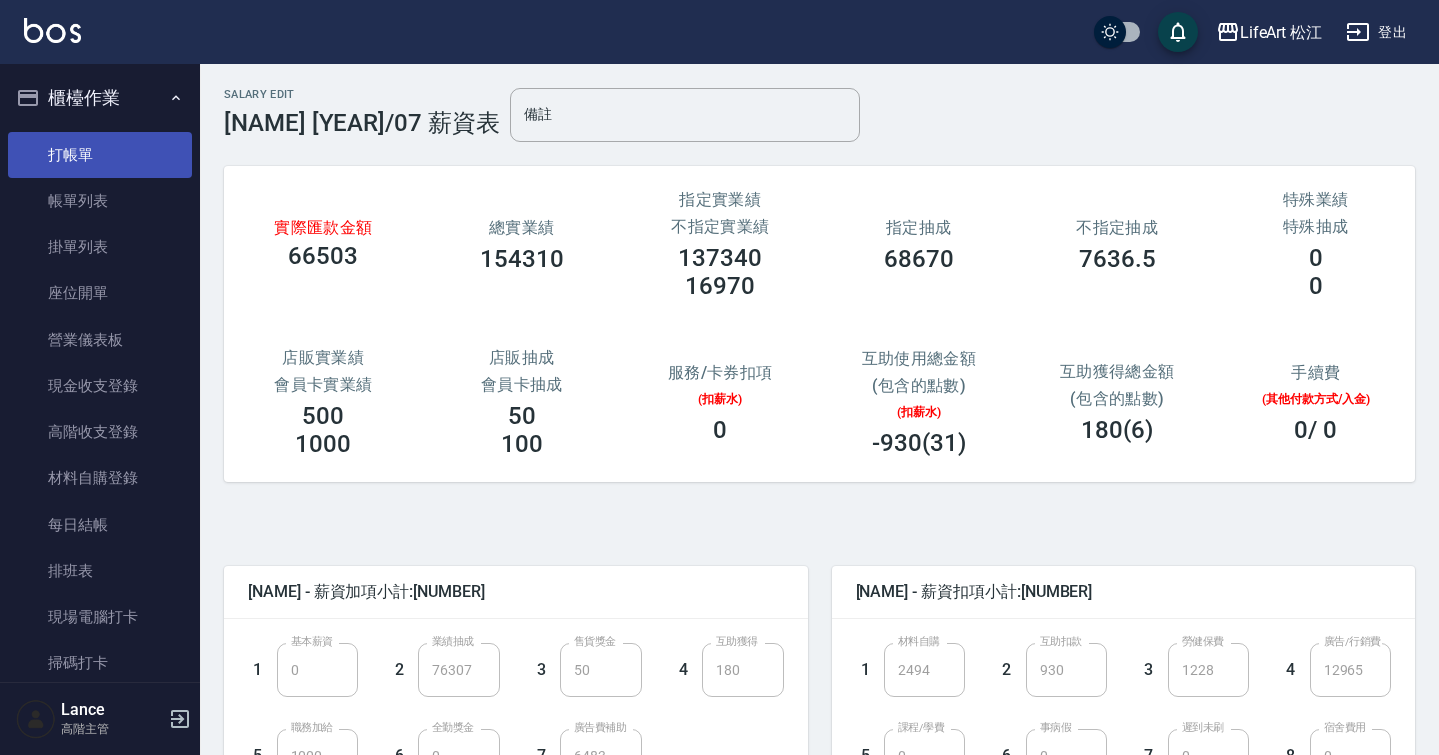 click on "打帳單" at bounding box center [100, 155] 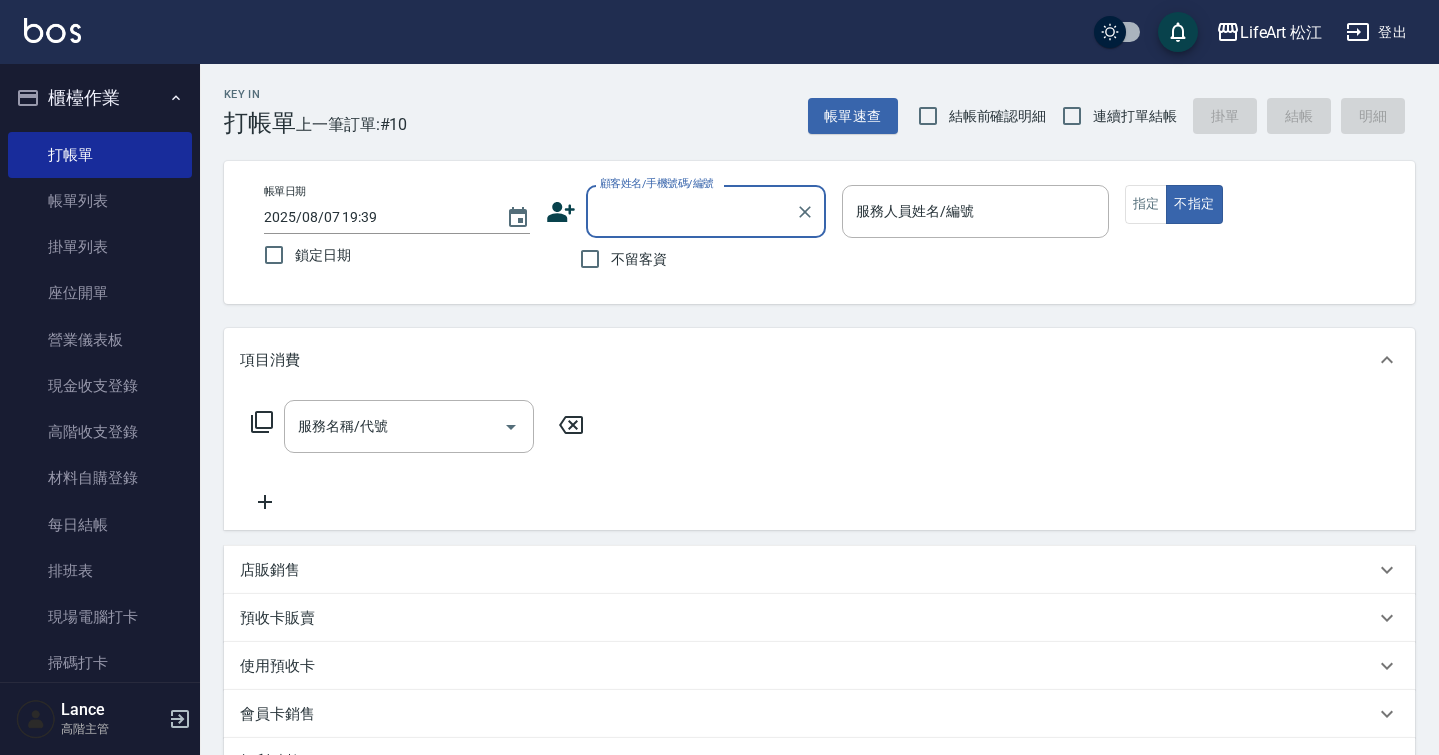 scroll, scrollTop: 0, scrollLeft: 0, axis: both 